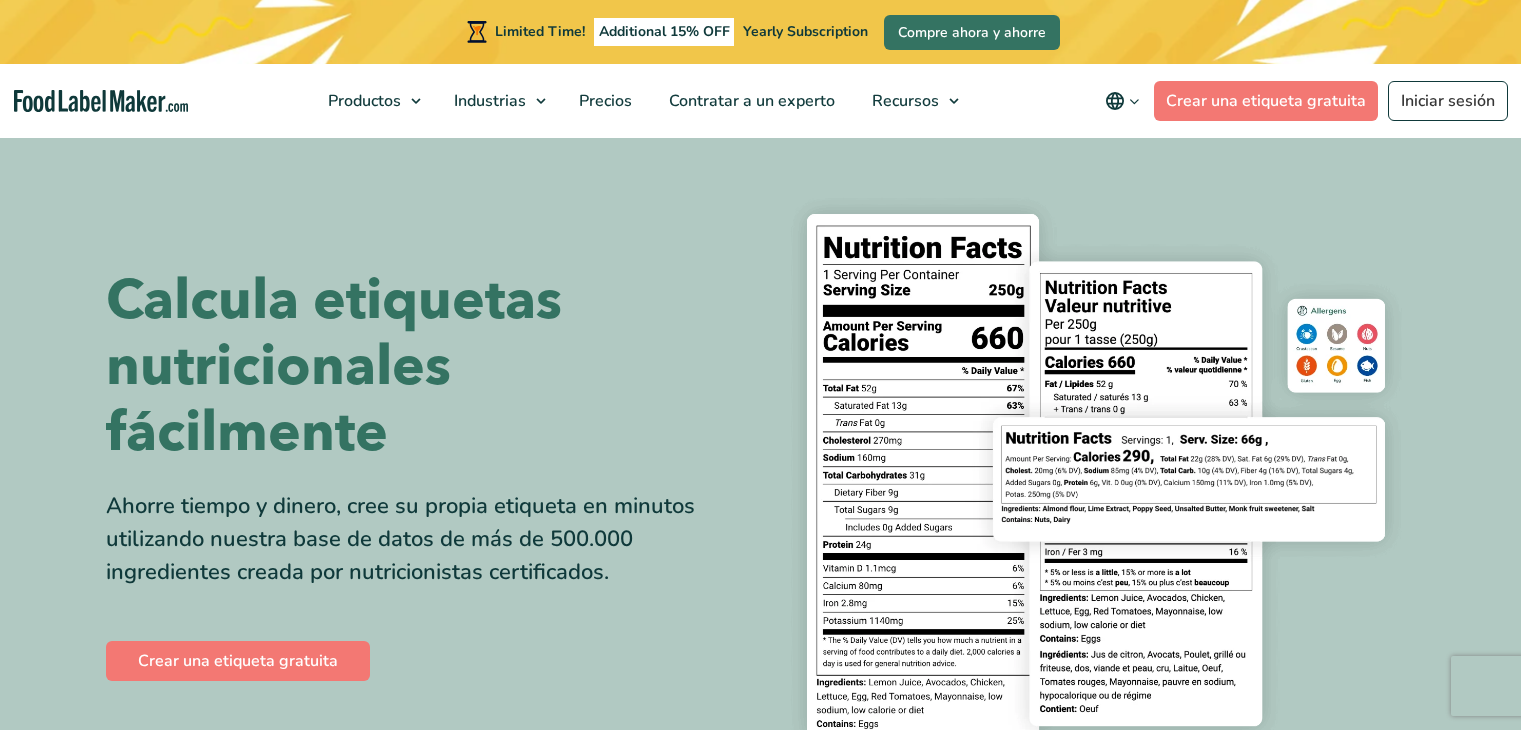 scroll, scrollTop: 0, scrollLeft: 0, axis: both 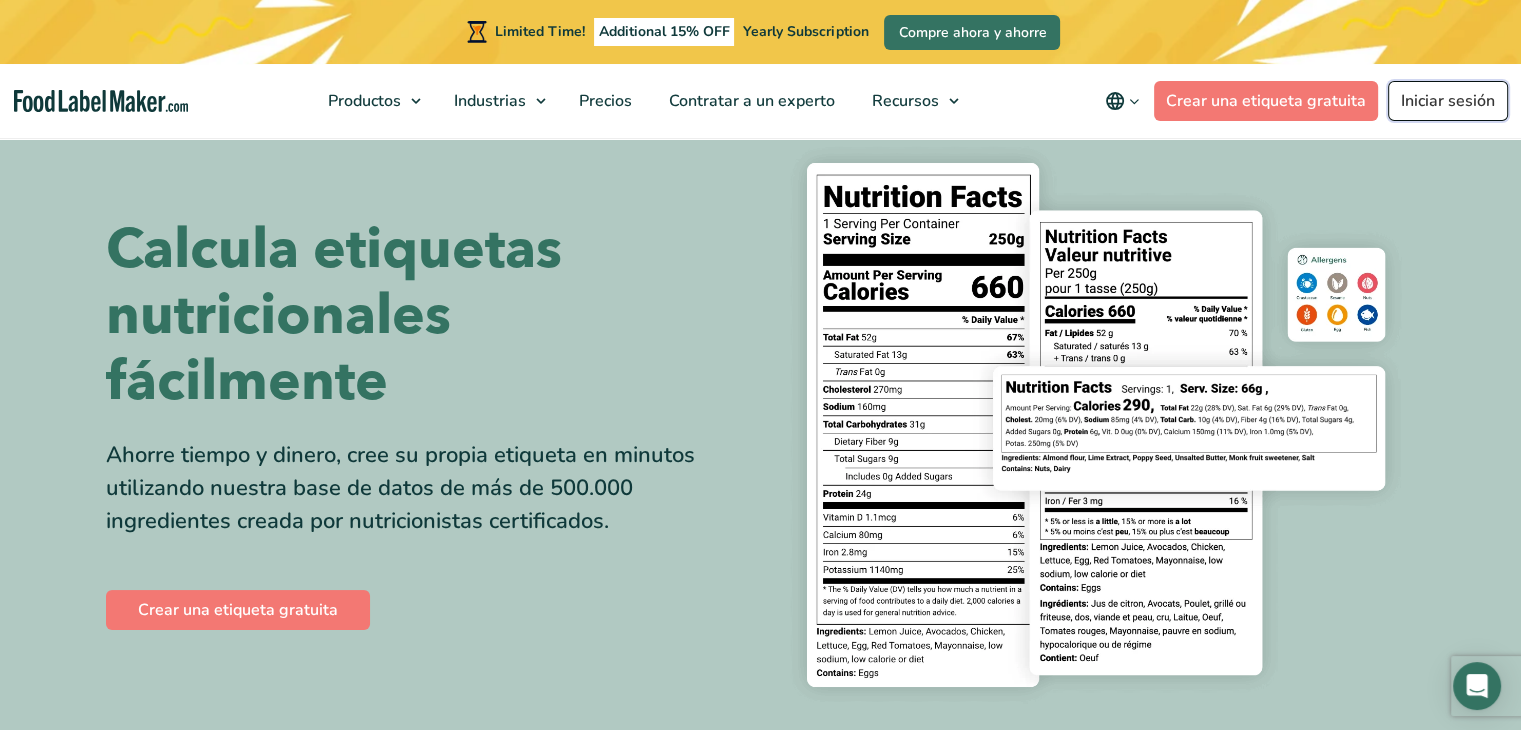 click on "Iniciar sesión" at bounding box center (1448, 101) 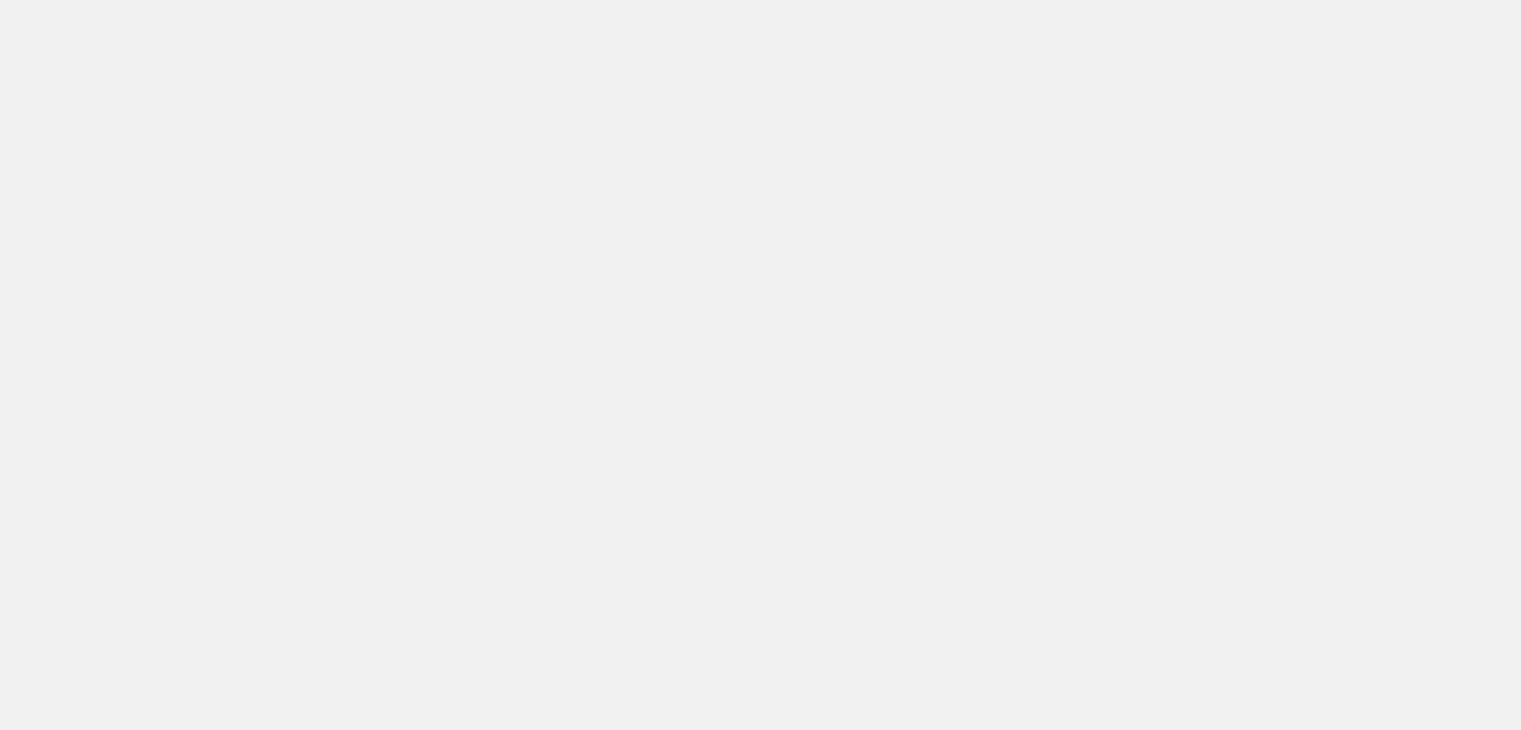 scroll, scrollTop: 0, scrollLeft: 0, axis: both 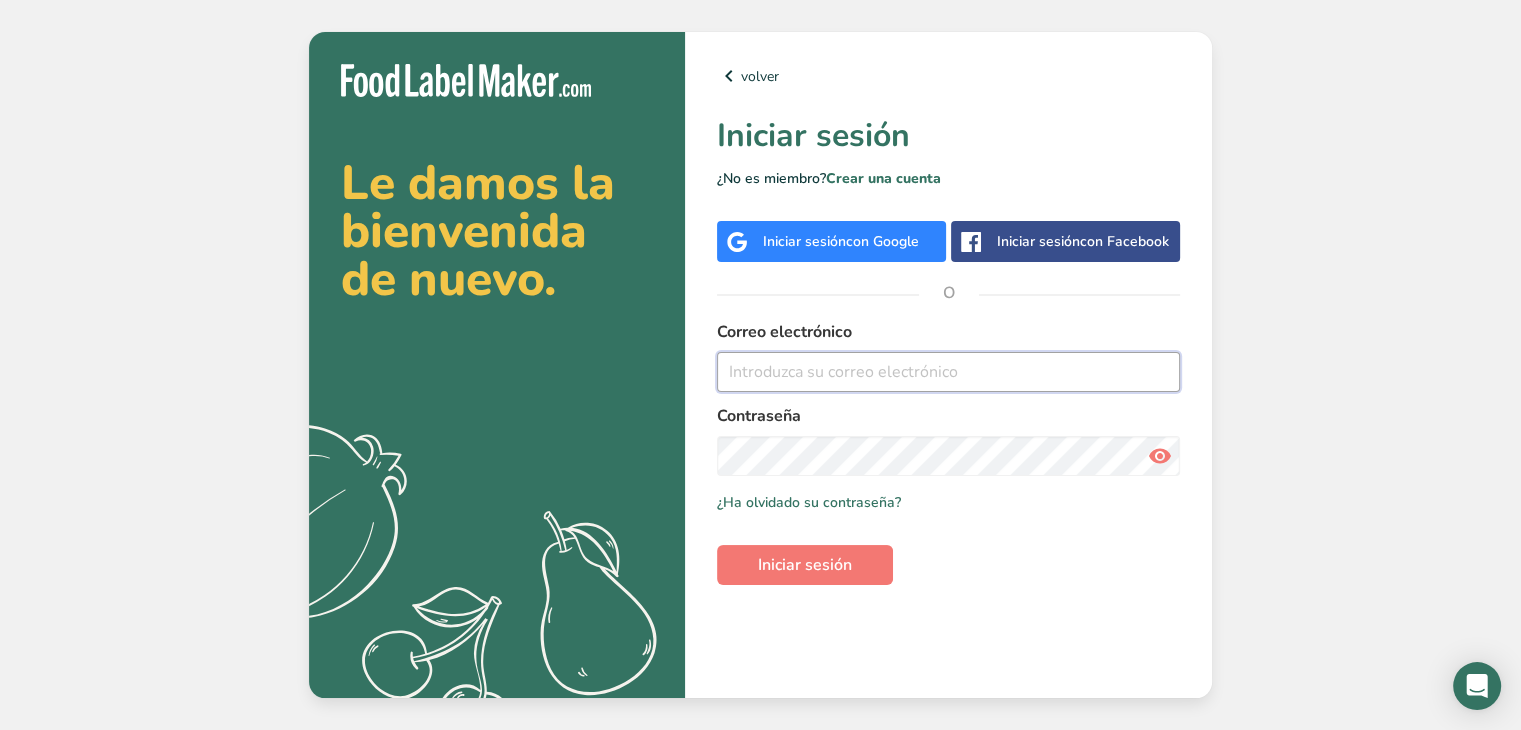 click at bounding box center [948, 372] 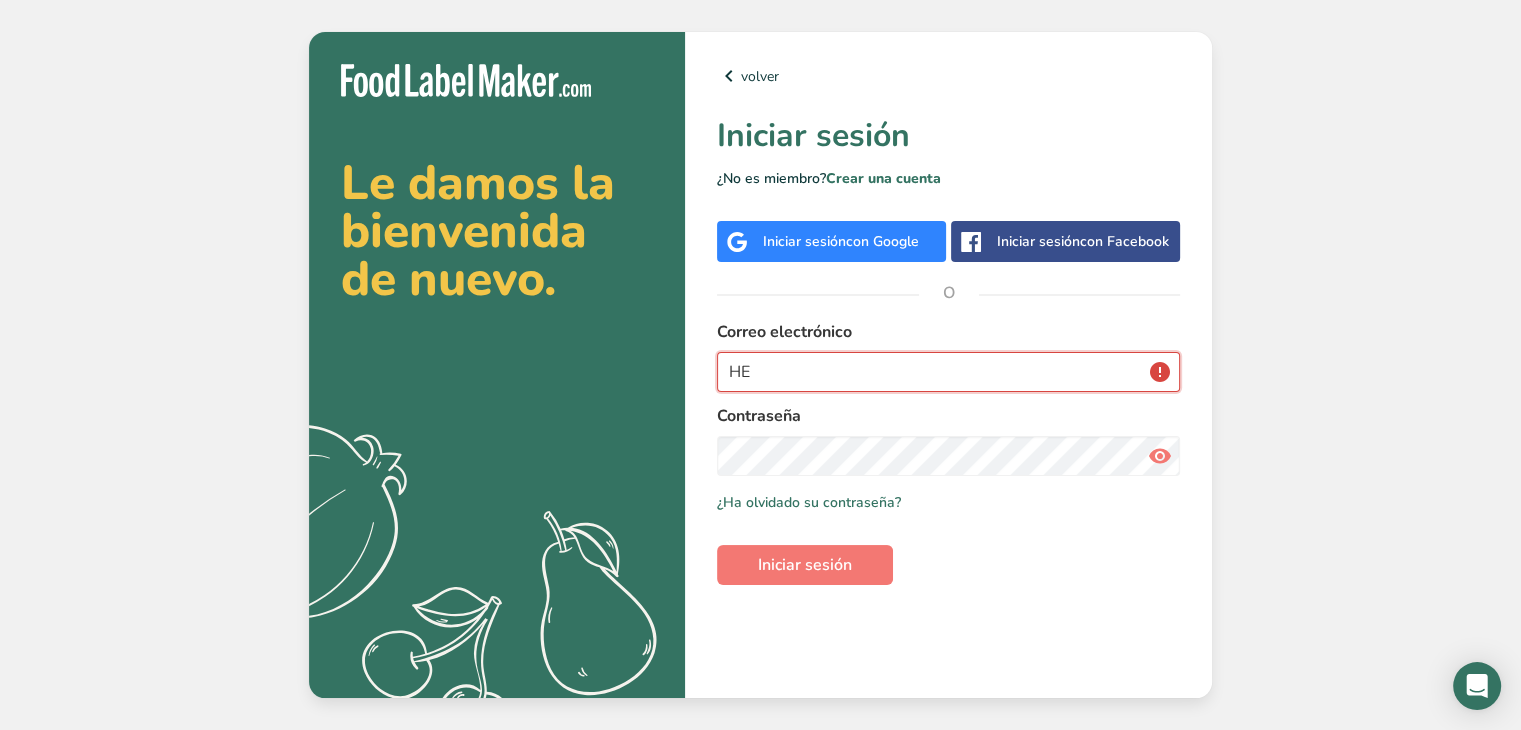 type on "H" 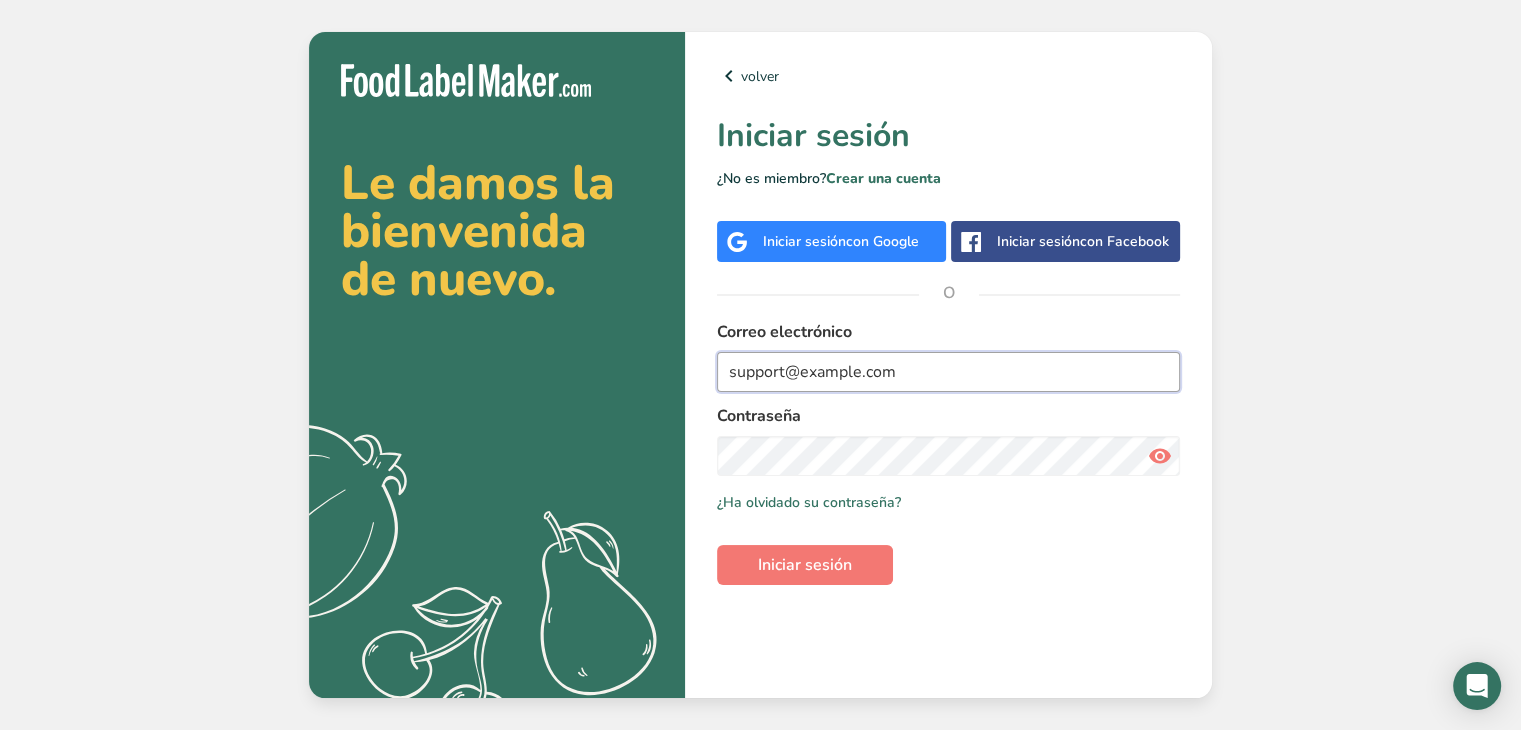type on "support@example.com" 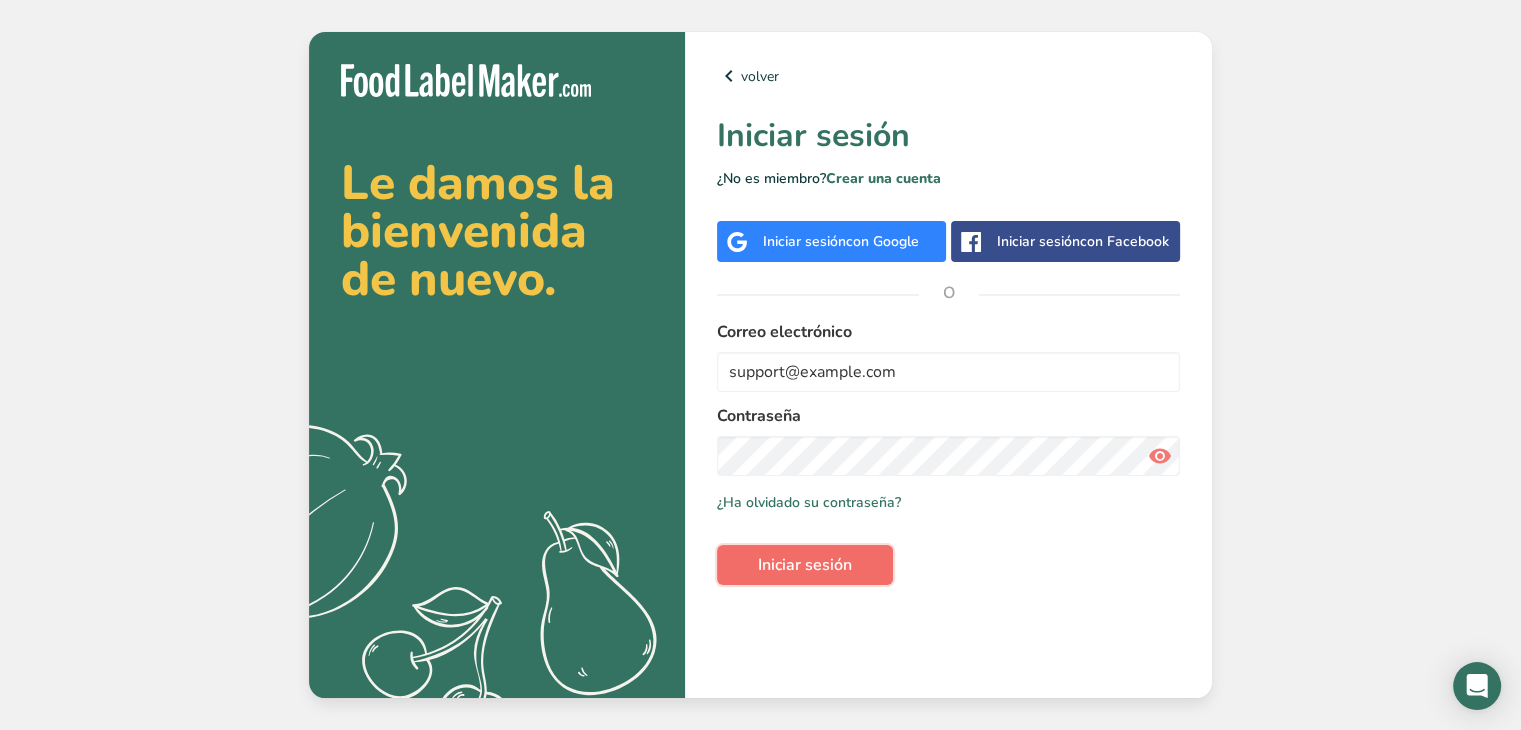 click on "Iniciar sesión" at bounding box center [805, 565] 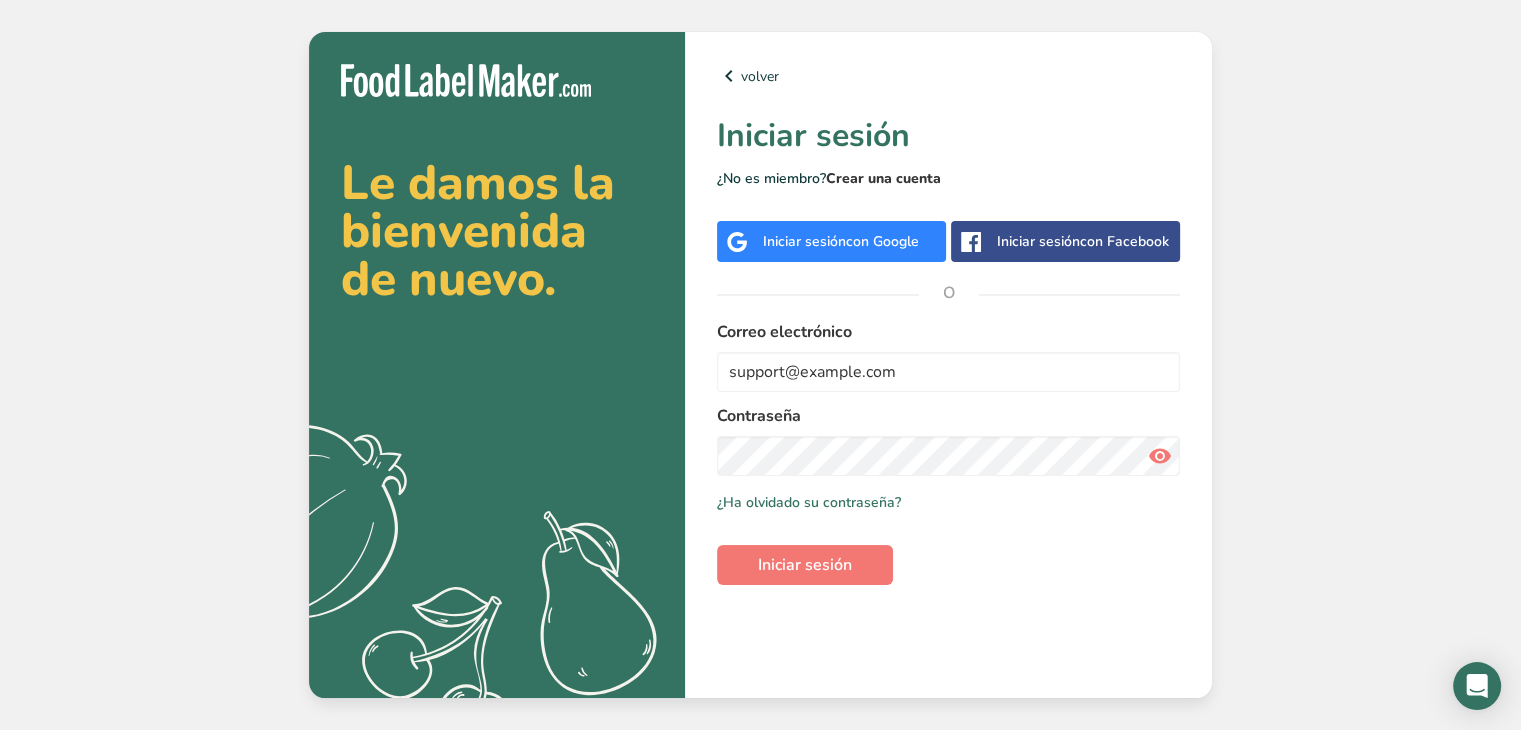 click on "Crear una cuenta" at bounding box center [883, 178] 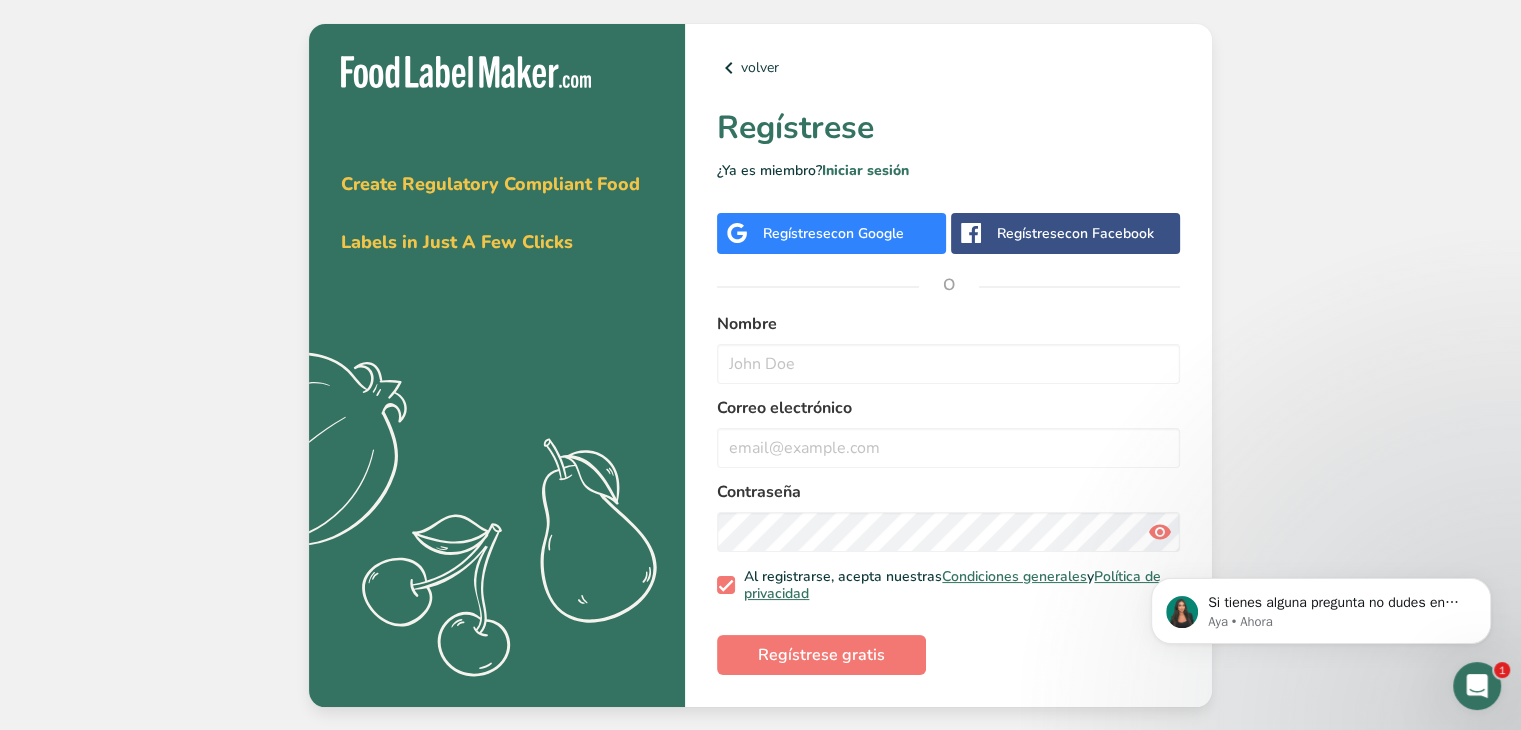 scroll, scrollTop: 0, scrollLeft: 0, axis: both 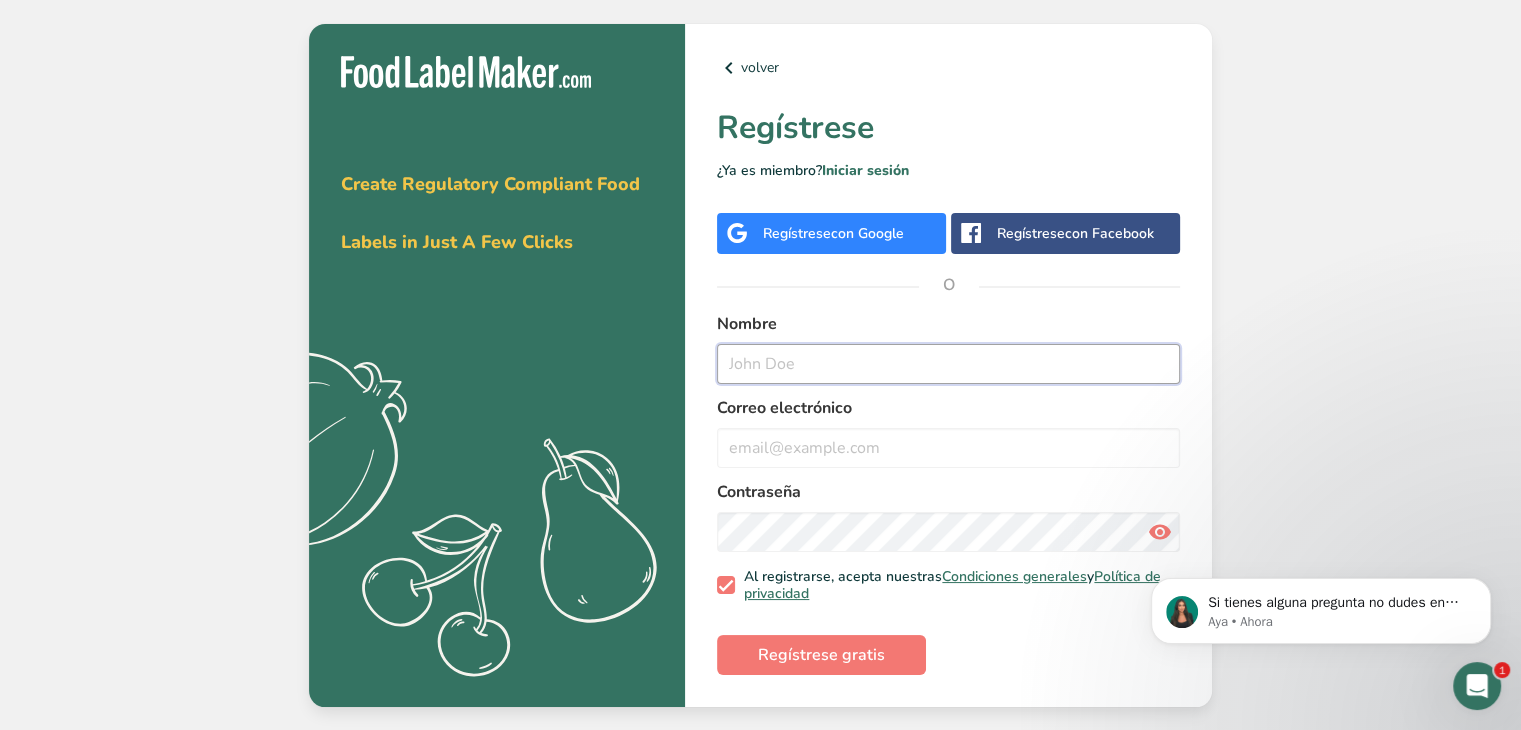 click at bounding box center [948, 364] 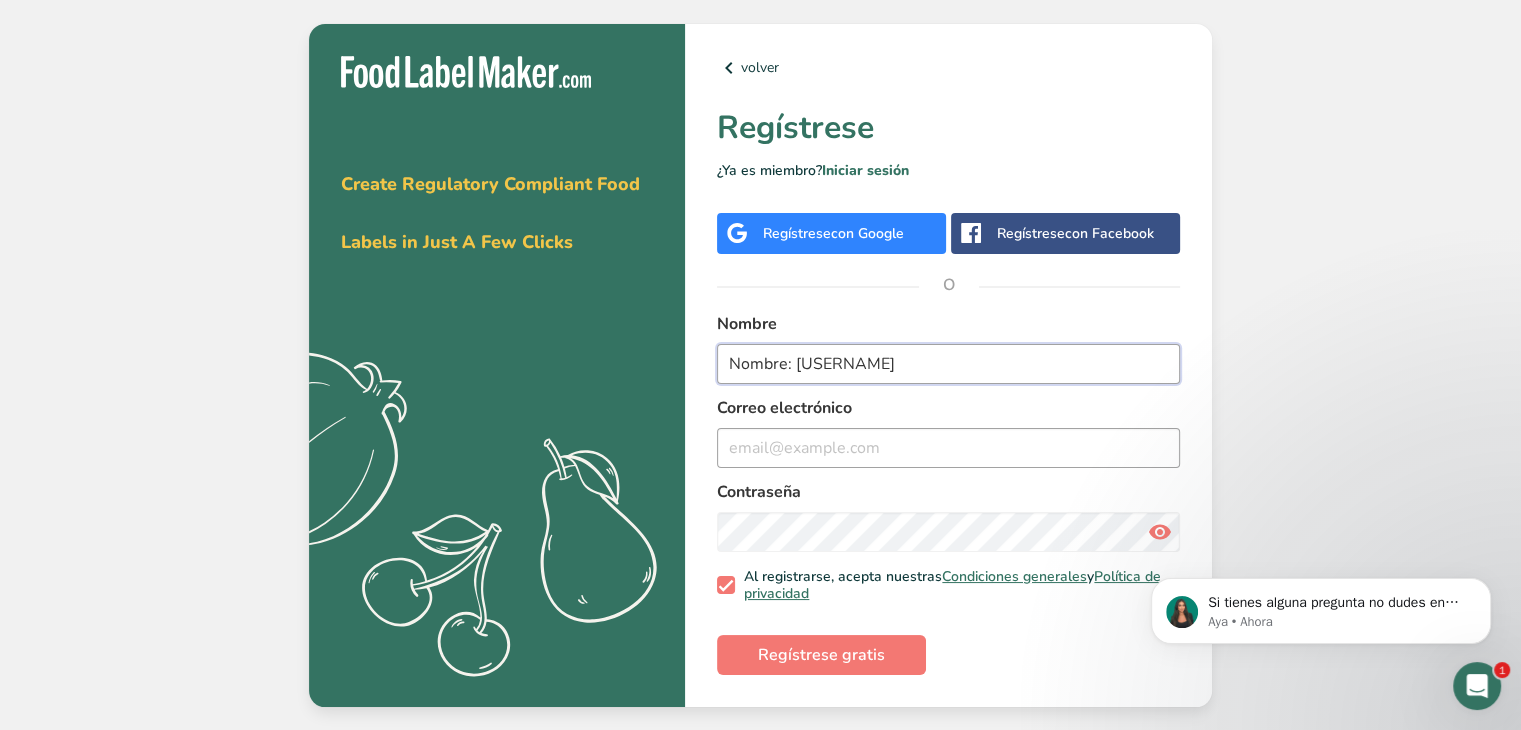 type on "Nombre: [USERNAME]" 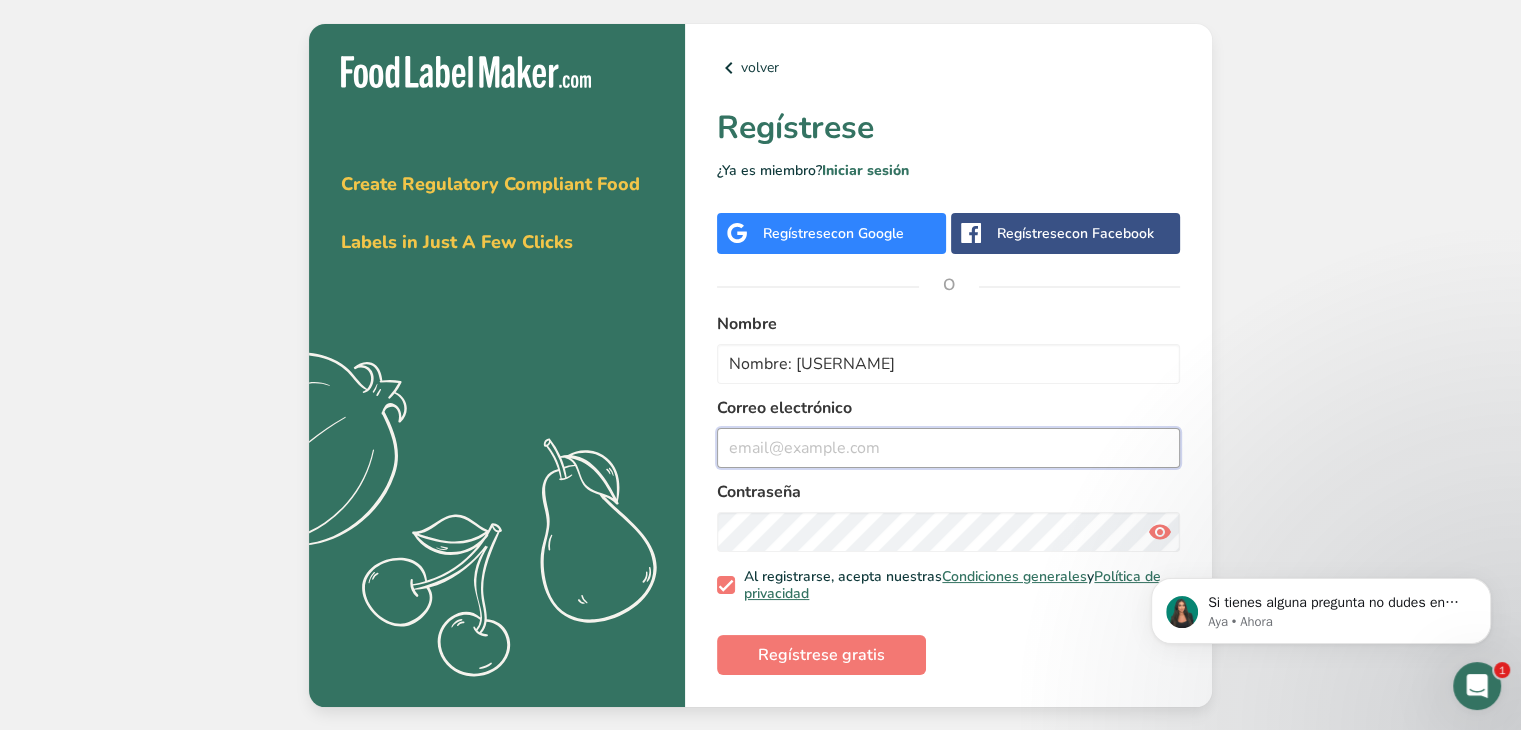 click at bounding box center (948, 448) 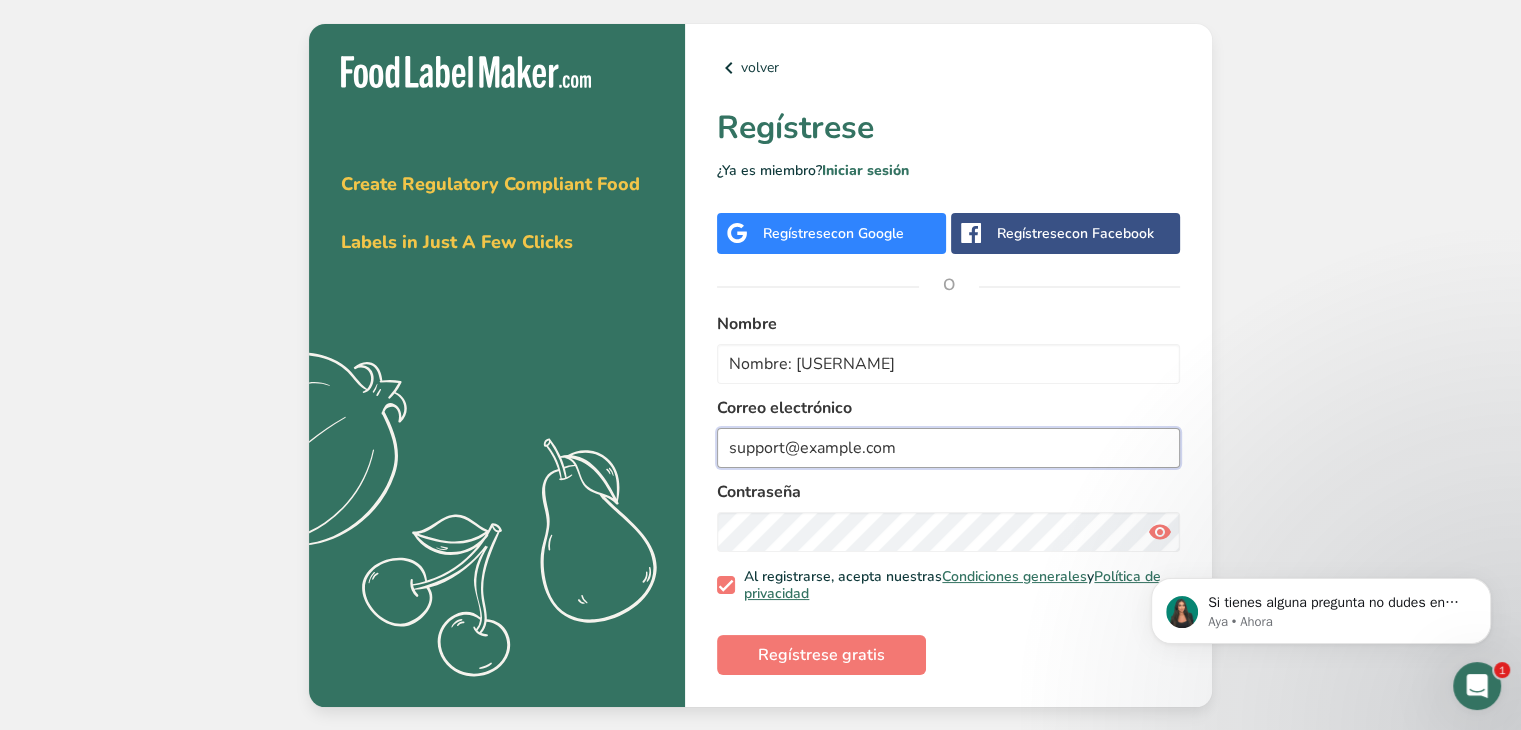 type on "support@example.com" 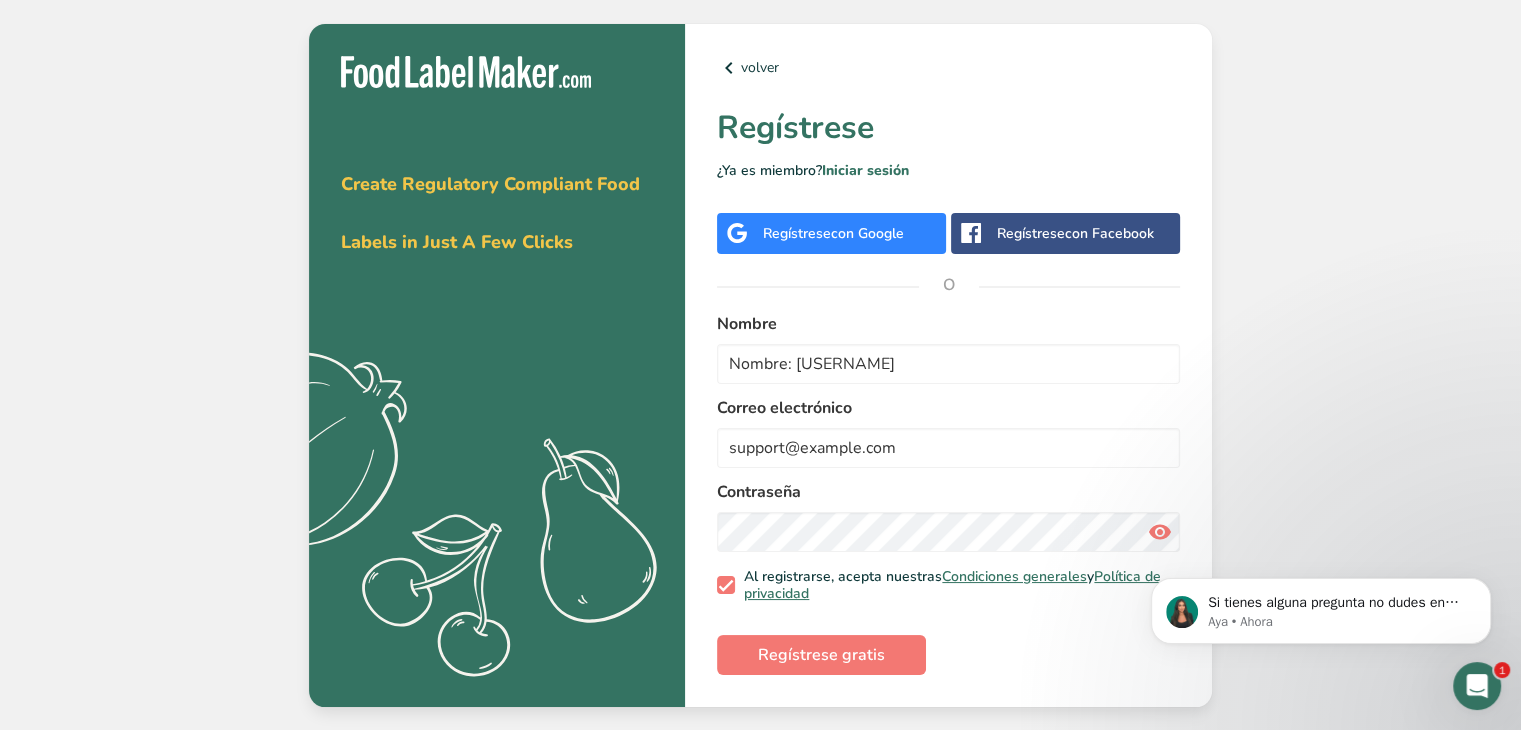 click at bounding box center [1160, 532] 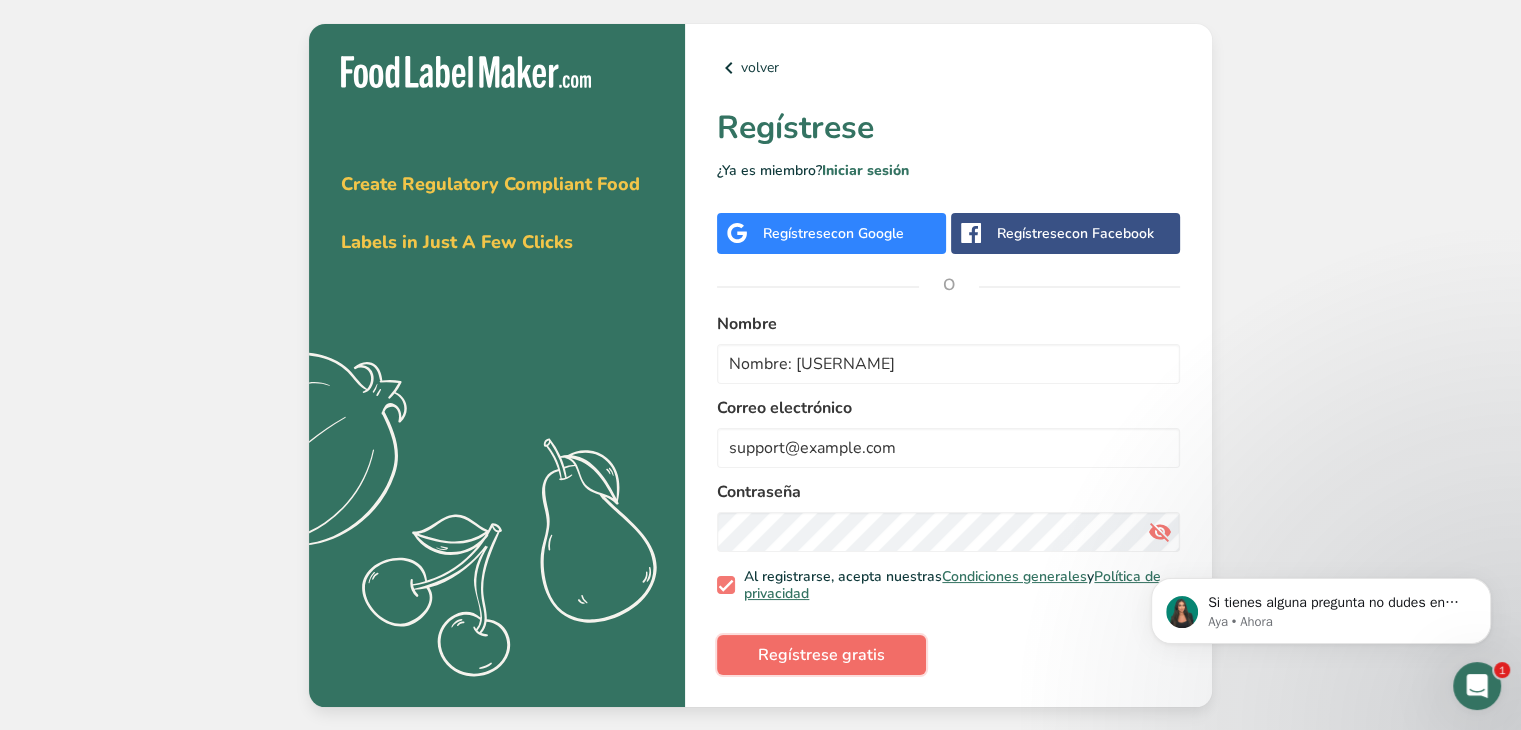 click on "Regístrese gratis" at bounding box center [821, 655] 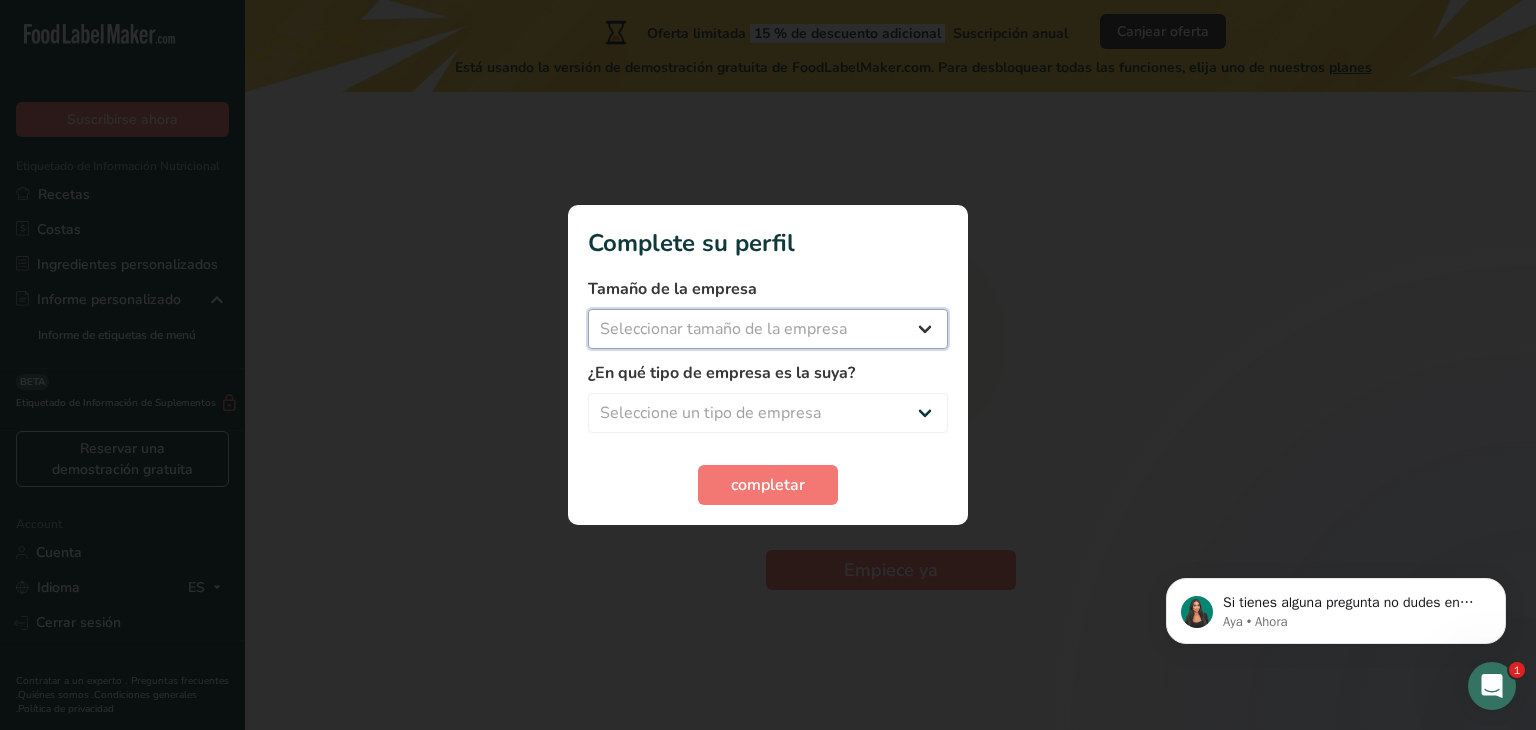 click on "Seleccionar tamaño de la empresa
Menos de 10 empleados
De 10 a 50 empleados
De 51 a 500 empleados
Más de 500 empleados" at bounding box center (768, 329) 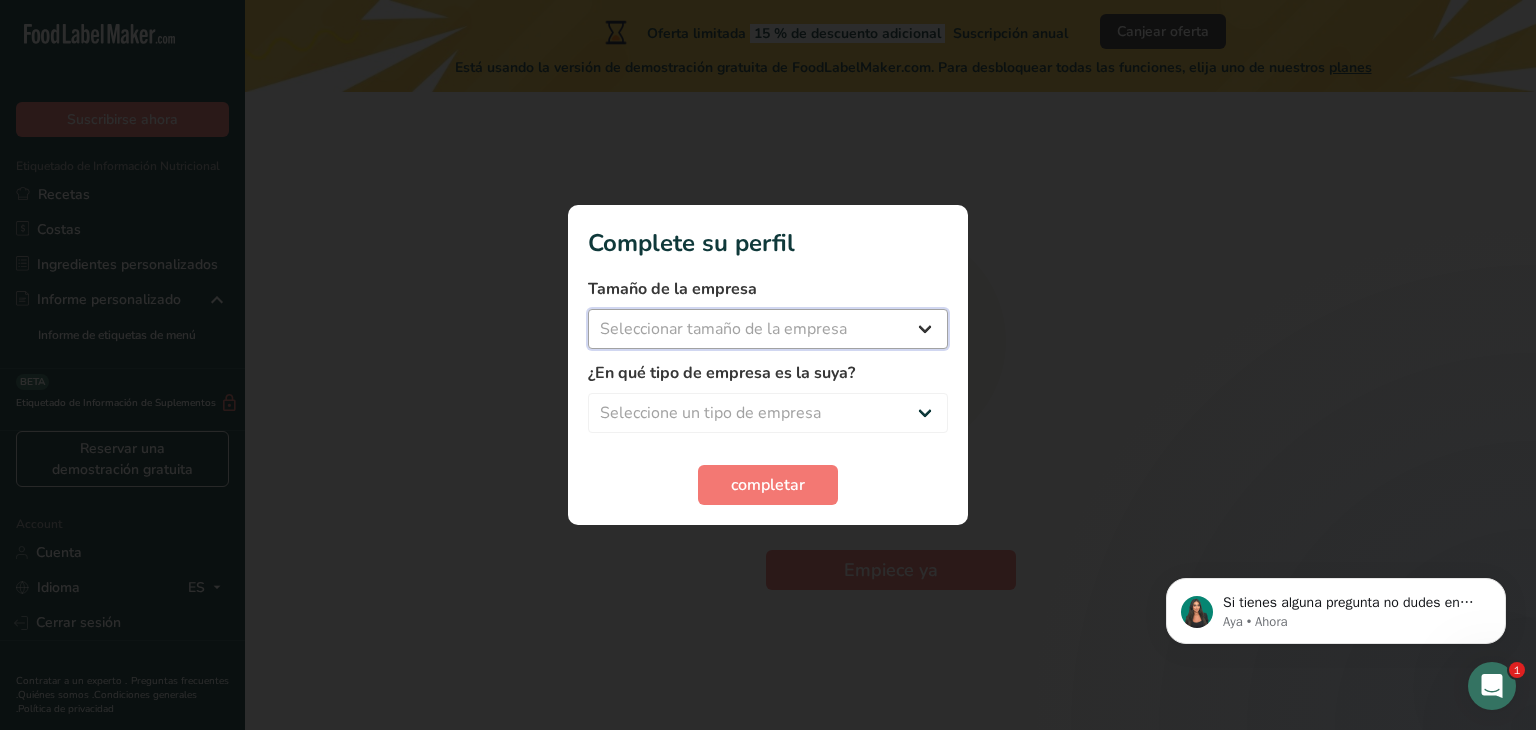 select on "2" 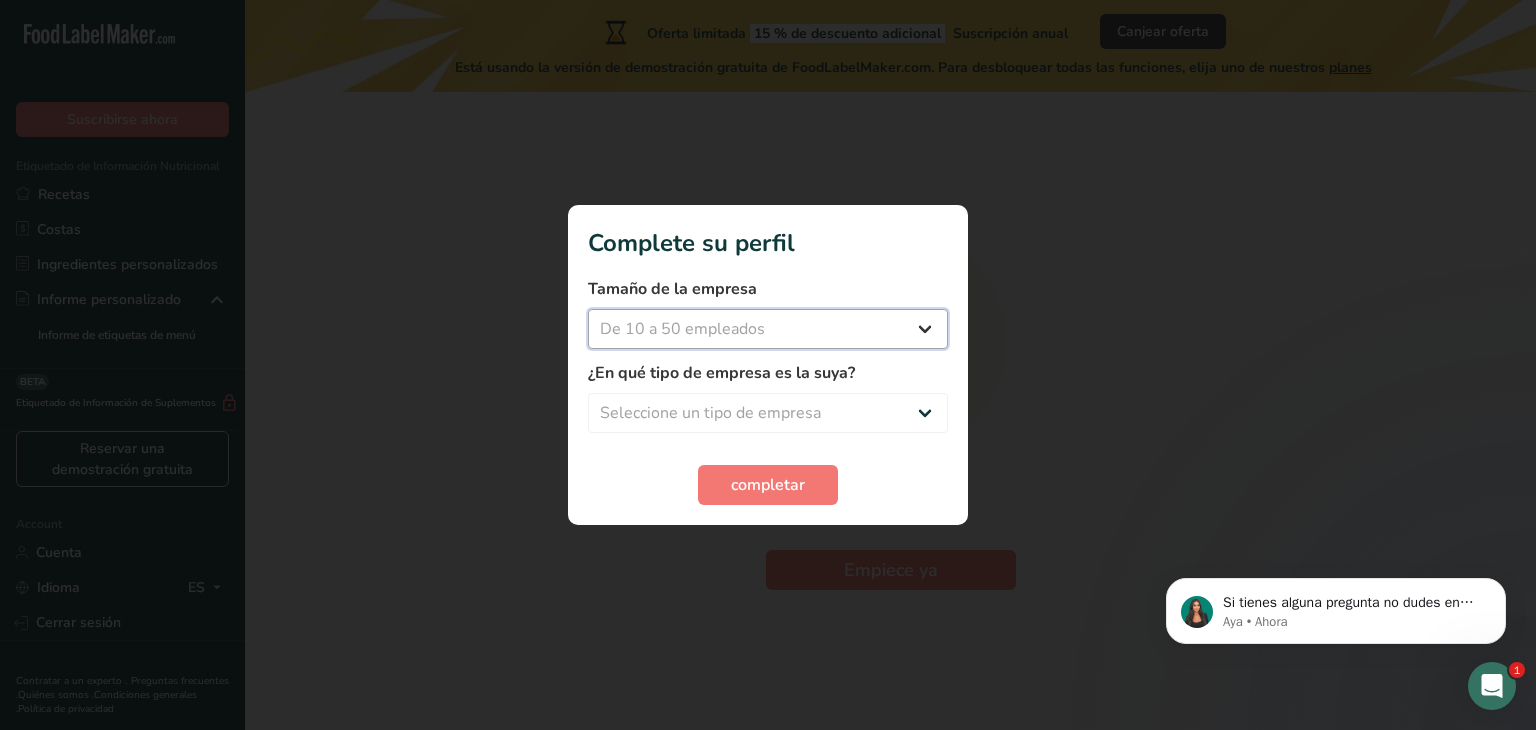 click on "Seleccionar tamaño de la empresa
Menos de 10 empleados
De 10 a 50 empleados
De 51 a 500 empleados
Más de 500 empleados" at bounding box center (768, 329) 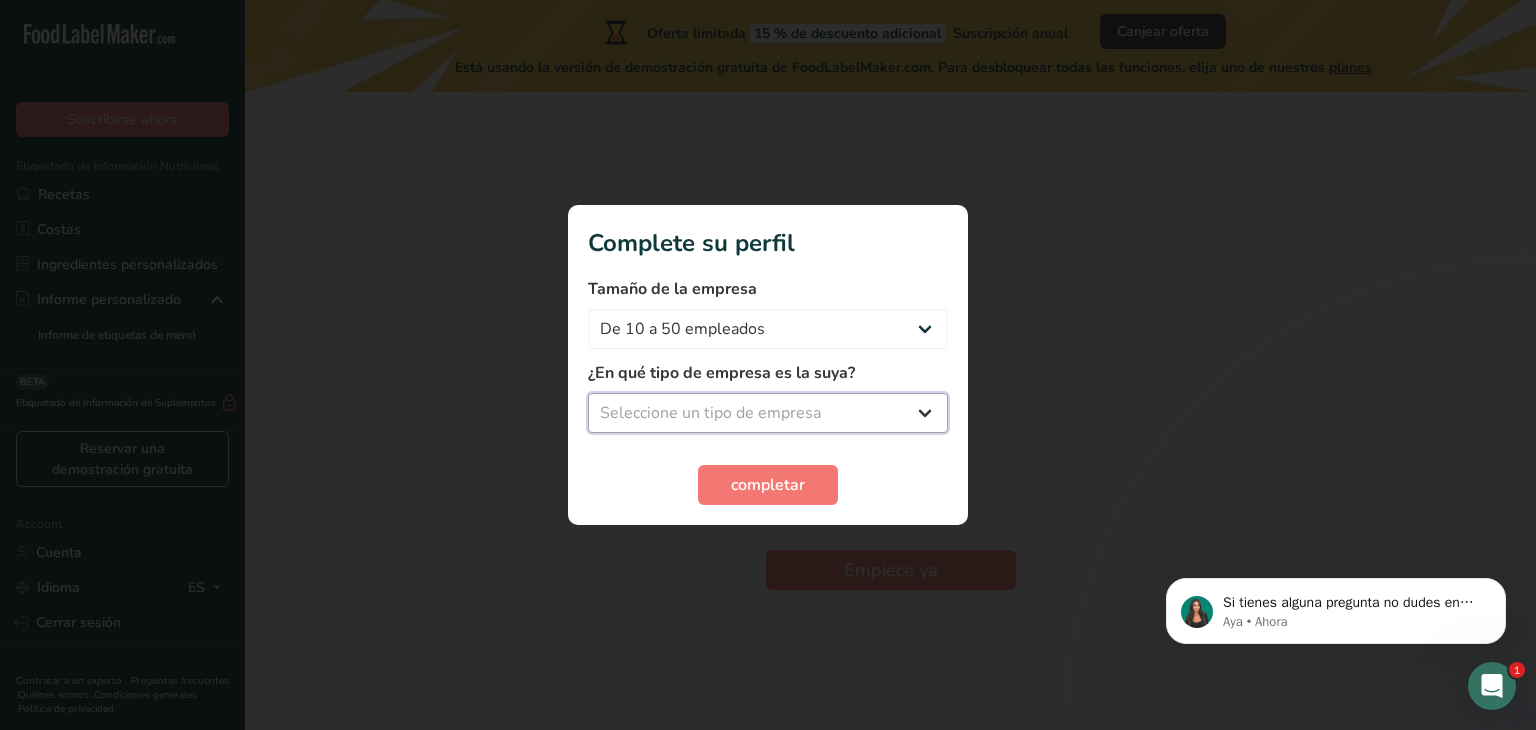 click on "Seleccione un tipo de empresa
Fabricante de alimentos envasados
Restaurante y cafetería
Panadería
Empresa de comidas preparadas y cáterin
Nutricionista
Bloguero gastronómico
Entrenador personal
Otro" at bounding box center (768, 413) 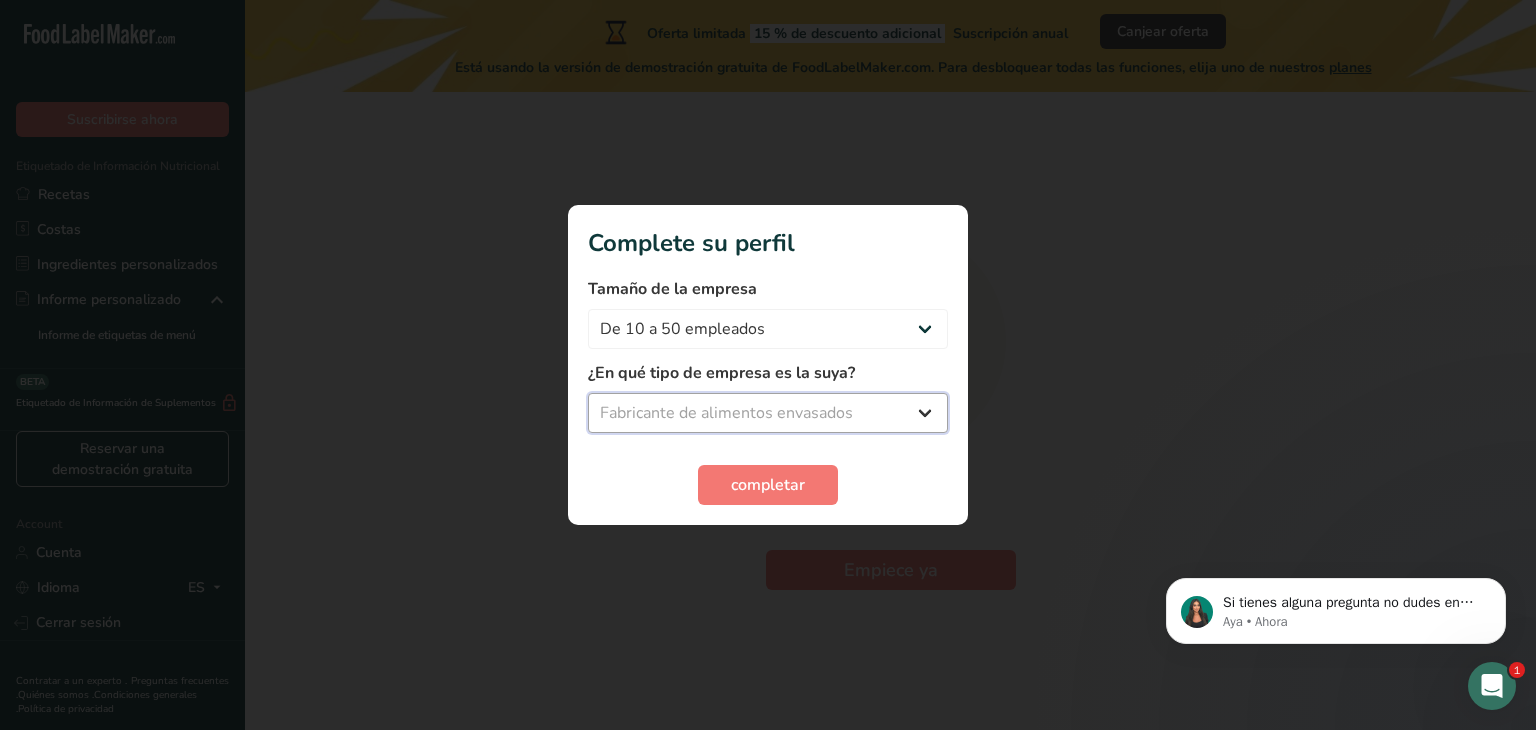 click on "Seleccione un tipo de empresa
Fabricante de alimentos envasados
Restaurante y cafetería
Panadería
Empresa de comidas preparadas y cáterin
Nutricionista
Bloguero gastronómico
Entrenador personal
Otro" at bounding box center (768, 413) 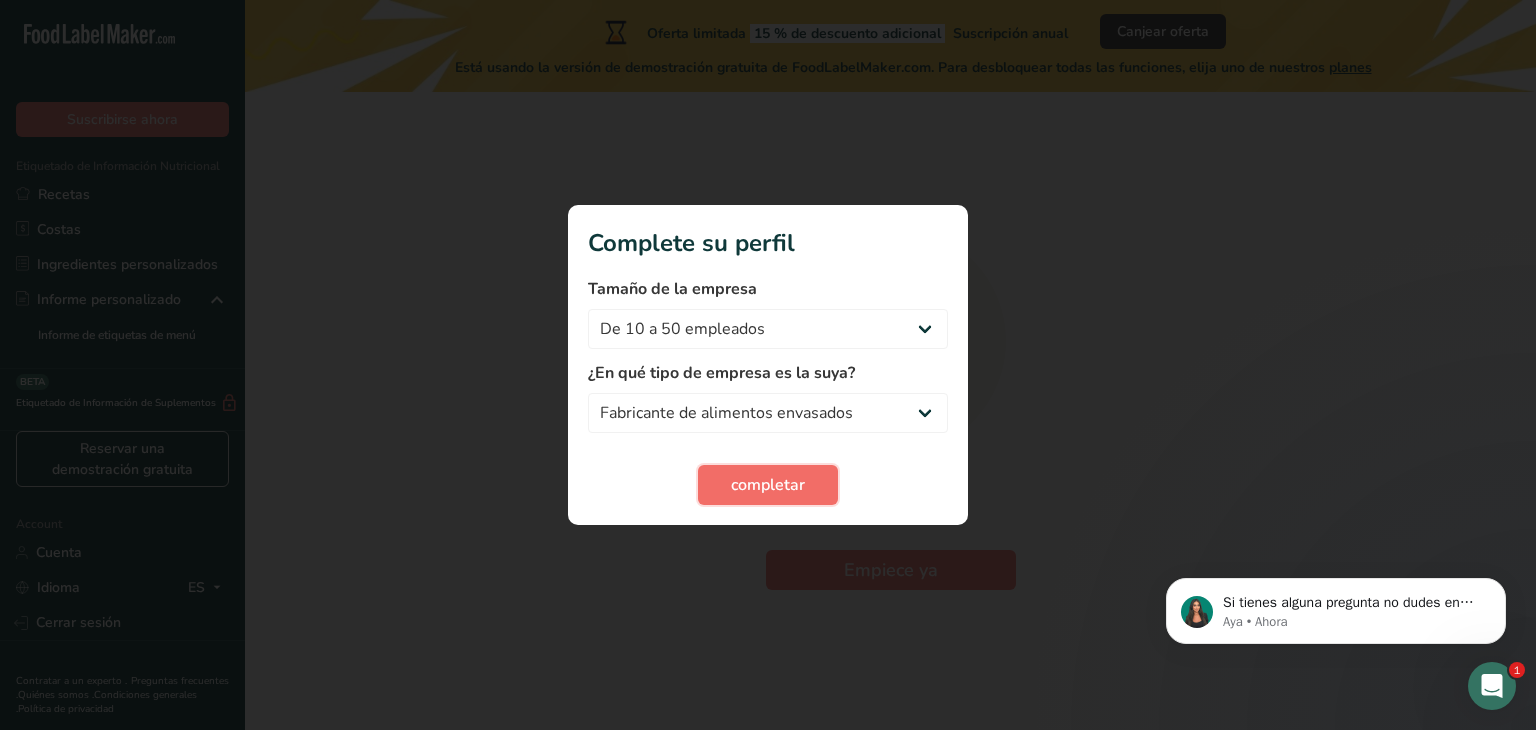 click on "completar" at bounding box center (768, 485) 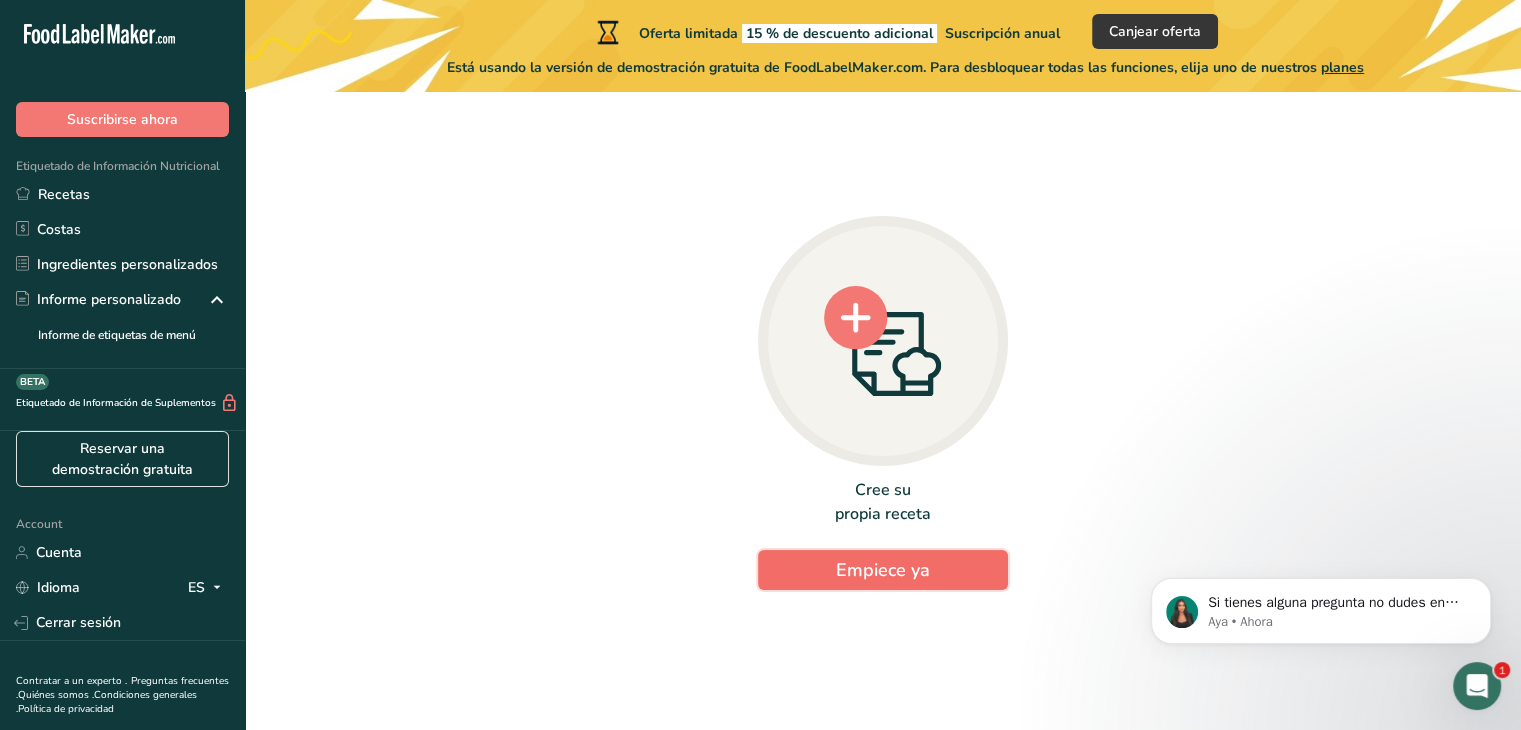 click on "Empiece ya" at bounding box center (883, 570) 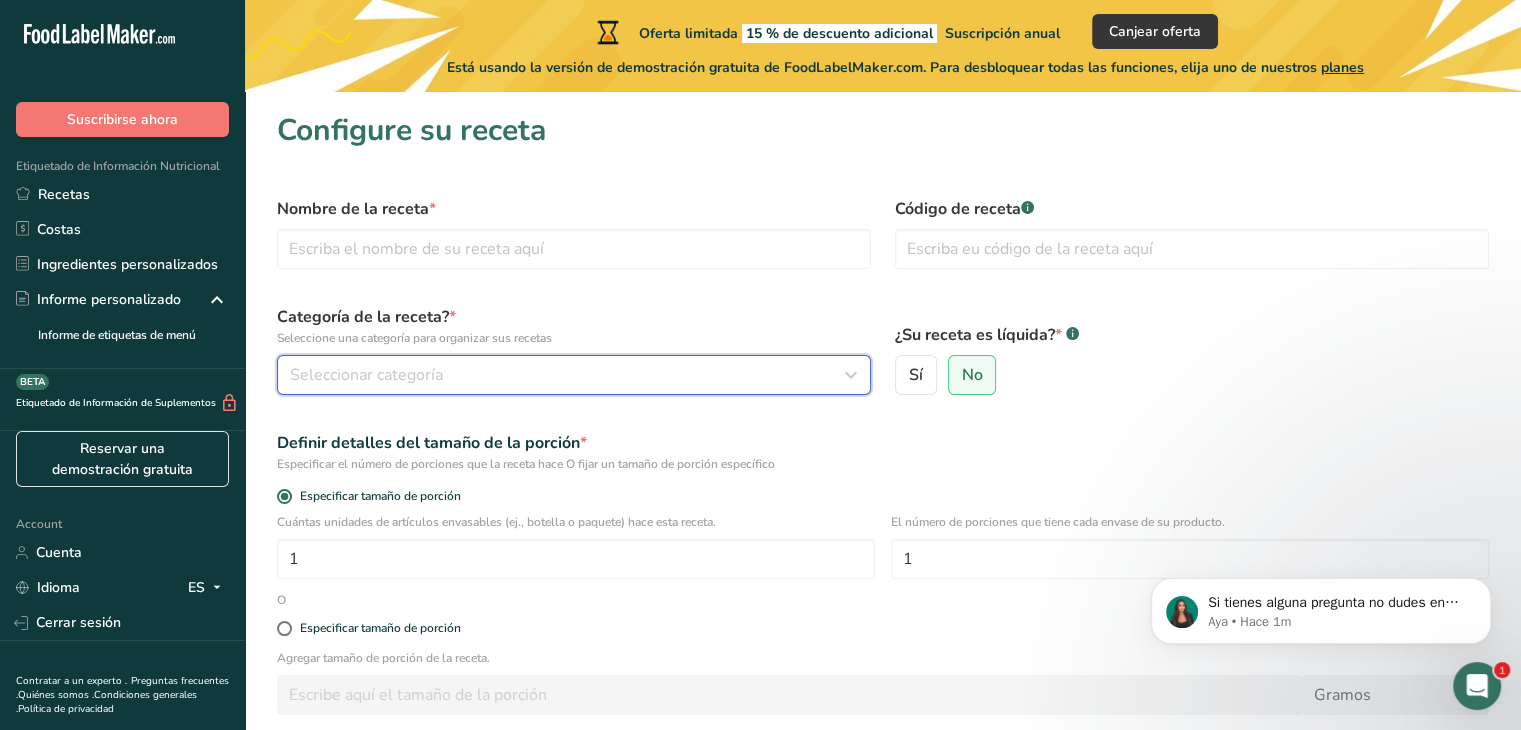 click at bounding box center [851, 375] 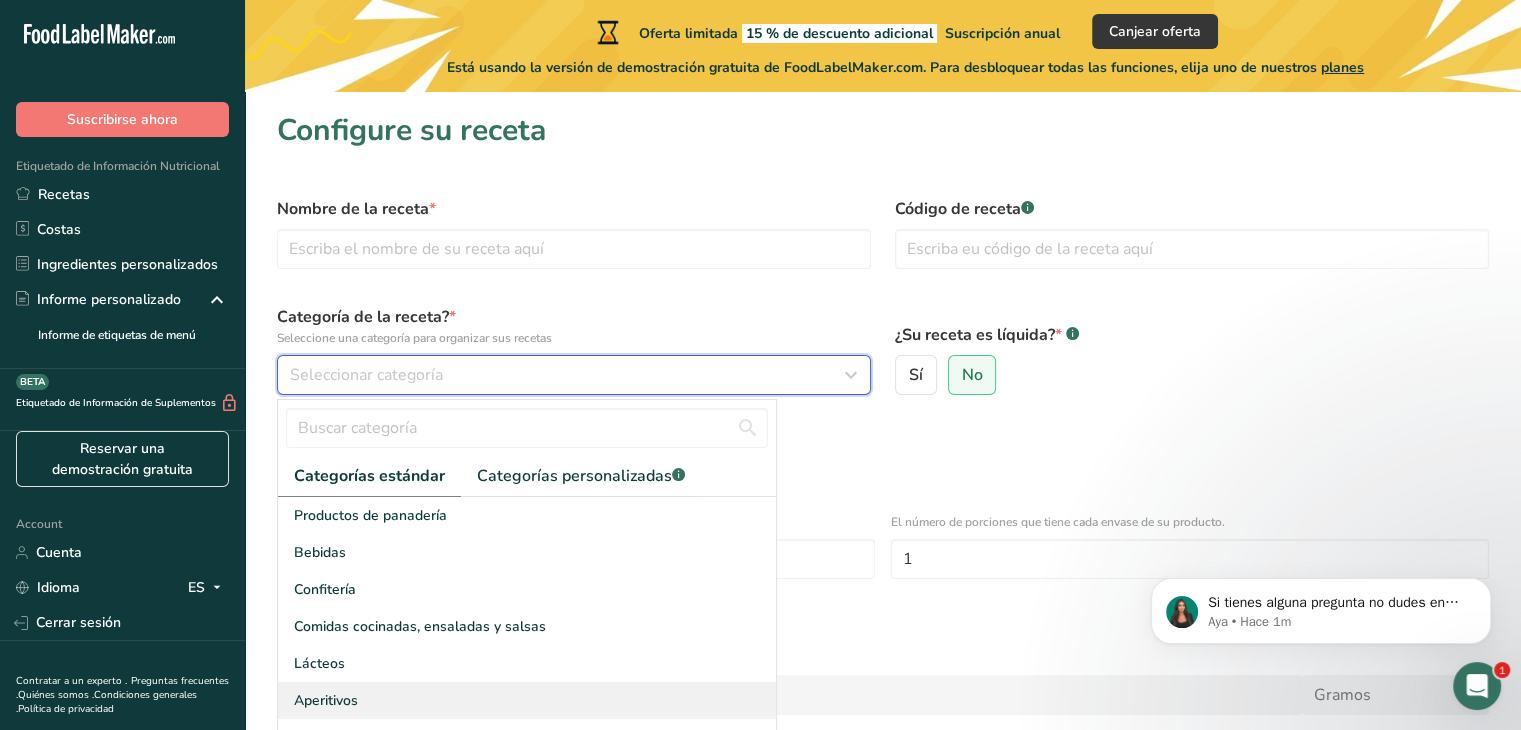 type 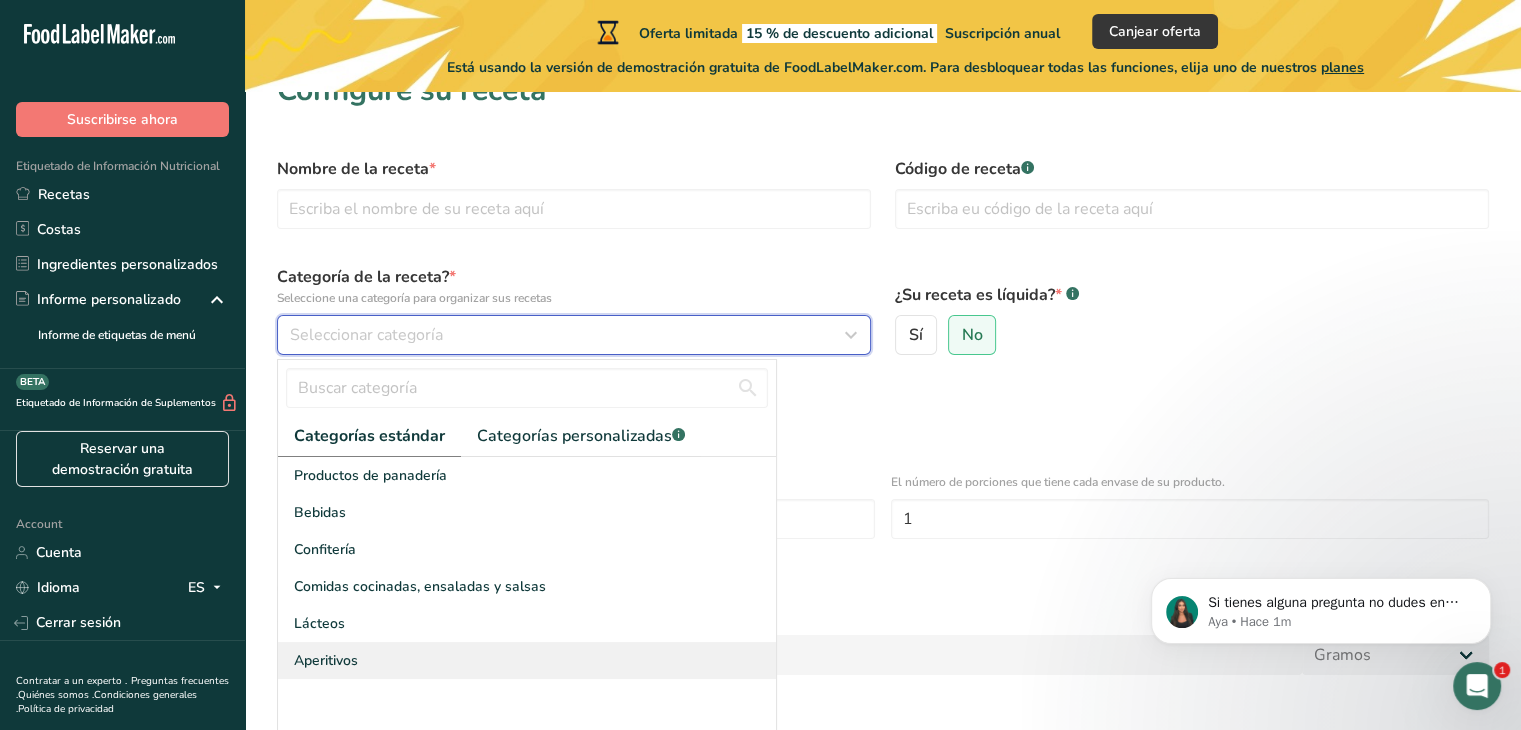 scroll, scrollTop: 80, scrollLeft: 0, axis: vertical 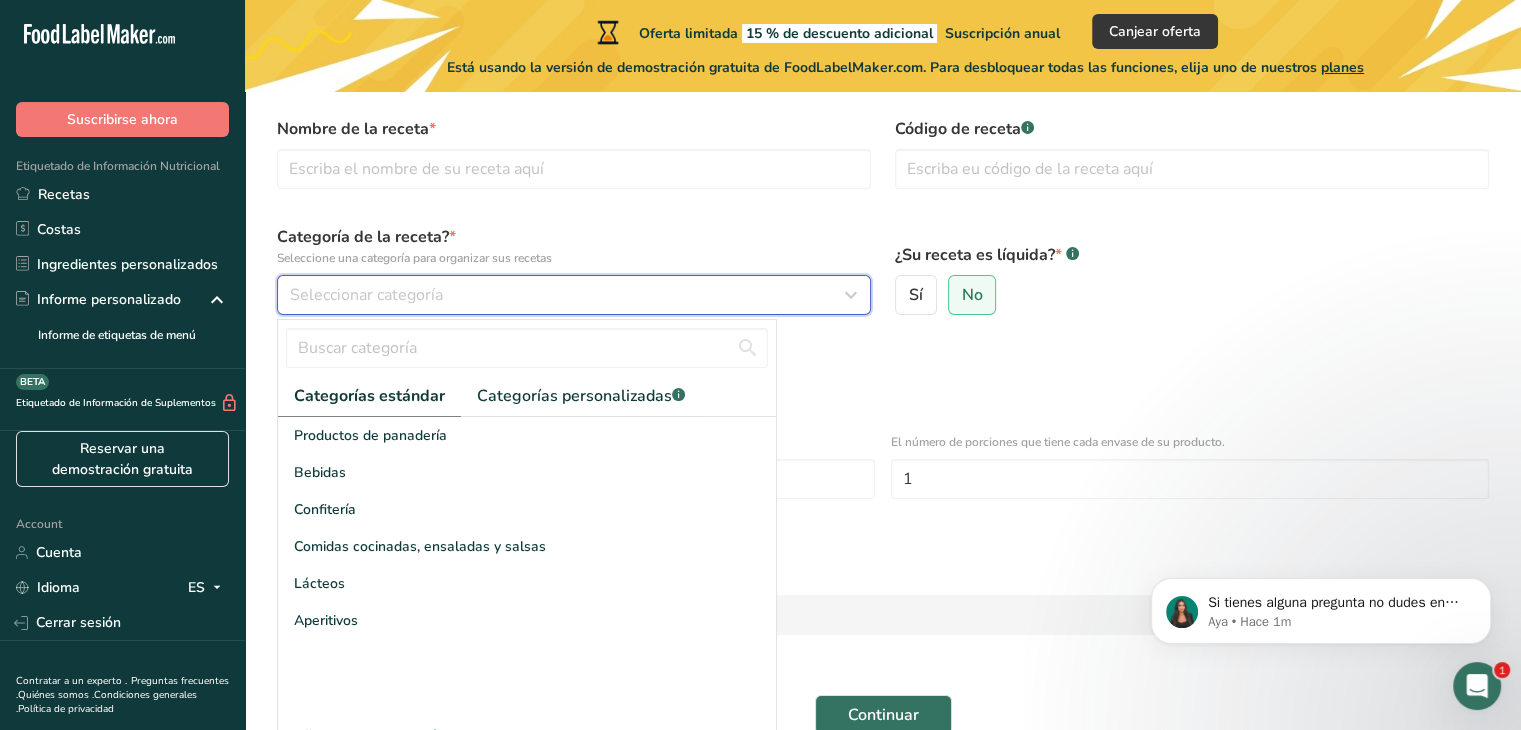 click at bounding box center (851, 295) 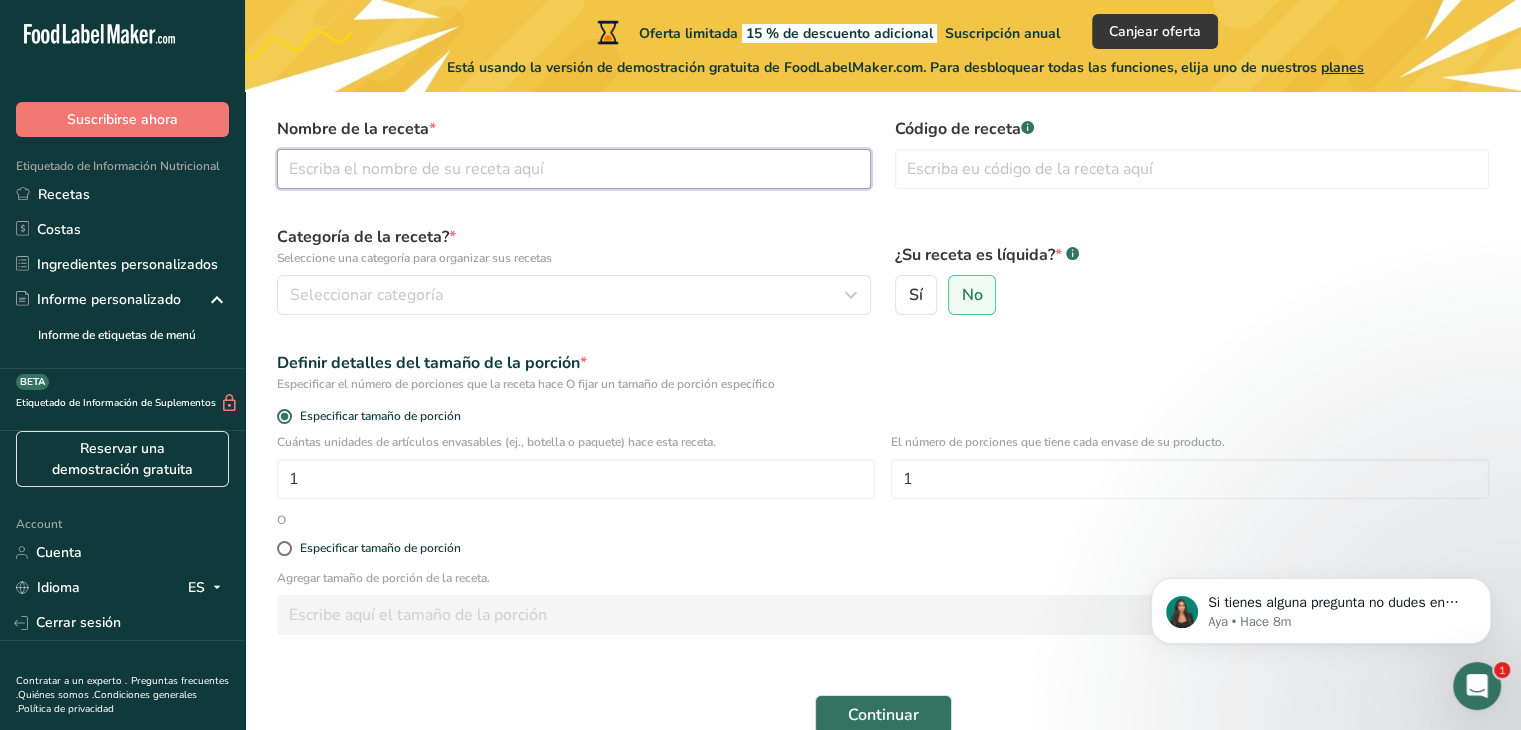 click at bounding box center [574, 169] 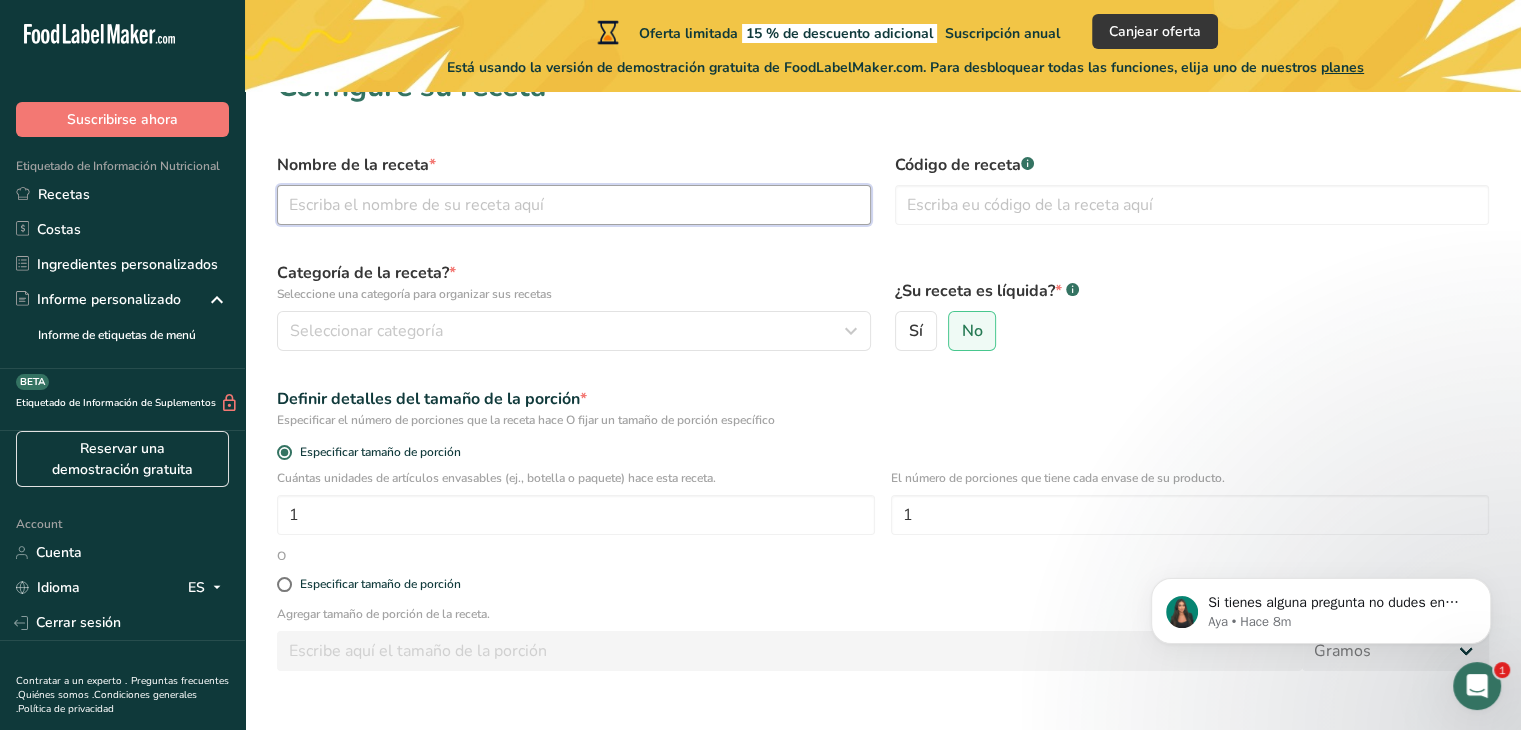 scroll, scrollTop: 0, scrollLeft: 0, axis: both 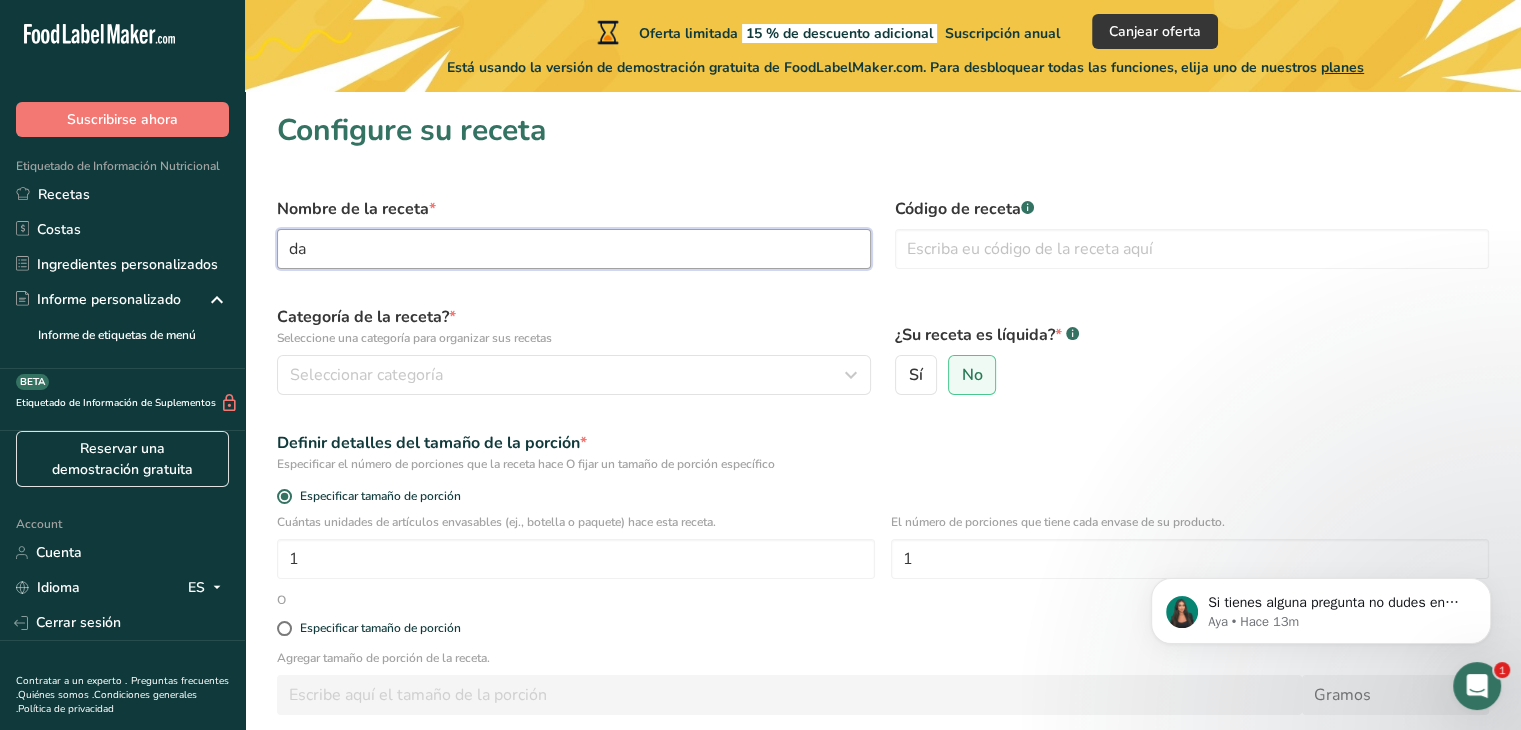 type on "d" 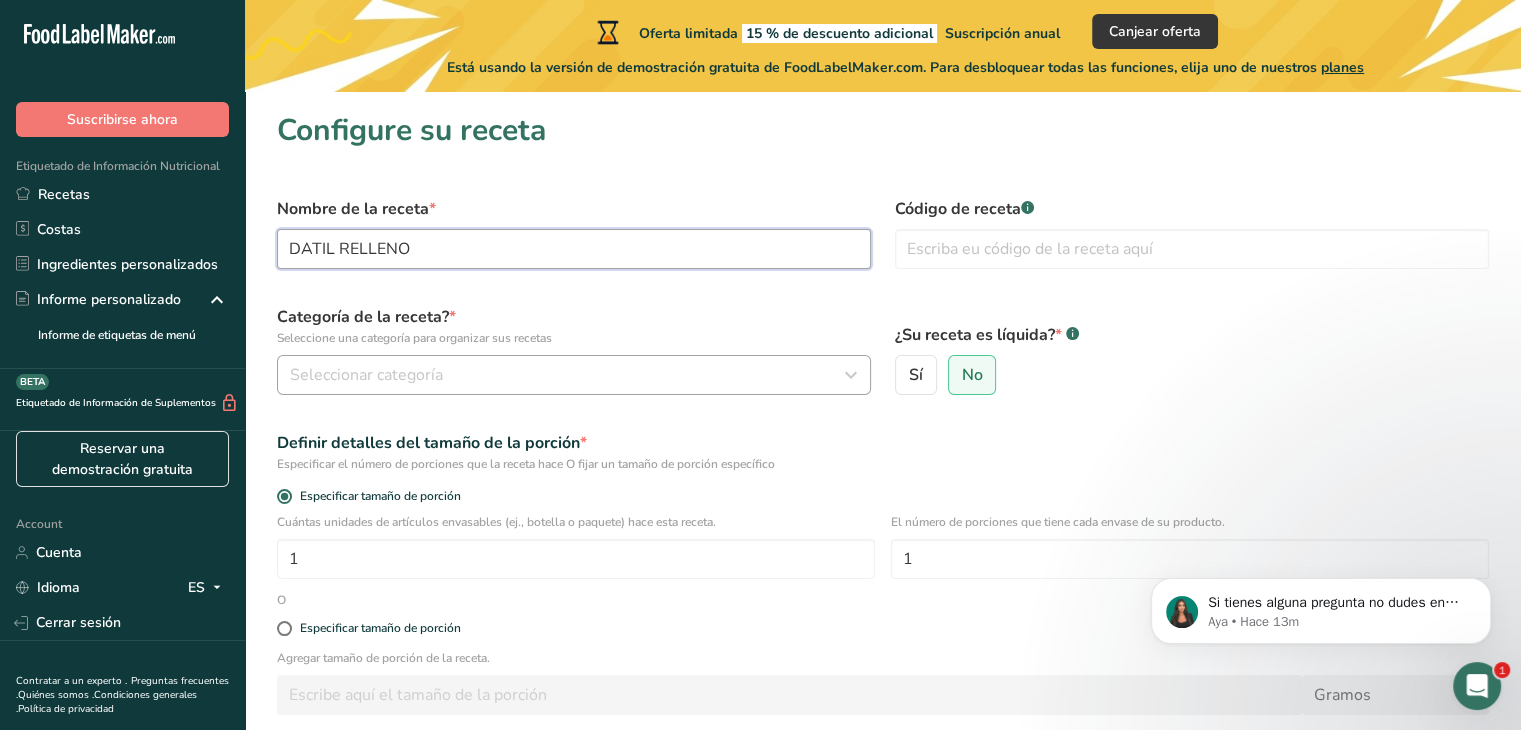 type on "DATIL RELLENO" 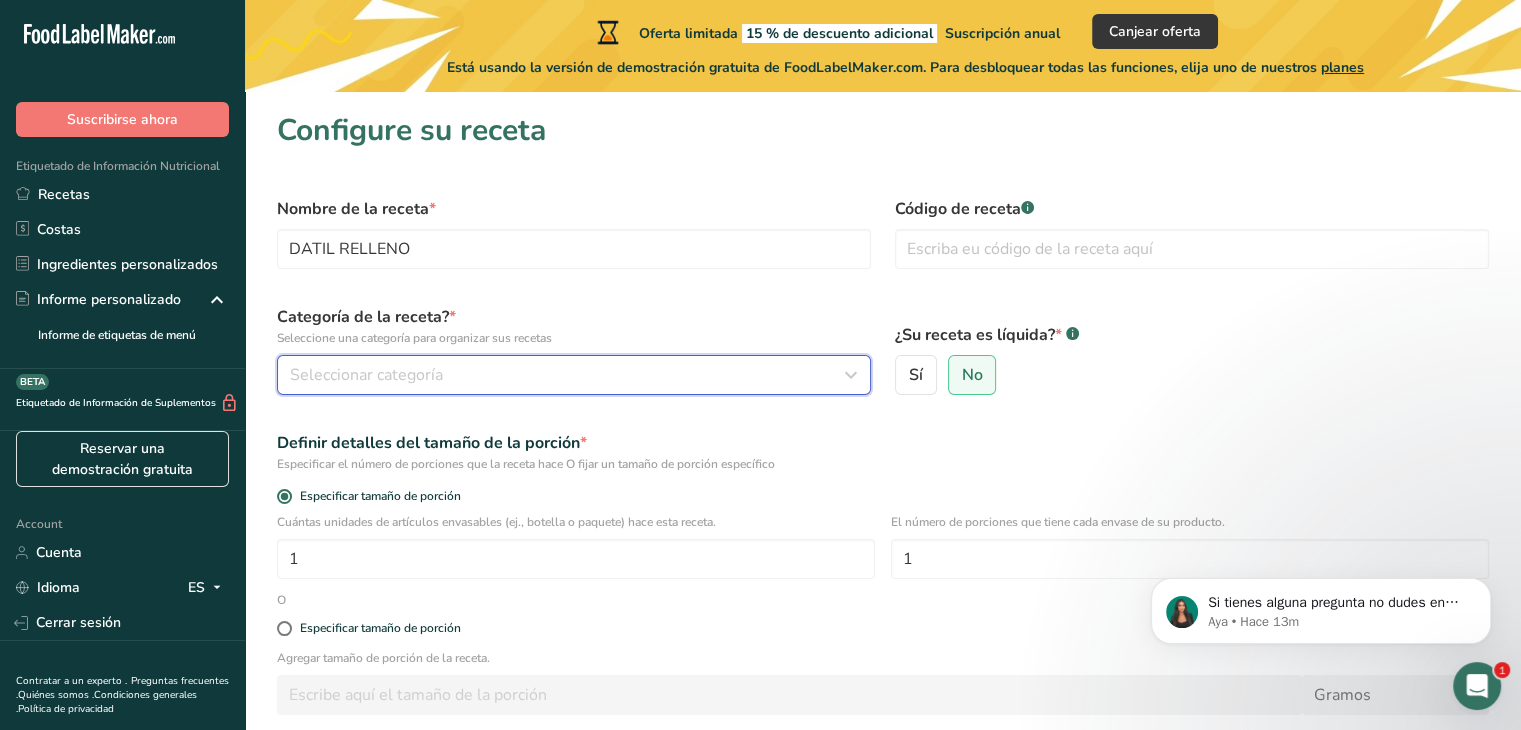 click at bounding box center (851, 375) 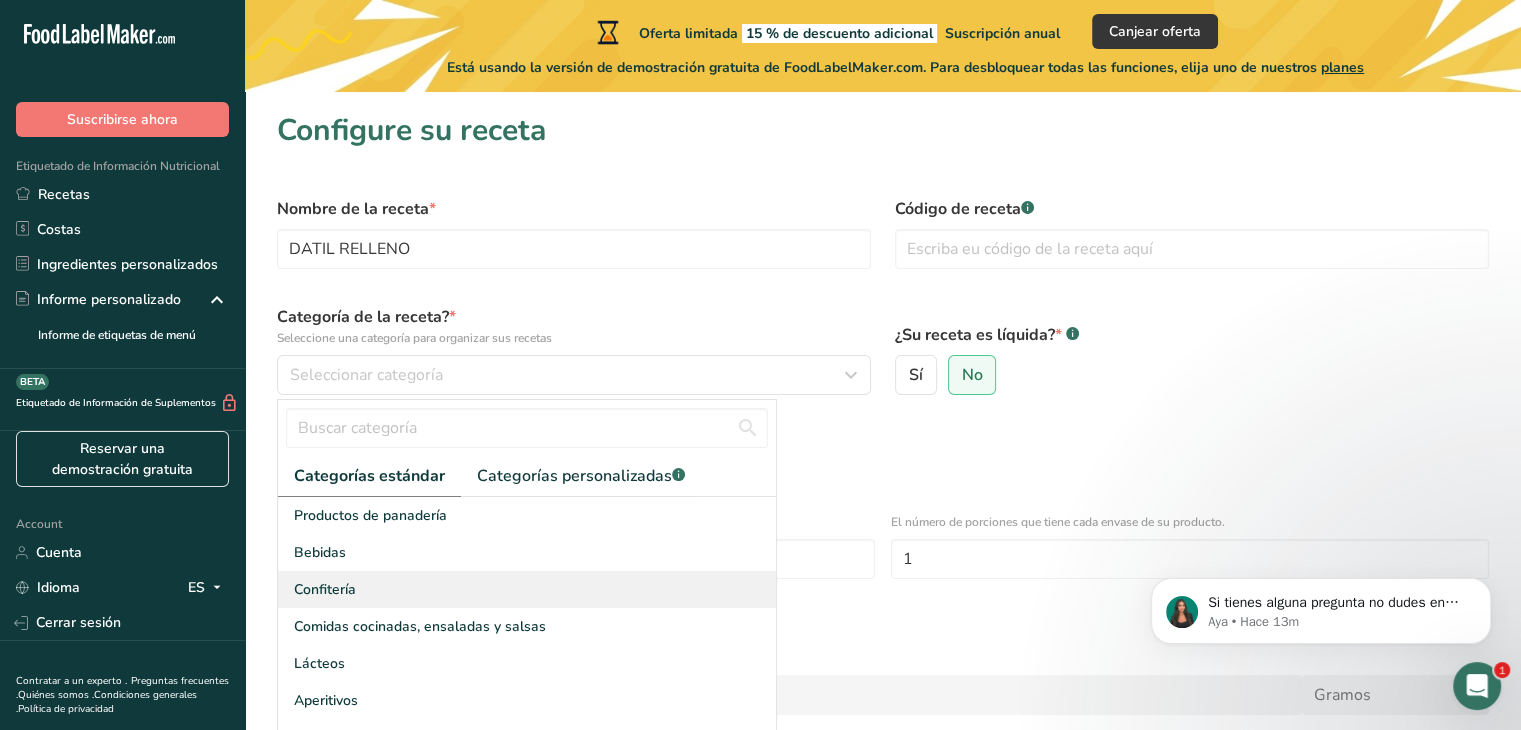 click on "Confitería" at bounding box center (325, 589) 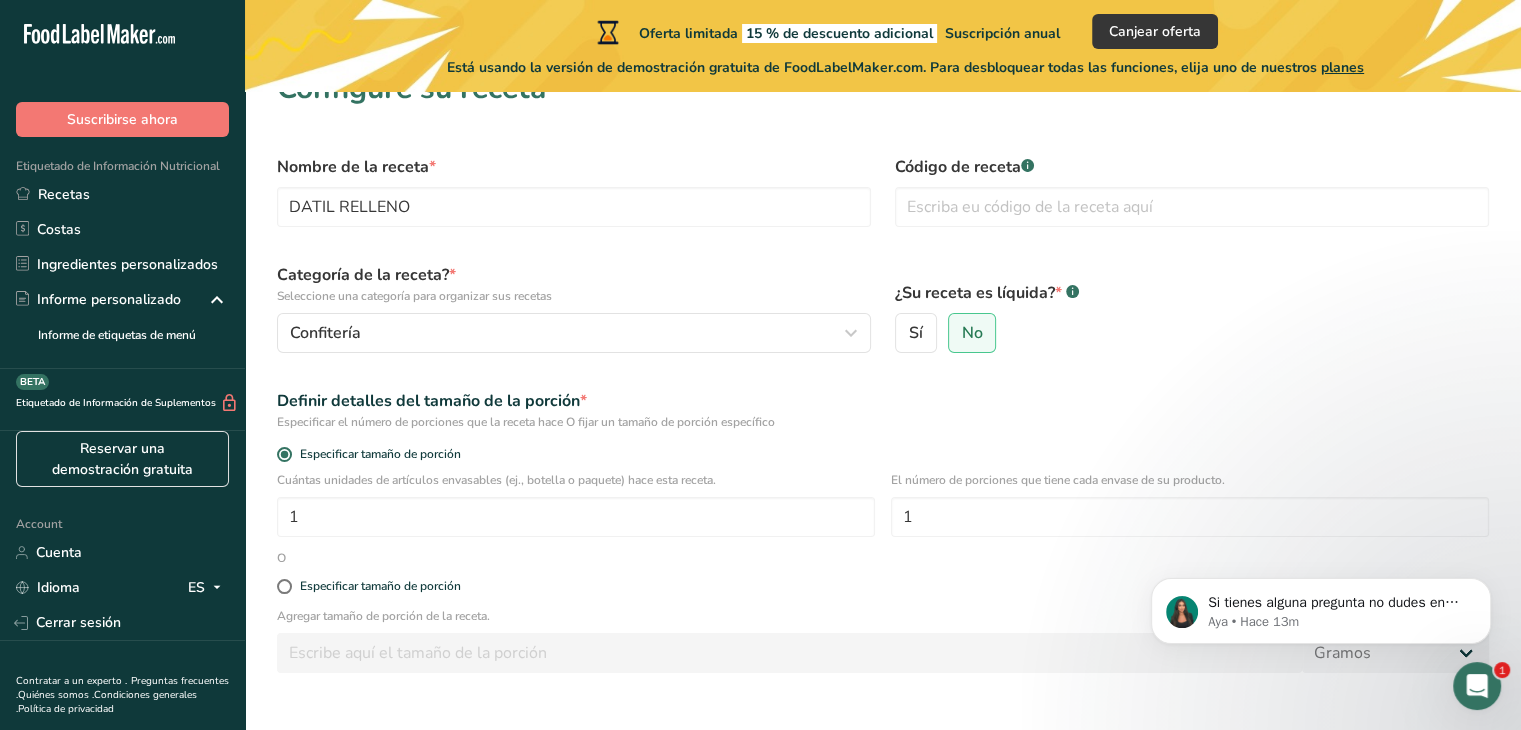 scroll, scrollTop: 1, scrollLeft: 0, axis: vertical 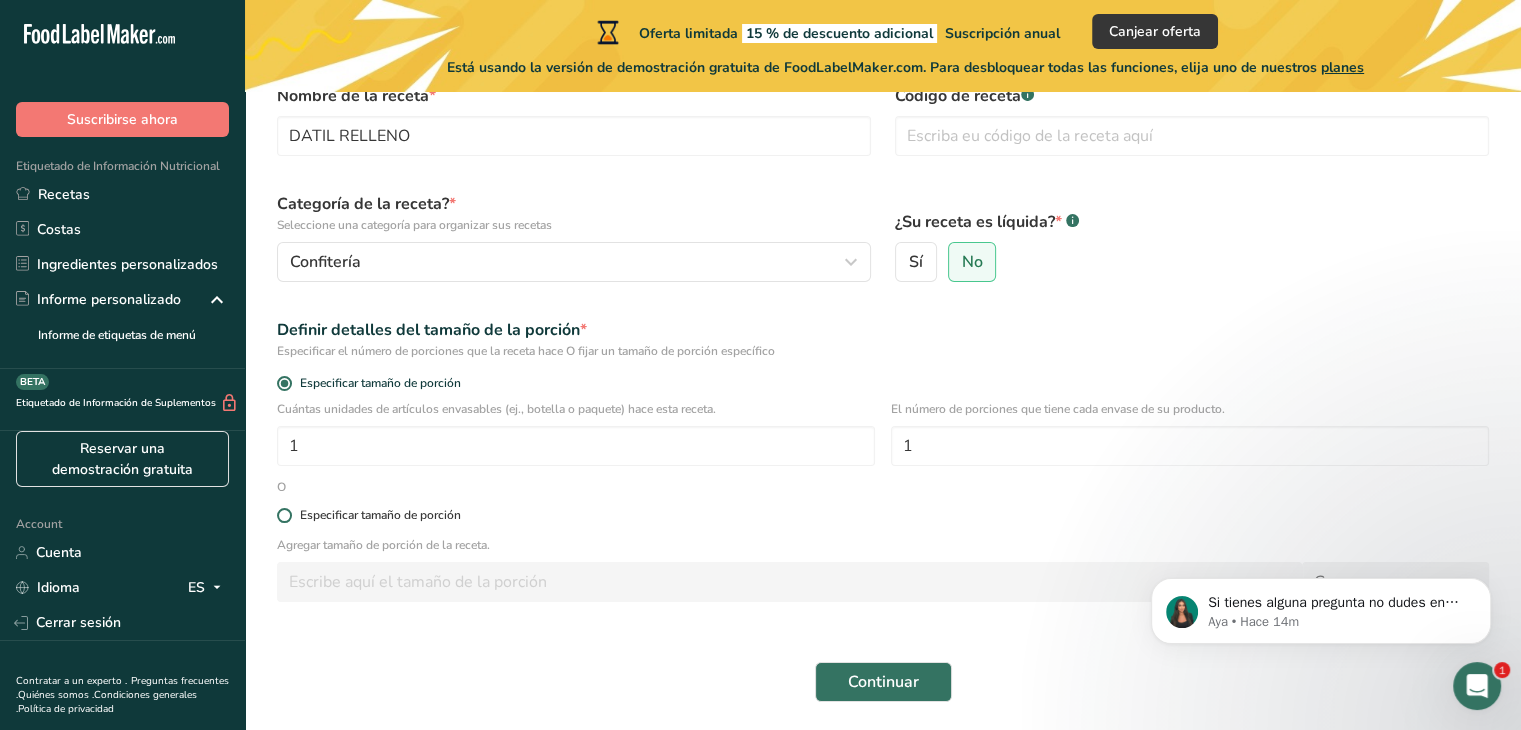 click at bounding box center [284, 515] 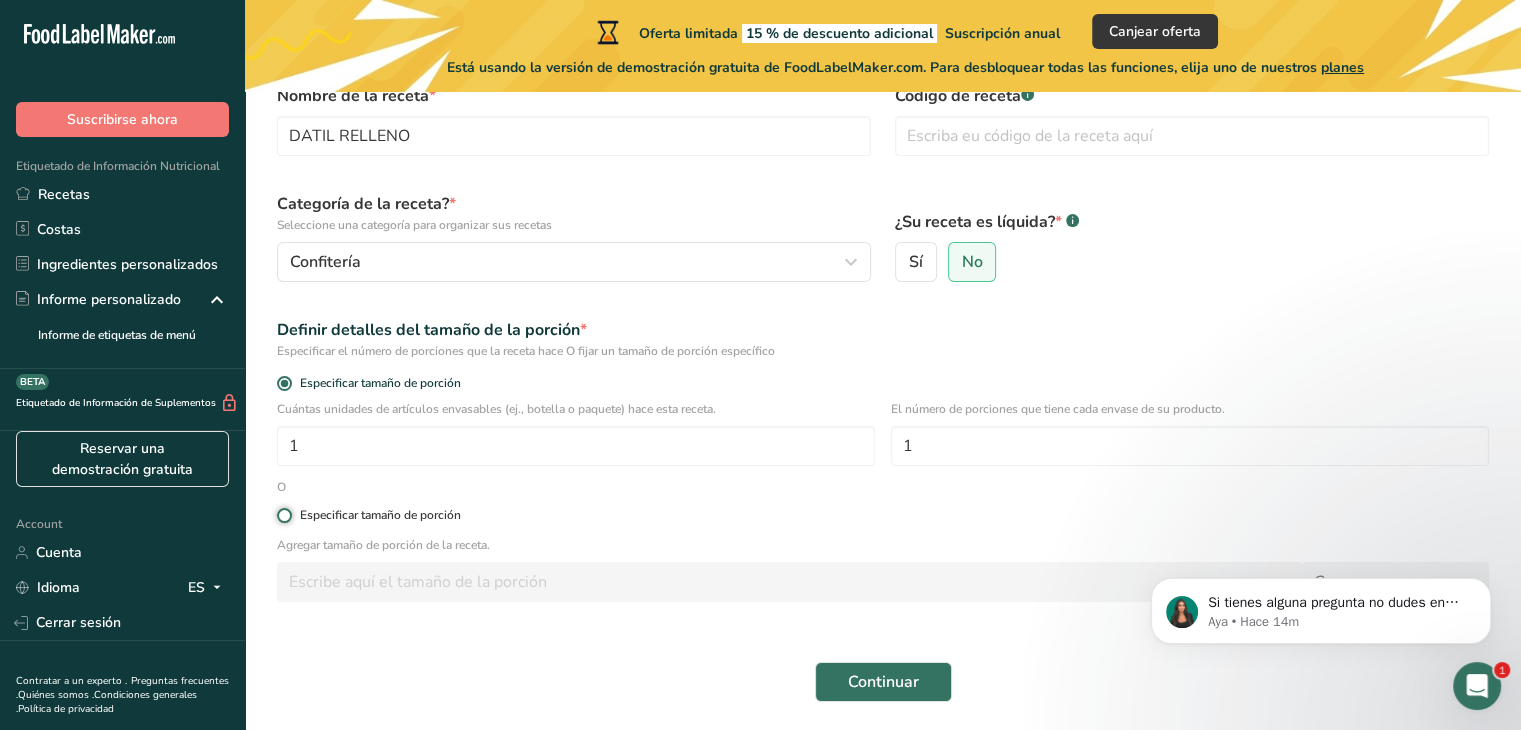 click on "Especificar tamaño de porción" at bounding box center (283, 515) 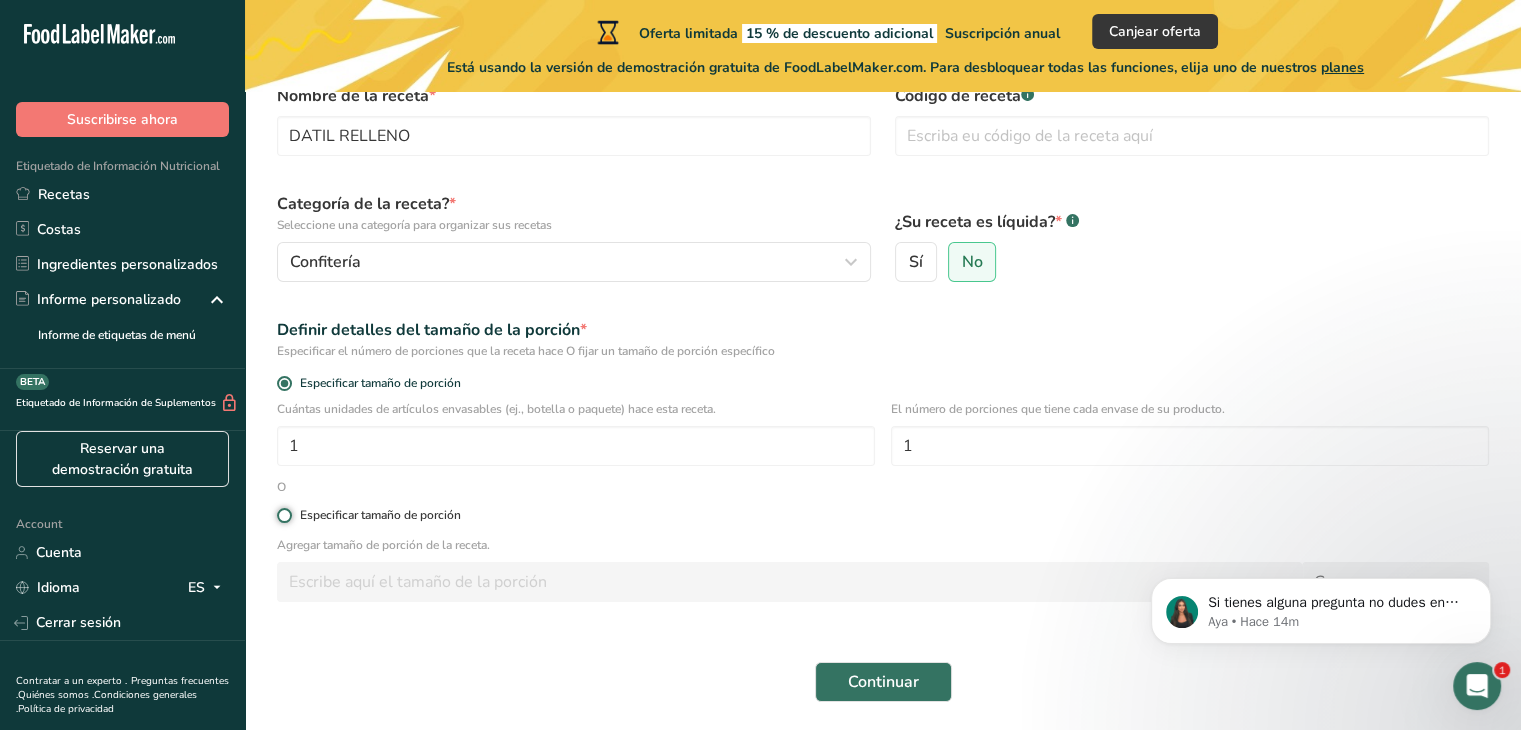 radio on "true" 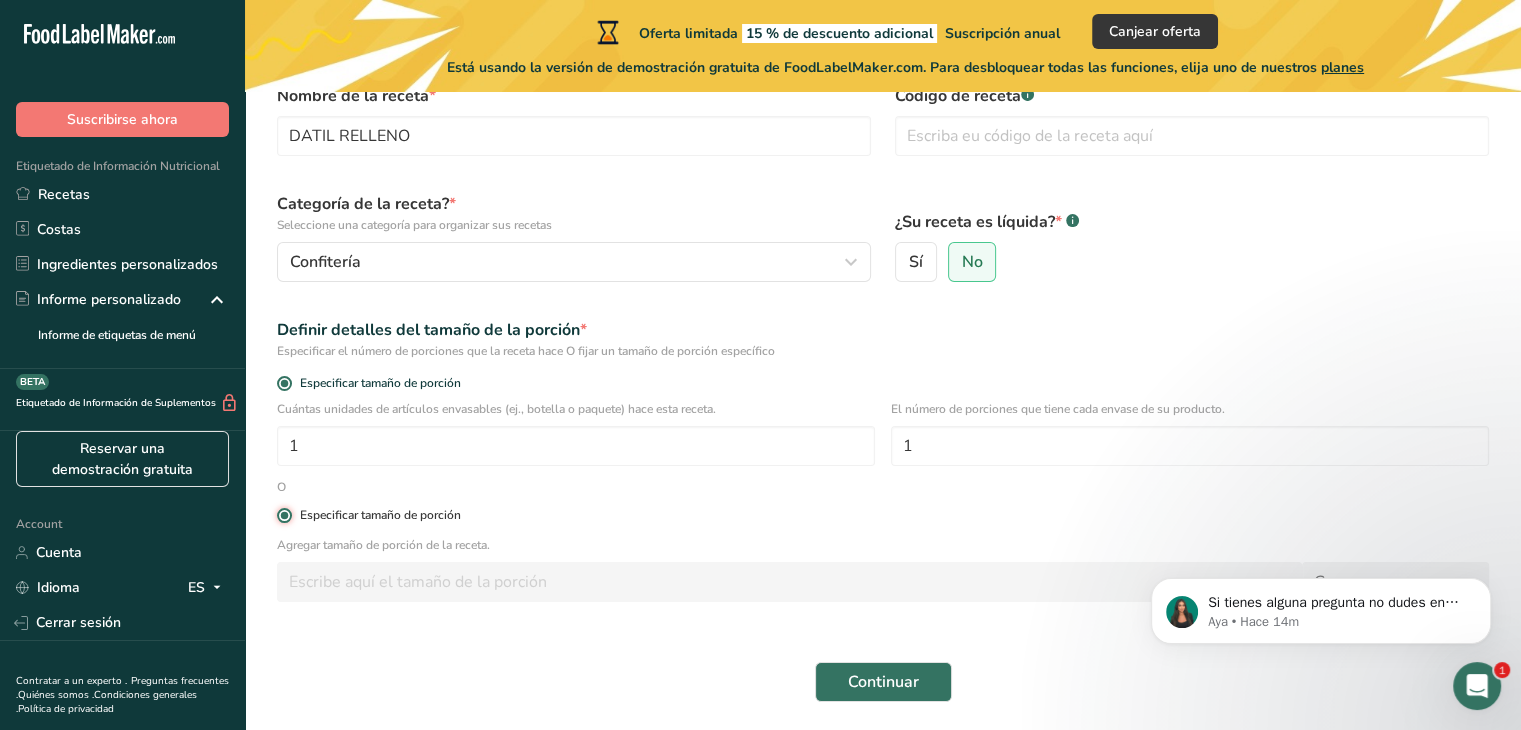 radio on "false" 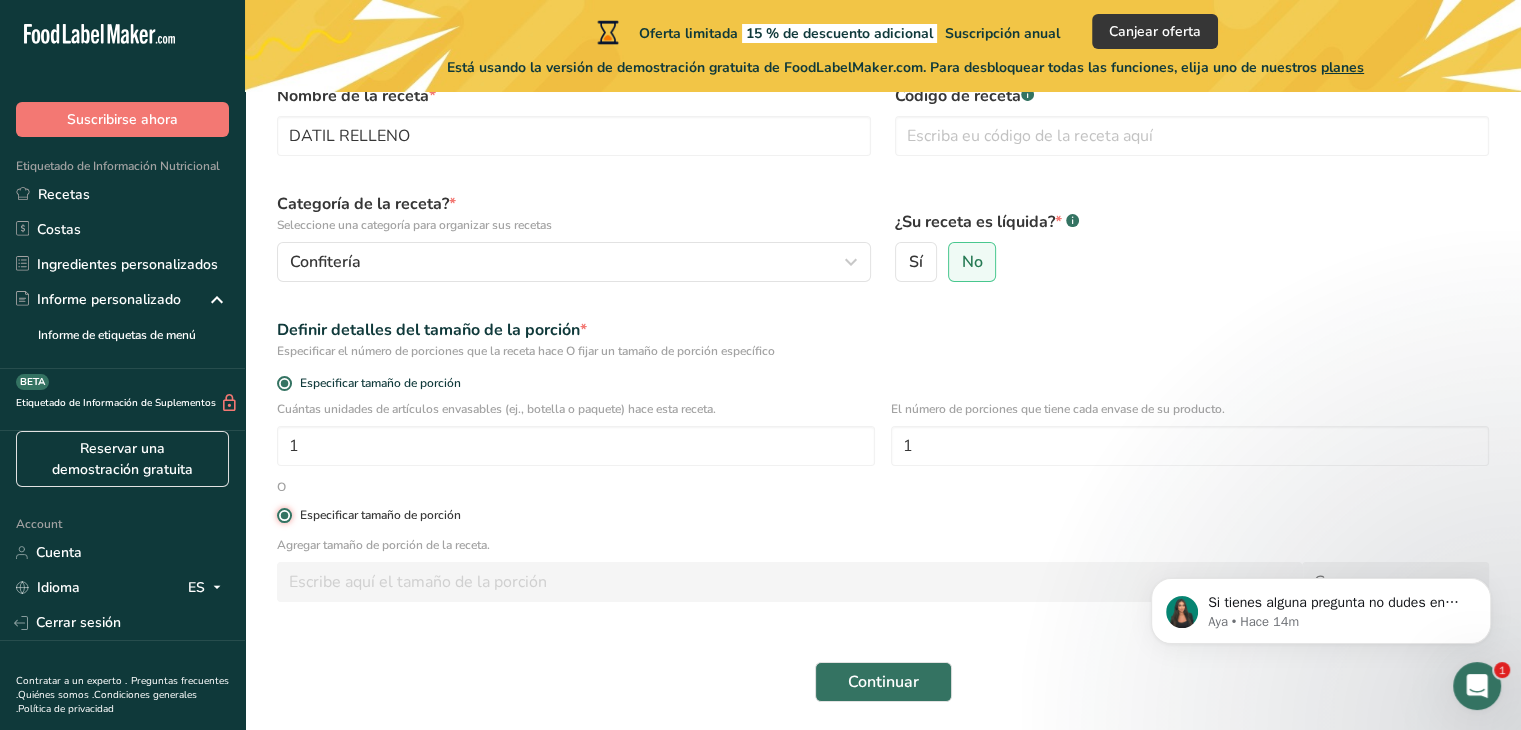 type 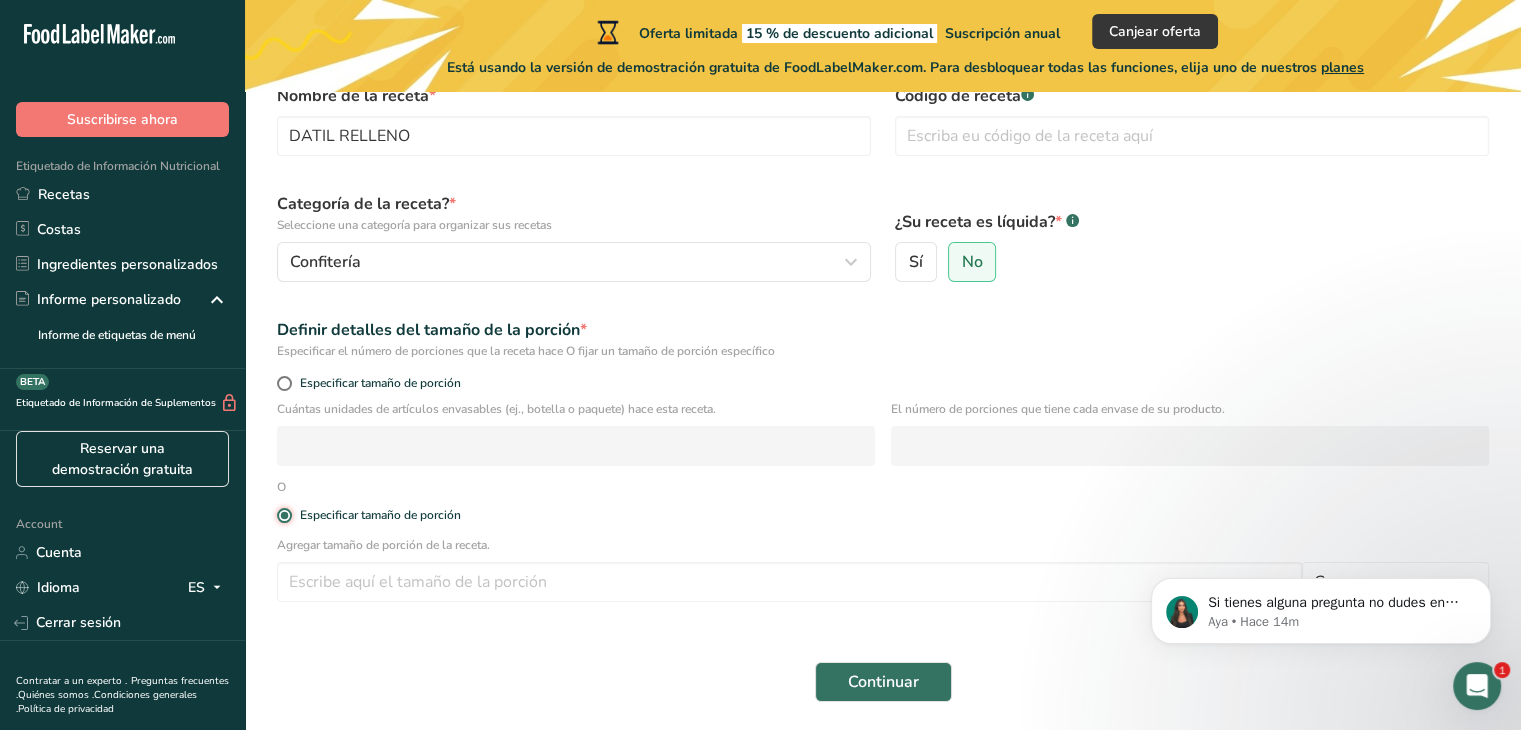 scroll, scrollTop: 181, scrollLeft: 0, axis: vertical 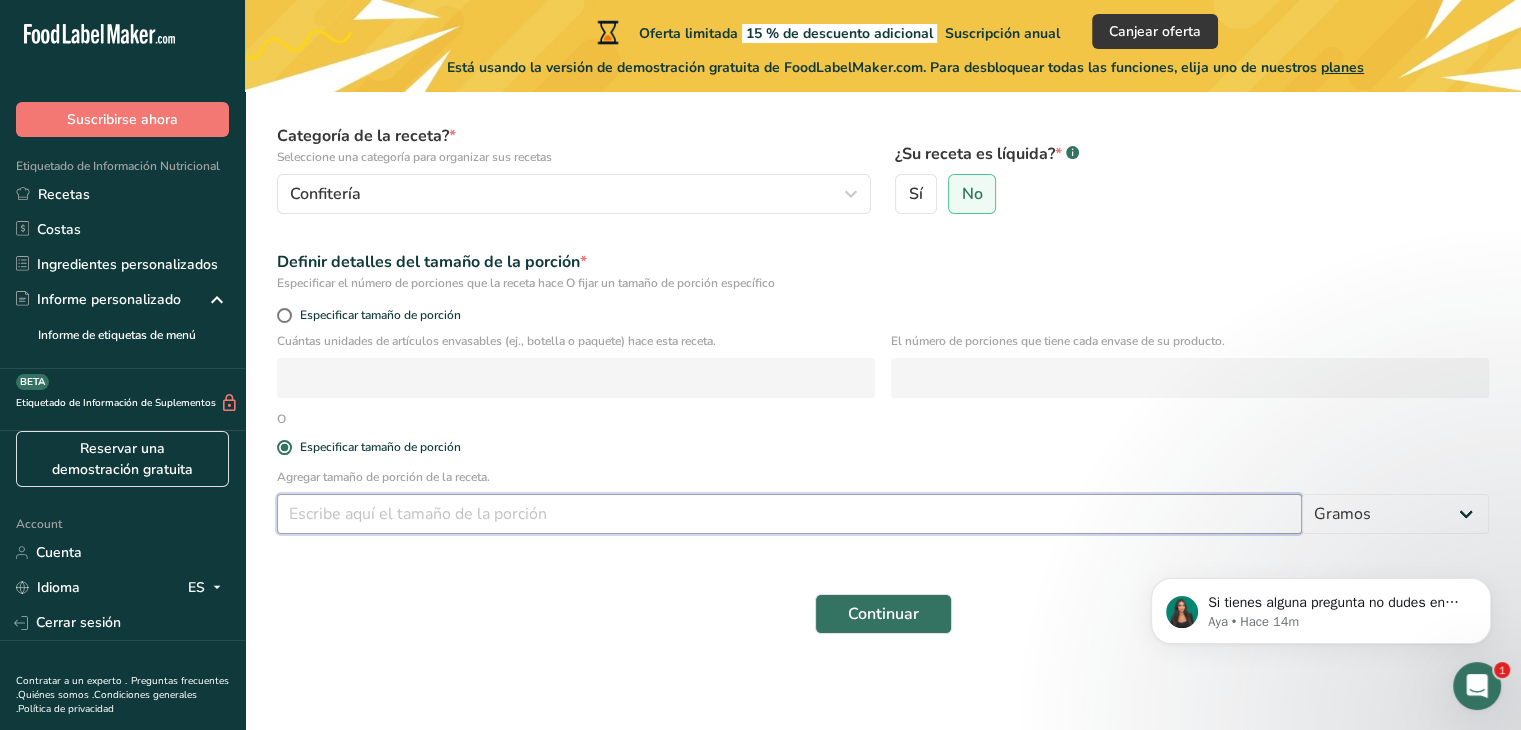 click at bounding box center [789, 514] 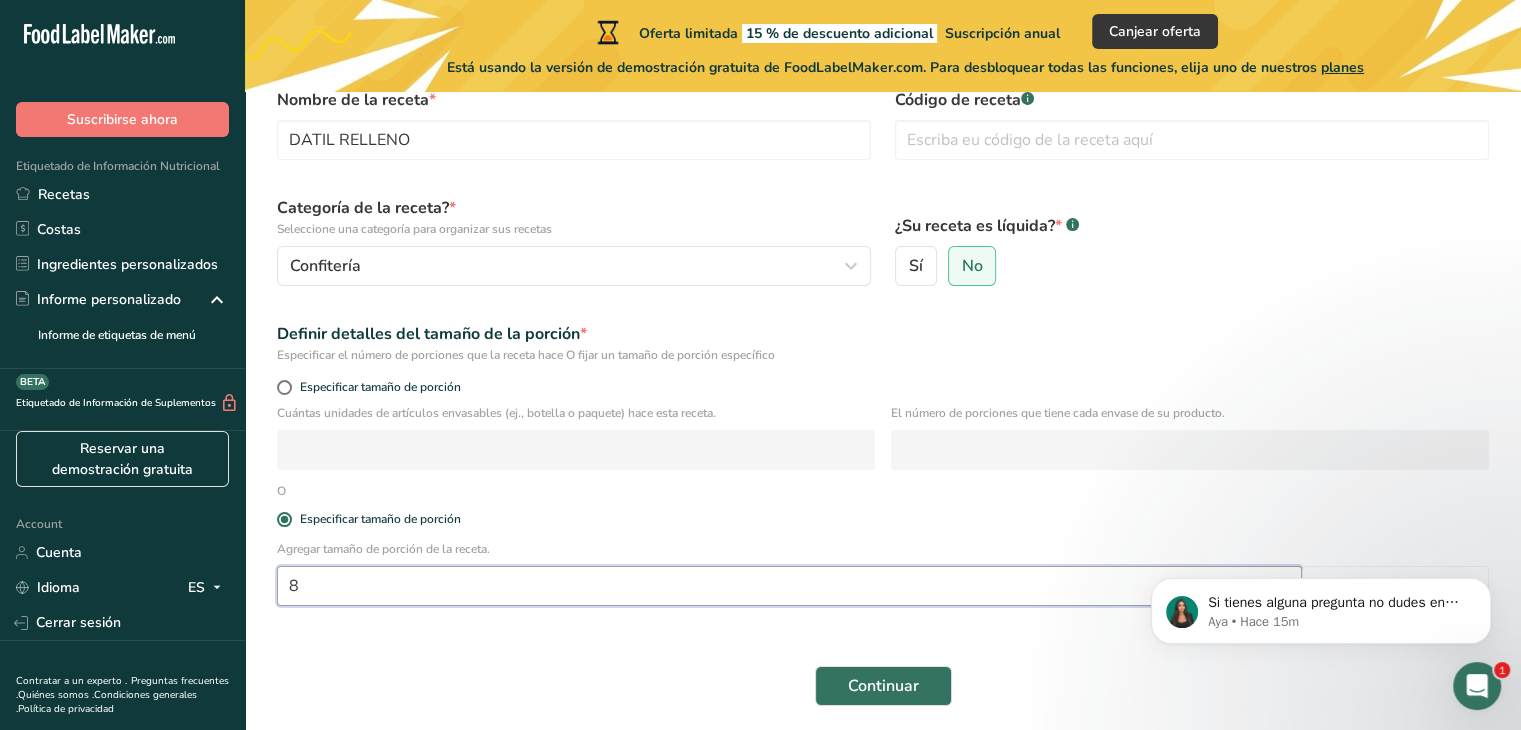 scroll, scrollTop: 181, scrollLeft: 0, axis: vertical 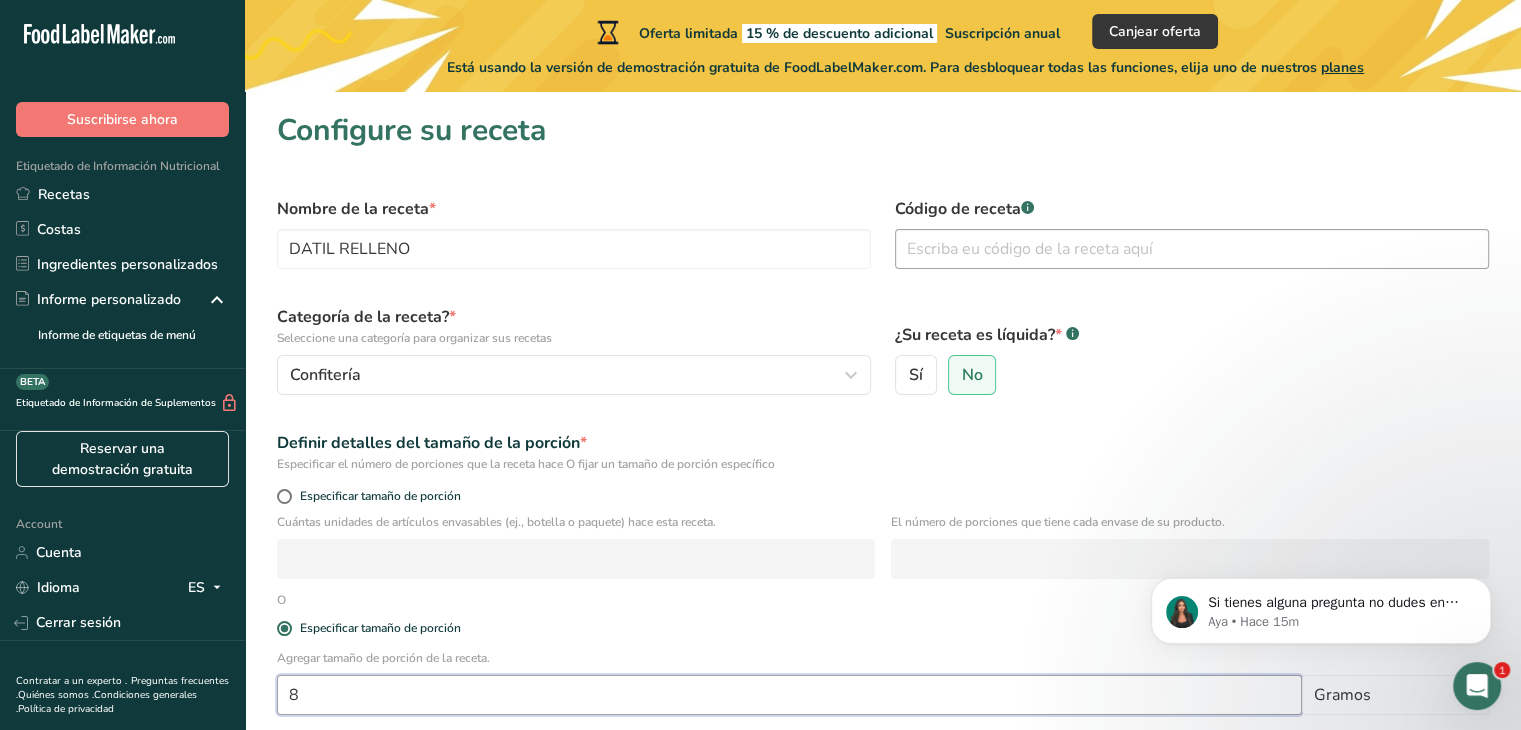 type on "8" 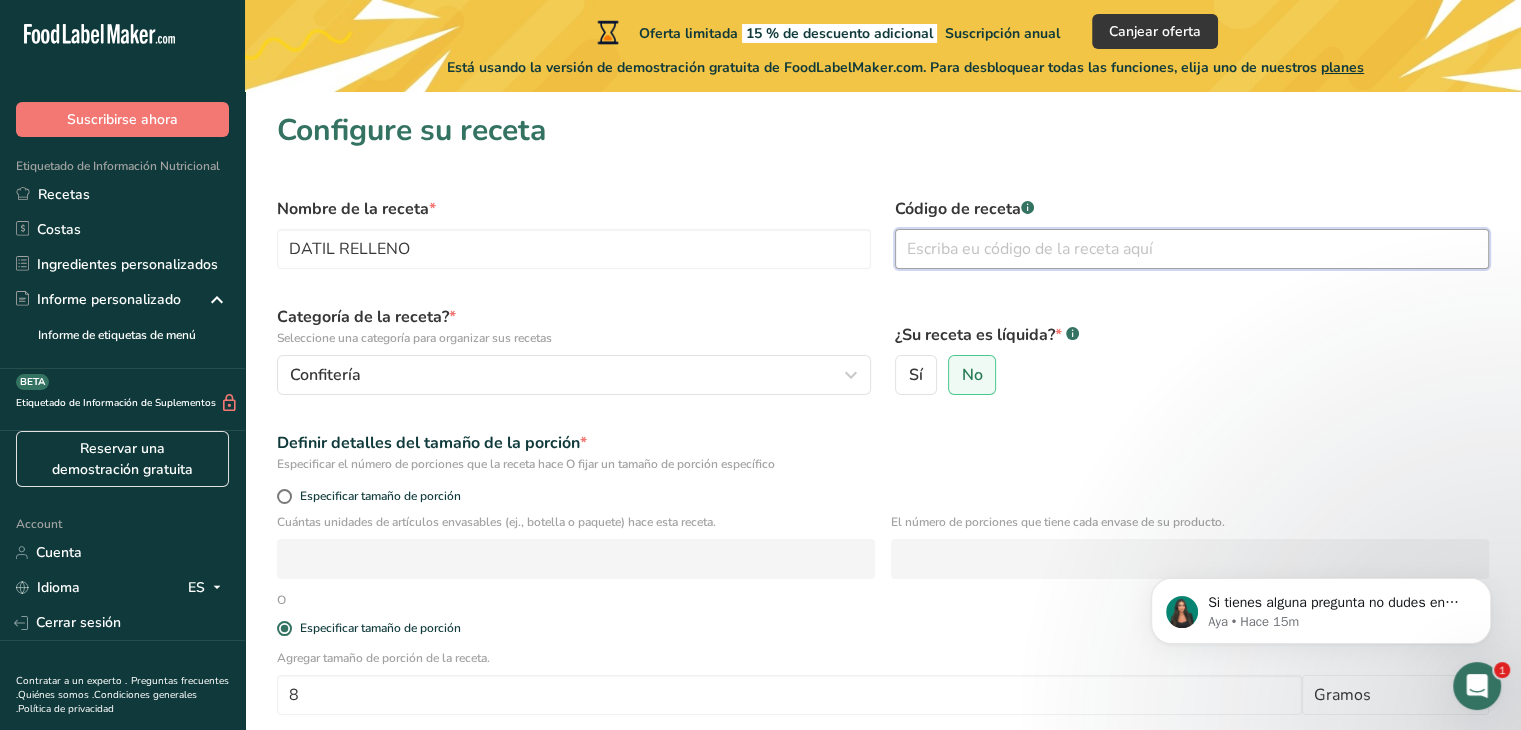 click at bounding box center [1192, 249] 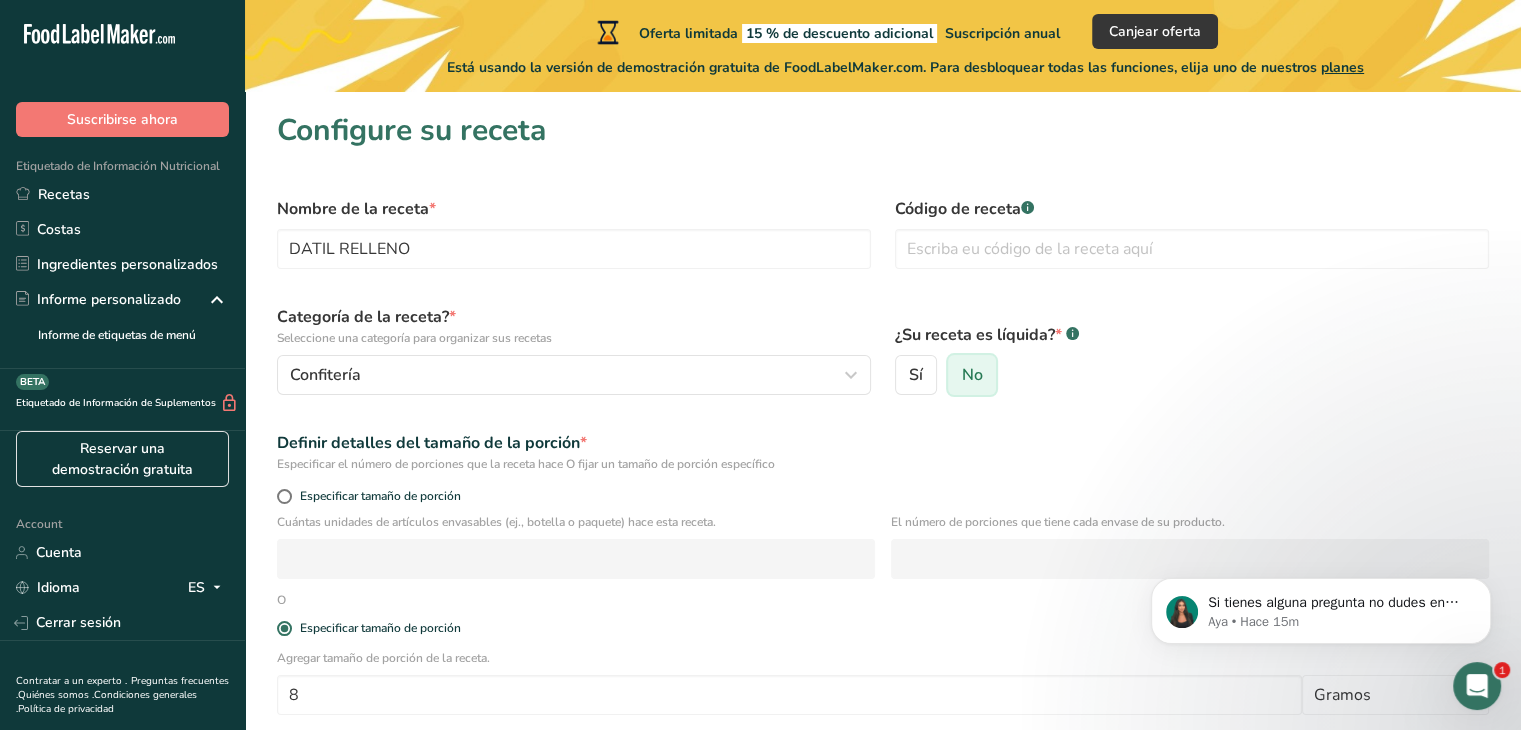 click on "No" at bounding box center [955, 375] 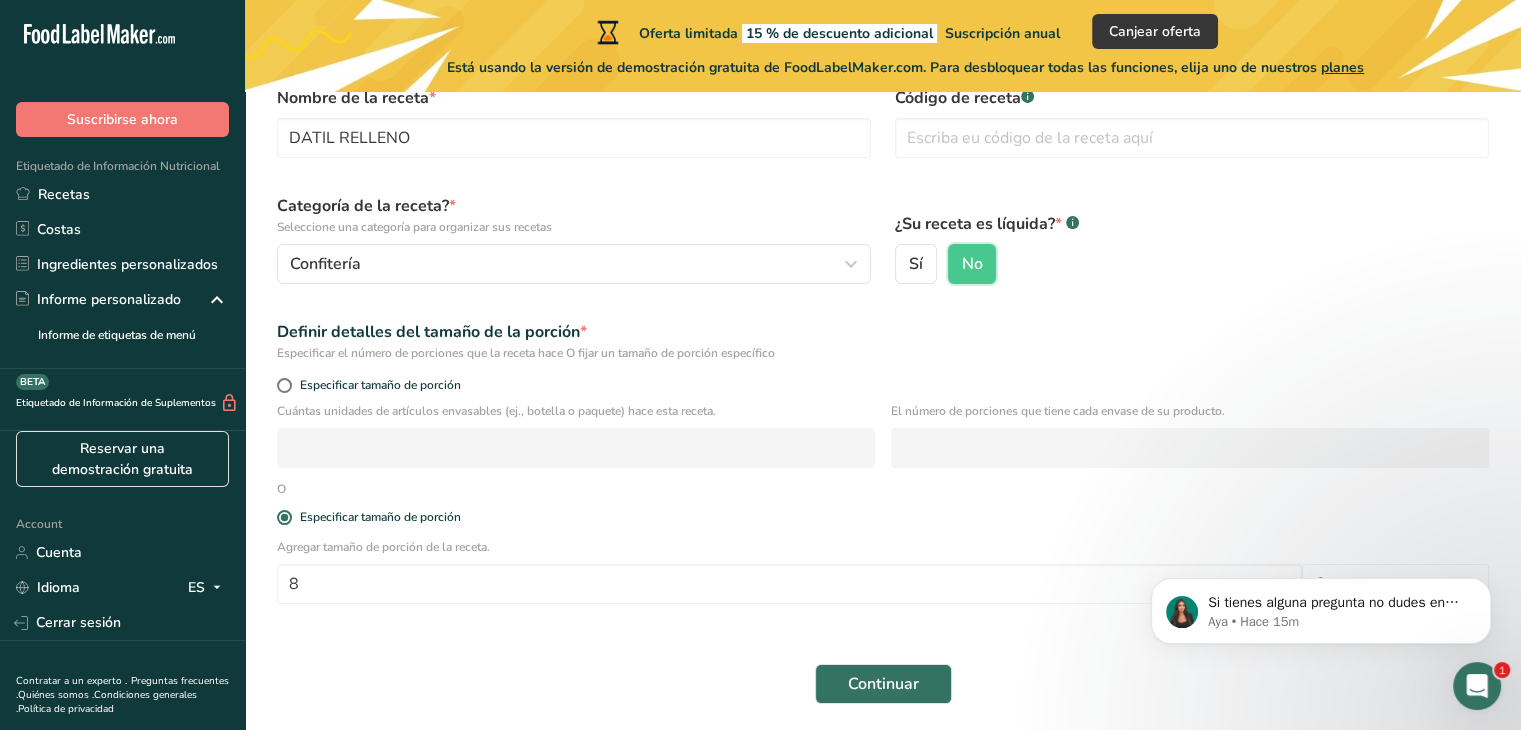 scroll, scrollTop: 181, scrollLeft: 0, axis: vertical 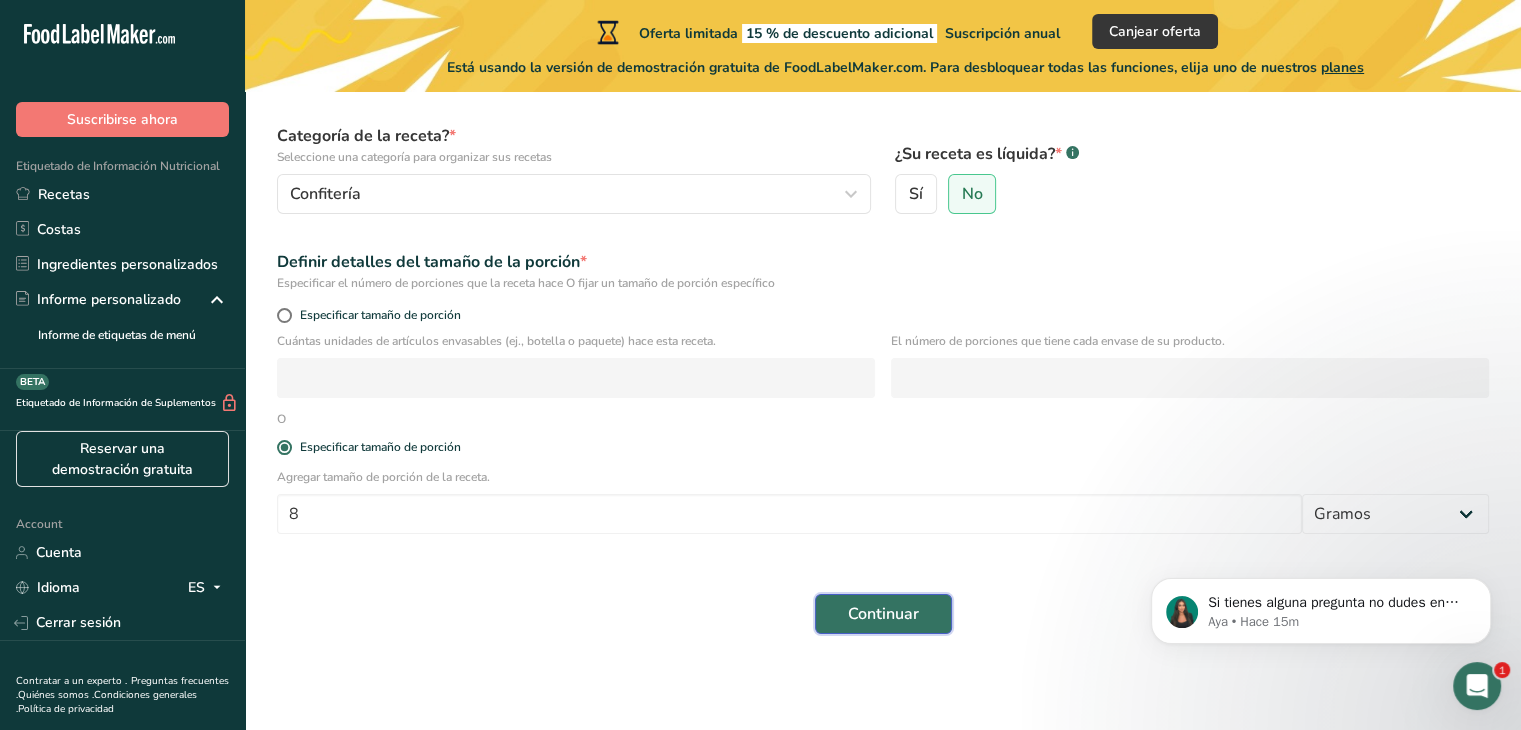 click on "Continuar" at bounding box center (883, 614) 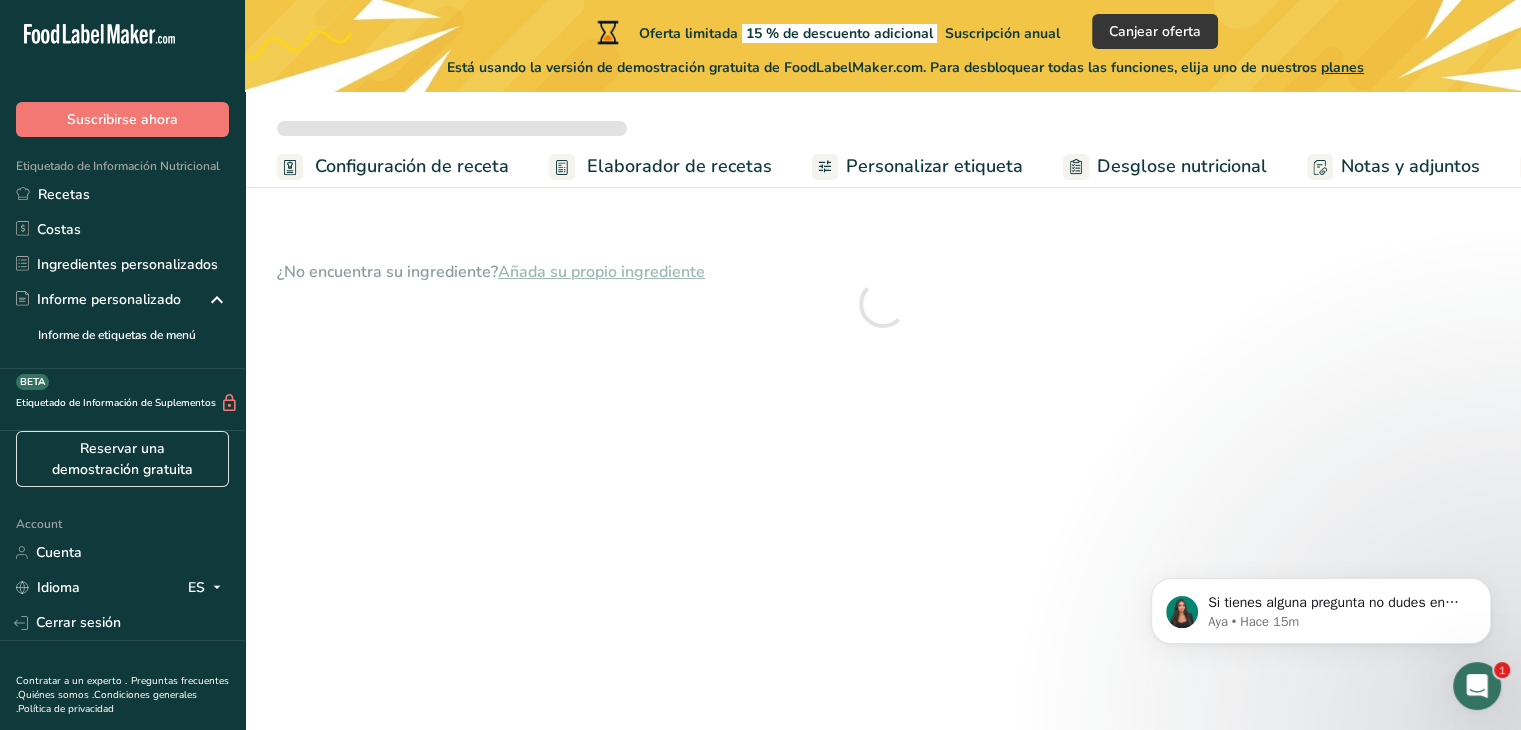 scroll, scrollTop: 0, scrollLeft: 0, axis: both 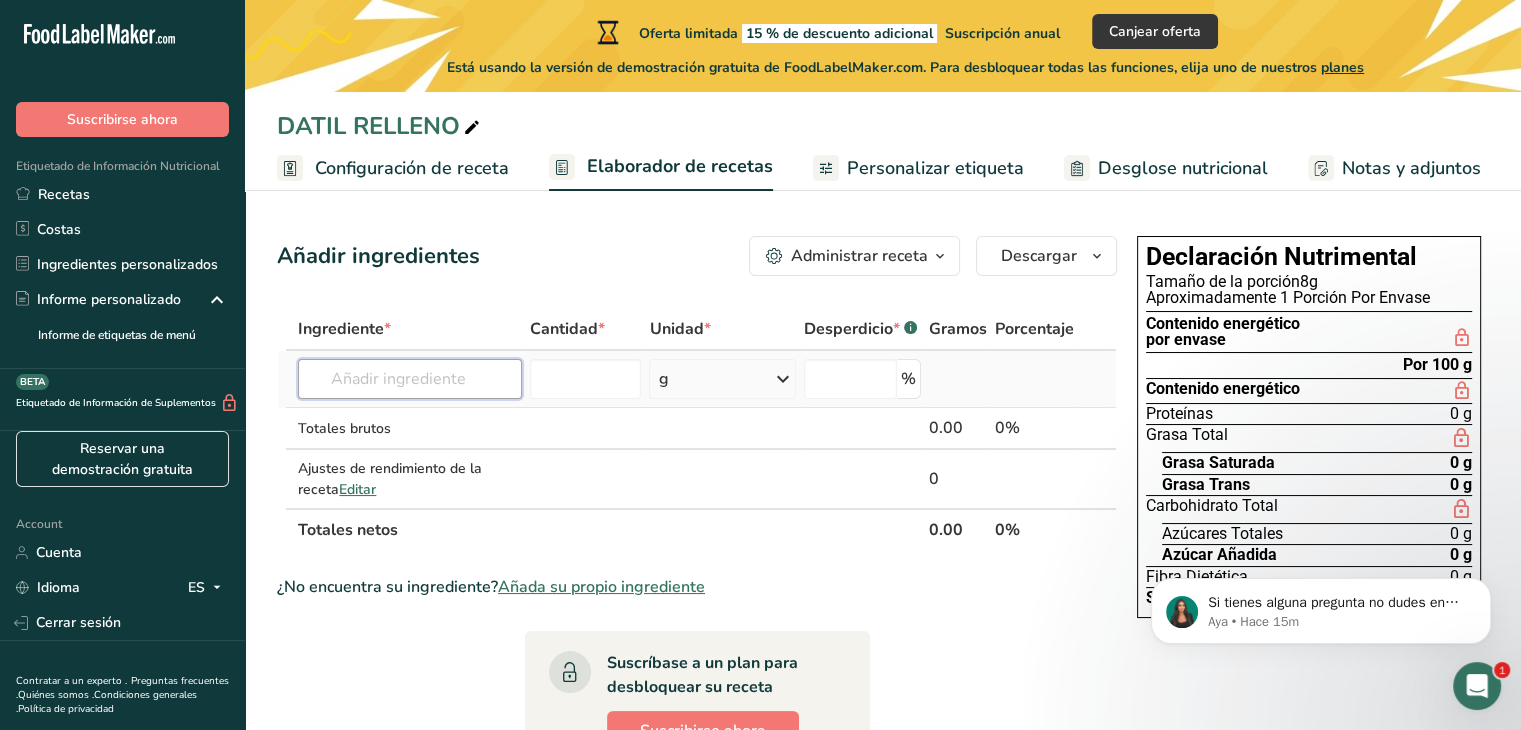 click at bounding box center [409, 379] 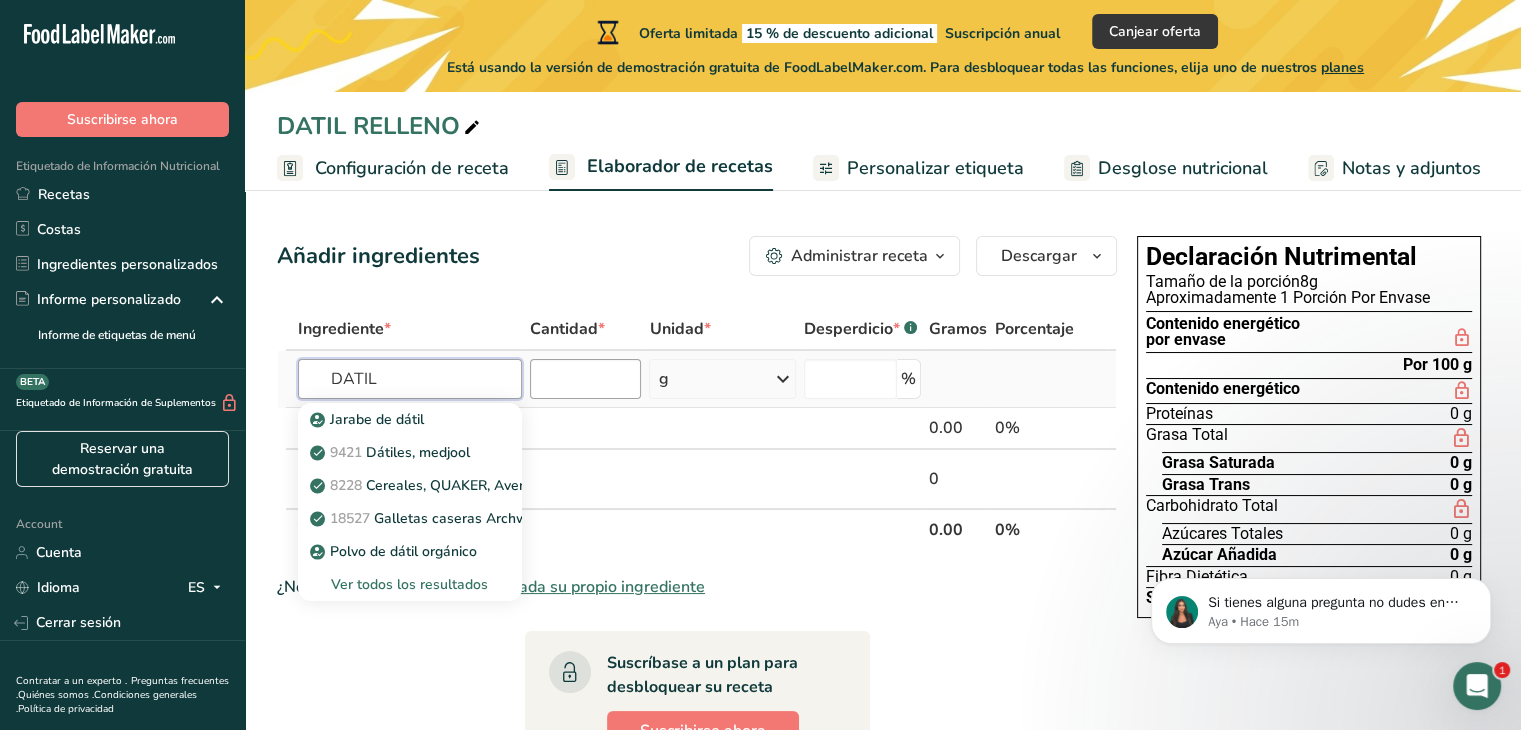 type on "DATIL" 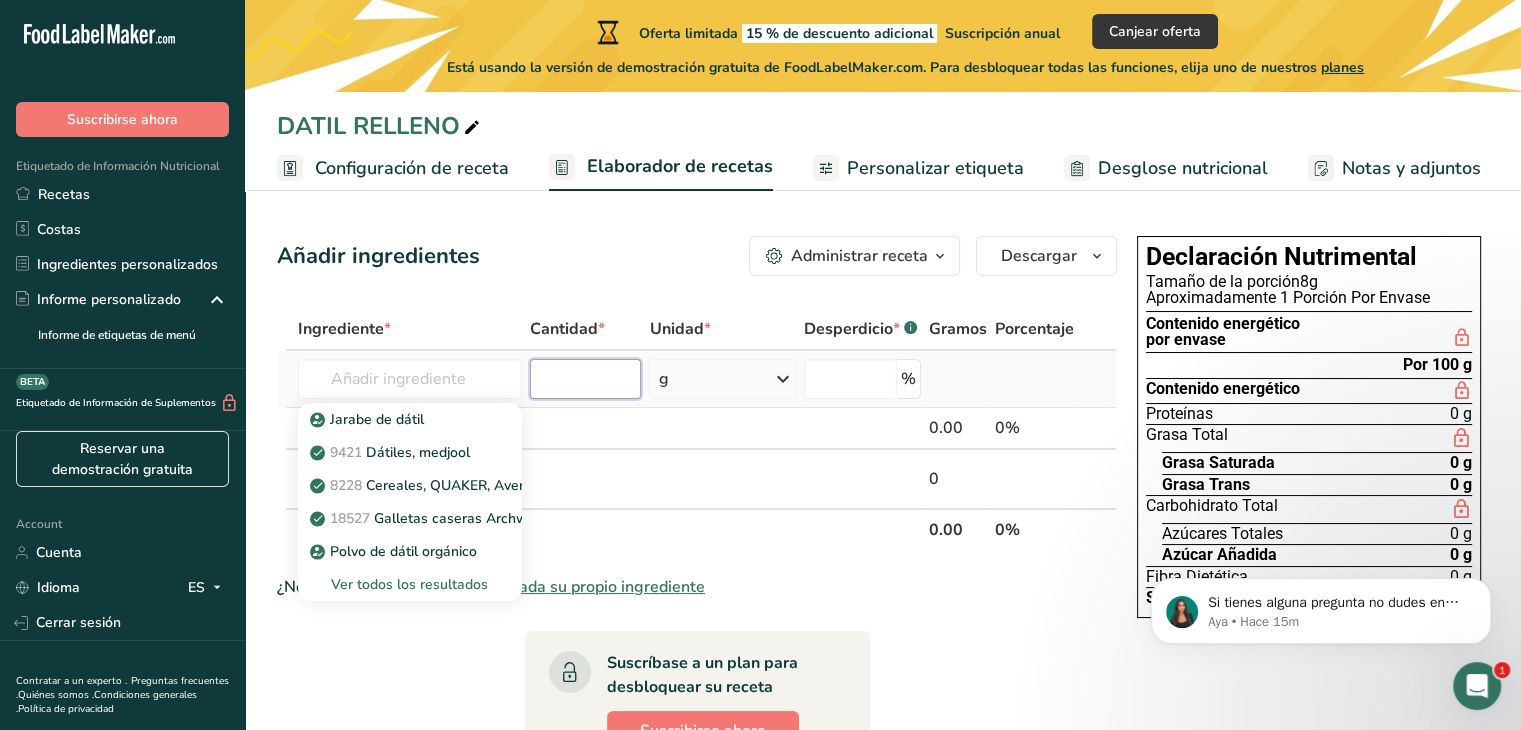 click at bounding box center [586, 379] 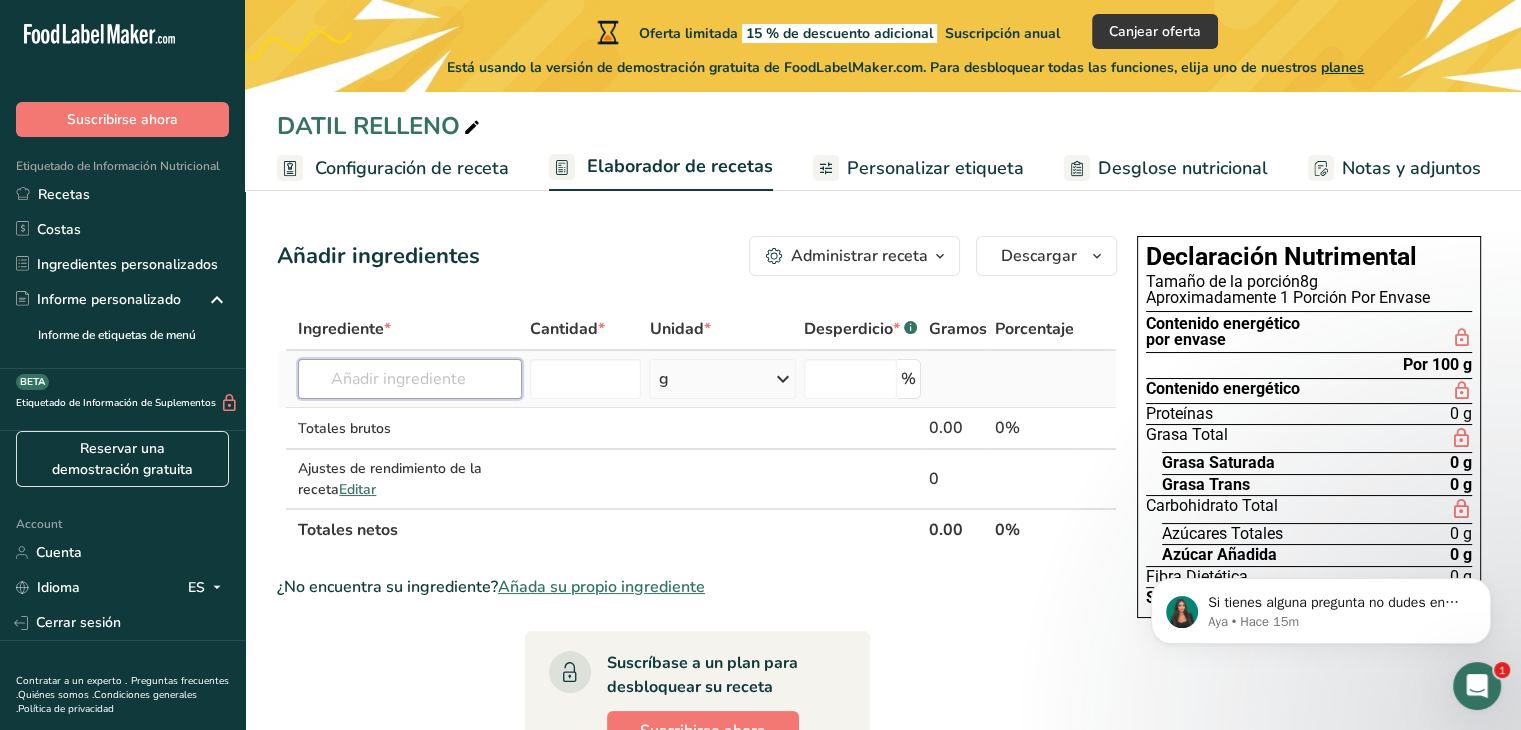 click at bounding box center [409, 379] 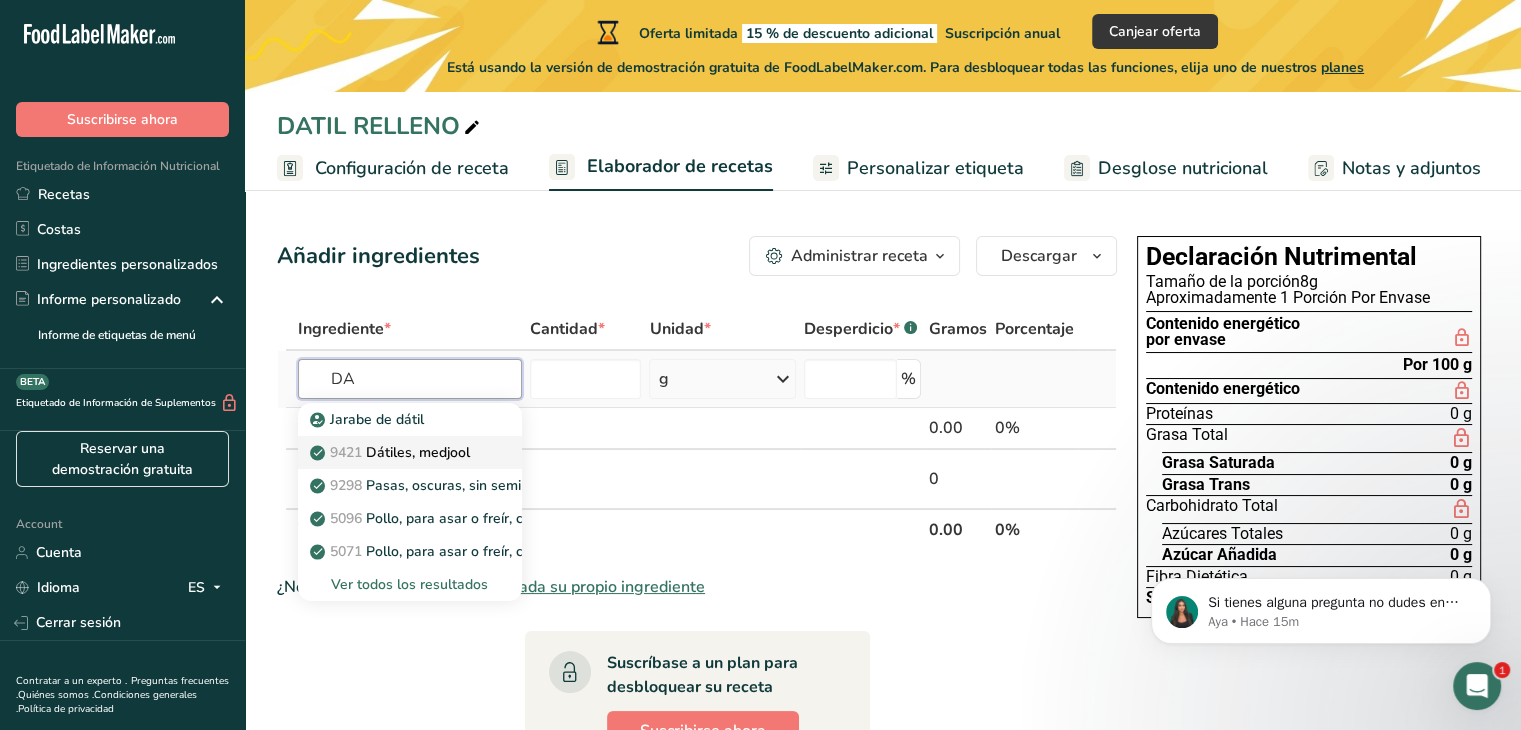 type on "DA" 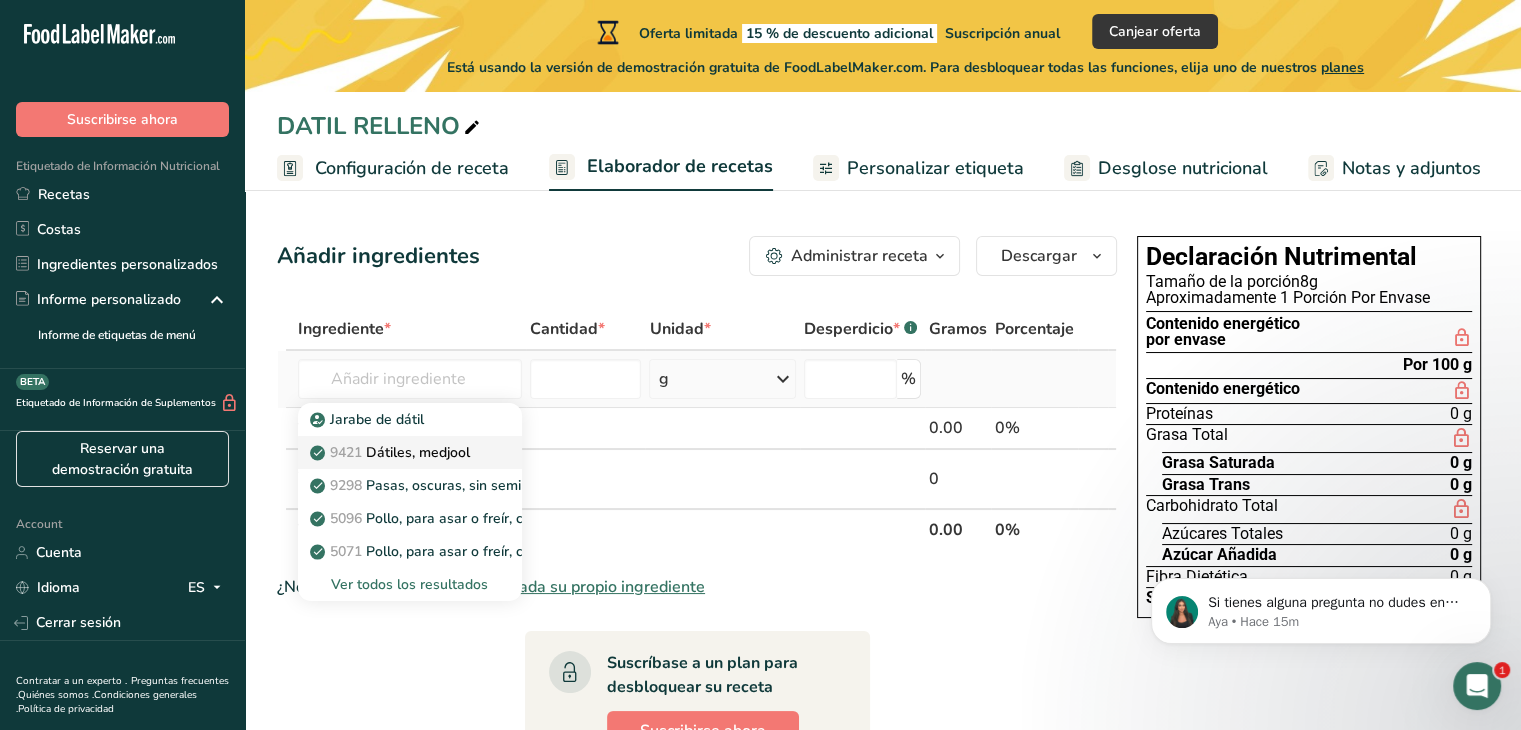 click on "9421
Dátiles, medjool" at bounding box center (392, 452) 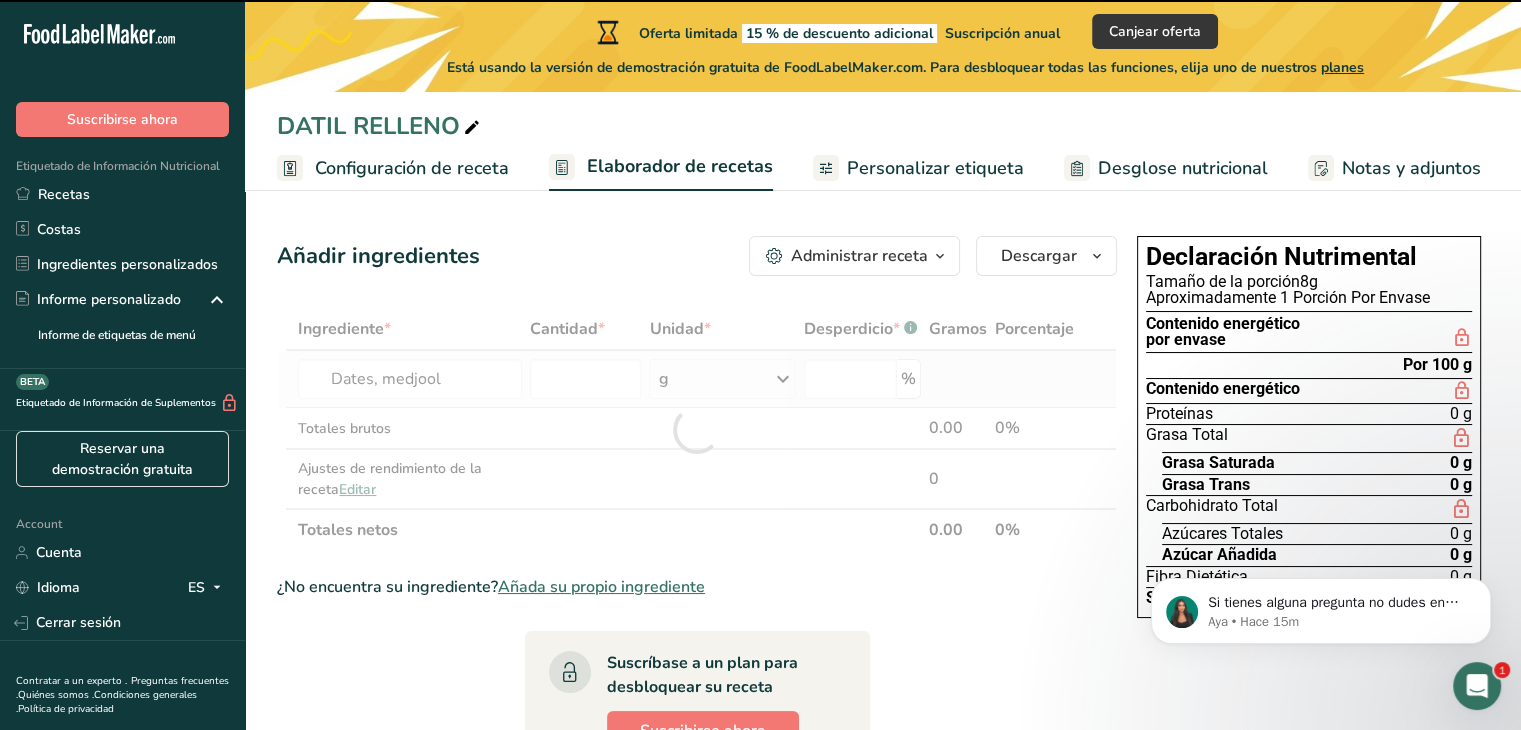 type on "0" 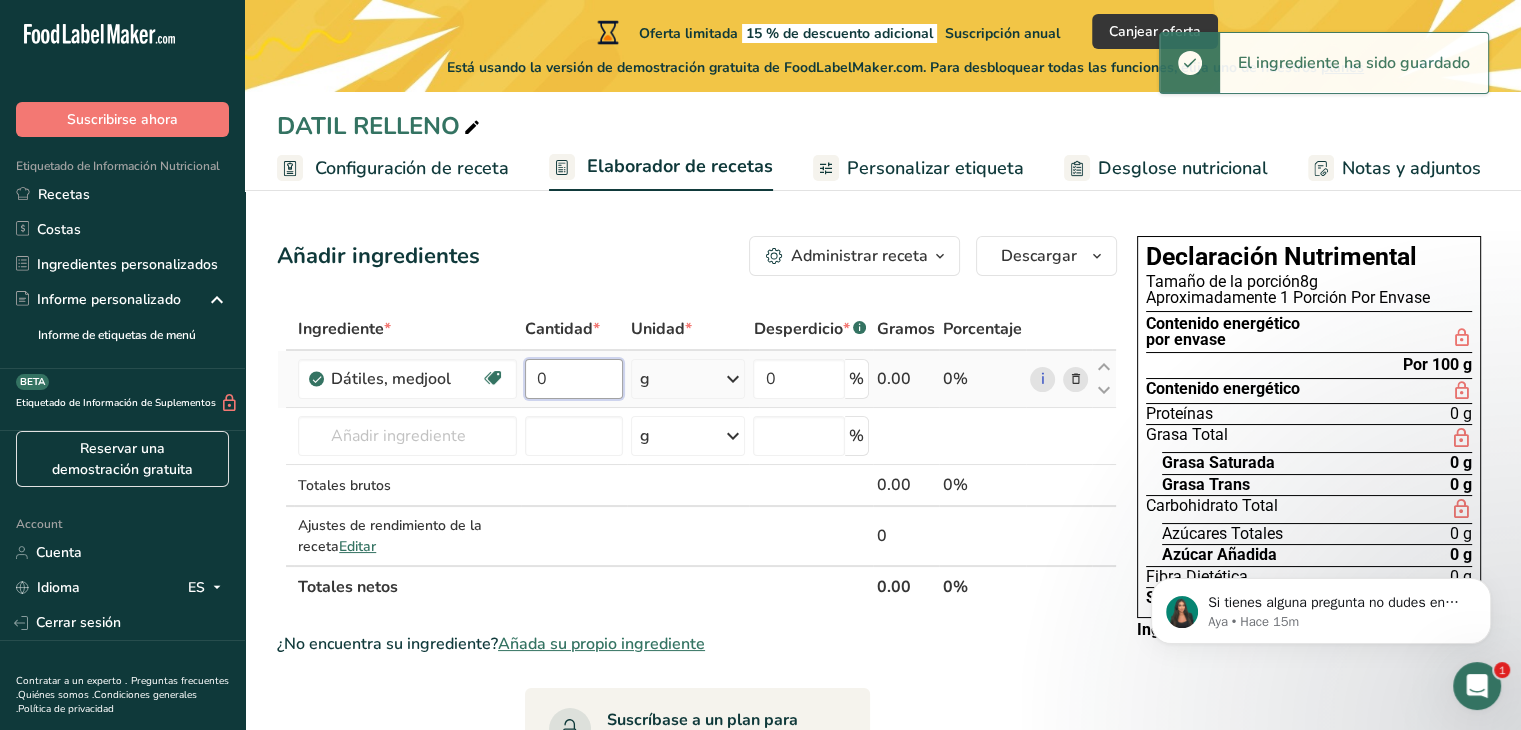 click on "0" at bounding box center [574, 379] 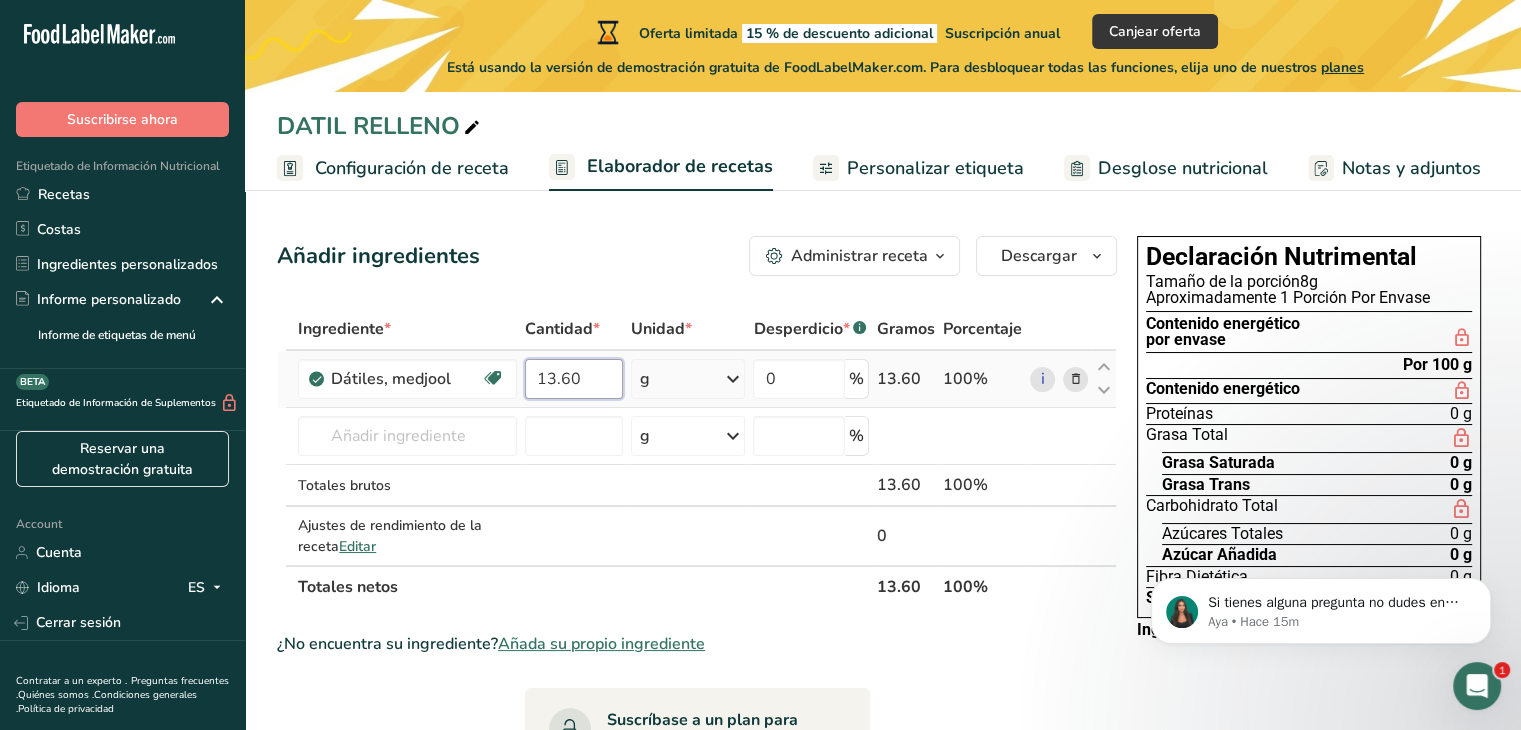 type on "13.60" 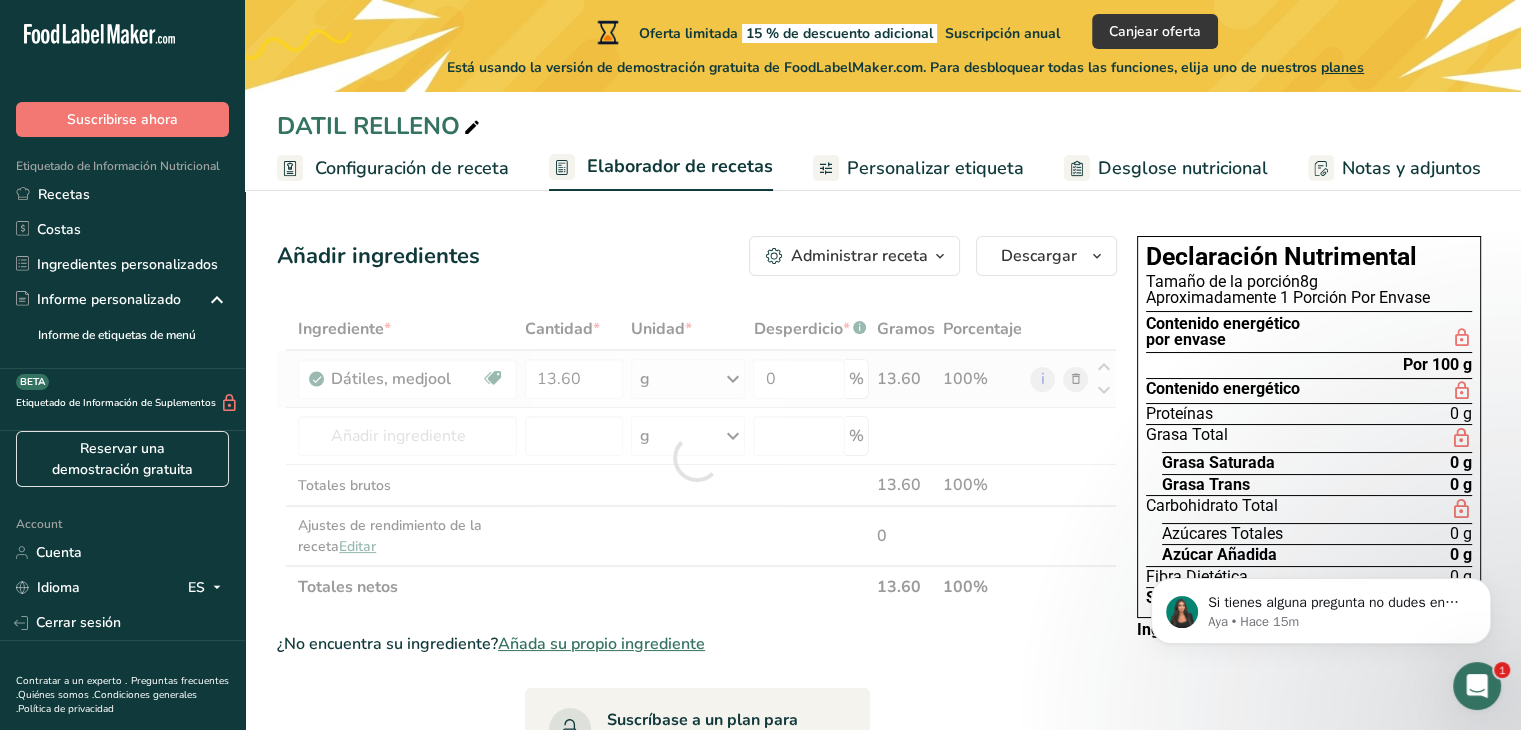 click on "Ingrediente *
Cantidad *
Unidad *
Desperdicio *   .a-a{fill:#347362;}.b-a{fill:#fff;}          Gramos
Porcentaje
Dátiles, medjool
Libre de lácteos
Libre de gluten
Vegano
Vegetariano
Libre de soja
13.60
g
Porciones
1 date, pitted
Unidades de peso
g
kg
mg
Ver más
Unidades de volumen
litro
Las unidades de volumen requieren una conversión de densidad. Si conoce la densidad de su ingrediente, introdúzcala a continuación. De lo contrario, haga clic en "RIA", nuestra asistente regulatoria de IA, quien podrá ayudarle.
lb/pie³
g/cm³
mL" at bounding box center [697, 458] 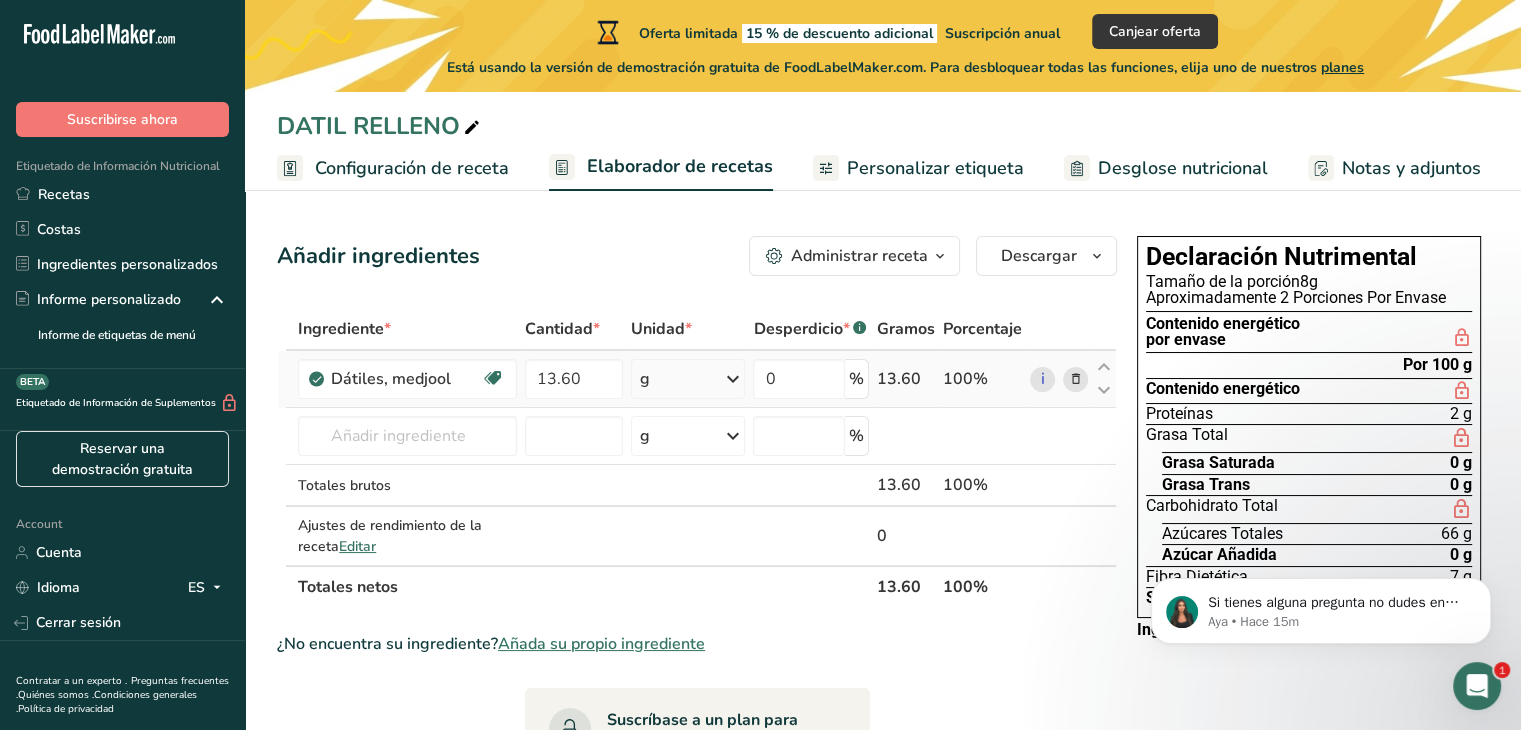 click on "100%" at bounding box center (982, 379) 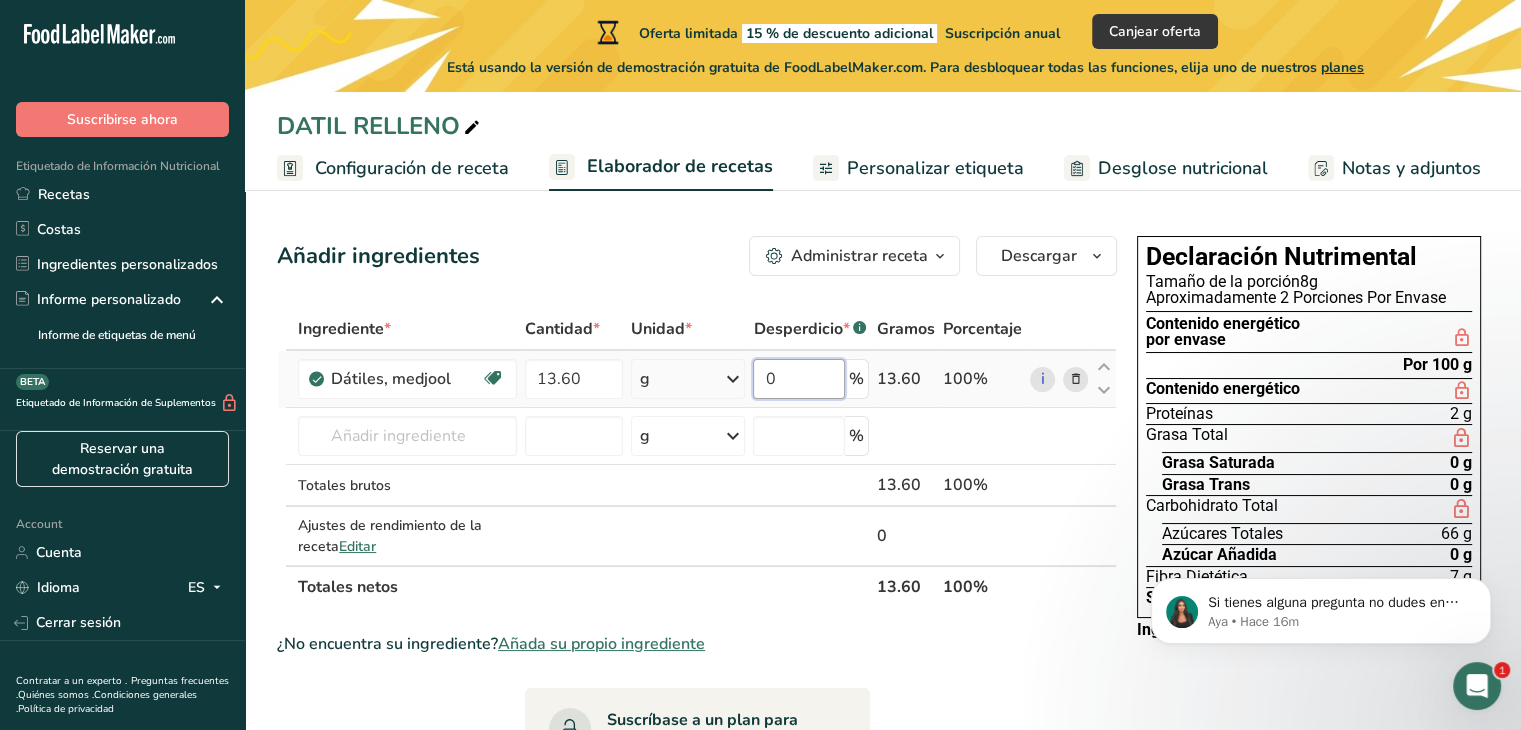click on "0" at bounding box center (799, 379) 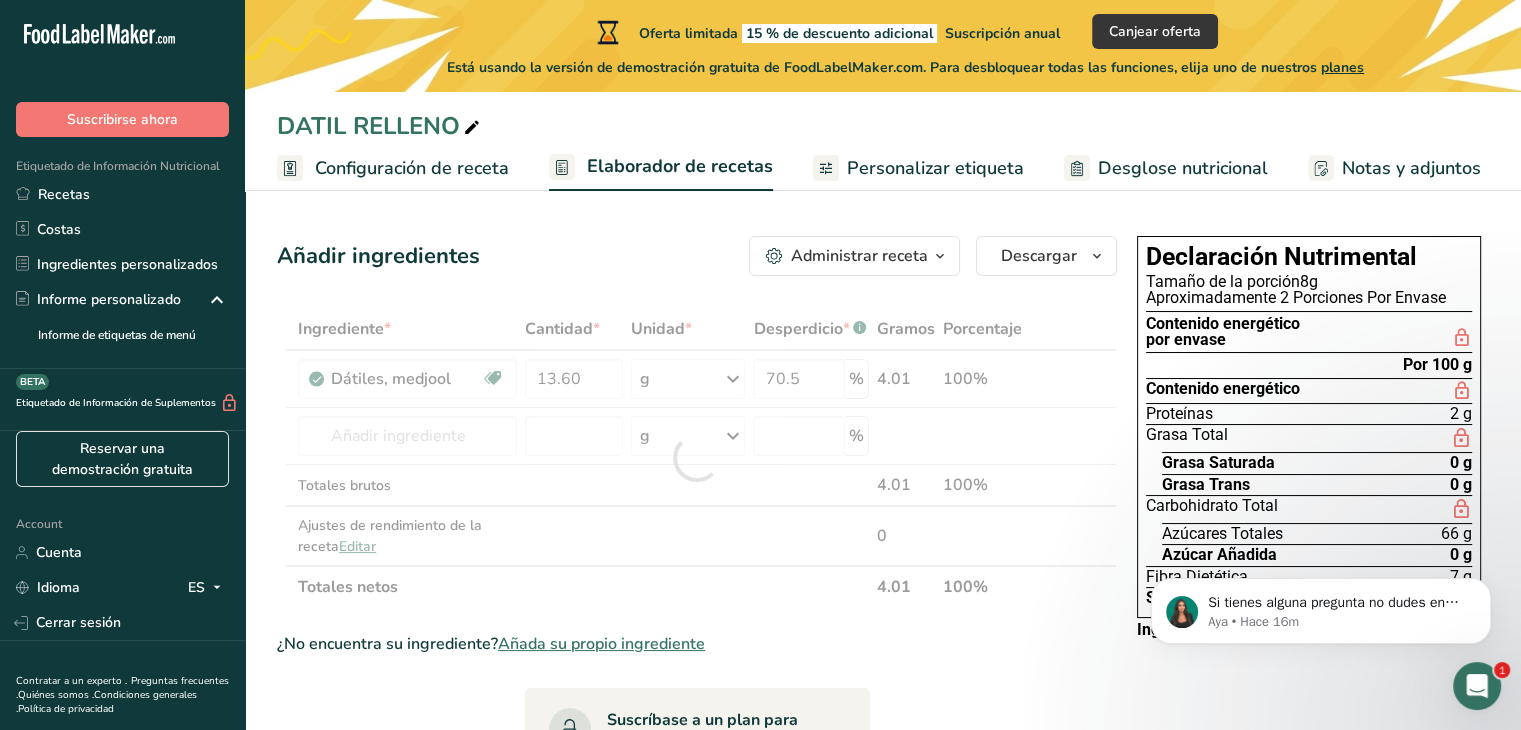 click on "Ingrediente *
Cantidad *
Unidad *
Desperdicio *   .a-a{fill:#347362;}.b-a{fill:#fff;}          Gramos
Porcentaje
Dátiles, medjool
Libre de lácteos
Libre de gluten
Vegano
Vegetariano
Libre de soja
13.60
g
Porciones
1 date, pitted
Unidades de peso
g
kg
mg
Ver más
Unidades de volumen
litro
Las unidades de volumen requieren una conversión de densidad. Si conoce la densidad de su ingrediente, introdúzcala a continuación. De lo contrario, haga clic en "RIA", nuestra asistente regulatoria de IA, quien podrá ayudarle.
lb/pie³
g/cm³
mL" at bounding box center [697, 458] 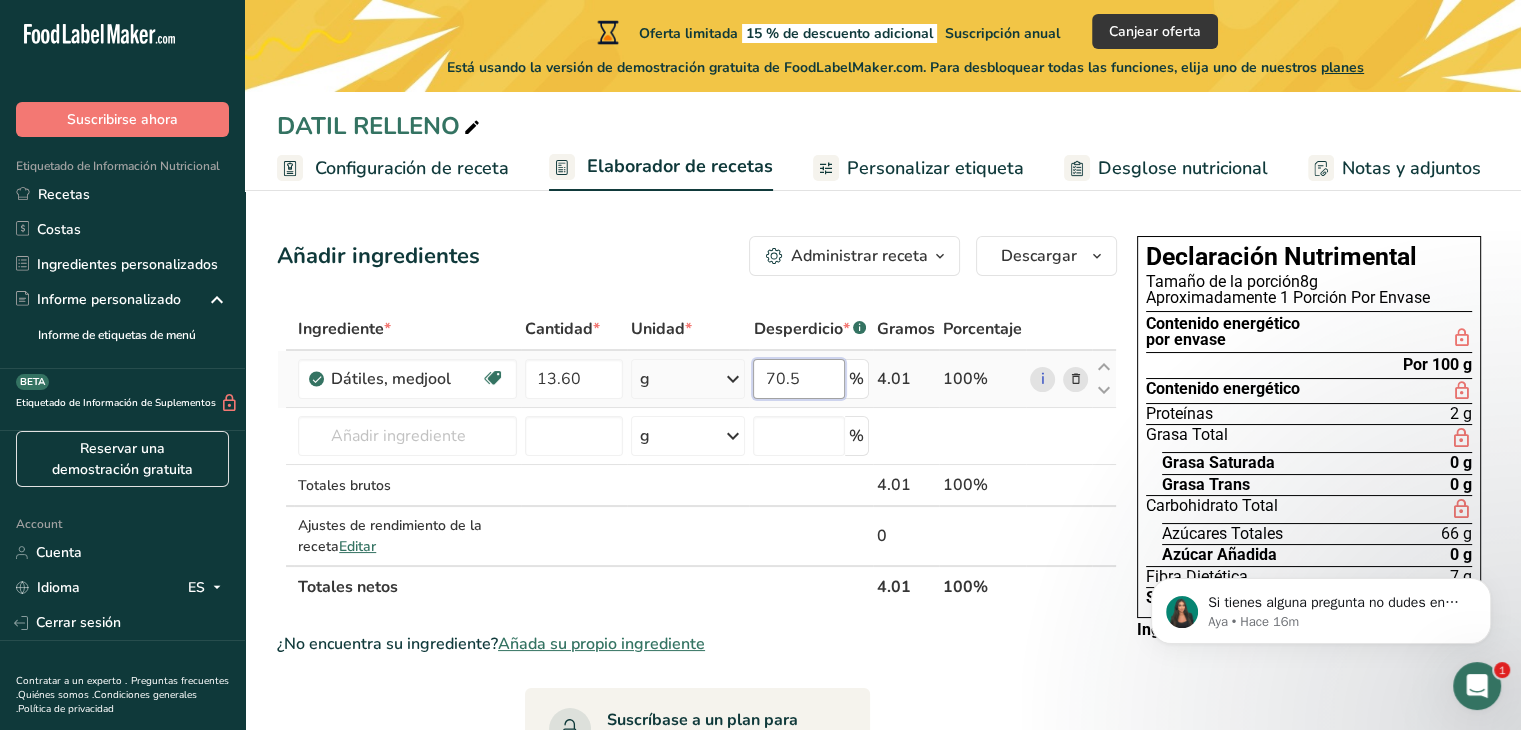 click on "70.5" at bounding box center (799, 379) 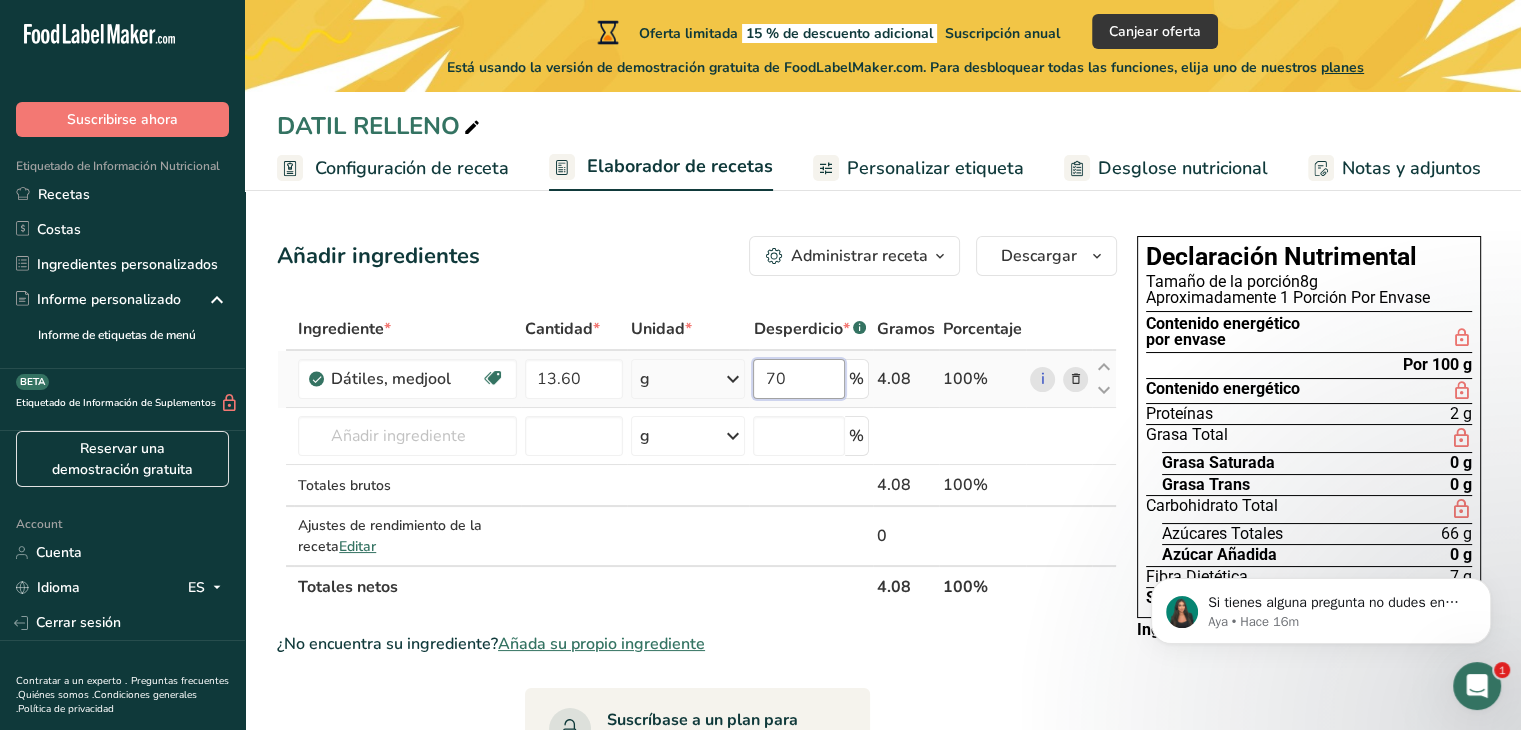 type on "7" 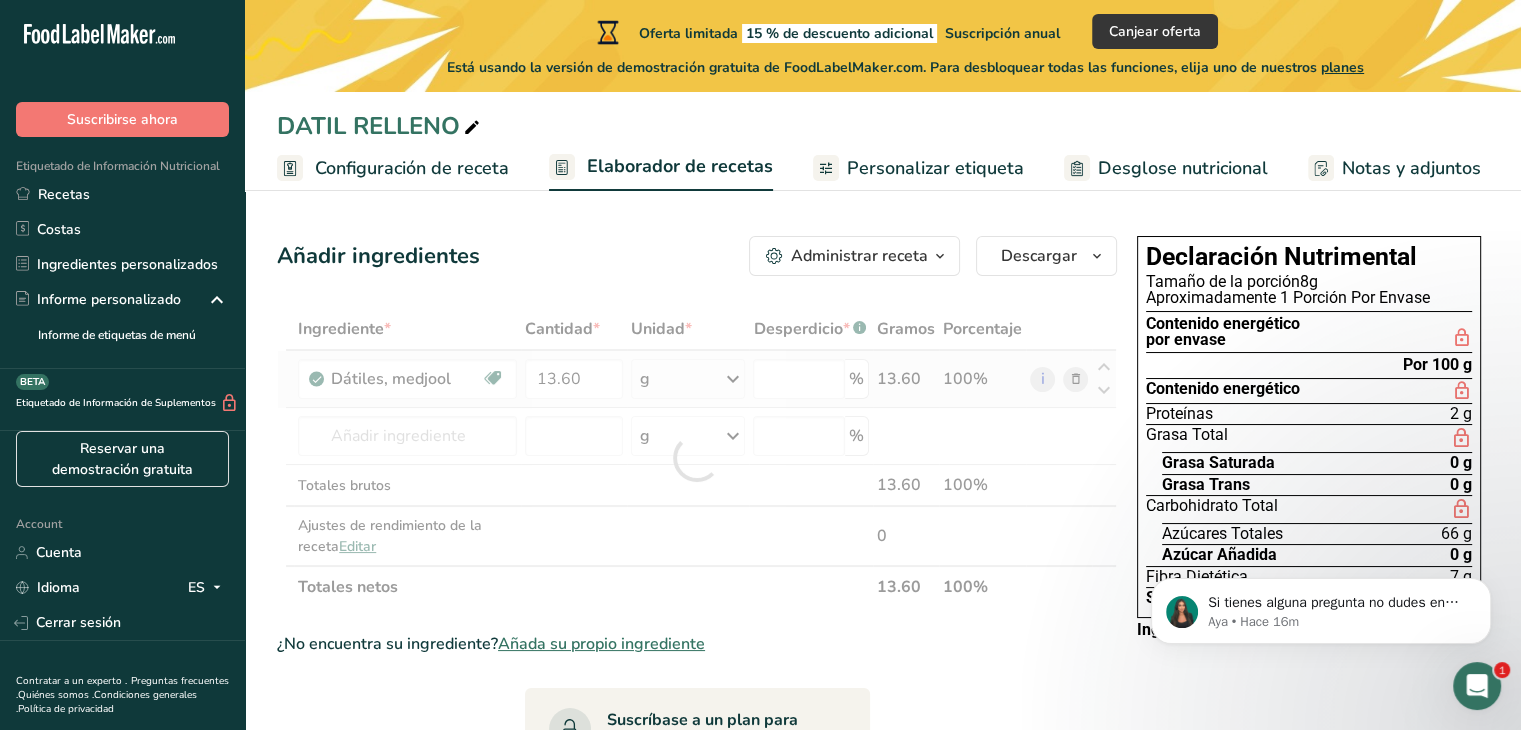 click on "Ingrediente *
Cantidad *
Unidad *
Desperdicio *   .a-a{fill:#347362;}.b-a{fill:#fff;}          Gramos
Porcentaje
Dátiles, medjool
Libre de lácteos
Libre de gluten
Vegano
Vegetariano
Libre de soja
13.60
g
Porciones
1 date, pitted
Unidades de peso
g
kg
mg
Ver más
Unidades de volumen
litro
Las unidades de volumen requieren una conversión de densidad. Si conoce la densidad de su ingrediente, introdúzcala a continuación. De lo contrario, haga clic en "RIA", nuestra asistente regulatoria de IA, quien podrá ayudarle.
lb/pie³
g/cm³
mL" at bounding box center [697, 458] 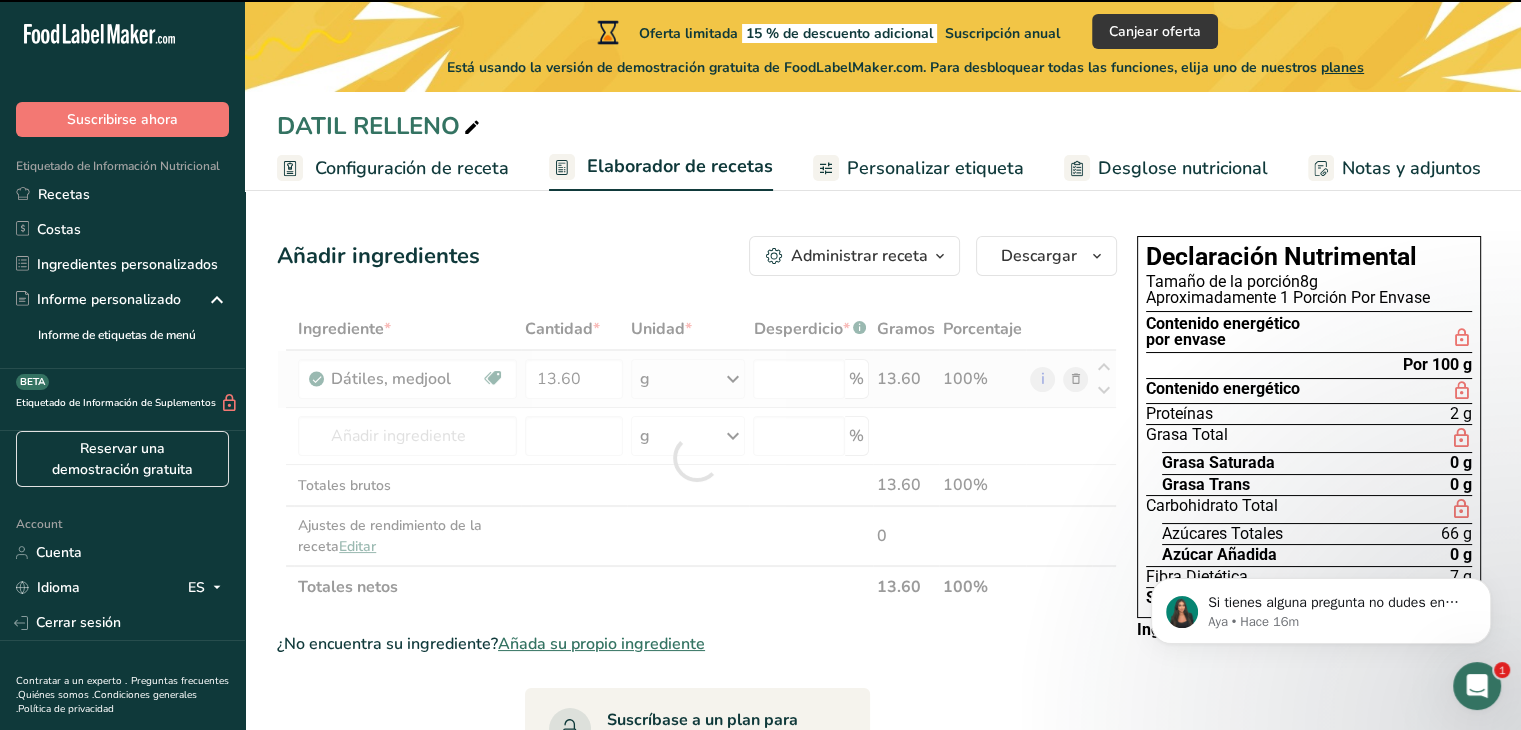 type on "0" 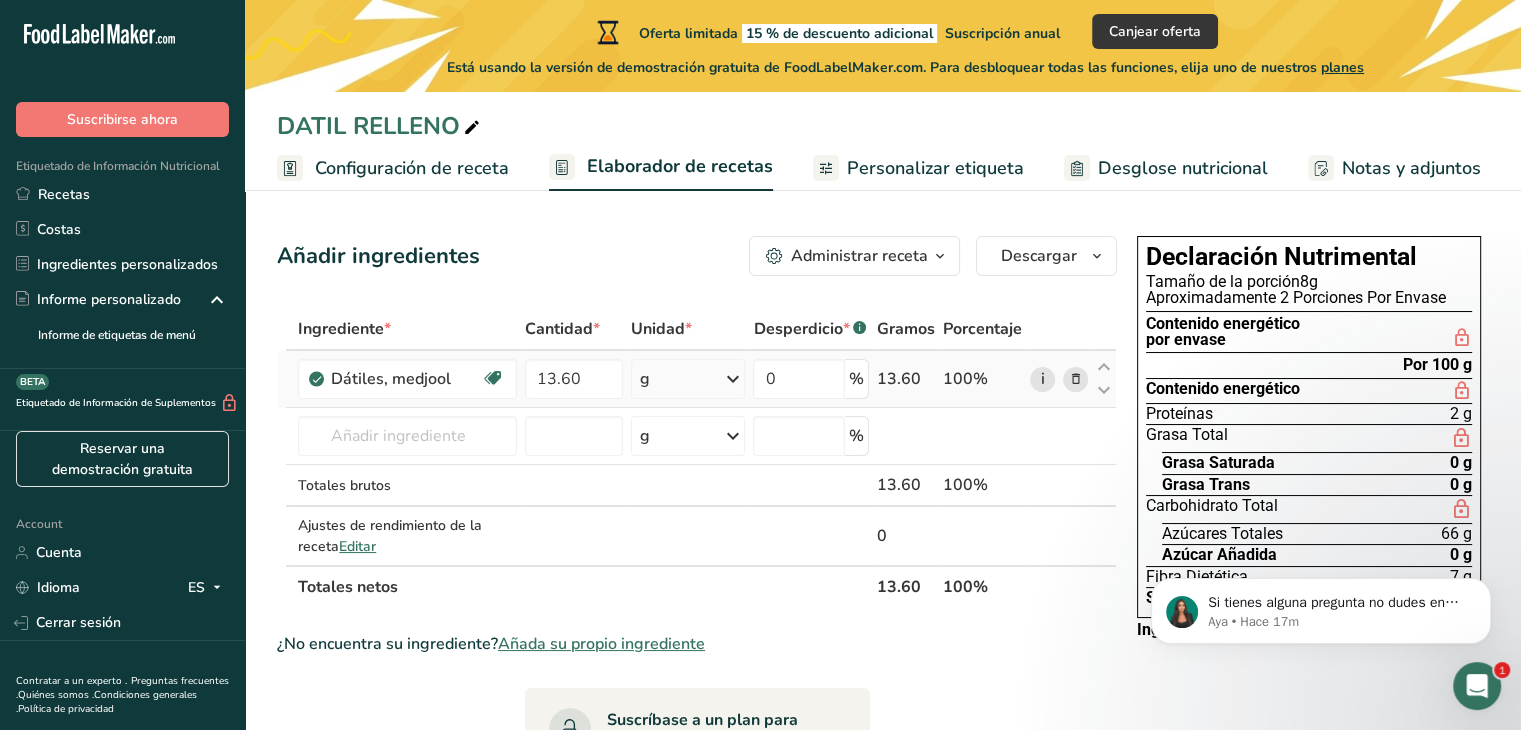 click on "i" at bounding box center (1042, 379) 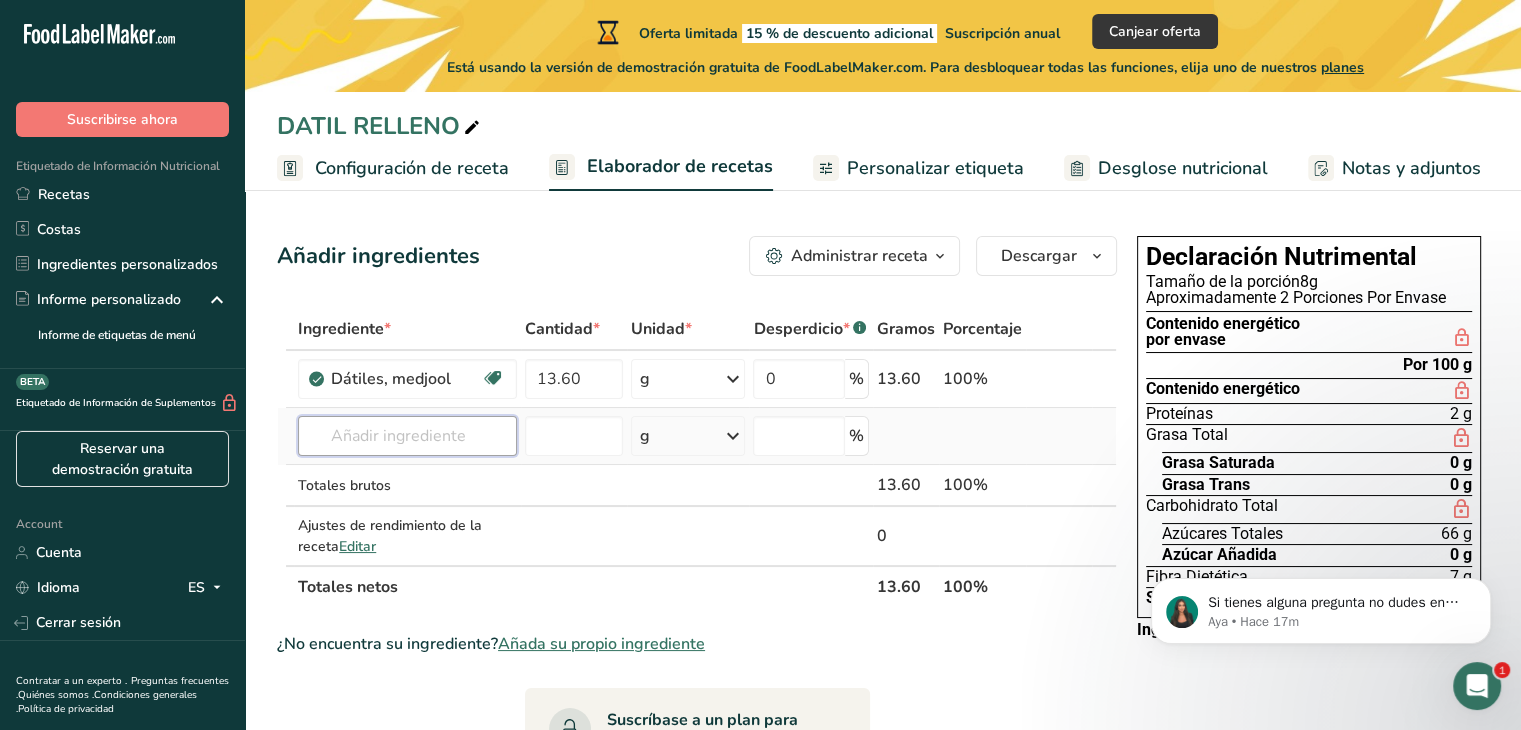 click at bounding box center [407, 436] 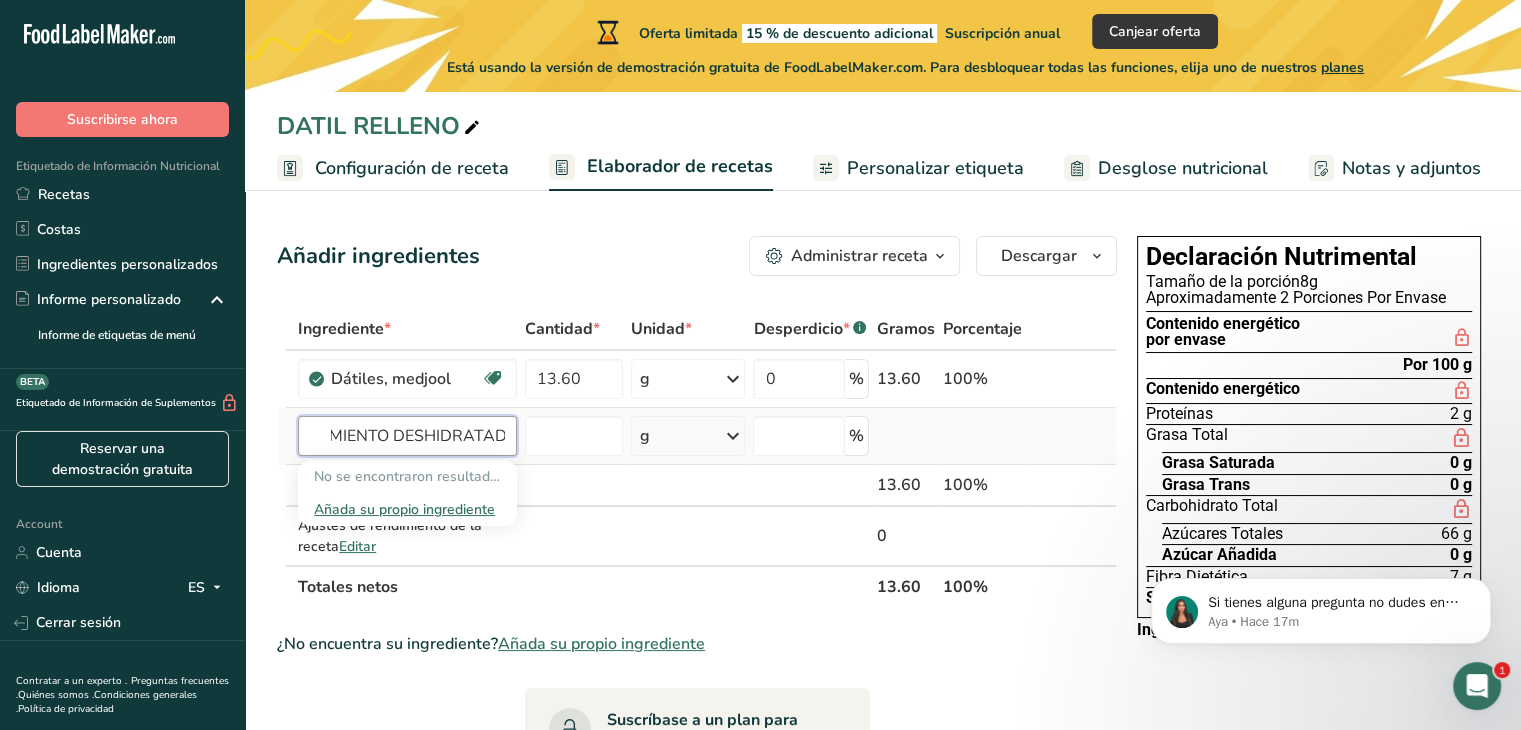 scroll, scrollTop: 0, scrollLeft: 28, axis: horizontal 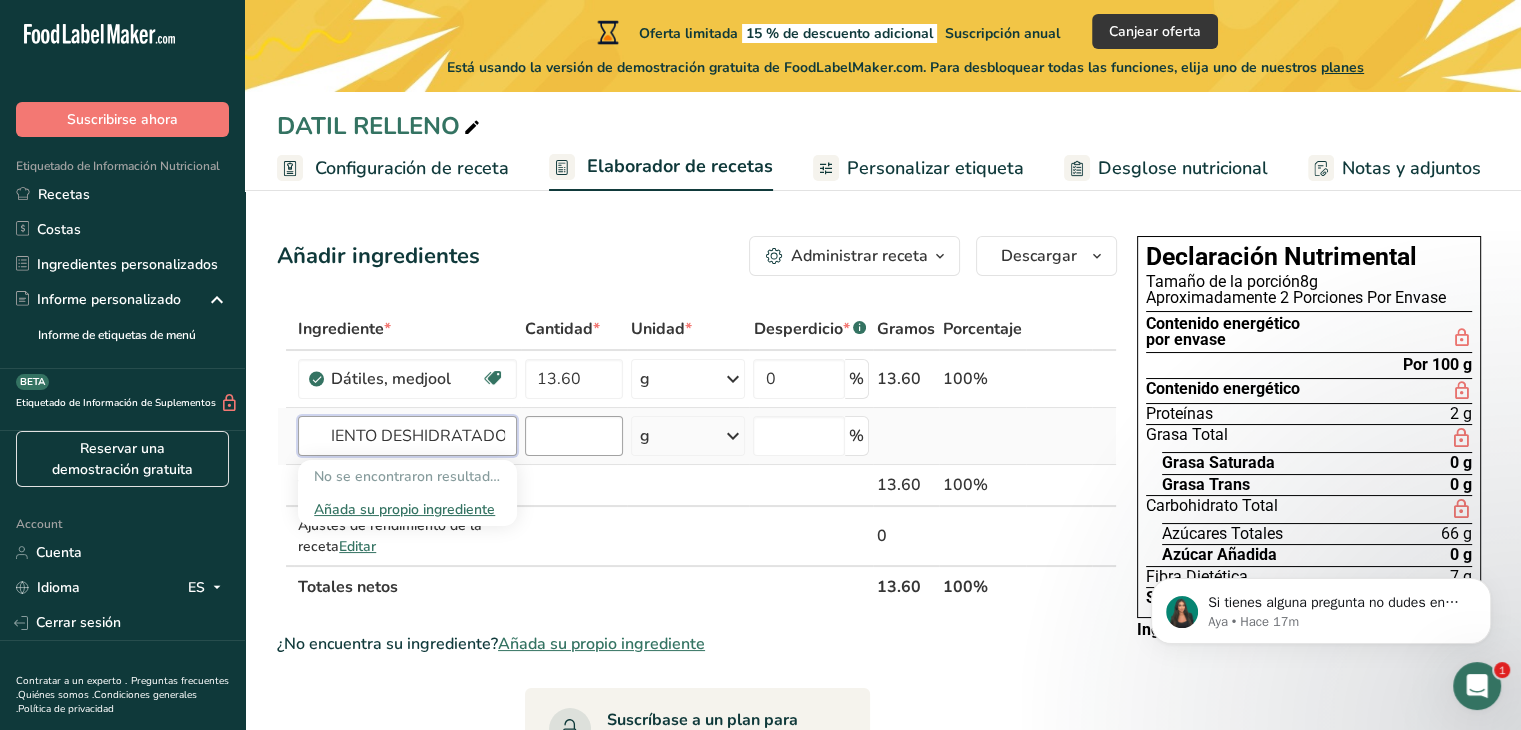 type on "PIMIENTO DESHIDRATADO" 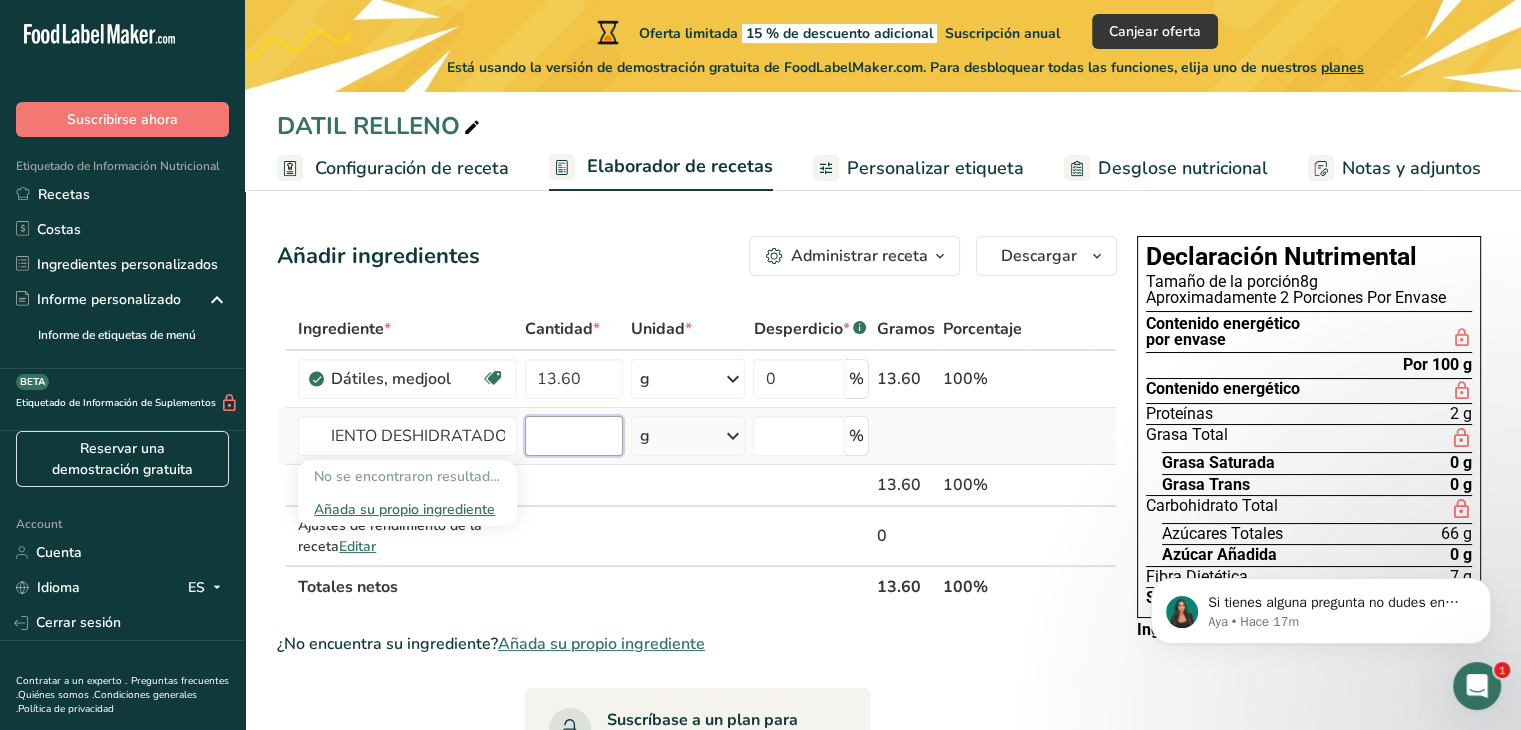 type 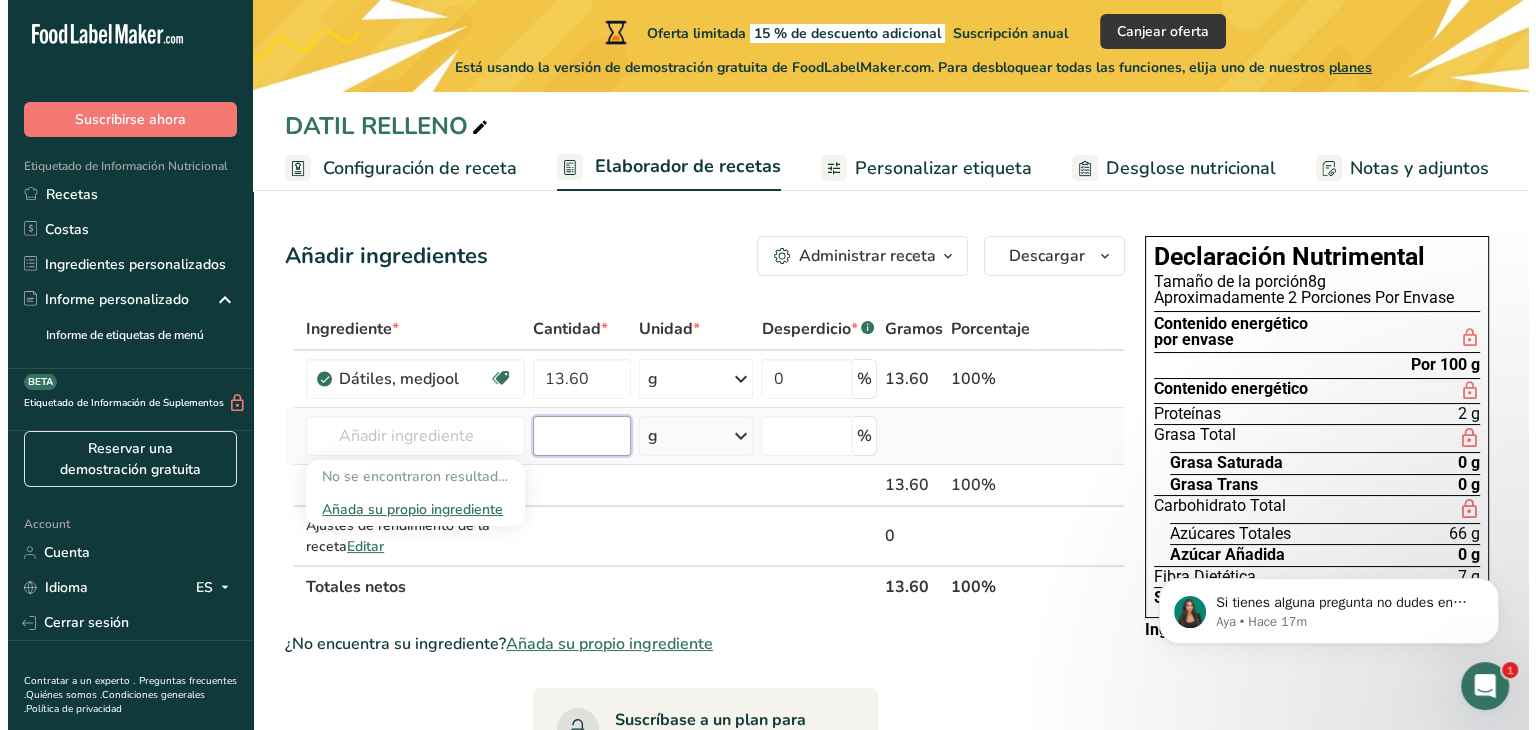 scroll, scrollTop: 0, scrollLeft: 0, axis: both 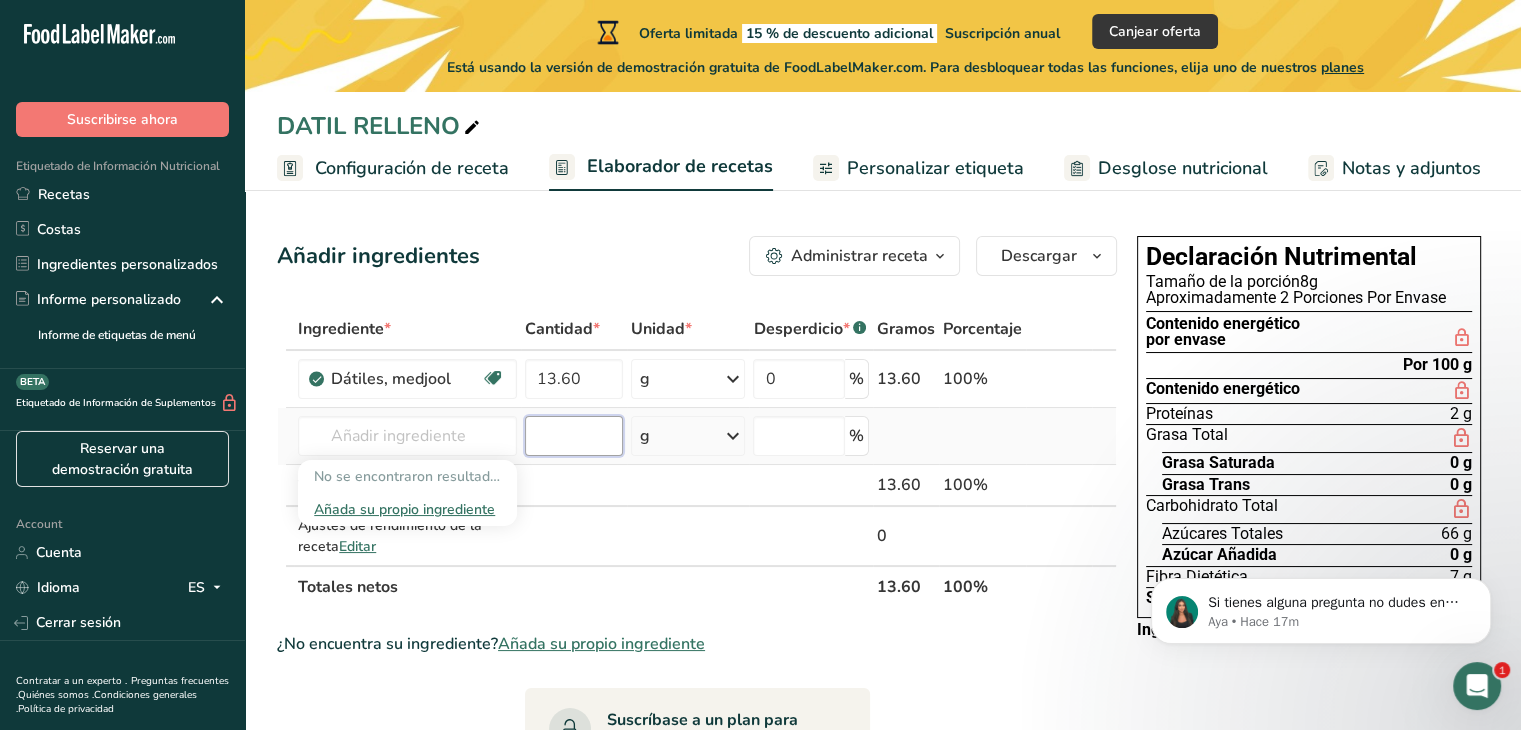 click at bounding box center [574, 436] 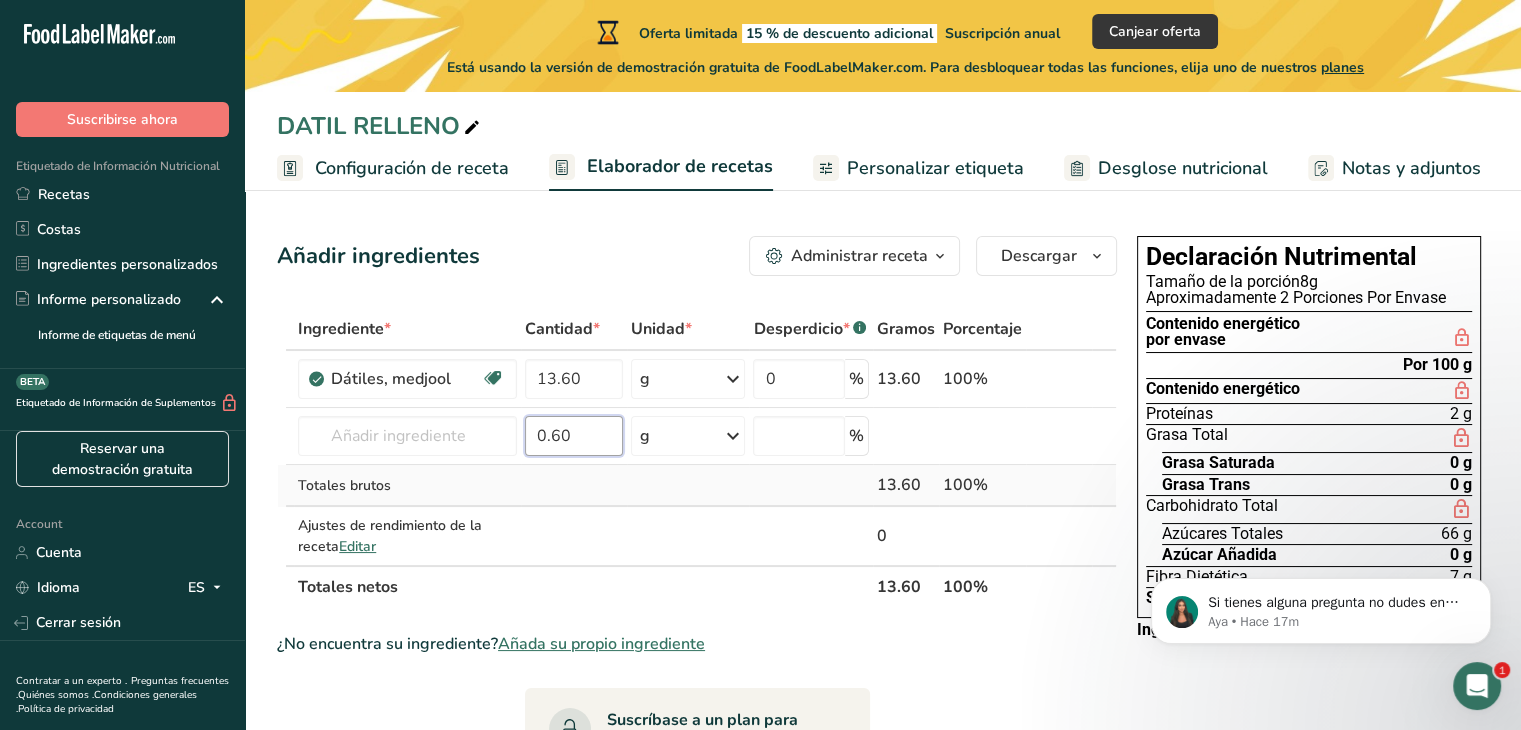 type on "0.60" 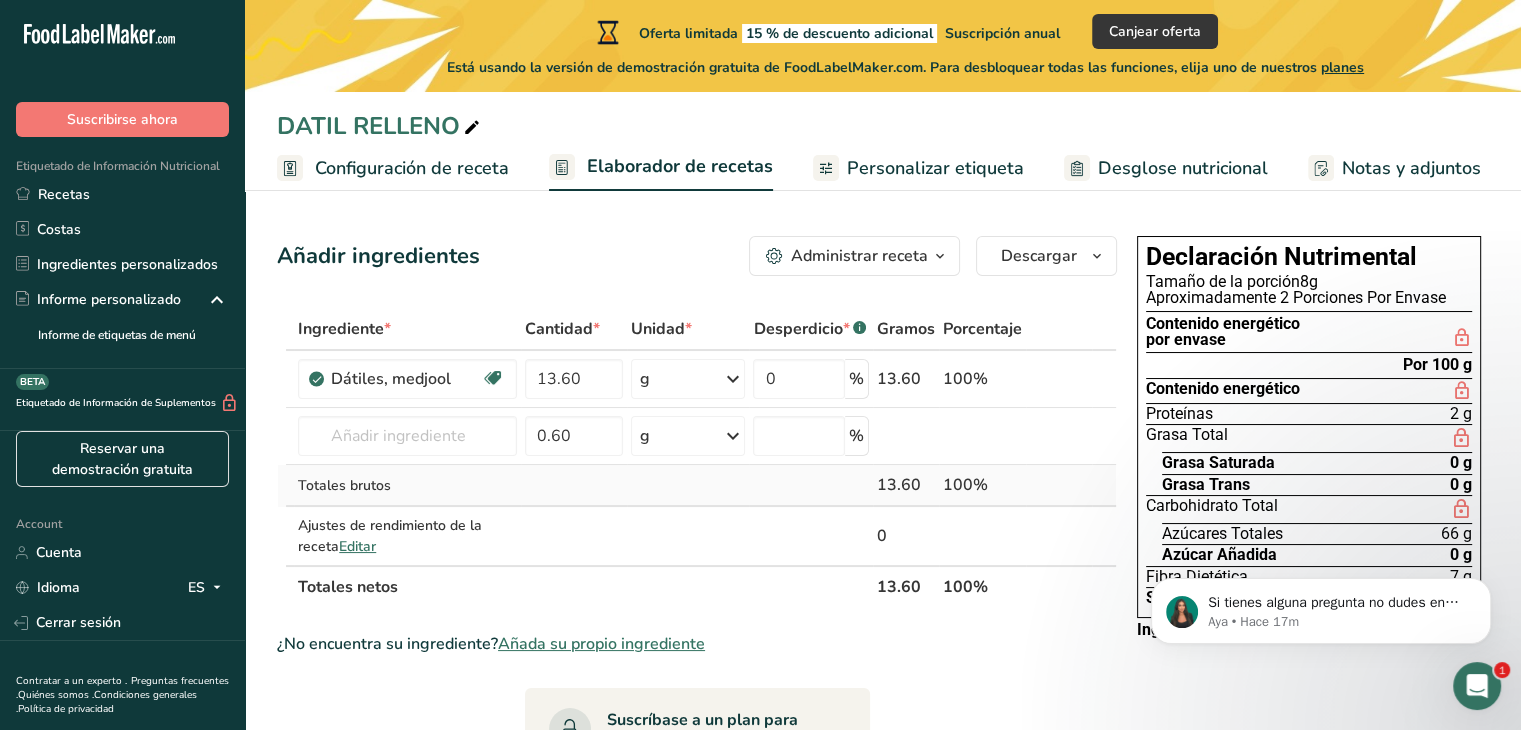 click on "Totales brutos" at bounding box center [407, 485] 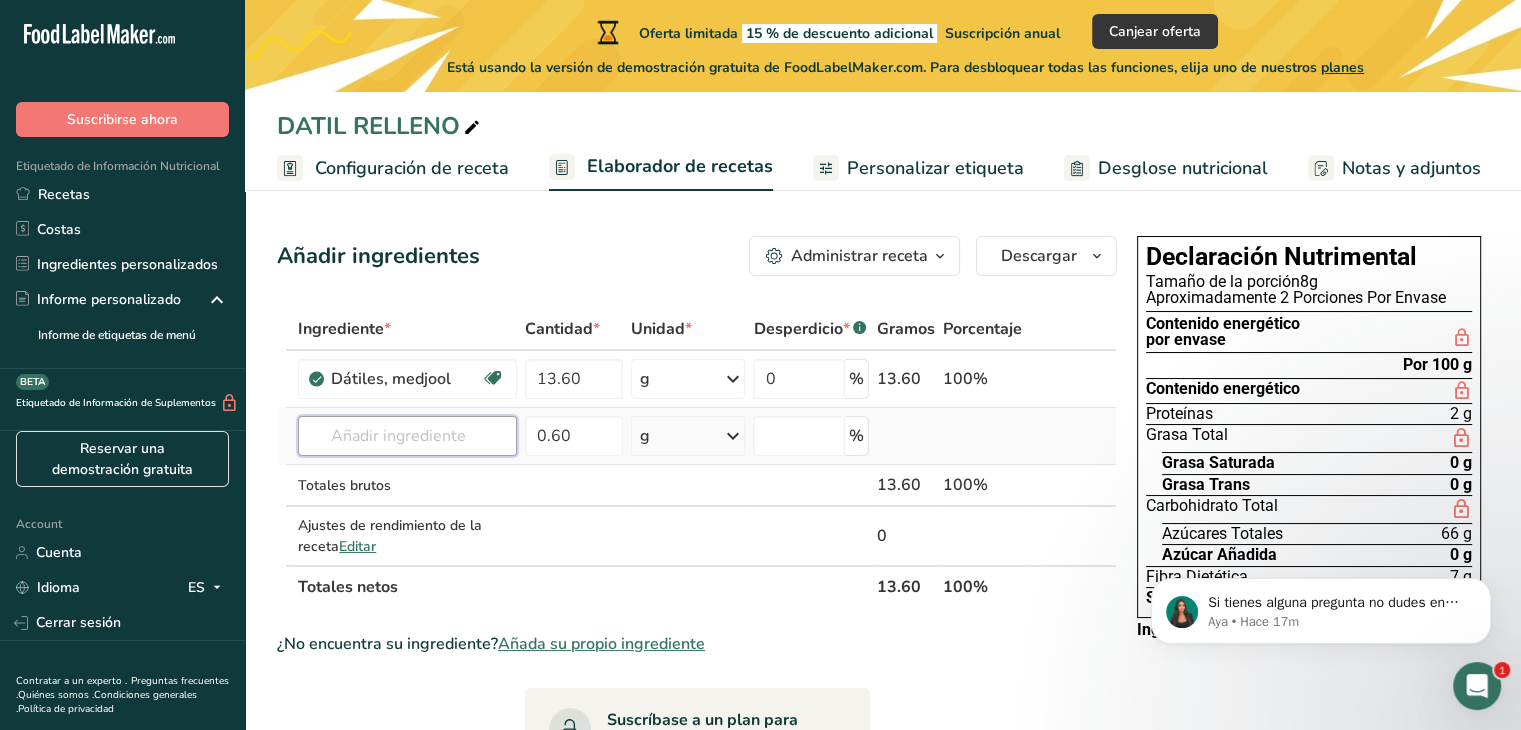 click at bounding box center (407, 436) 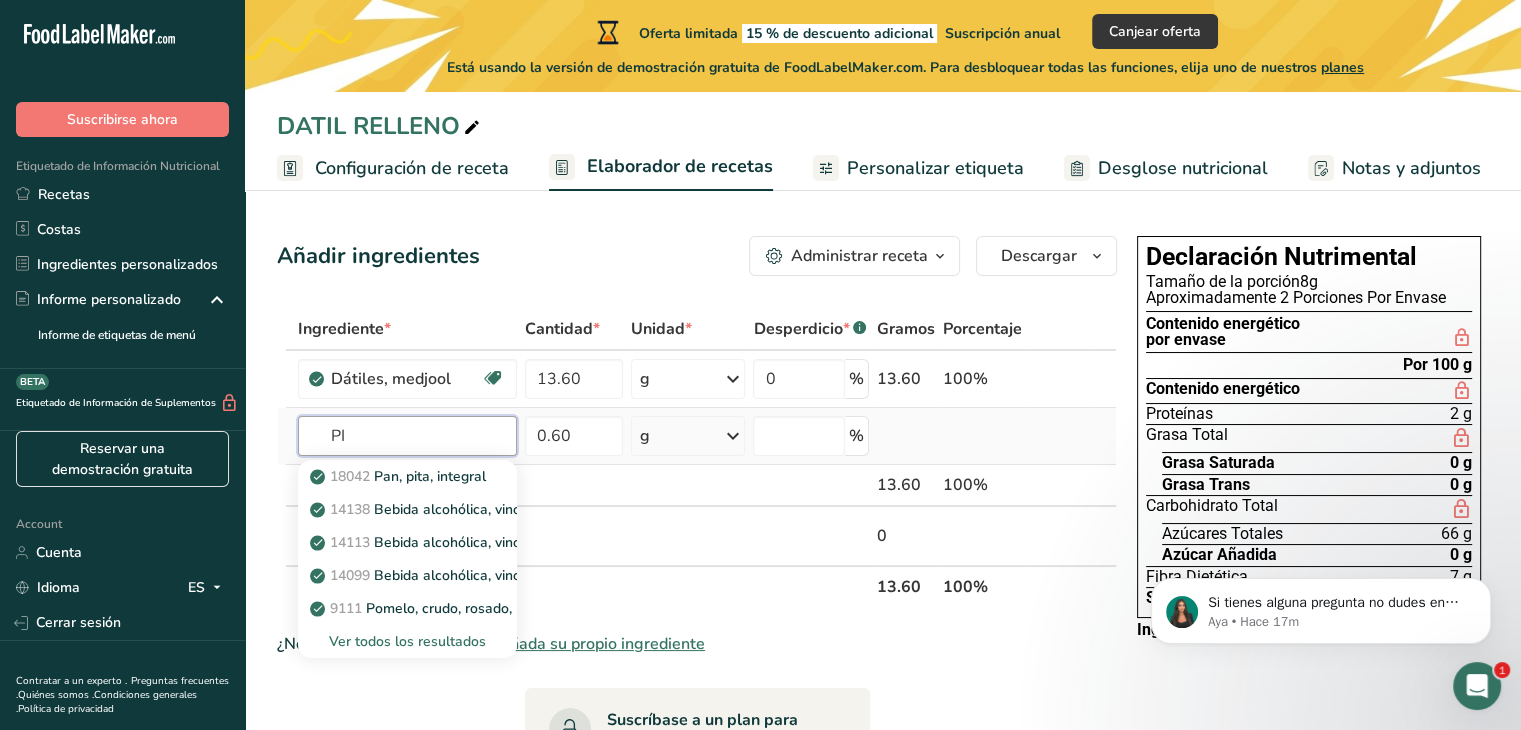 type on "P" 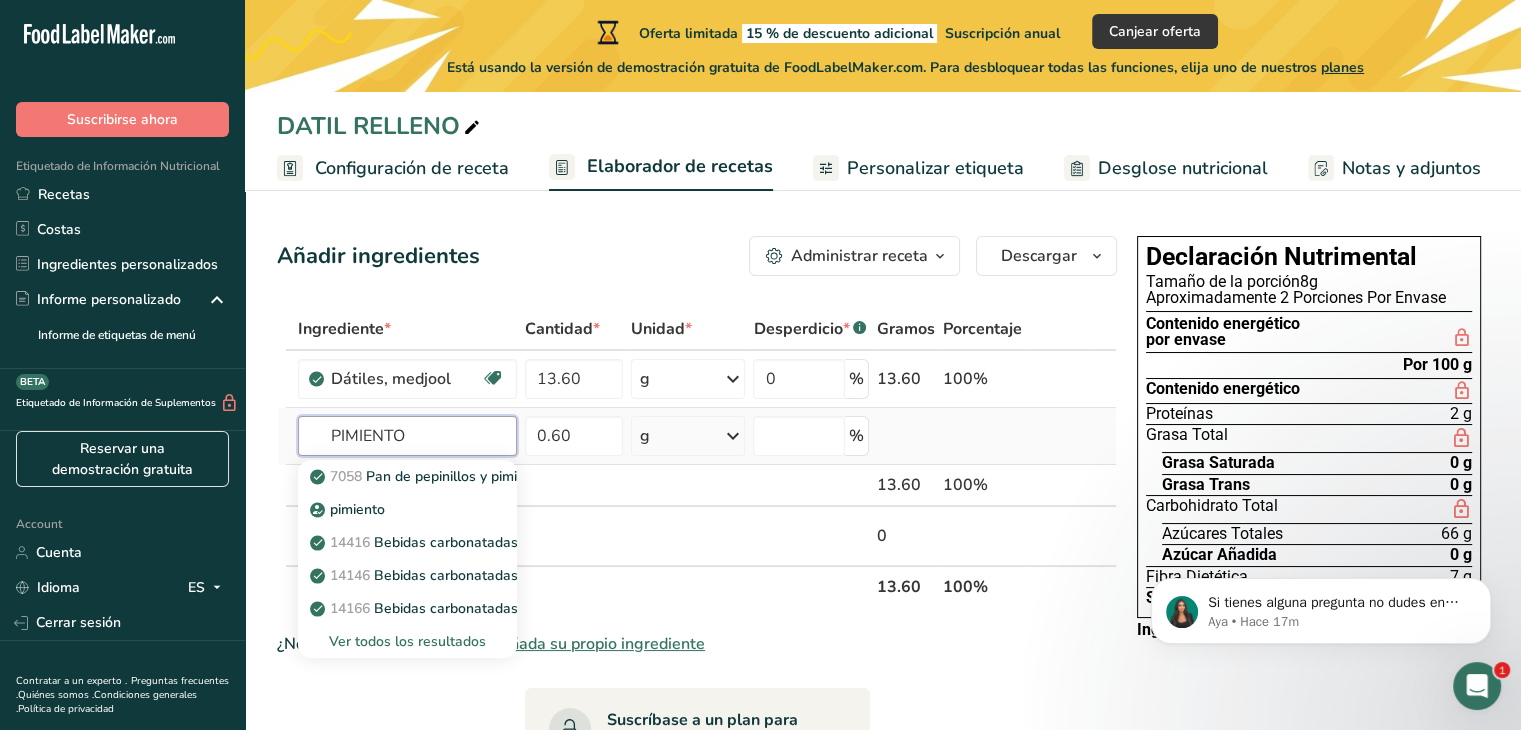 type on "PIMIENTO" 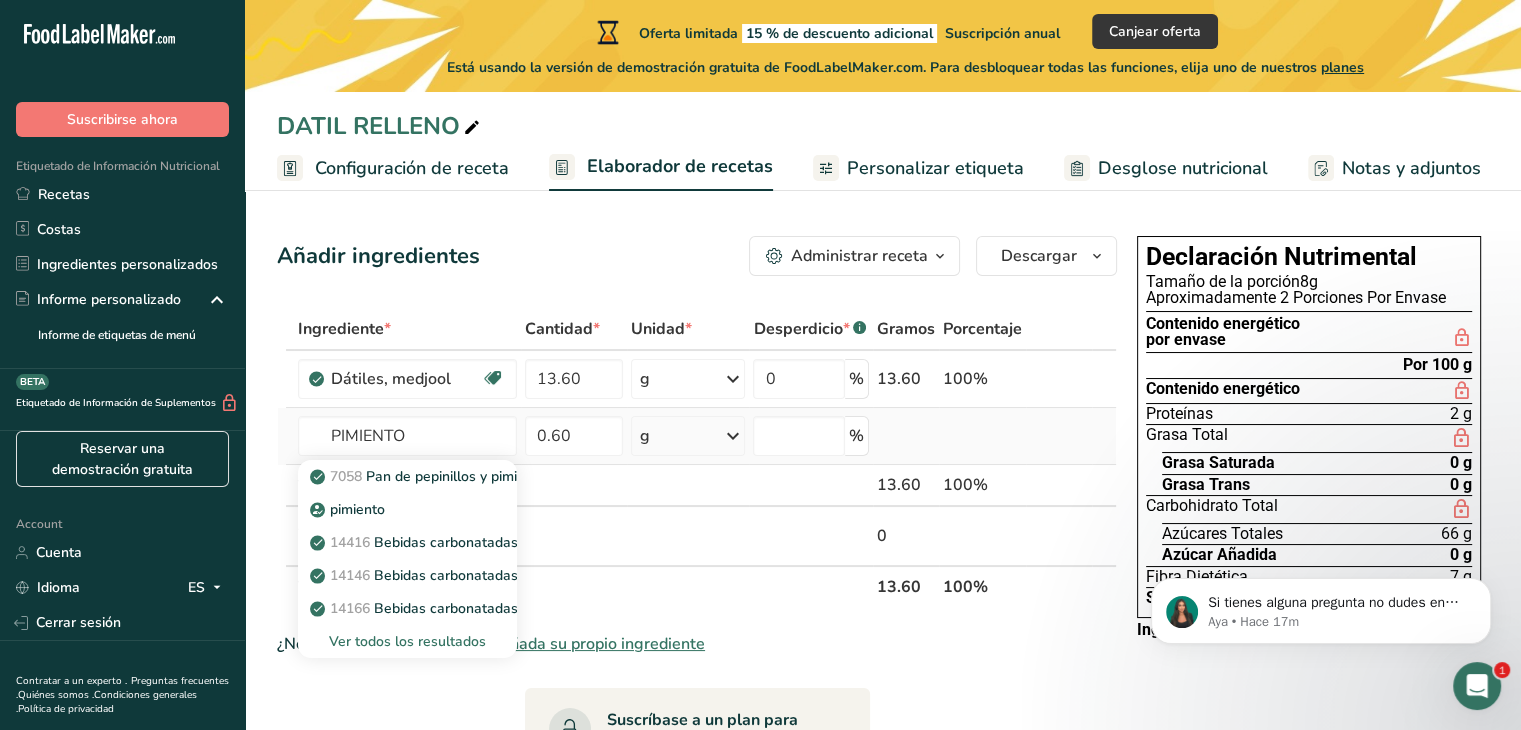 type 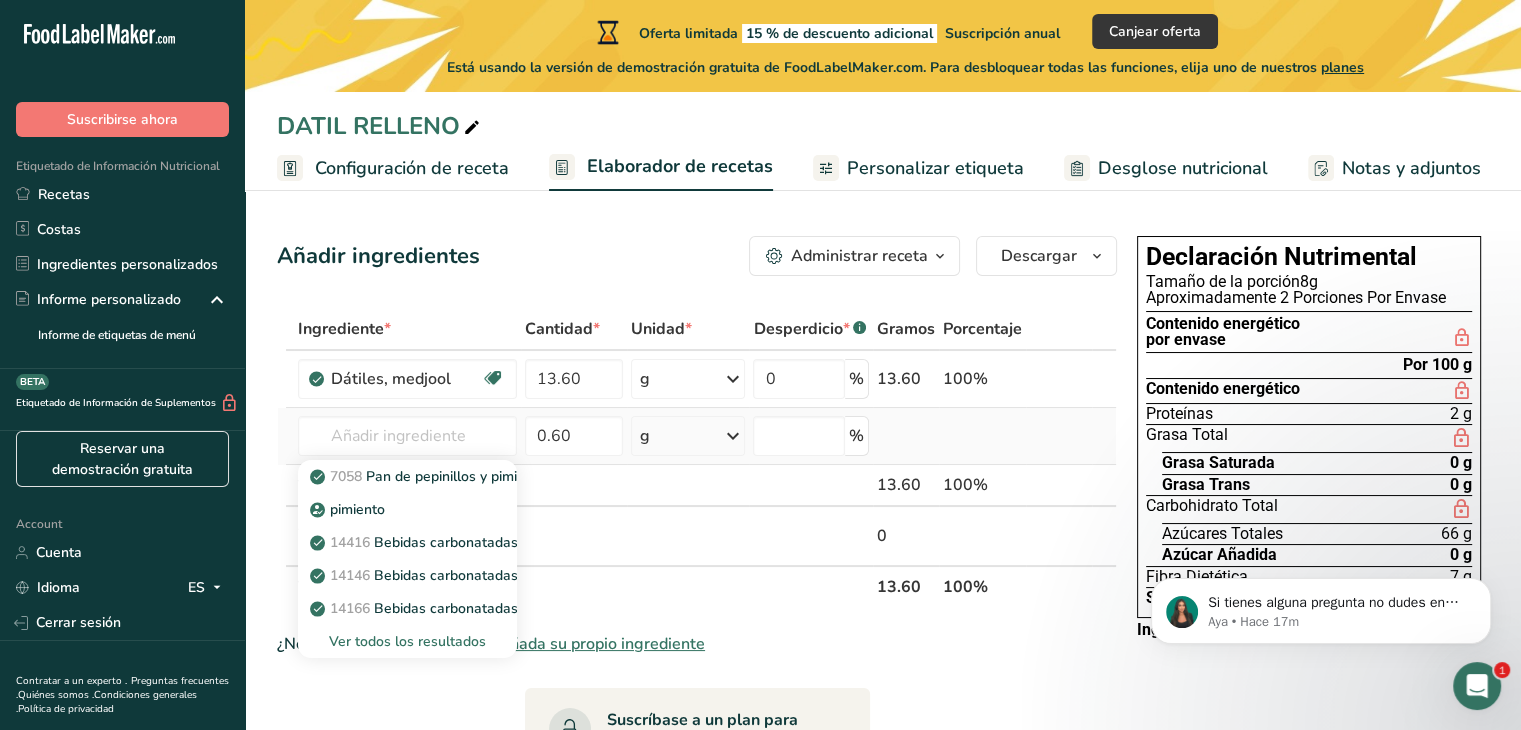 click on "Ver todos los resultados" at bounding box center [407, 641] 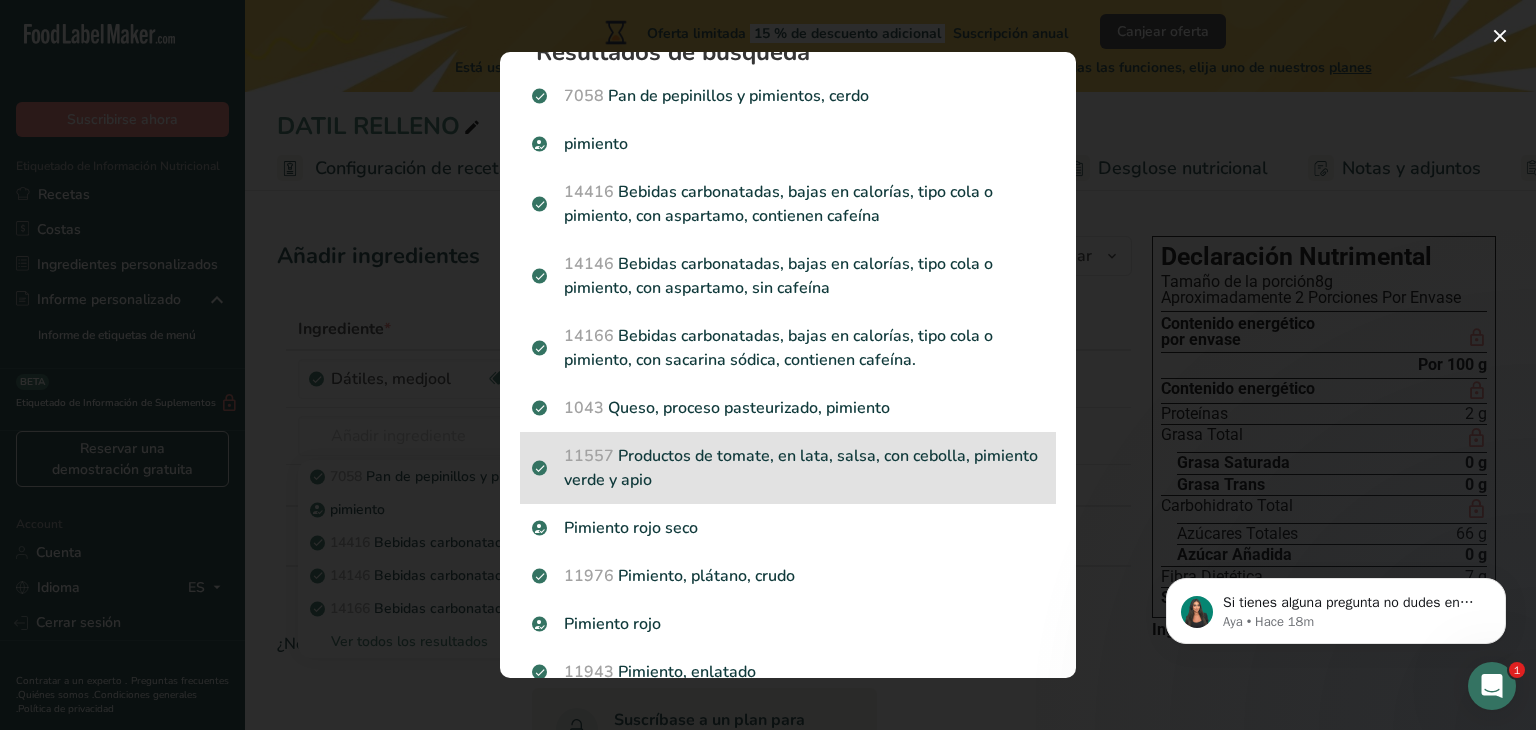 scroll, scrollTop: 40, scrollLeft: 0, axis: vertical 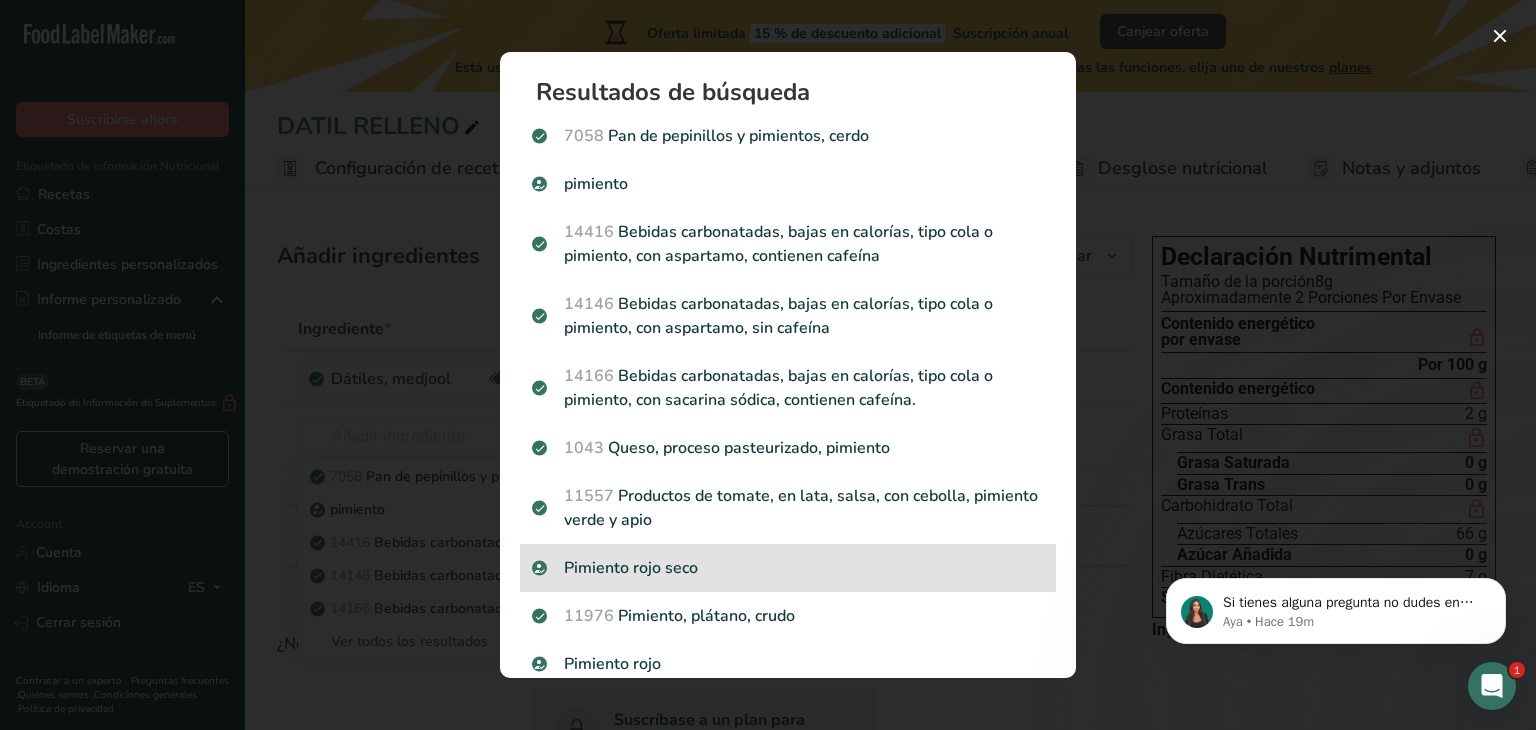 click on "Pimiento rojo seco" at bounding box center [788, 568] 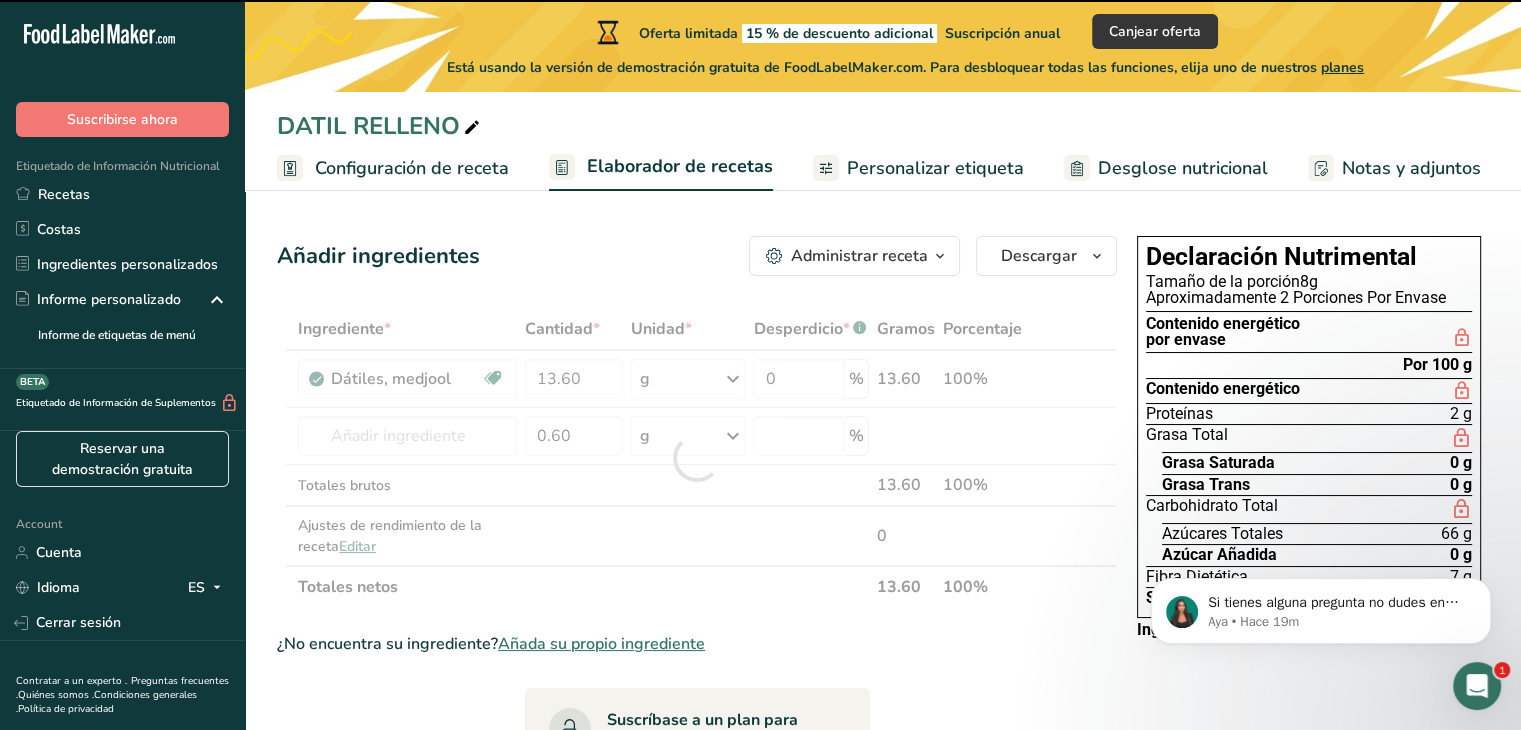 type on "0" 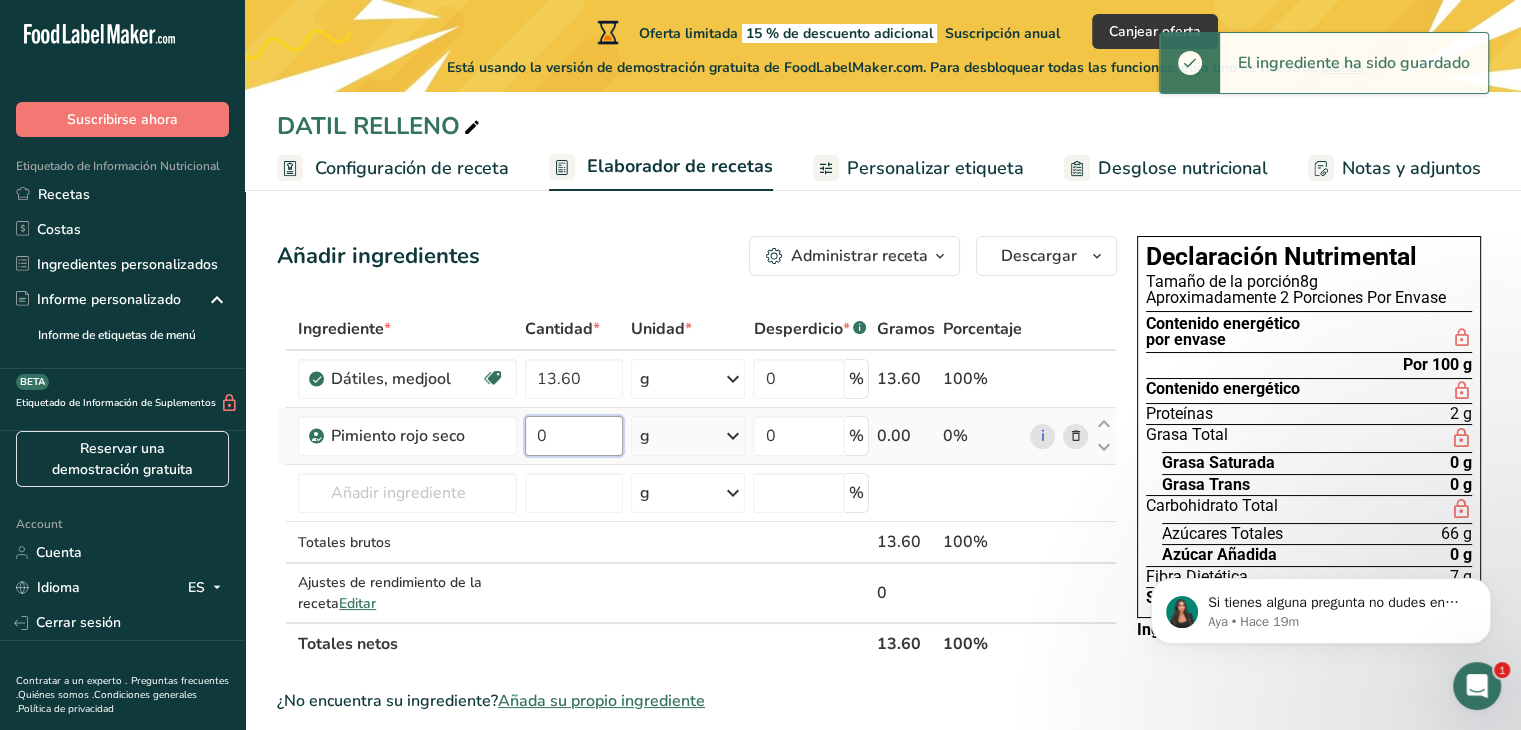 click on "0" at bounding box center (574, 436) 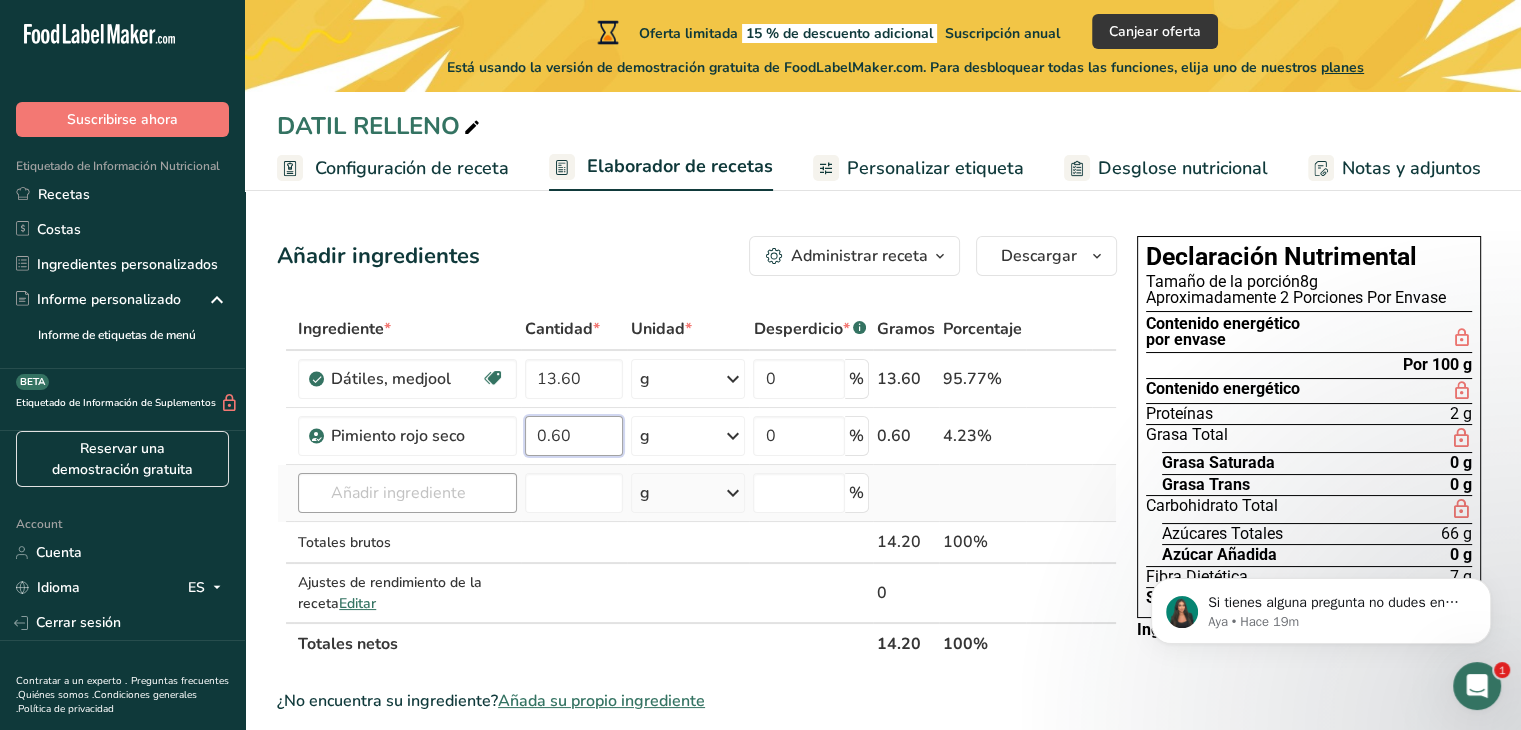 type on "0.60" 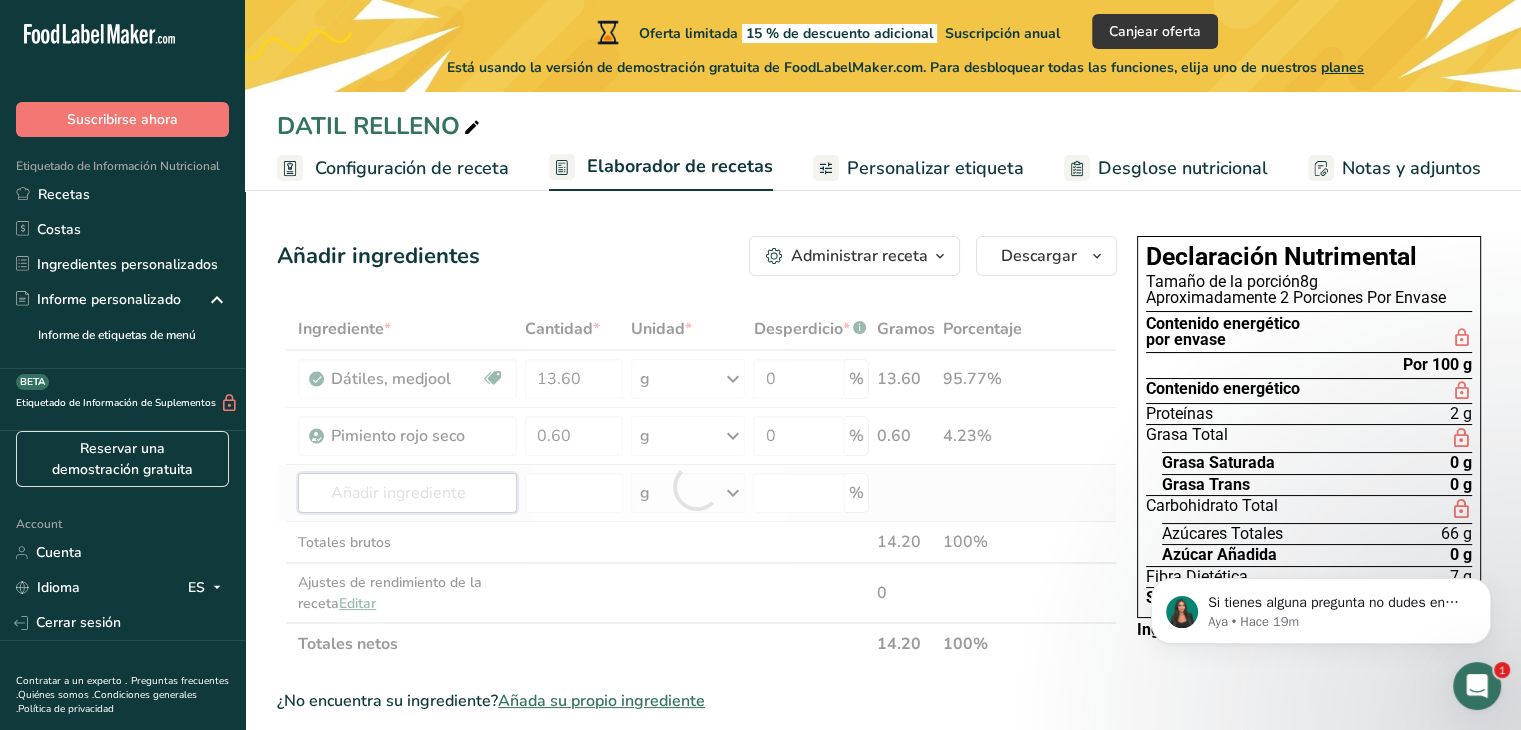 click on "Ingrediente *
Cantidad *
Unidad *
Desperdicio *   .a-a{fill:#347362;}.b-a{fill:#fff;}          Gramos
Porcentaje
Dátiles, medjool
Libre de lácteos
Libre de gluten
Vegano
Vegetariano
Libre de soja
13.60
g
Porciones
1 date, pitted
Unidades de peso
g
kg
mg
Ver más
Unidades de volumen
litro
Las unidades de volumen requieren una conversión de densidad. Si conoce la densidad de su ingrediente, introdúzcala a continuación. De lo contrario, haga clic en "RIA", nuestra asistente regulatoria de IA, quien podrá ayudarle.
lb/pie³
g/cm³
mL" at bounding box center (697, 486) 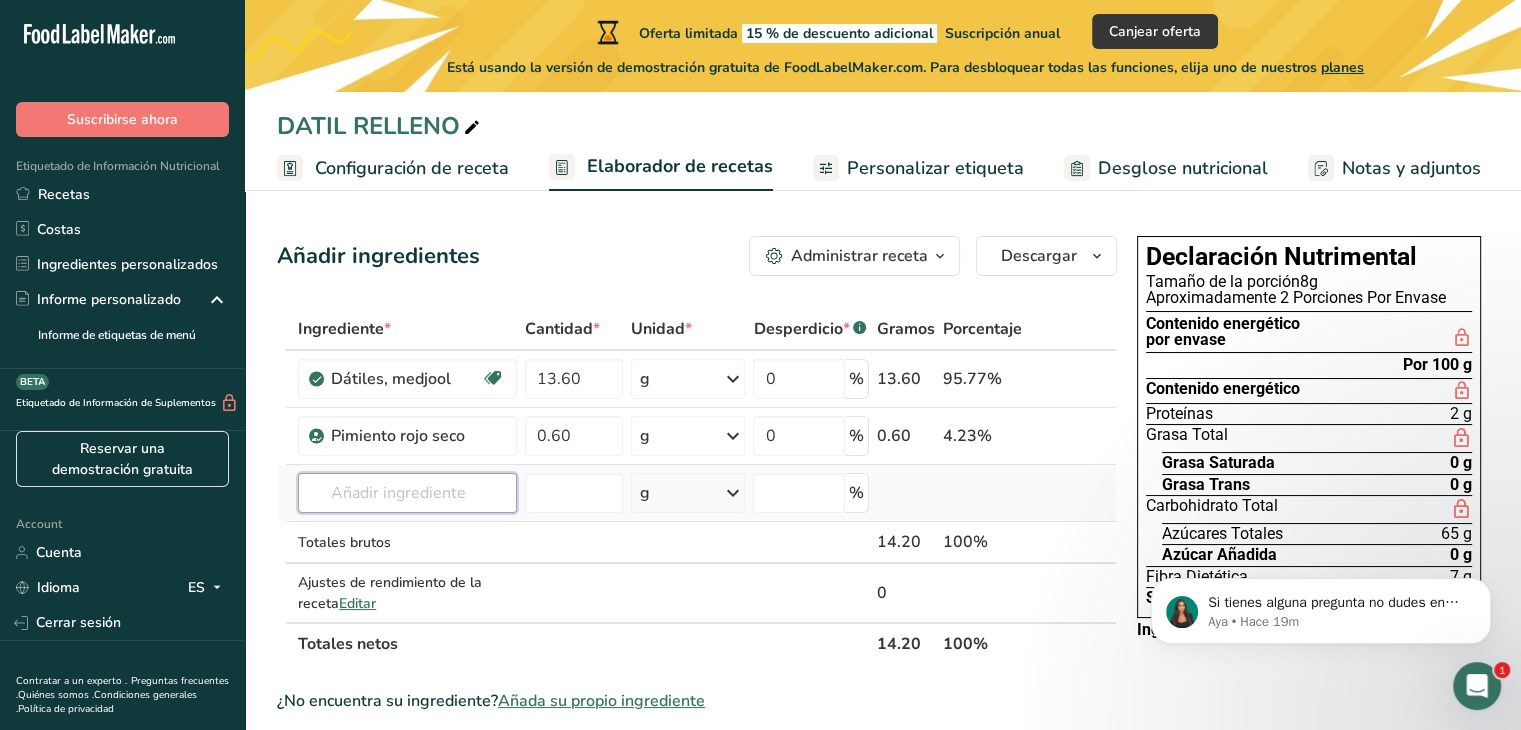 click at bounding box center [407, 493] 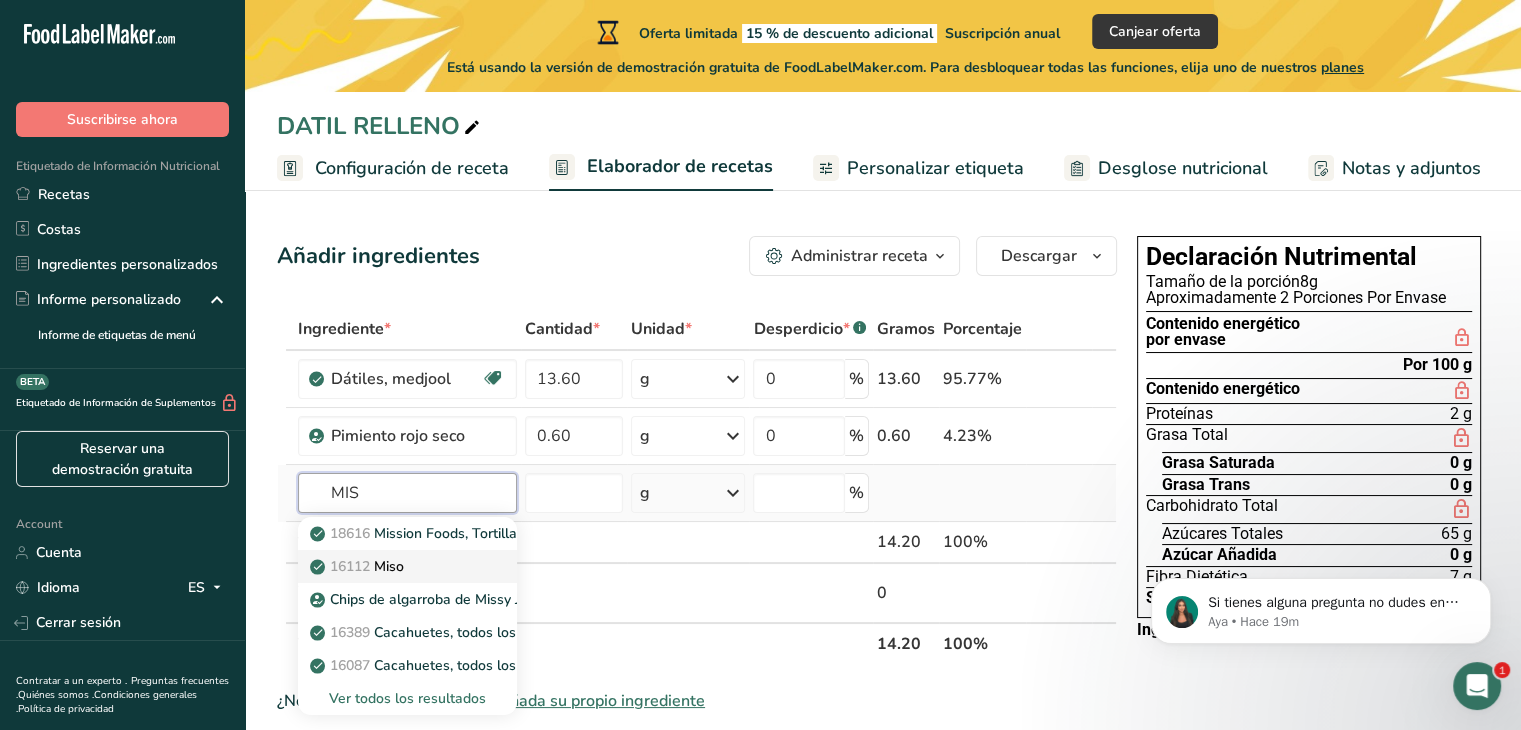 type on "MIS" 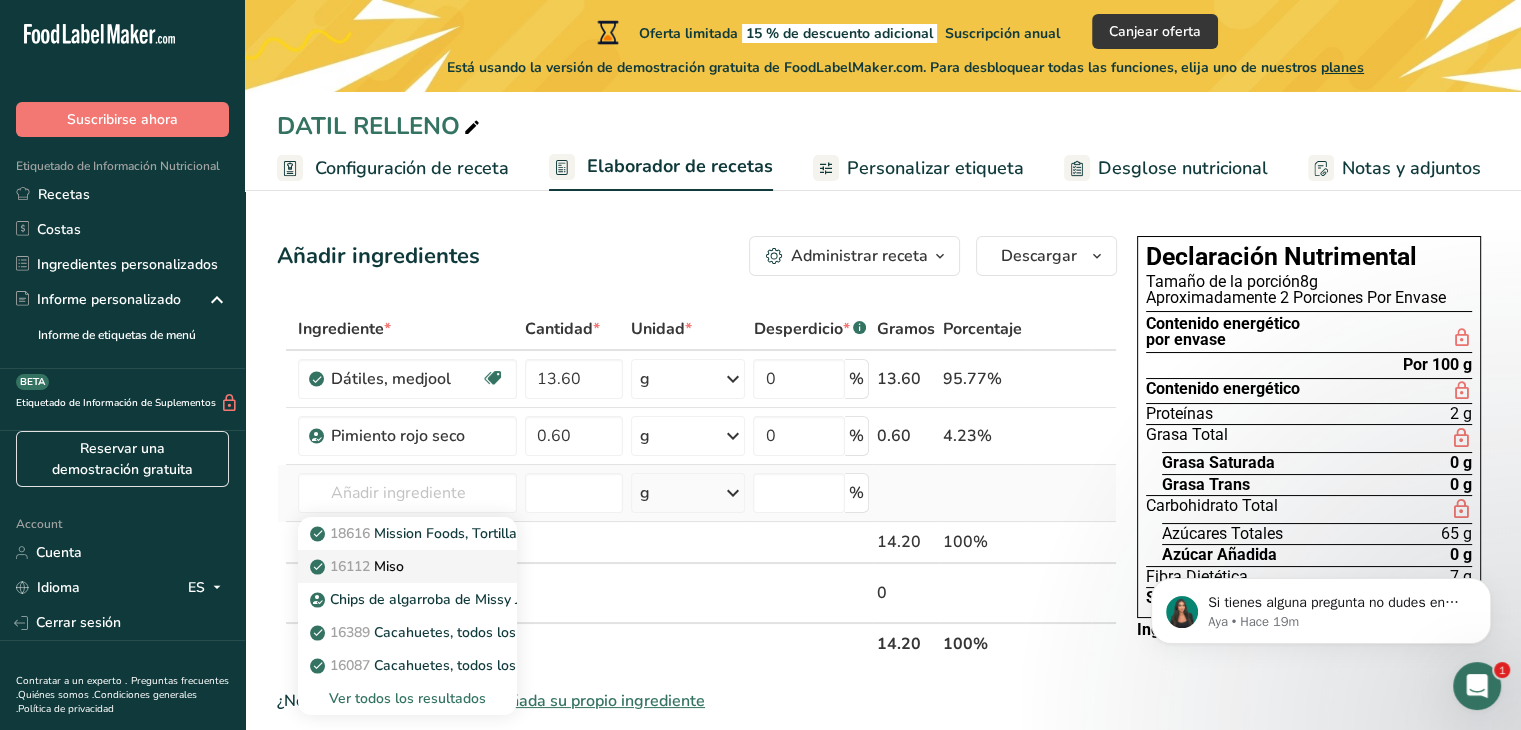click on "16112
Miso" at bounding box center (391, 566) 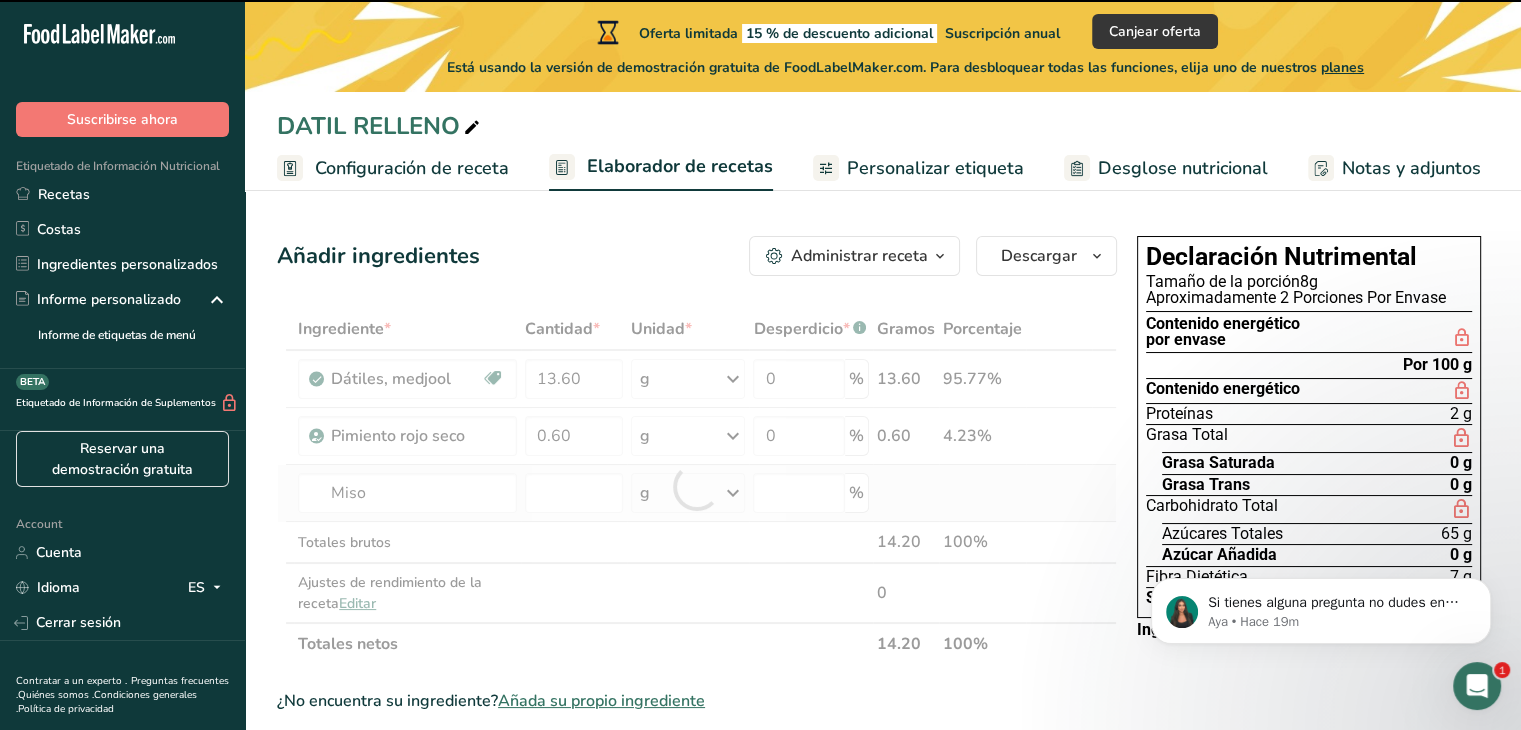 type on "0" 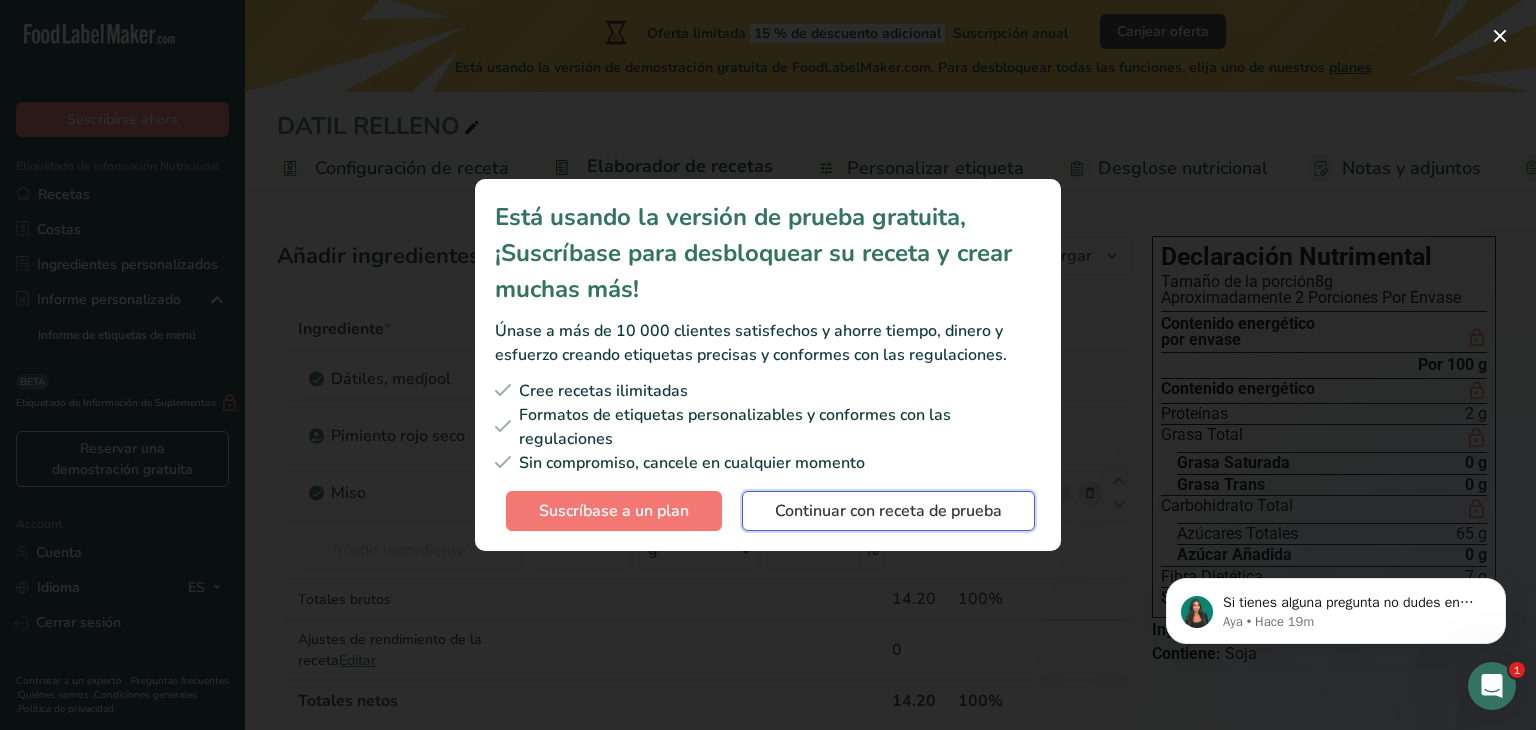 click on "Continuar con receta de prueba" at bounding box center (888, 511) 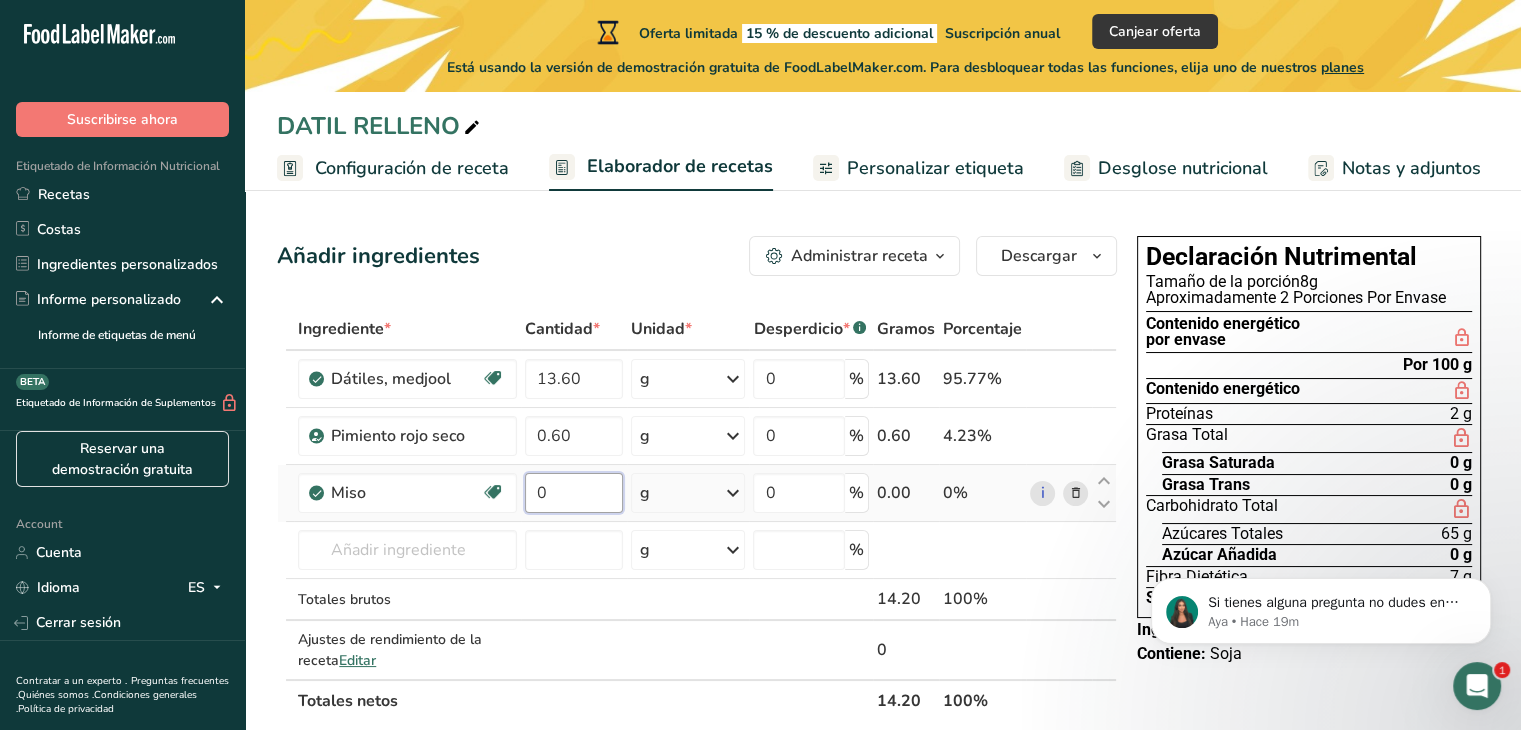 click on "0" at bounding box center [574, 493] 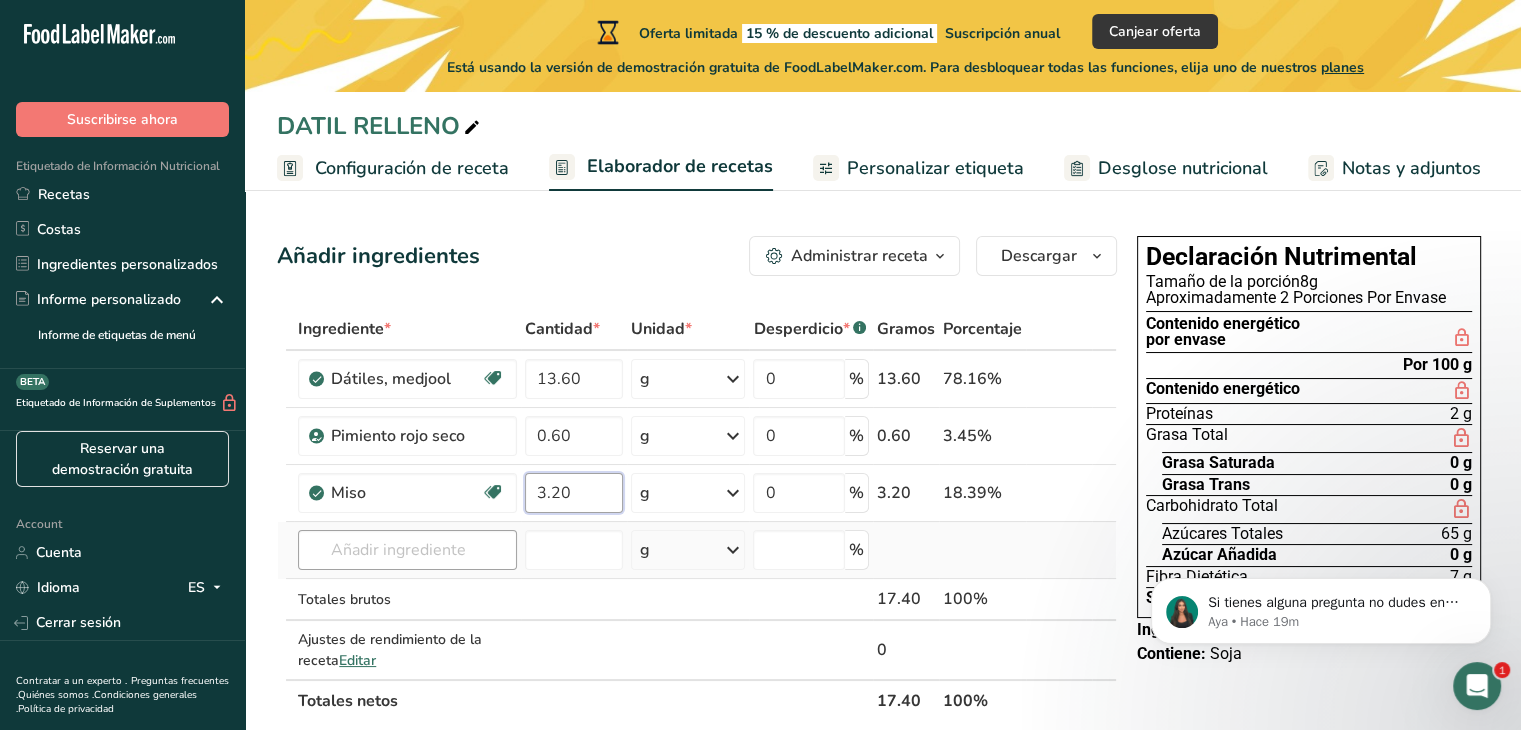 type on "3.20" 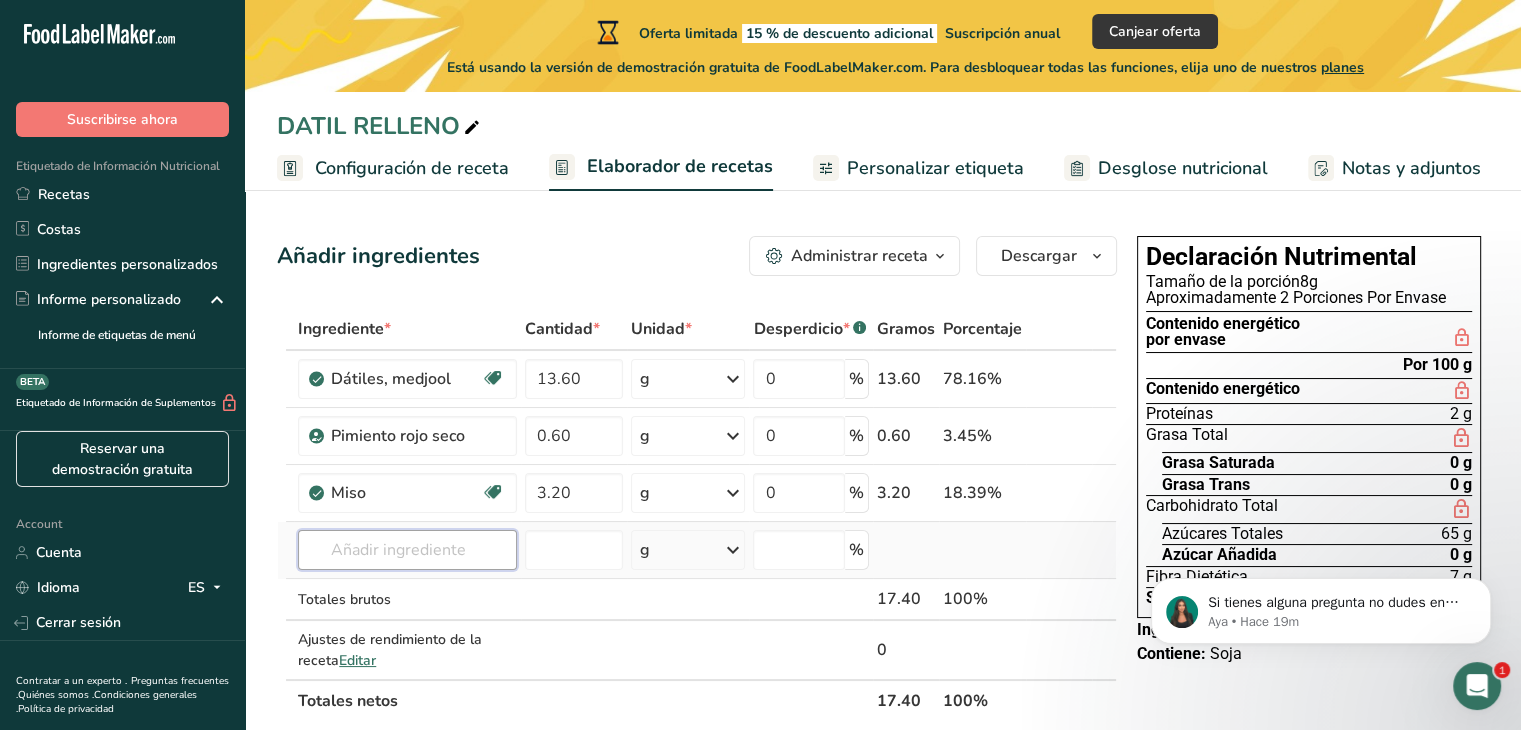 click on "Ingrediente *
Cantidad *
Unidad *
Desperdicio *   .a-a{fill:#347362;}.b-a{fill:#fff;}          Gramos
Porcentaje
Dátiles, medjool
Libre de lácteos
Libre de gluten
Vegano
Vegetariano
Libre de soja
13.60
g
Porciones
1 date, pitted
Unidades de peso
g
kg
mg
Ver más
Unidades de volumen
litro
Las unidades de volumen requieren una conversión de densidad. Si conoce la densidad de su ingrediente, introdúzcala a continuación. De lo contrario, haga clic en "RIA", nuestra asistente regulatoria de IA, quien podrá ayudarle.
lb/pie³
g/cm³
mL" at bounding box center (697, 515) 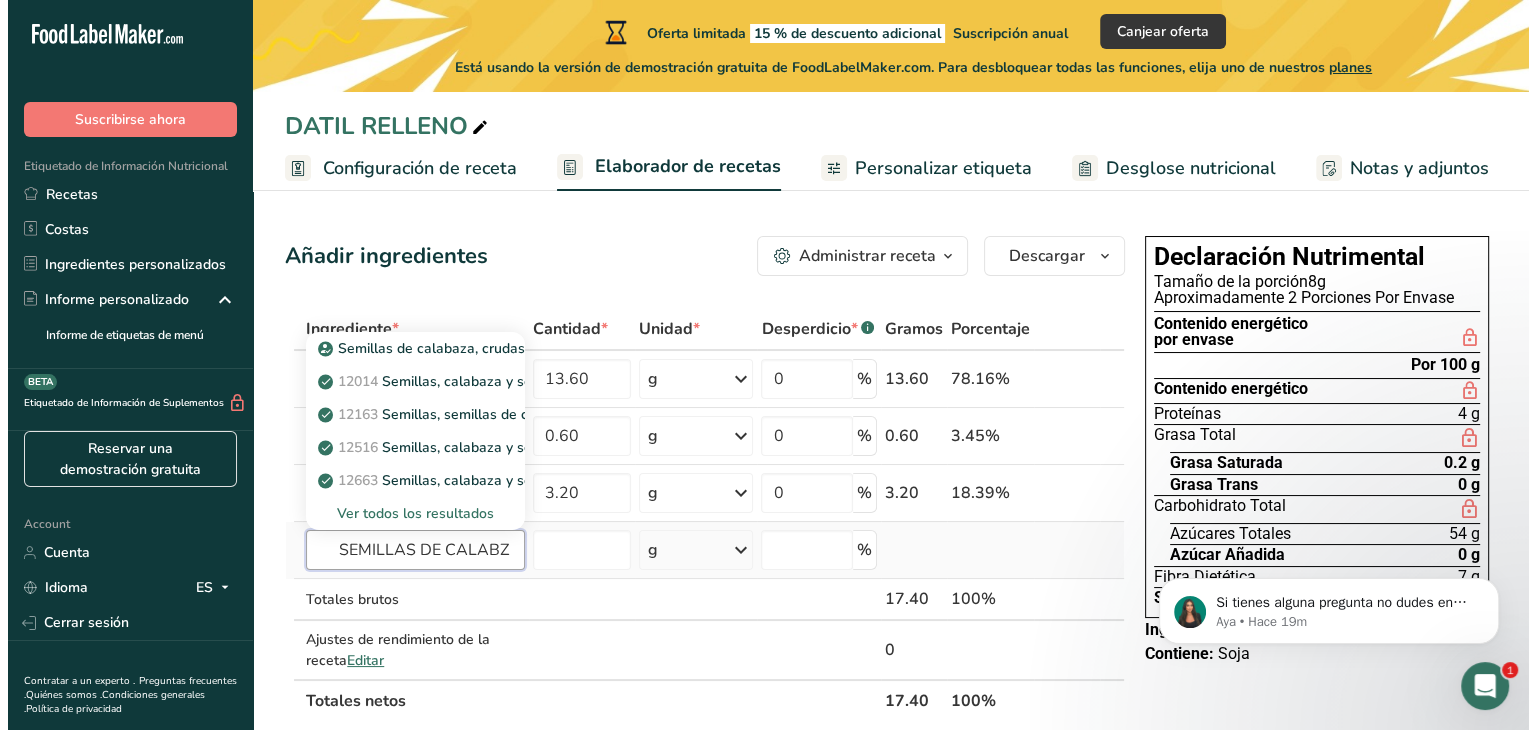 scroll, scrollTop: 0, scrollLeft: 0, axis: both 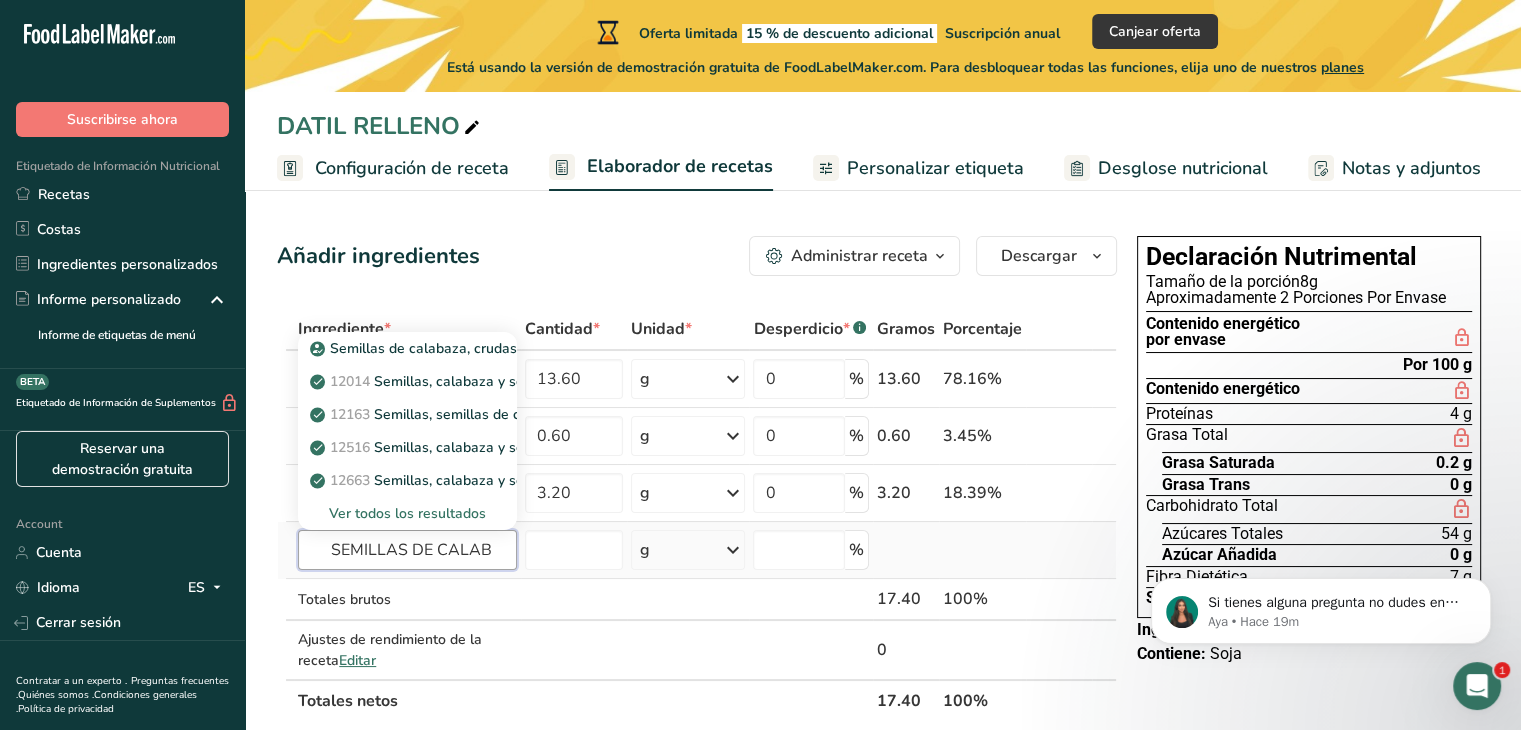 type on "SEMILLAS DE CALAB" 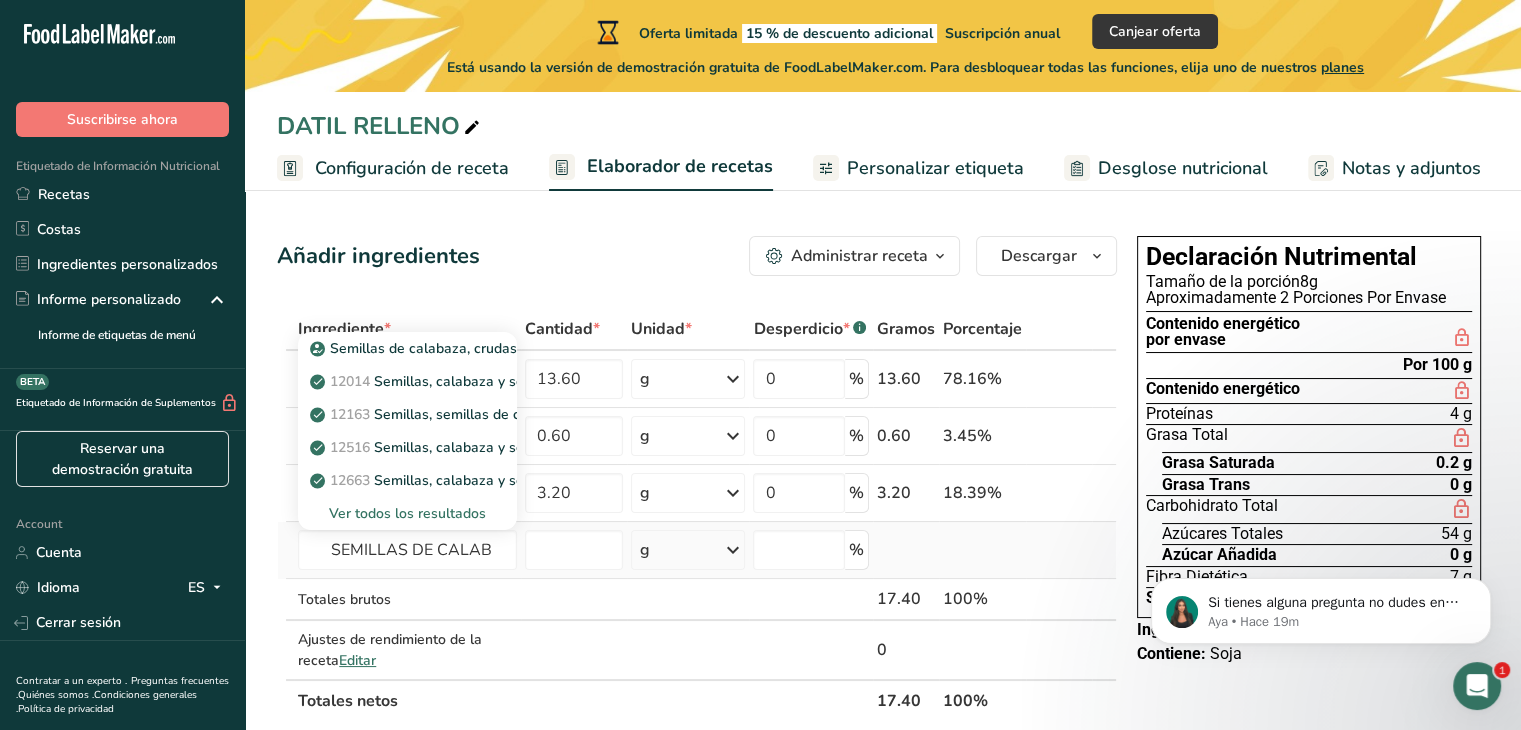 type 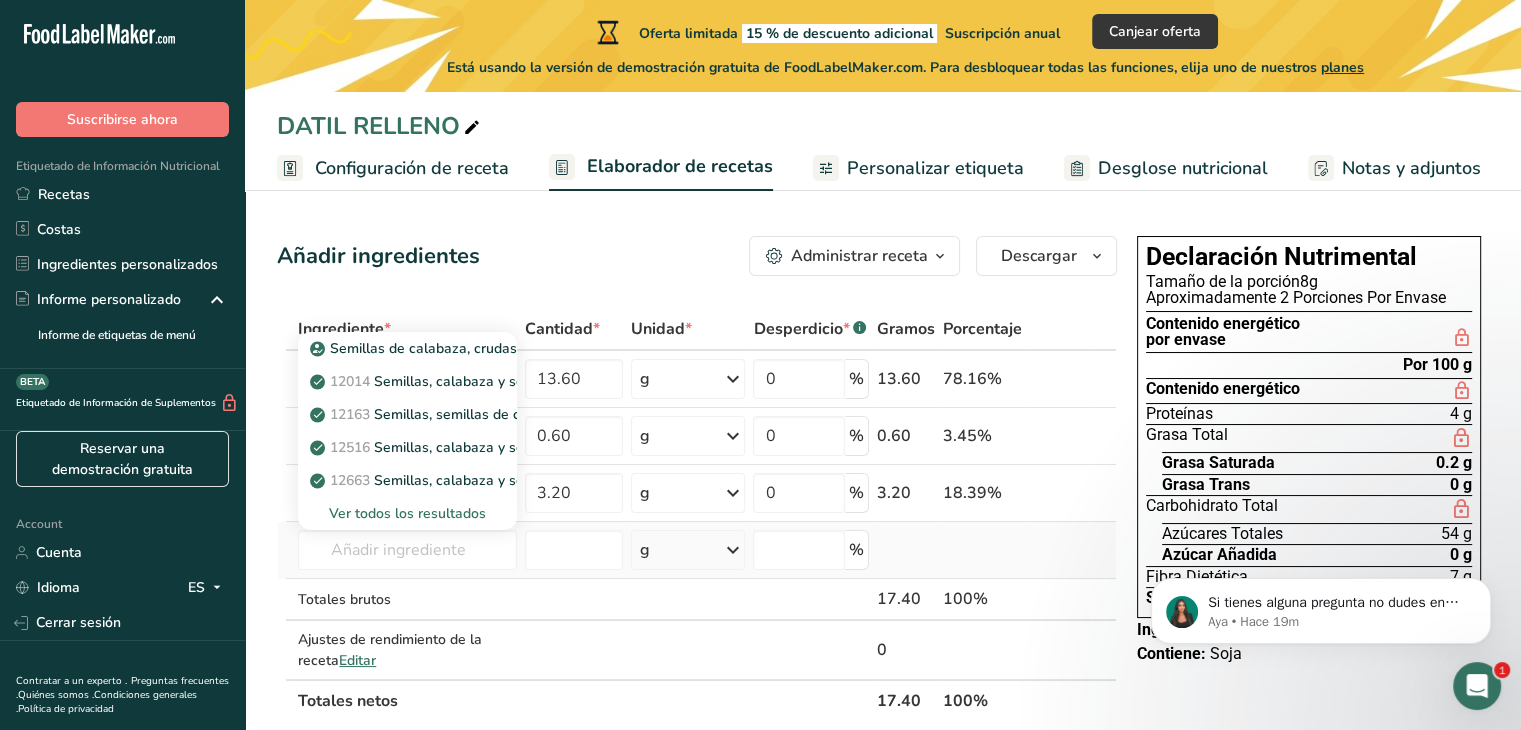 click on "Ver todos los resultados" at bounding box center [407, 513] 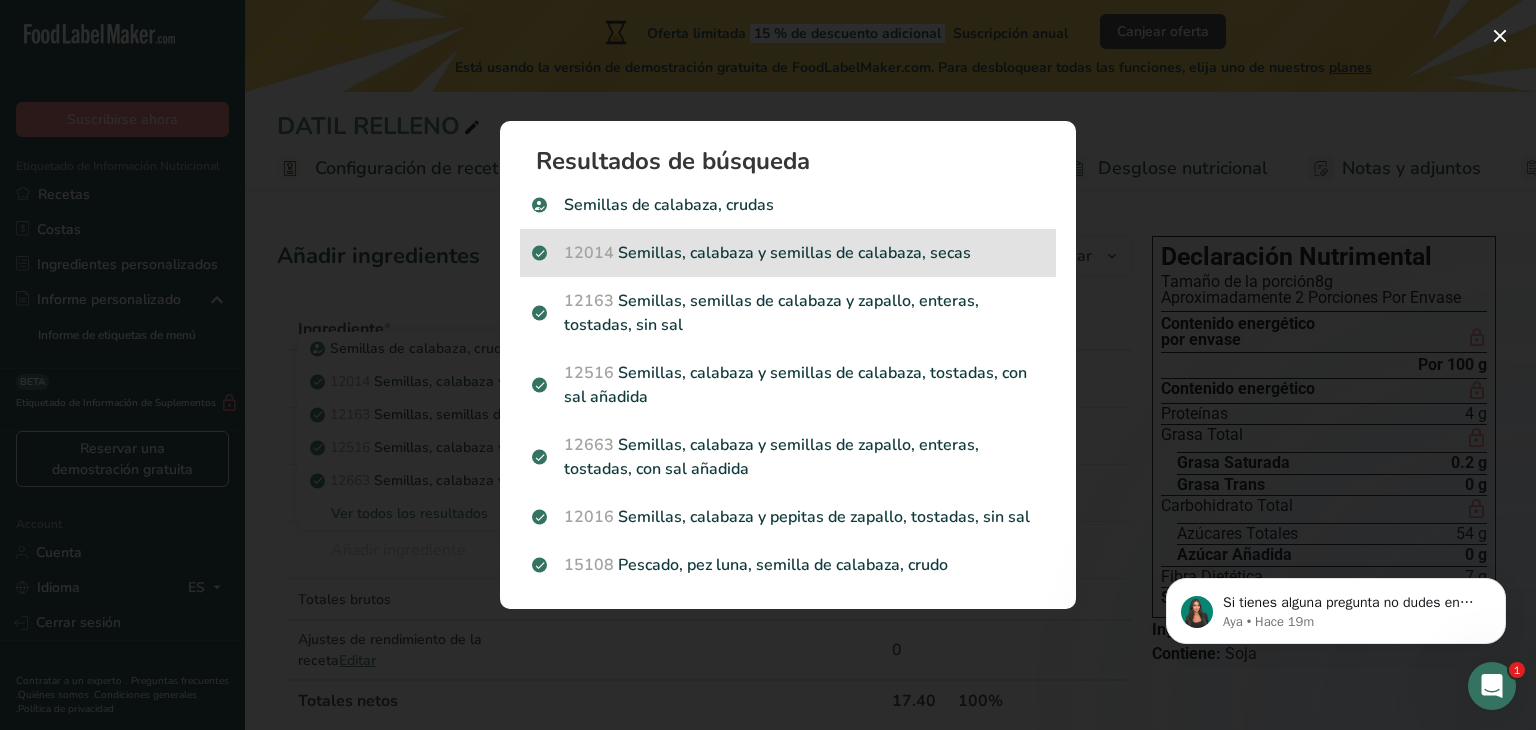 click on "12014
Semillas, calabaza y semillas de calabaza, secas" at bounding box center [788, 253] 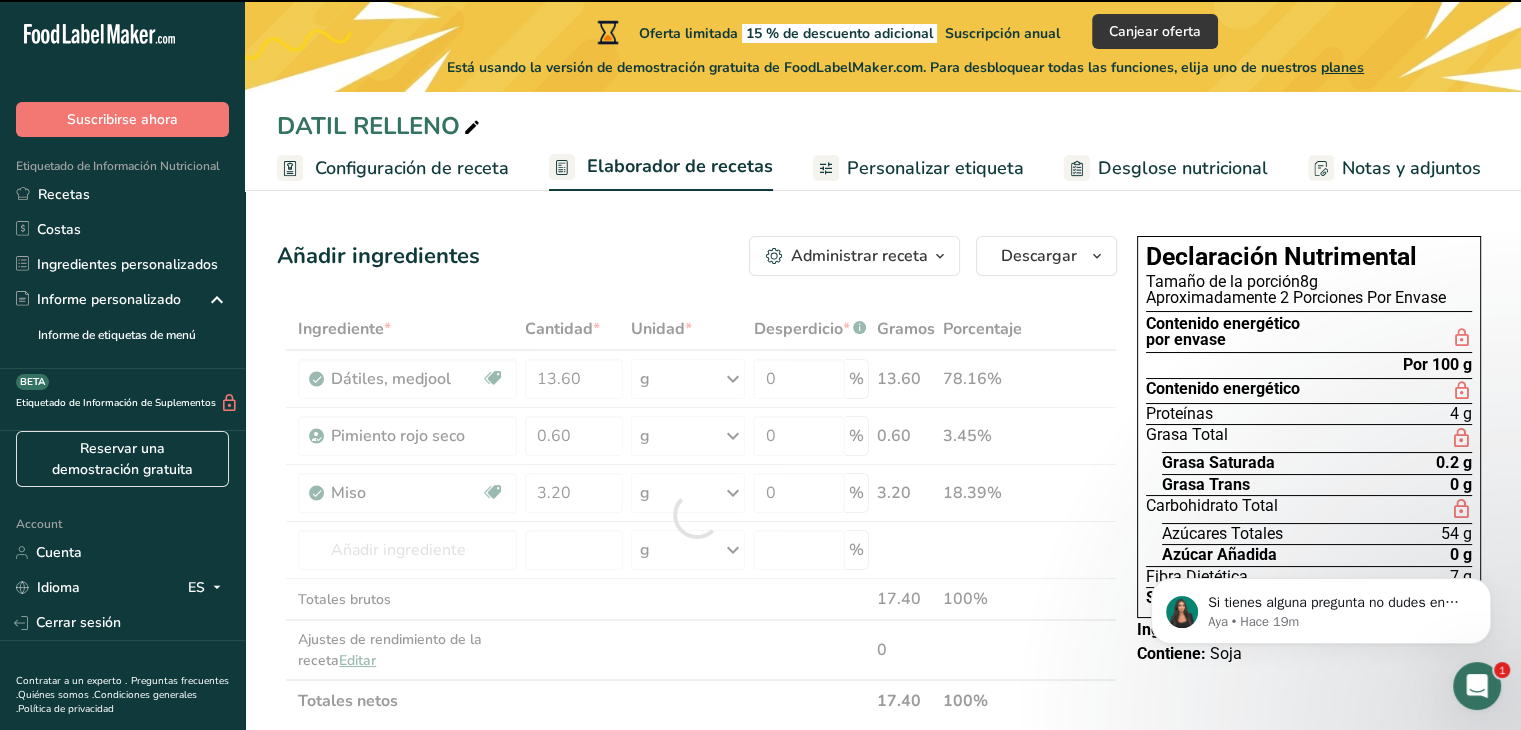 type on "0" 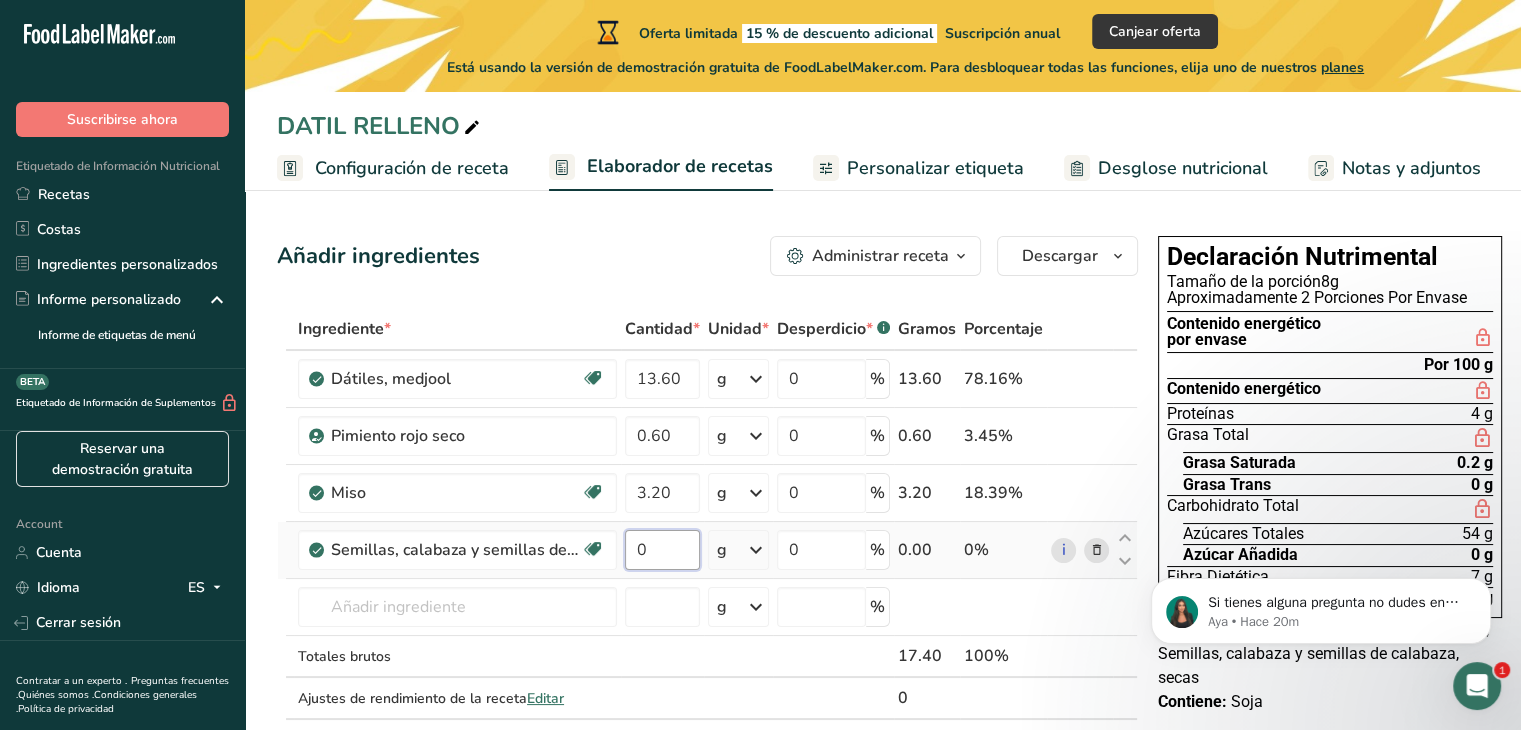 click on "0" at bounding box center (662, 550) 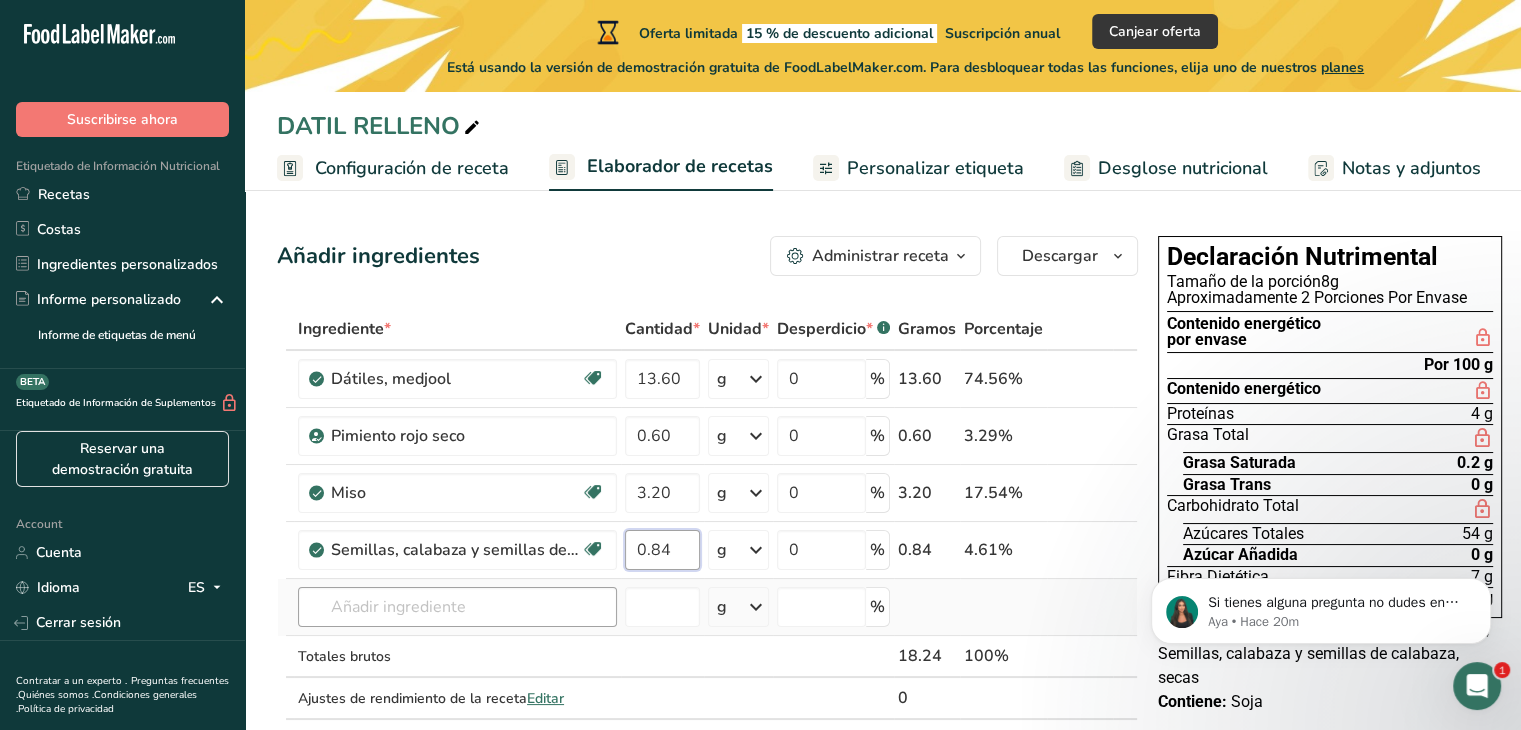 type on "0.84" 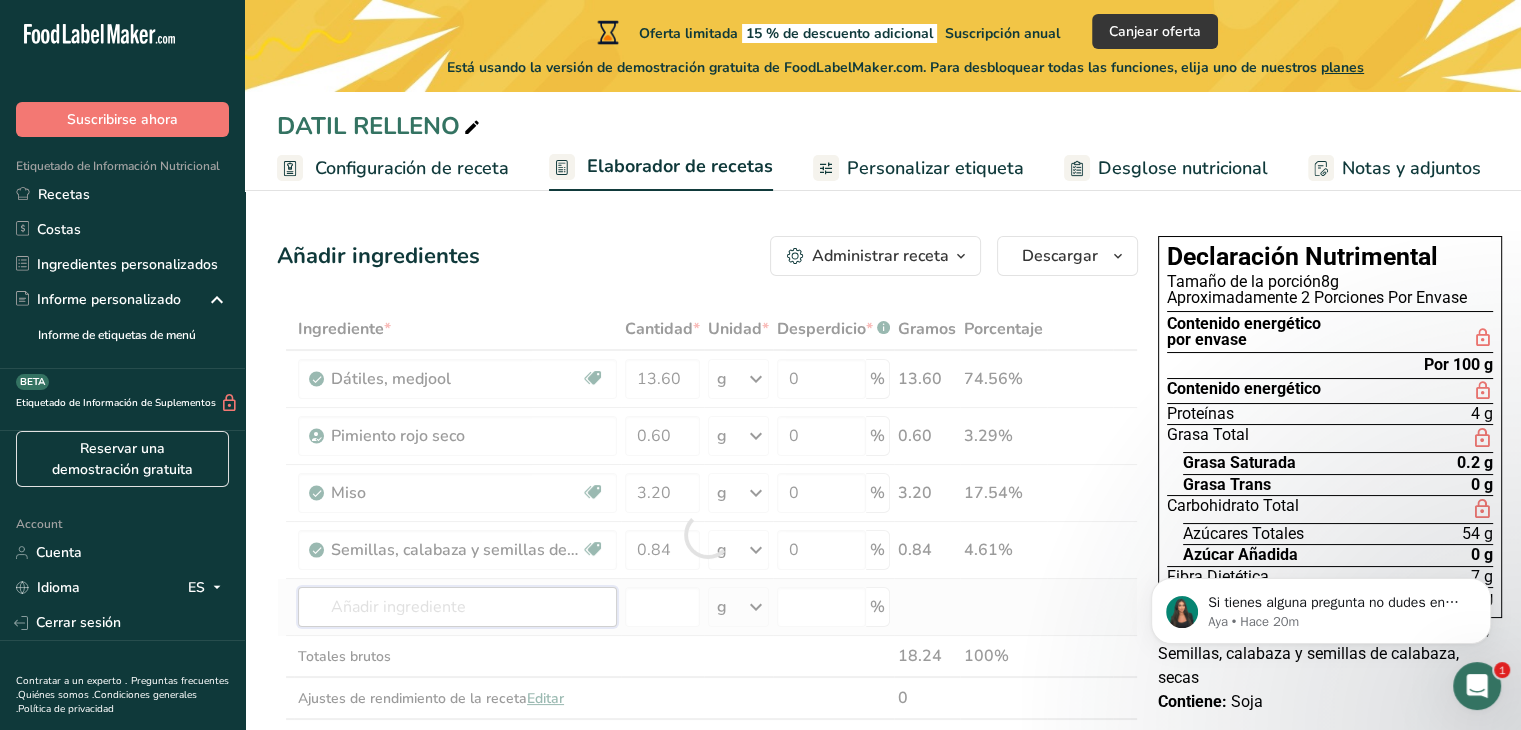 click on "Ingrediente *
Cantidad *
Unidad *
Desperdicio *   .a-a{fill:#347362;}.b-a{fill:#fff;}          Gramos
Porcentaje
Dátiles, medjool
Libre de lácteos
Libre de gluten
Vegano
Vegetariano
Libre de soja
13.60
g
Porciones
1 date, pitted
Unidades de peso
g
kg
mg
Ver más
Unidades de volumen
litro
Las unidades de volumen requieren una conversión de densidad. Si conoce la densidad de su ingrediente, introdúzcala a continuación. De lo contrario, haga clic en "RIA", nuestra asistente regulatoria de IA, quien podrá ayudarle.
lb/pie³
g/cm³
mL" at bounding box center [707, 534] 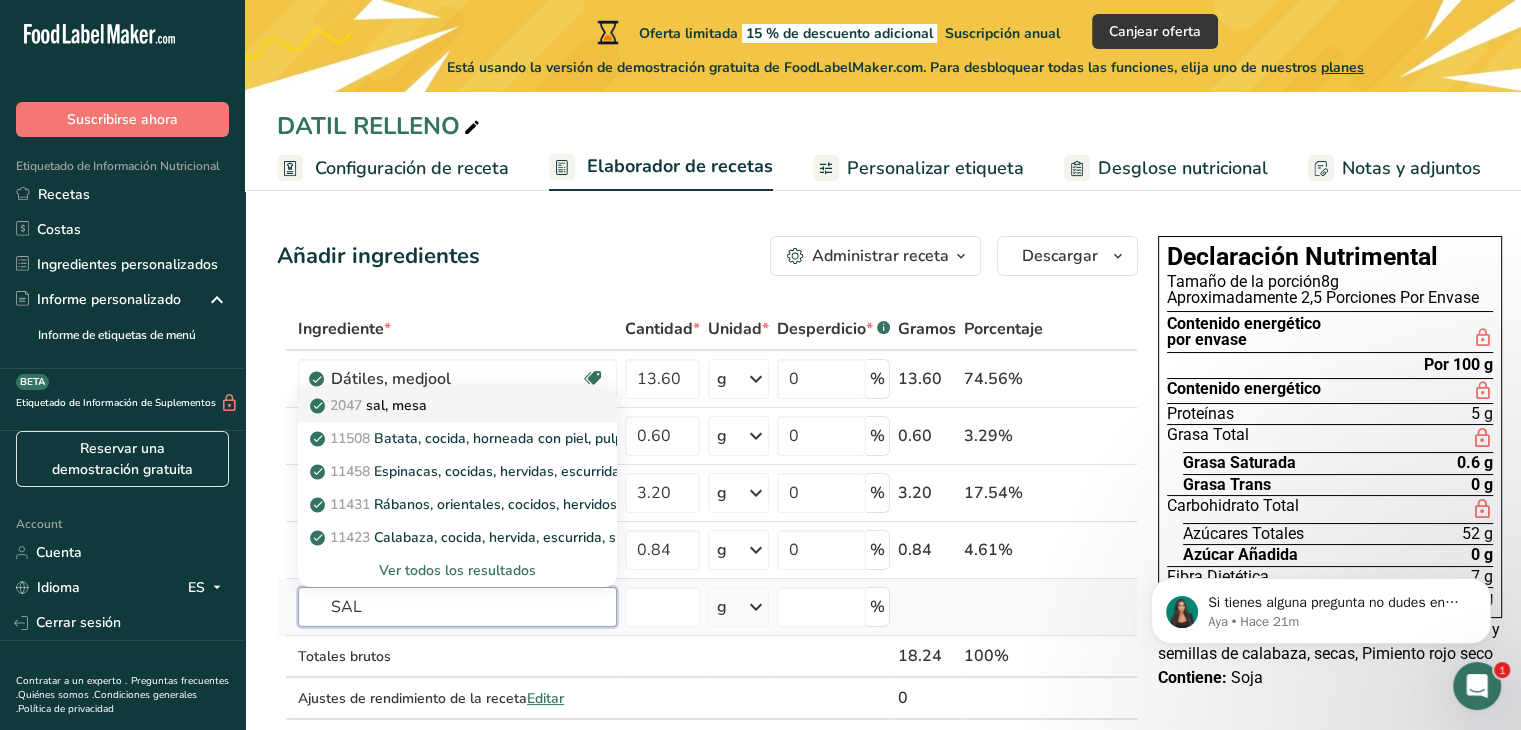 type on "SAL" 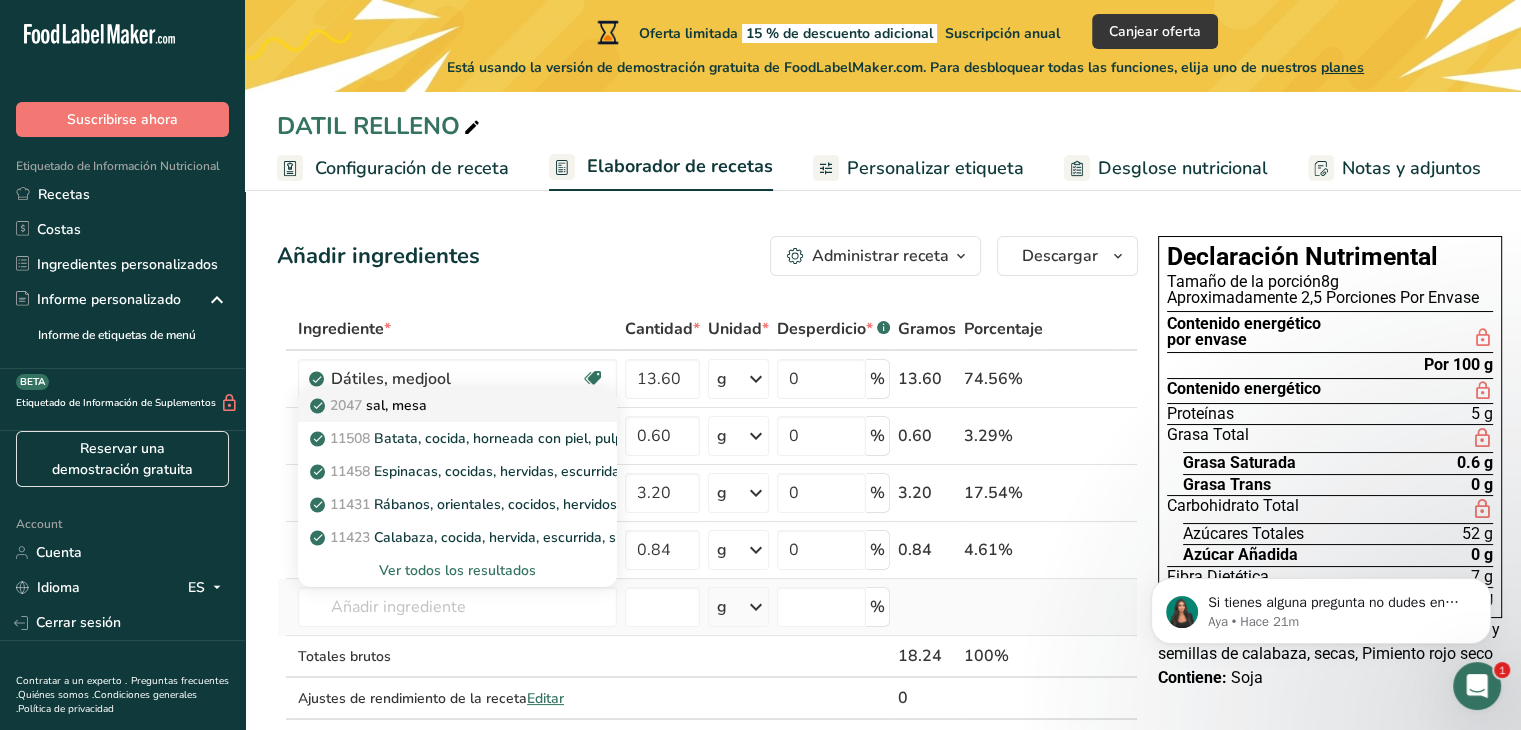click on "2047
sal, mesa" at bounding box center (441, 405) 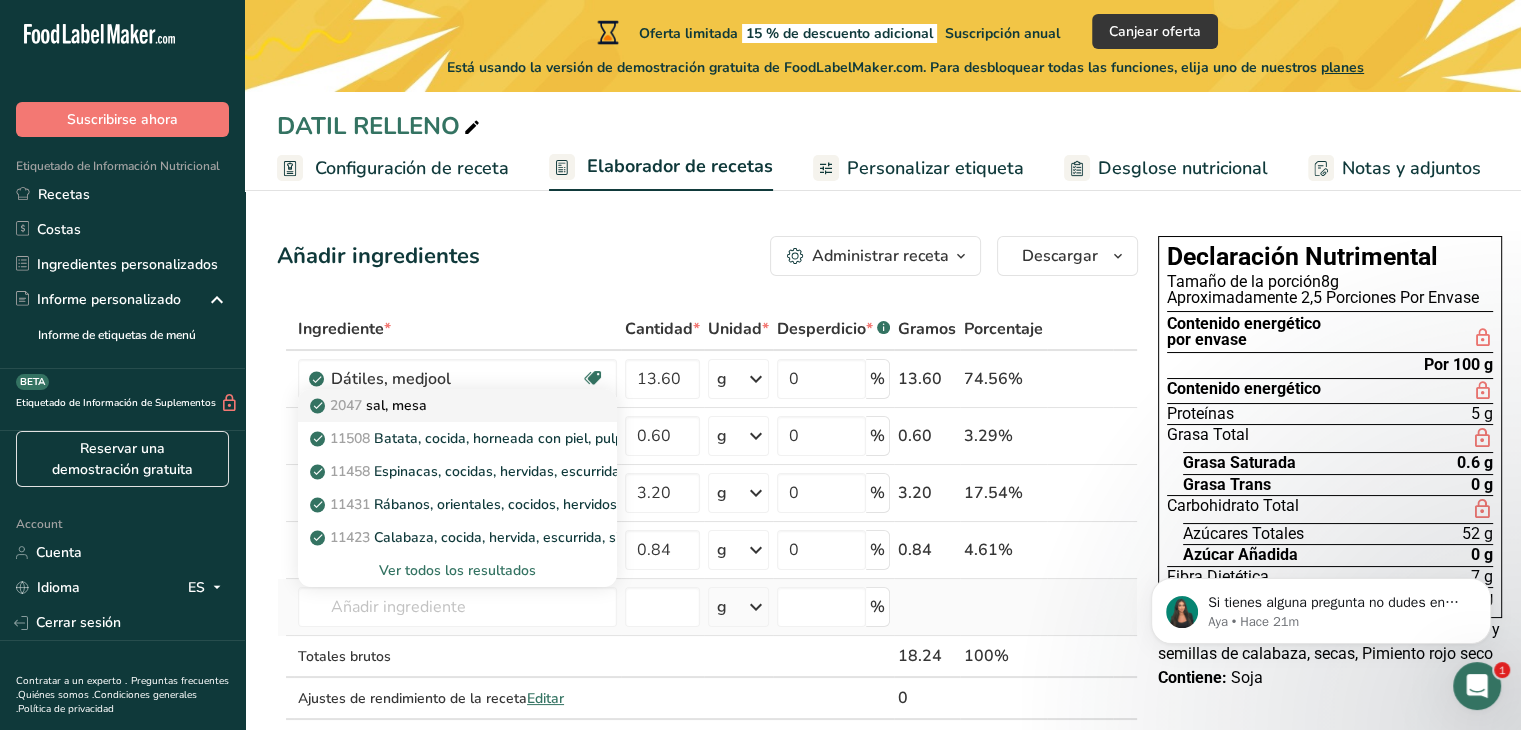 type on "Salt, table" 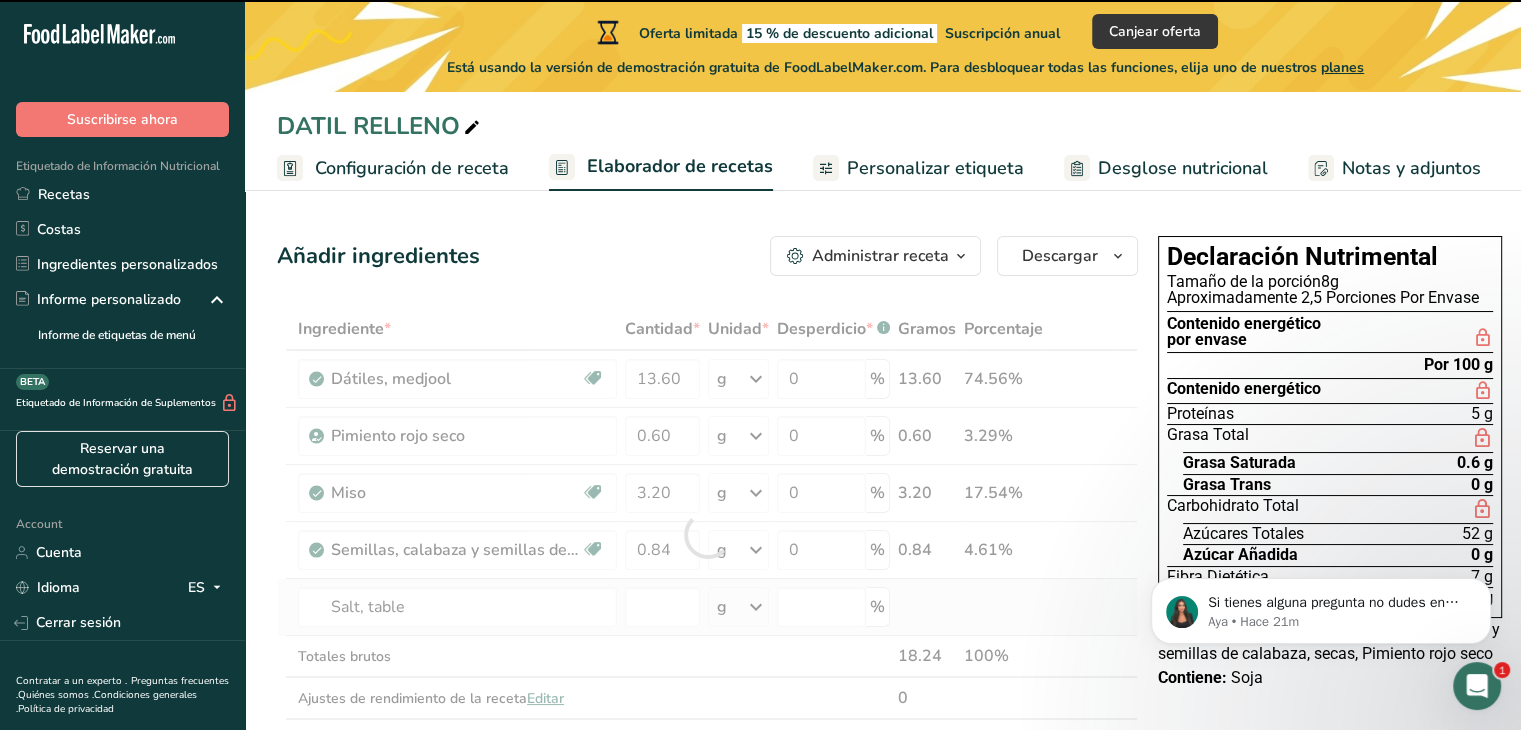 type on "0" 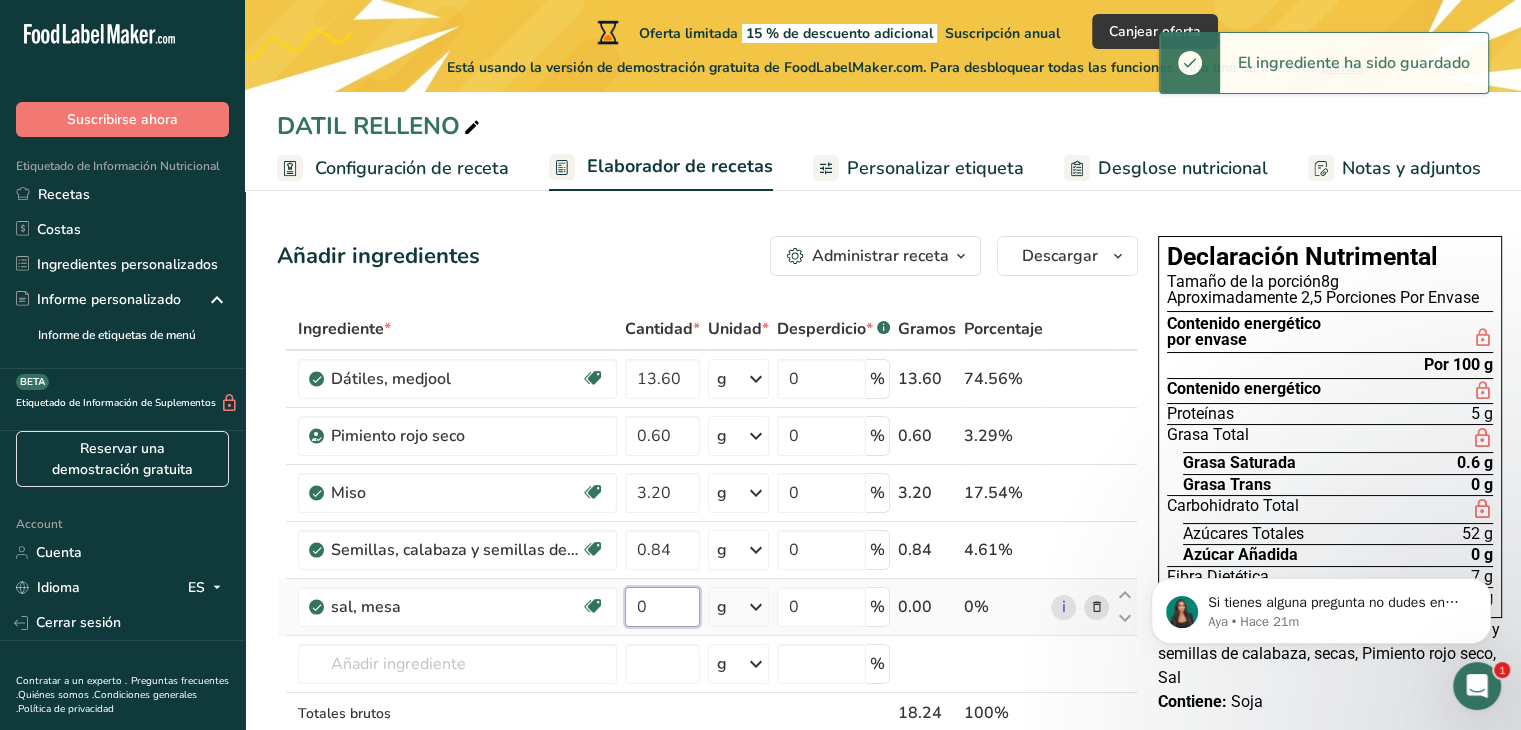 click on "0" at bounding box center [662, 607] 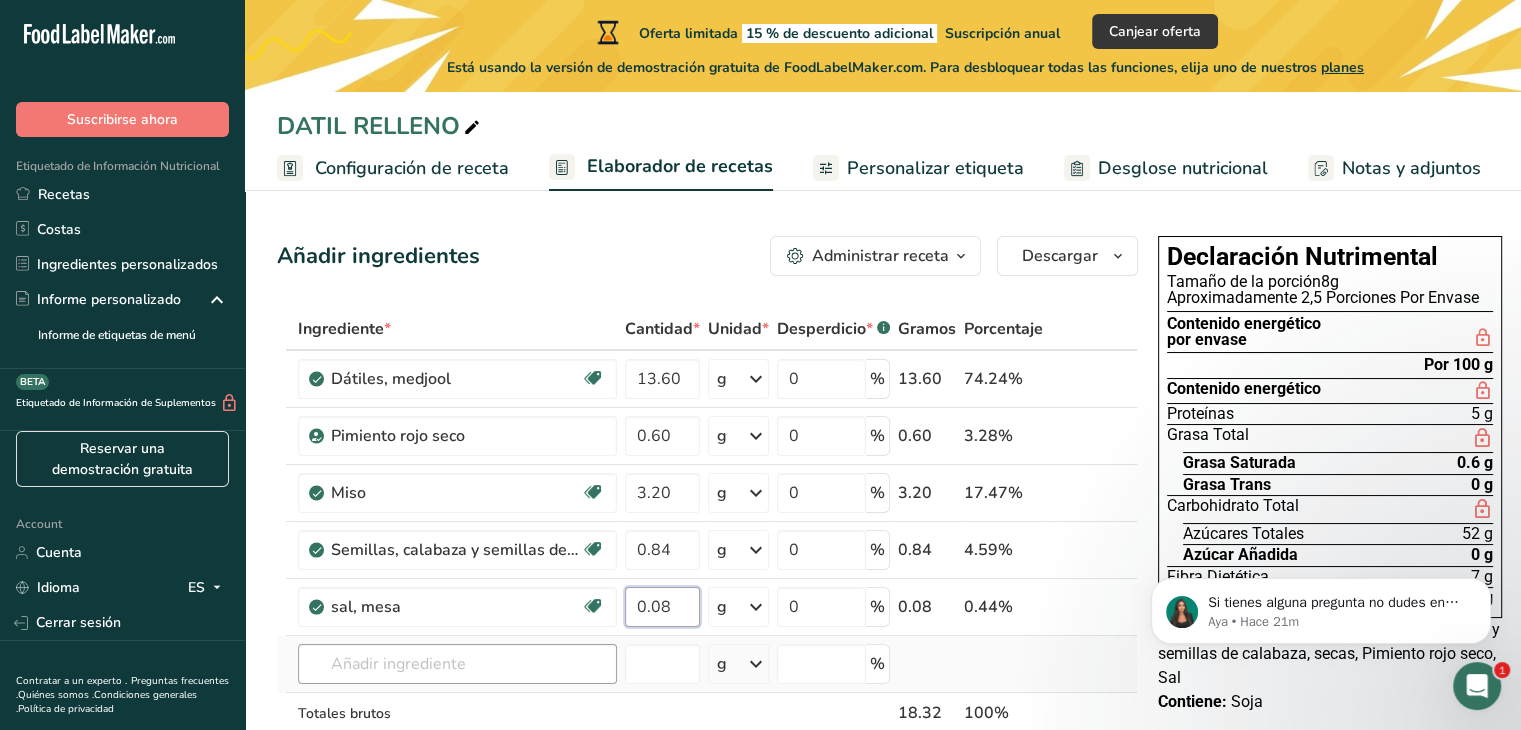 type on "0.08" 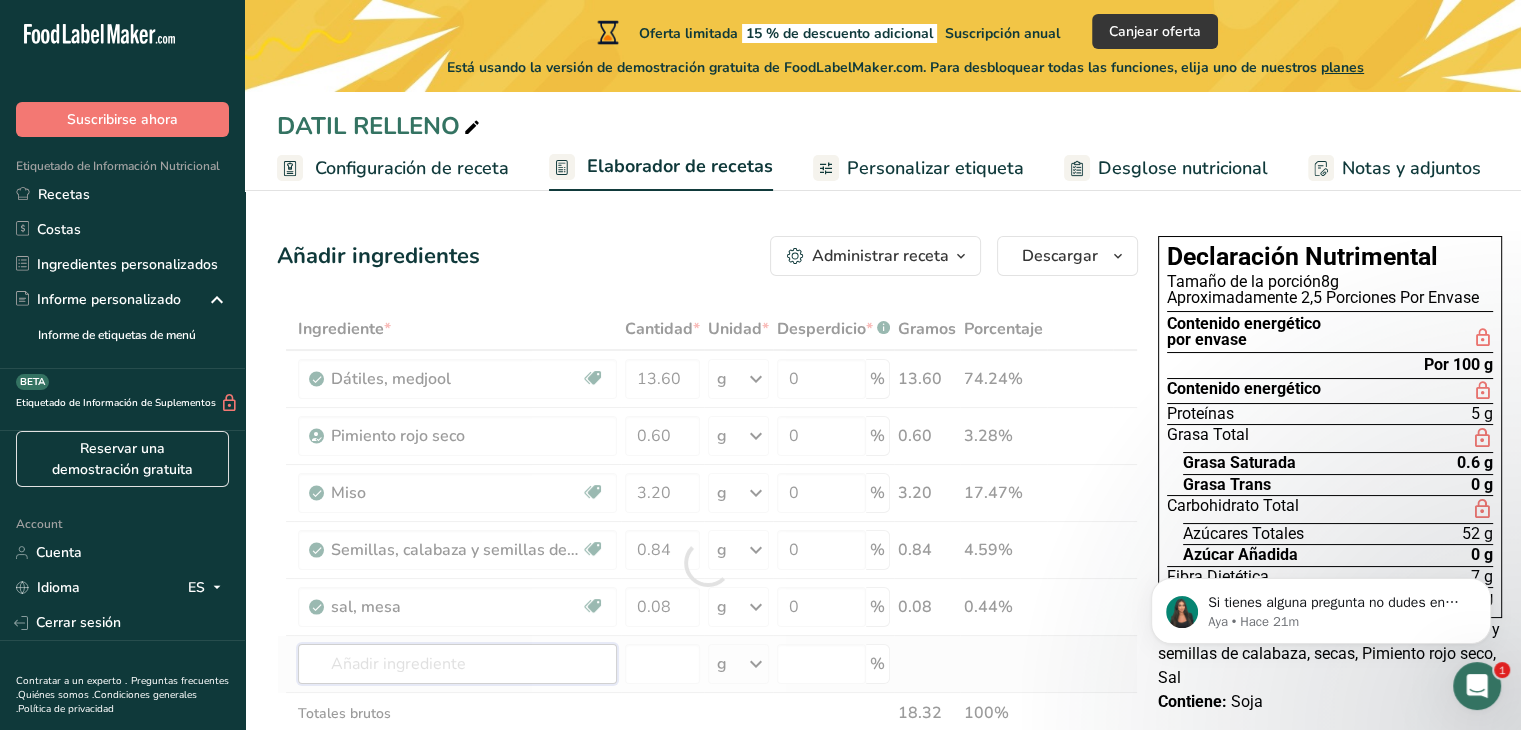 click on "Ingrediente *
Cantidad *
Unidad *
Desperdicio *   .a-a{fill:#347362;}.b-a{fill:#fff;}          Gramos
Porcentaje
Dátiles, medjool
Libre de lácteos
Libre de gluten
Vegano
Vegetariano
Libre de soja
13.60
g
Porciones
1 date, pitted
Unidades de peso
g
kg
mg
Ver más
Unidades de volumen
litro
Las unidades de volumen requieren una conversión de densidad. Si conoce la densidad de su ingrediente, introdúzcala a continuación. De lo contrario, haga clic en "RIA", nuestra asistente regulatoria de IA, quien podrá ayudarle.
lb/pie³
g/cm³
mL" at bounding box center (707, 563) 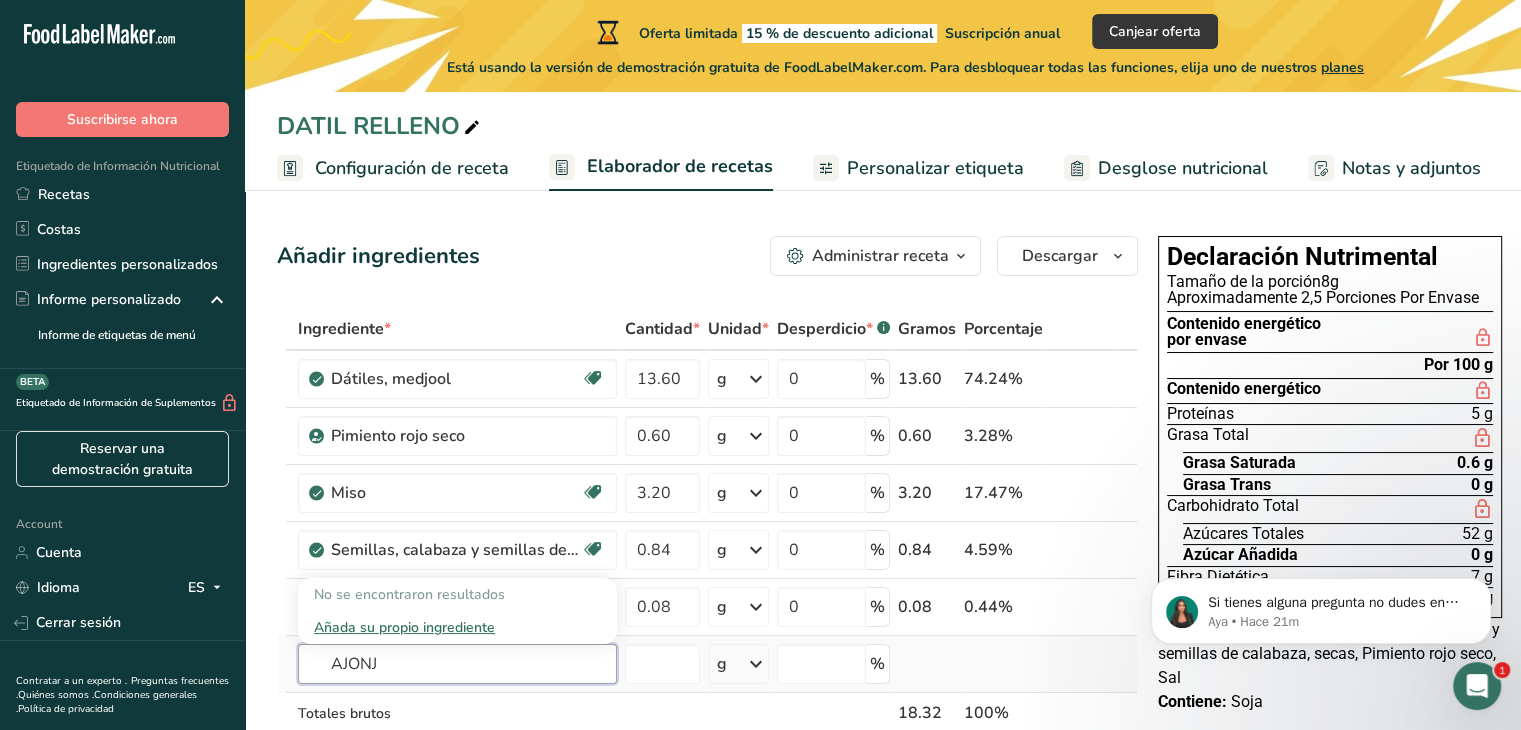 type on "AJONJ" 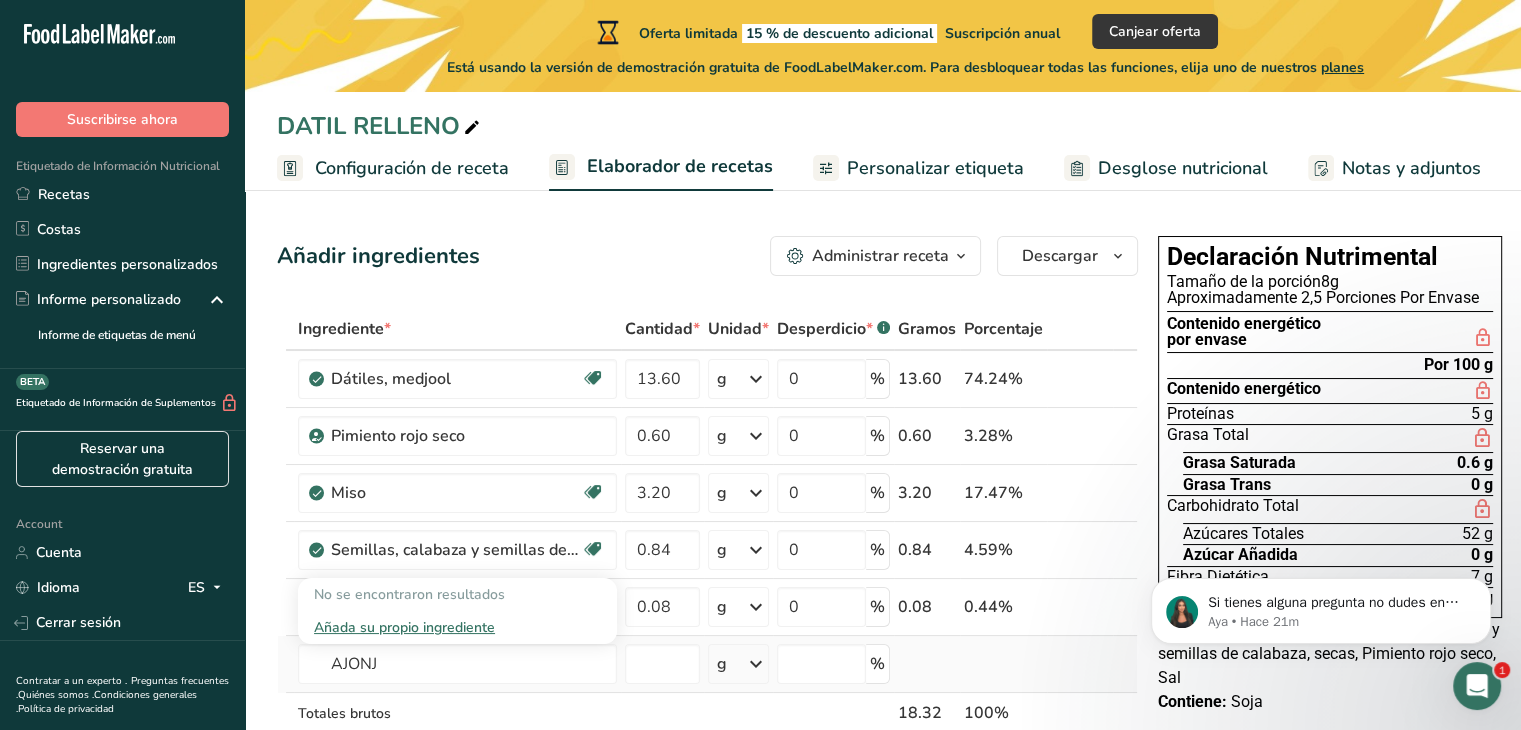 type 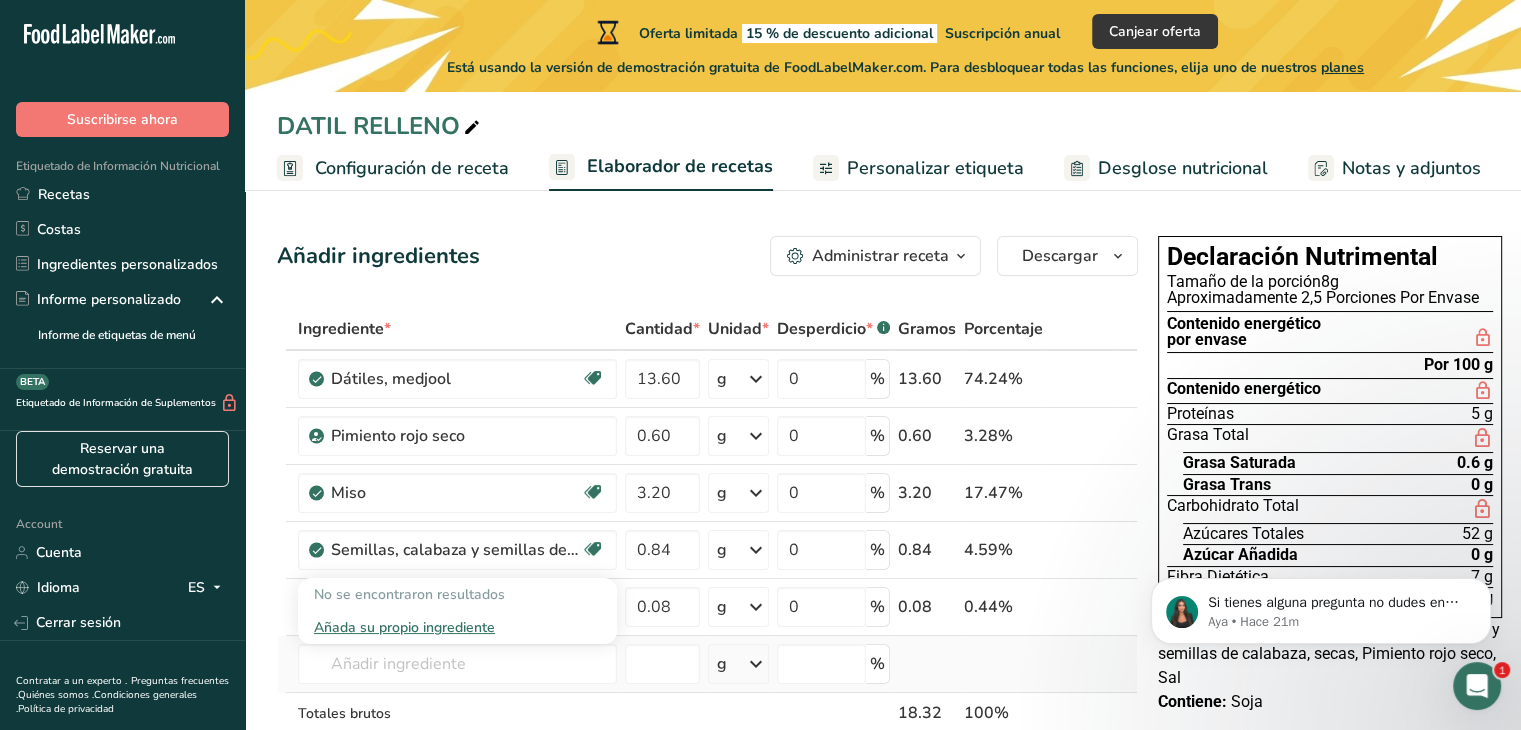 click on "Añada su propio ingrediente" at bounding box center (457, 627) 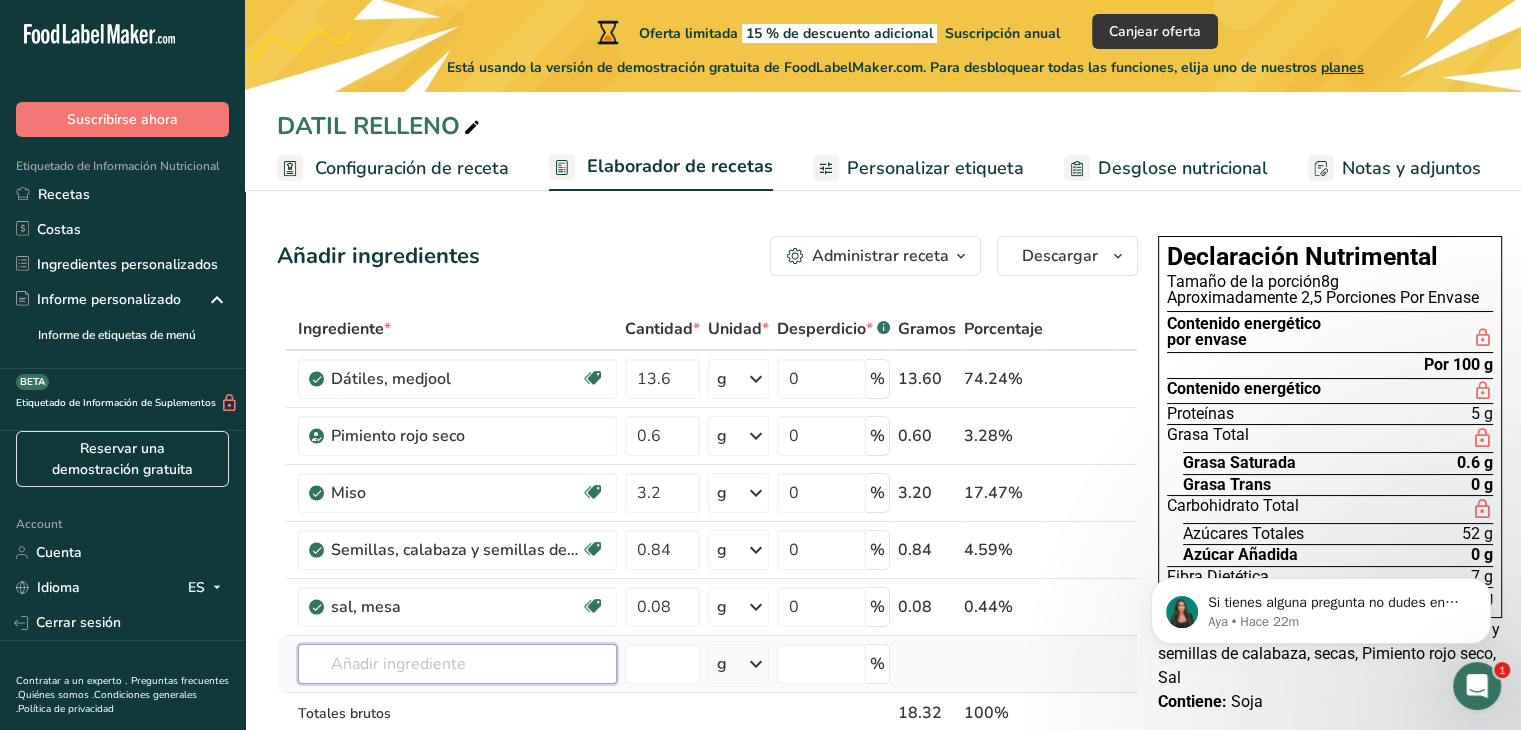 click at bounding box center [457, 664] 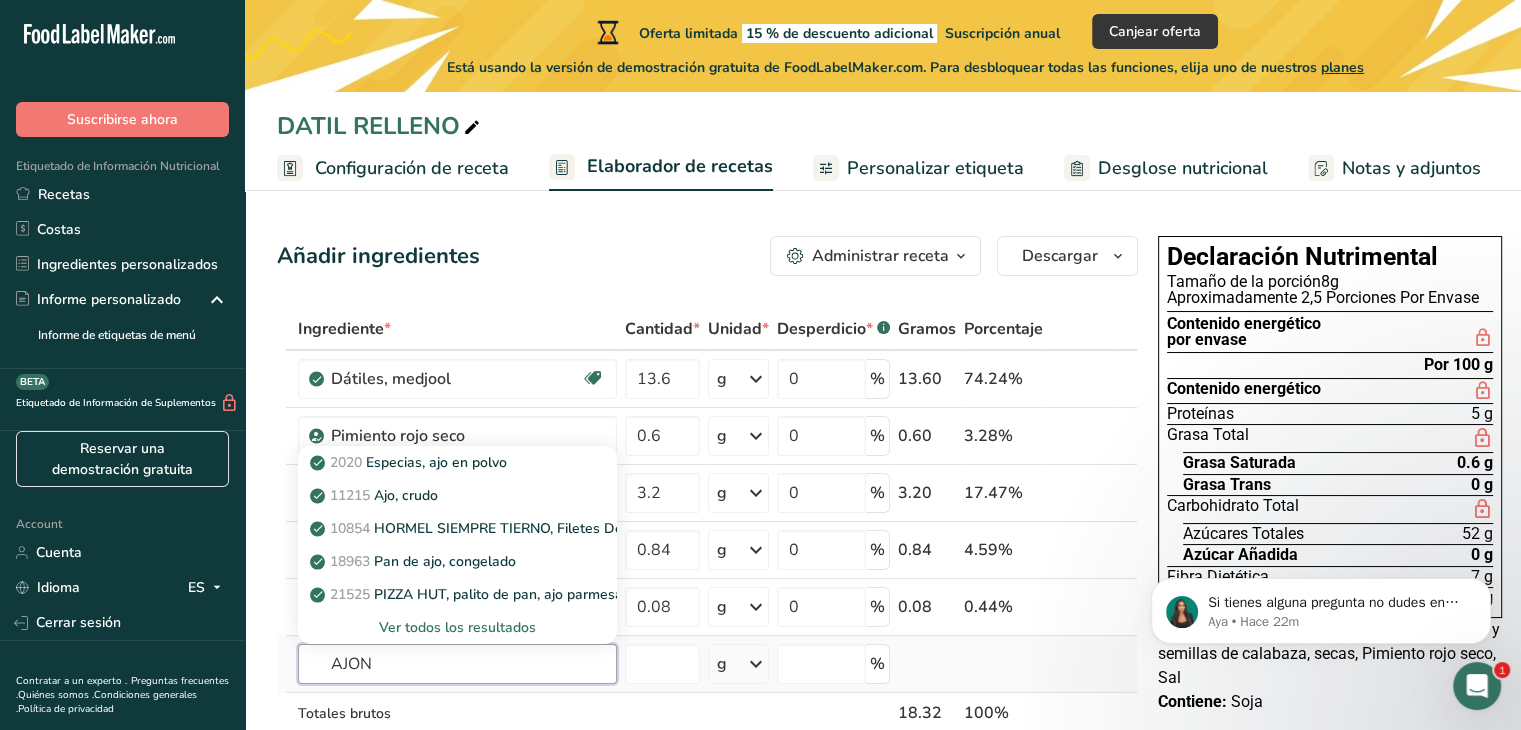 type on "AJON" 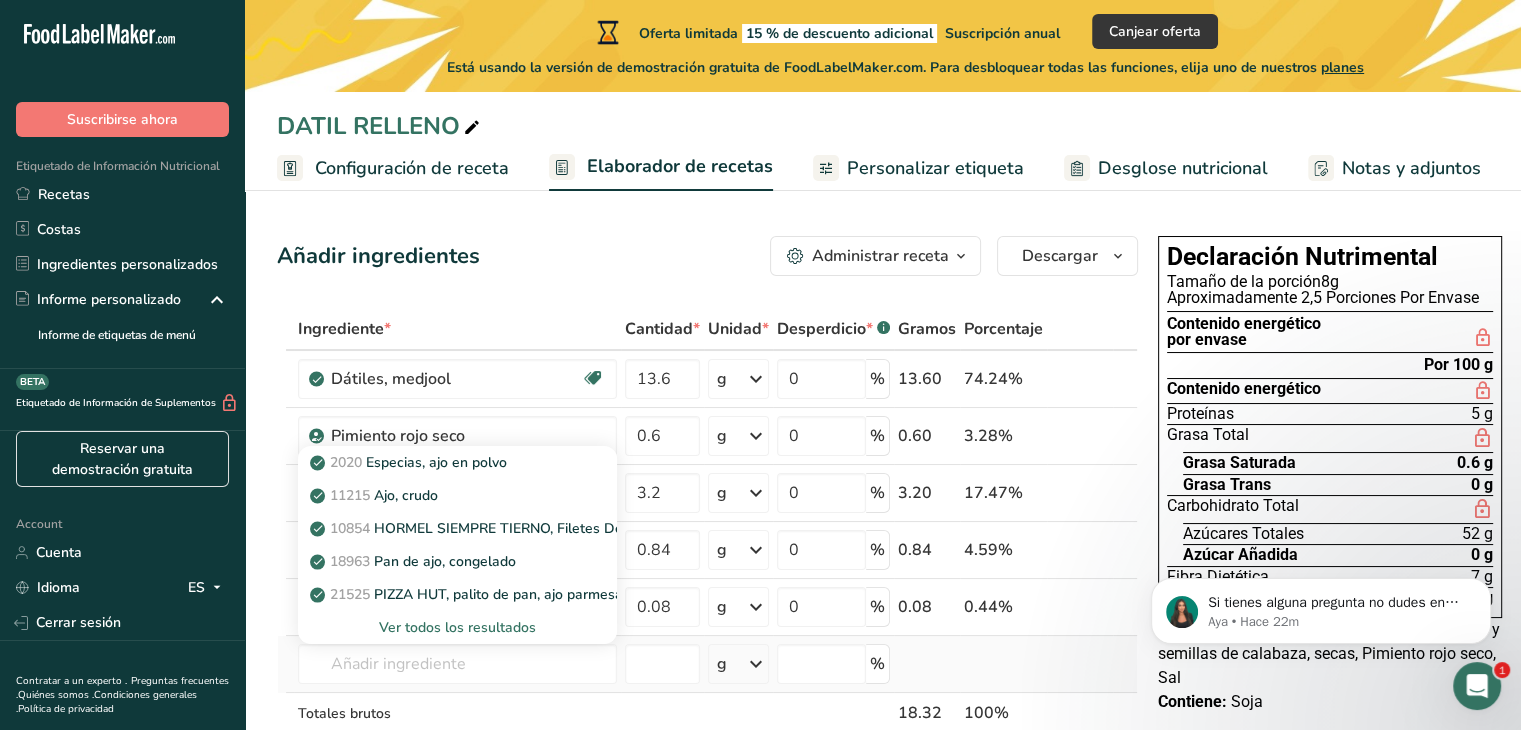 click on "Ver todos los resultados" at bounding box center (457, 627) 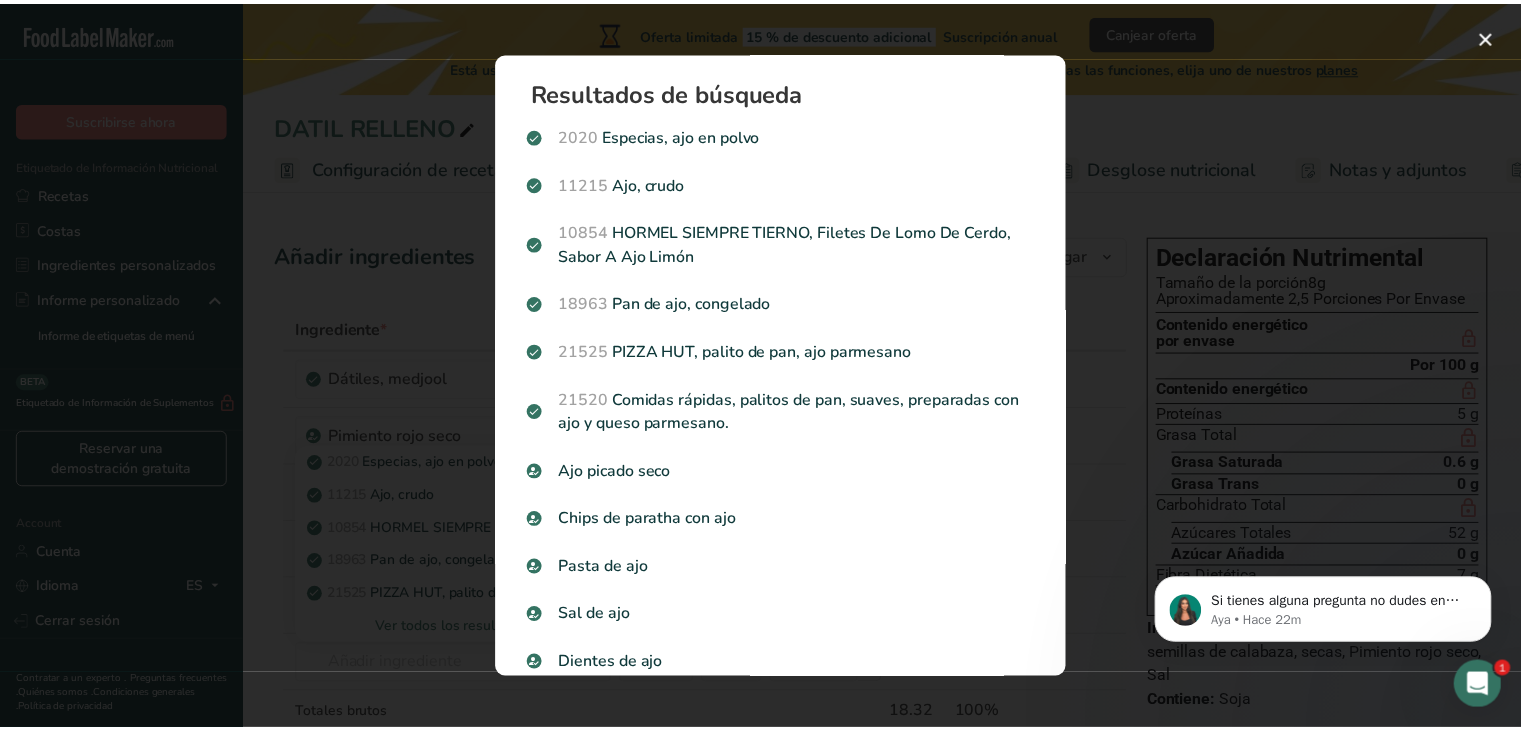 scroll, scrollTop: 30, scrollLeft: 0, axis: vertical 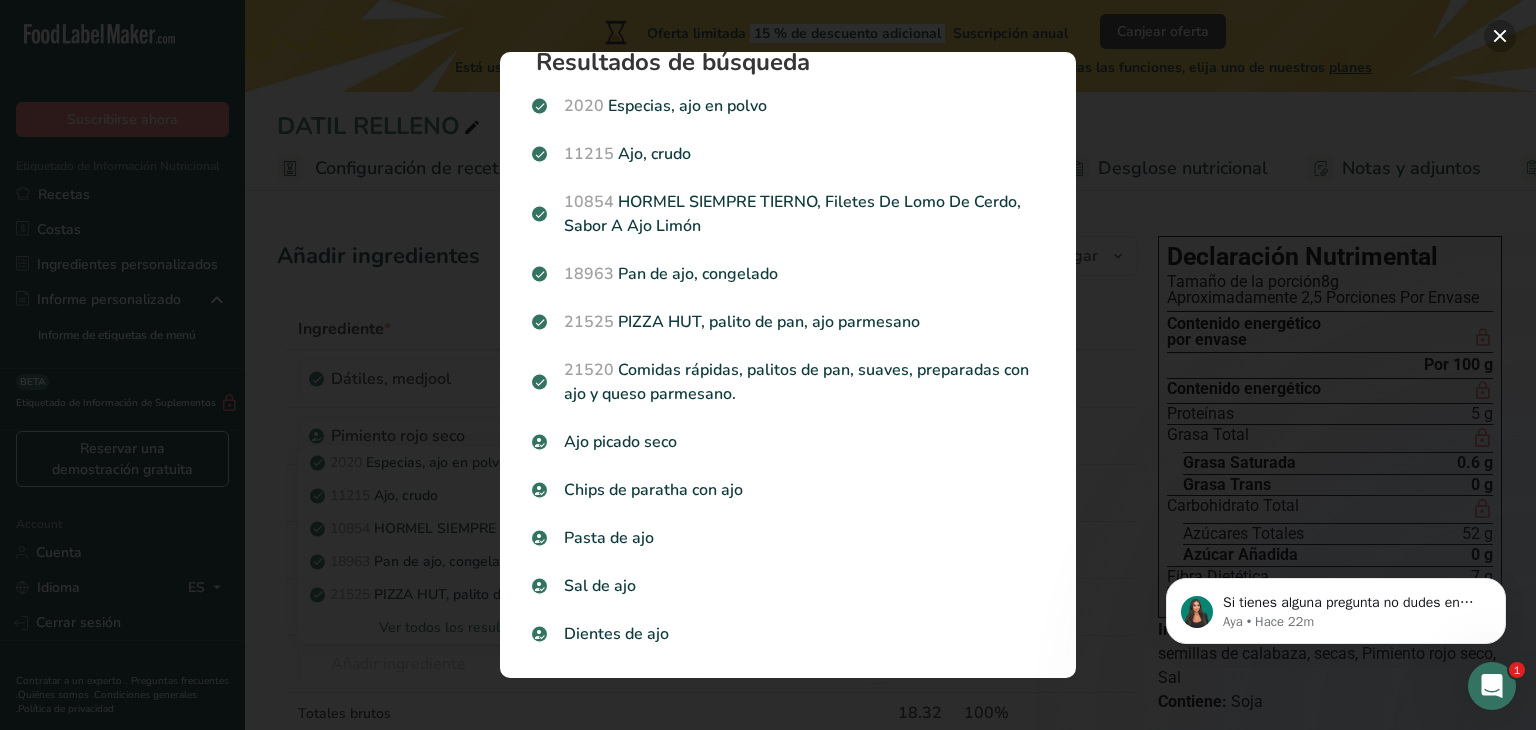 click at bounding box center [1500, 36] 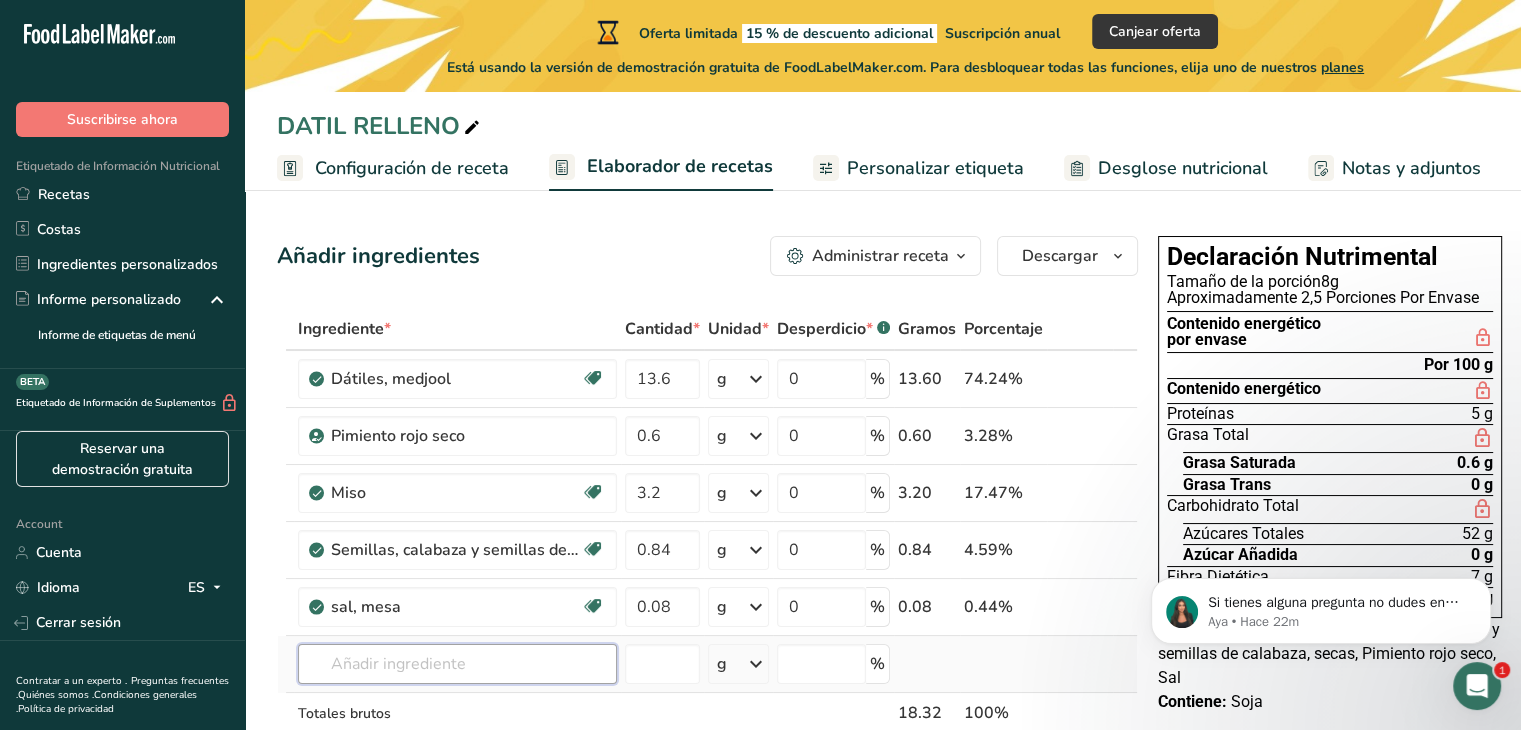 click at bounding box center [457, 664] 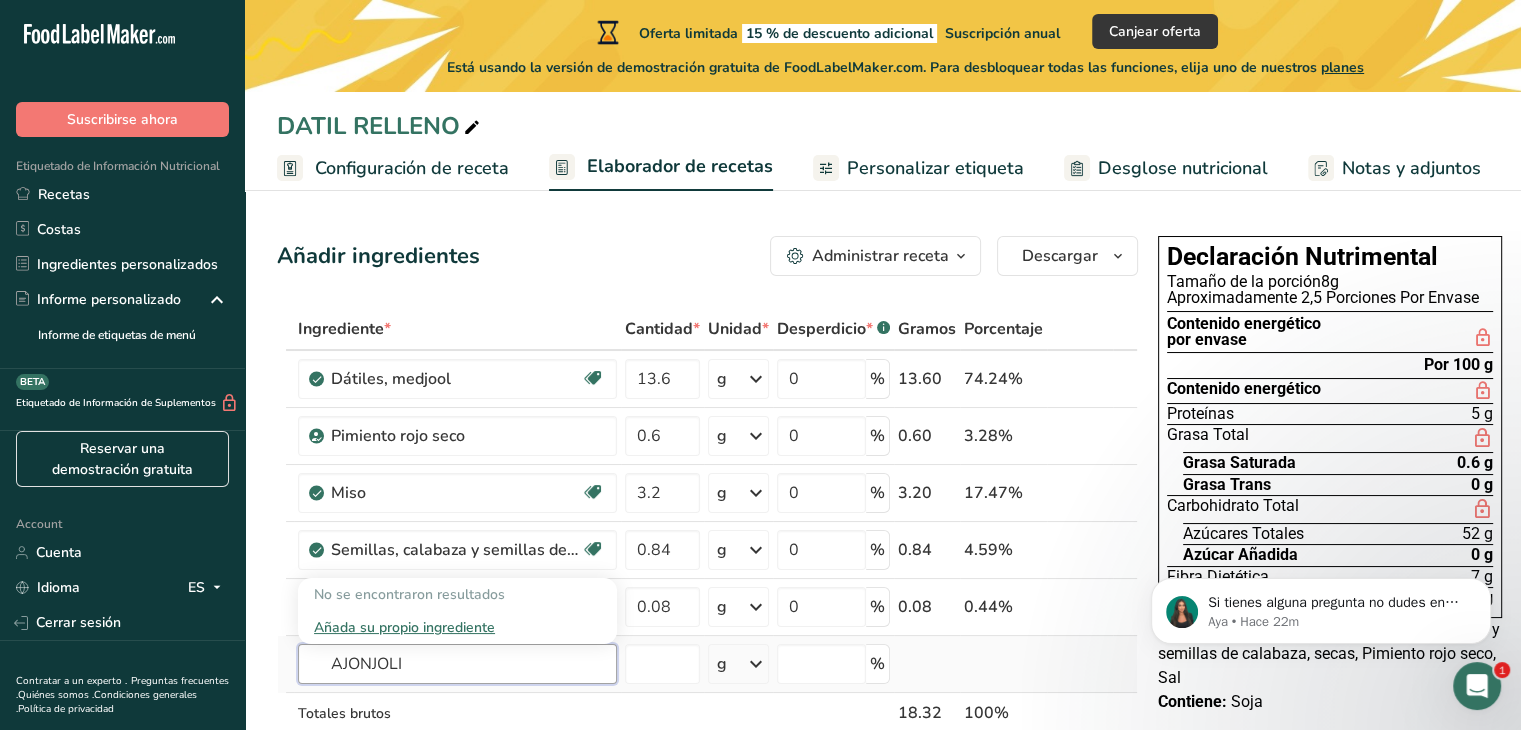 type on "AJONJOLI" 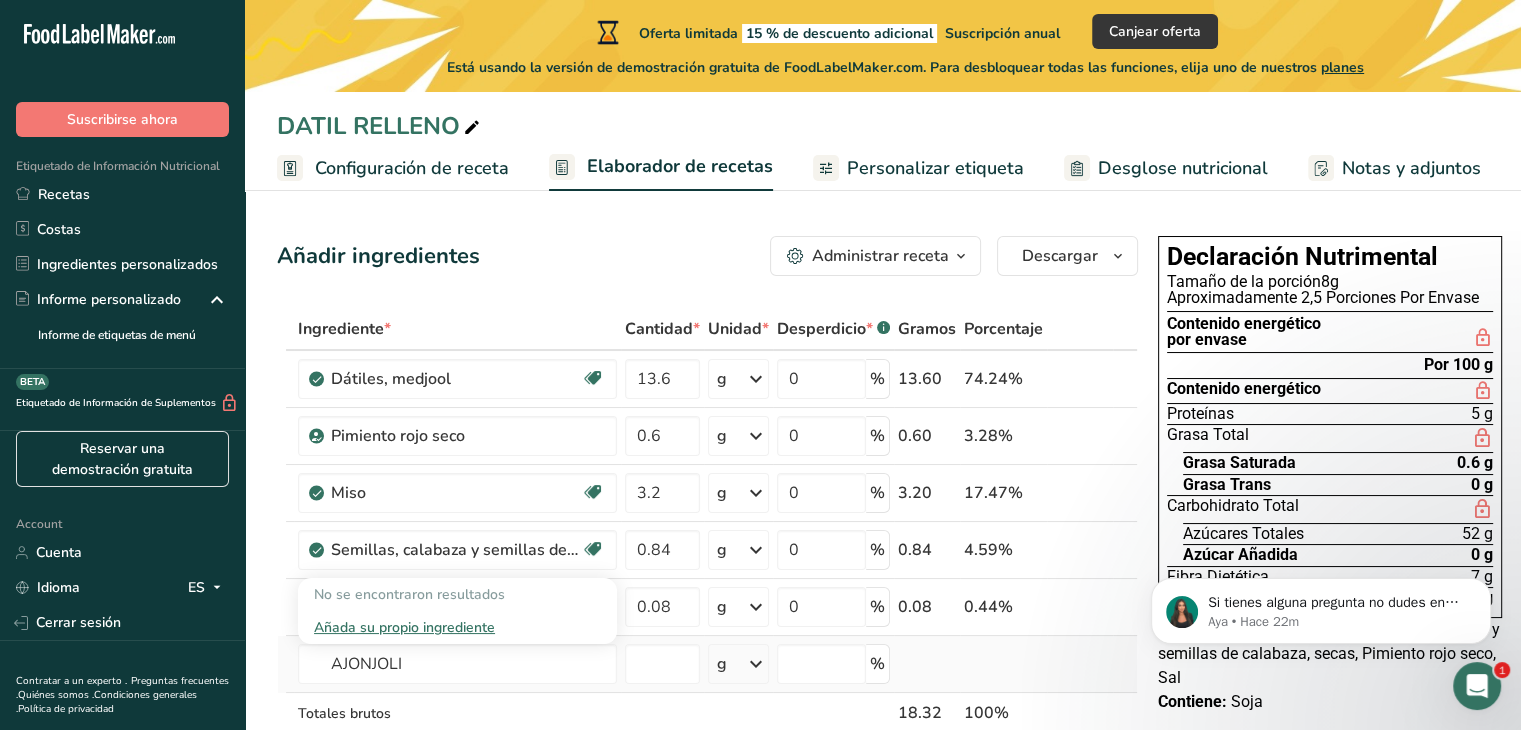 type 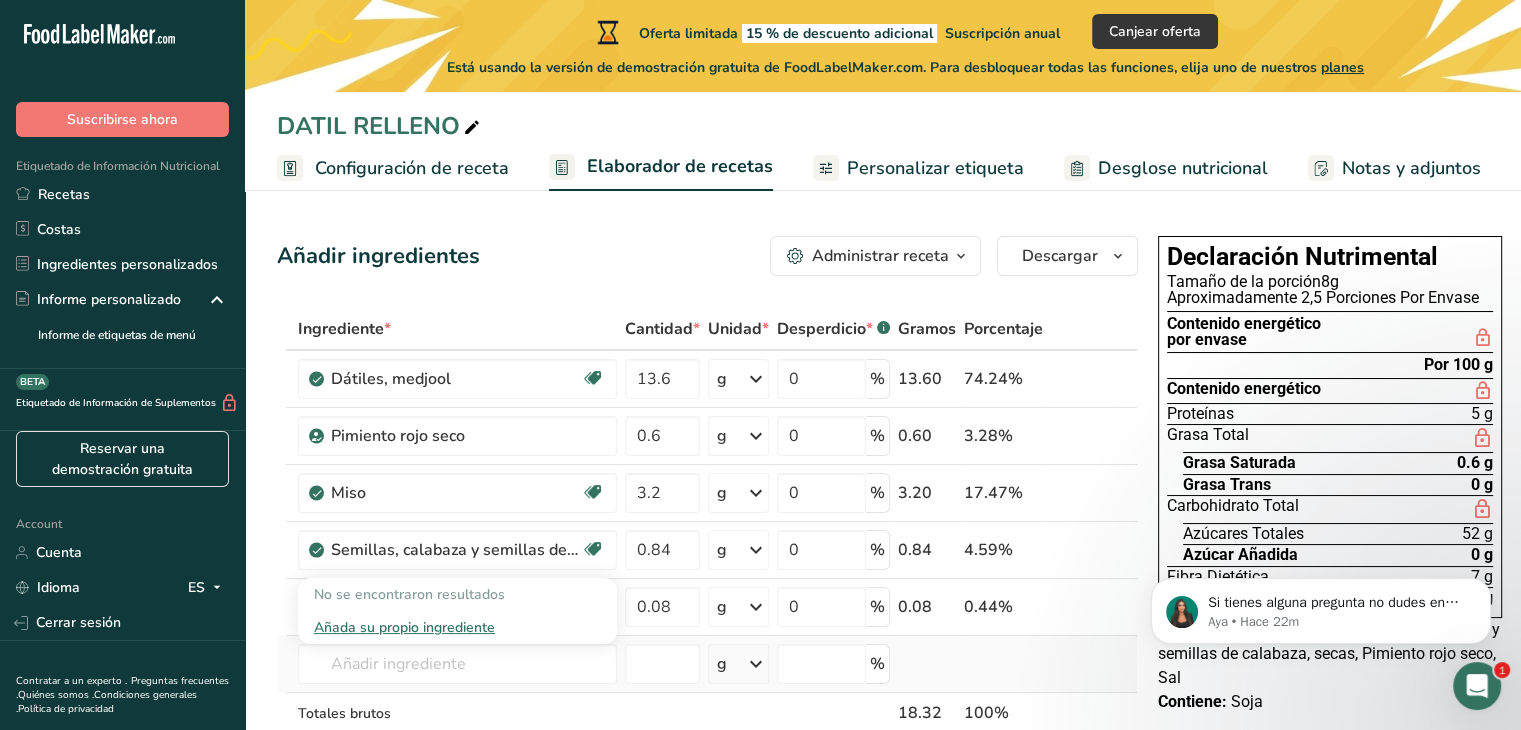 click on "Añada su propio ingrediente" at bounding box center [457, 627] 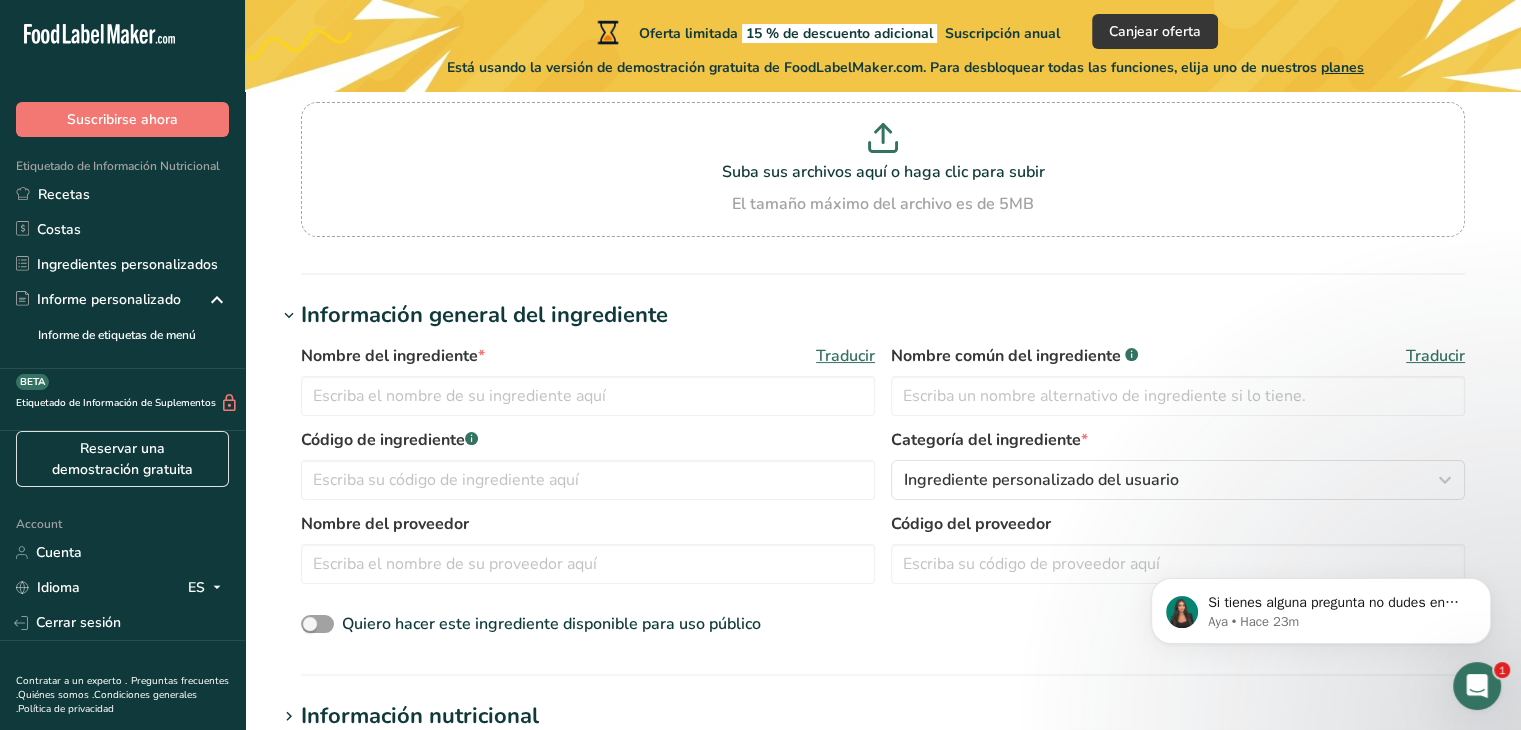 scroll, scrollTop: 199, scrollLeft: 0, axis: vertical 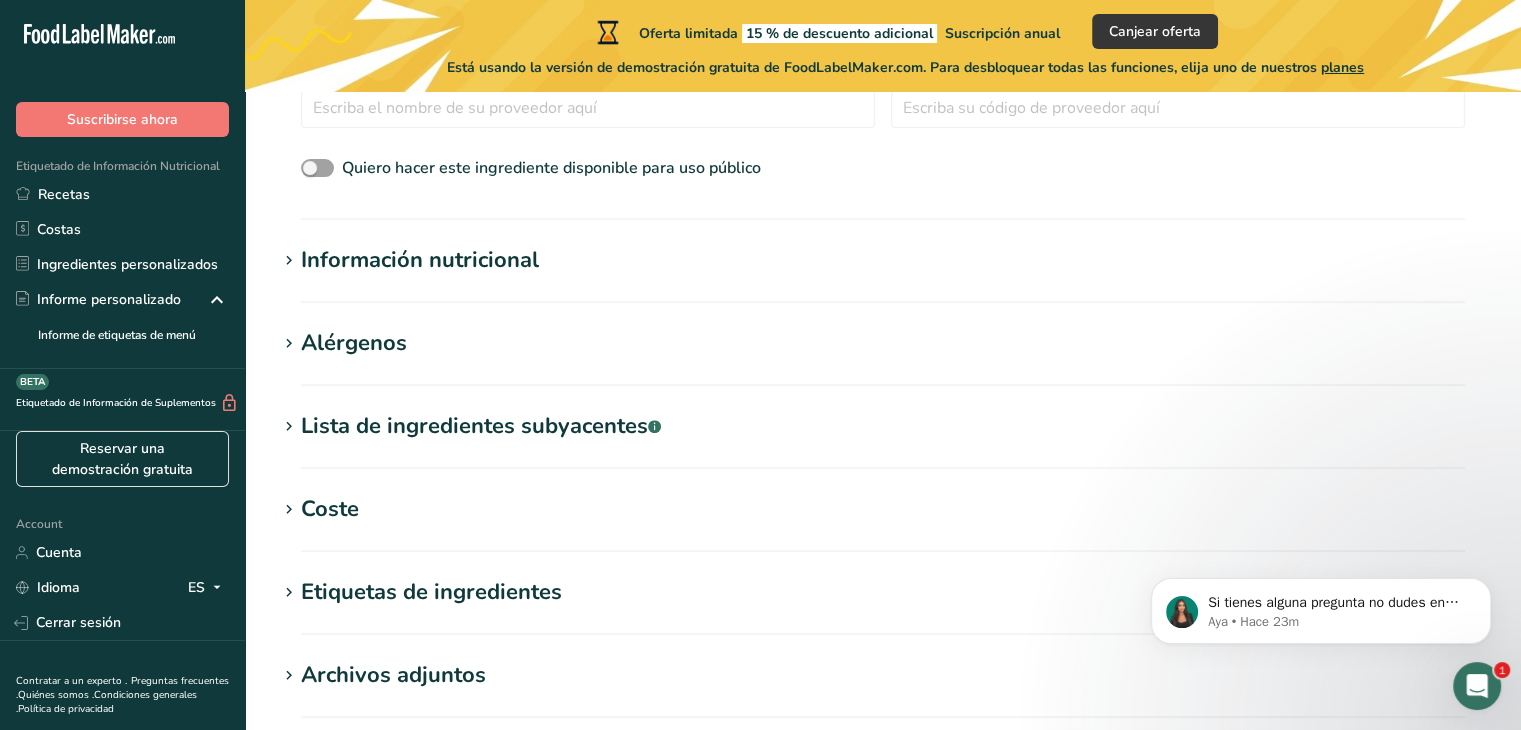 click on "Alérgenos" at bounding box center [354, 343] 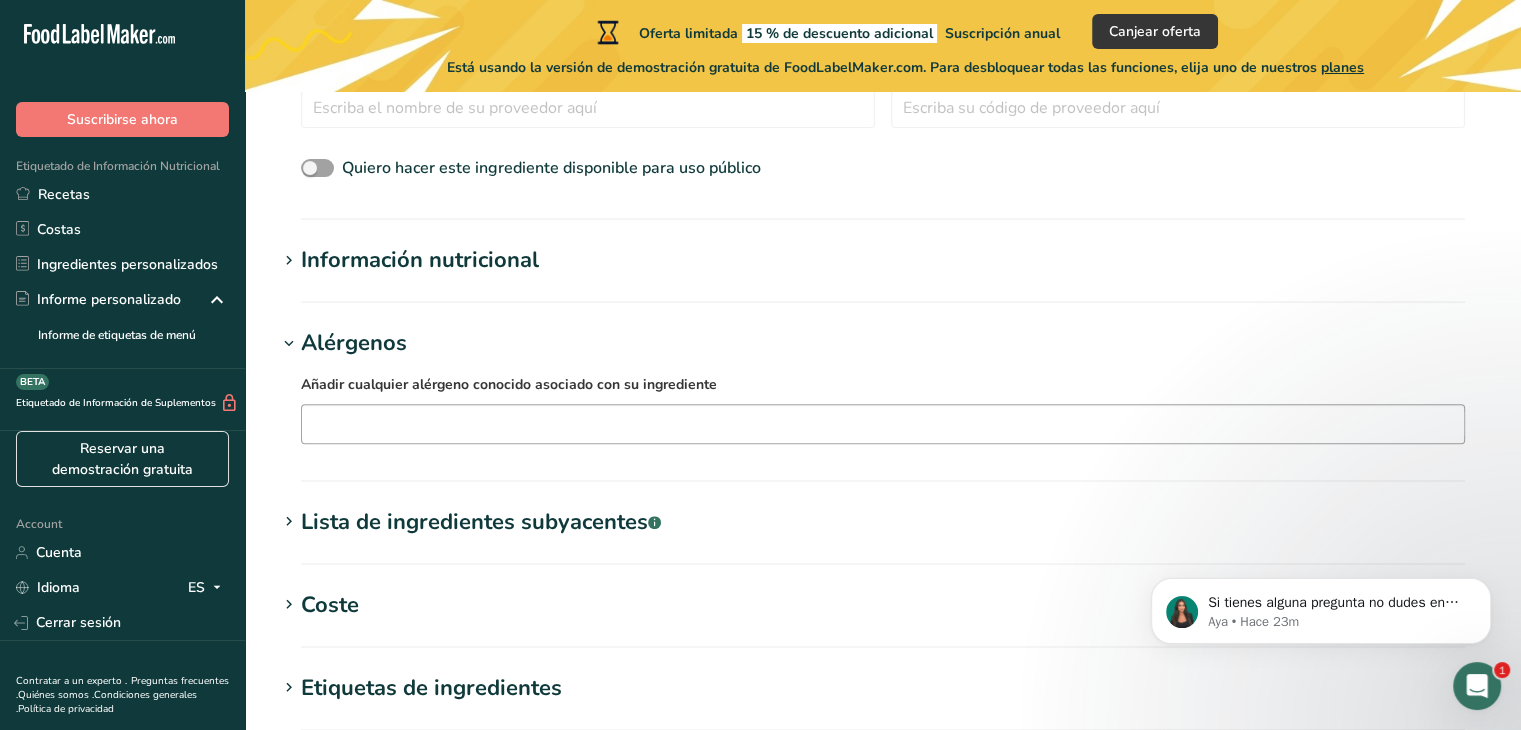 click at bounding box center [883, 423] 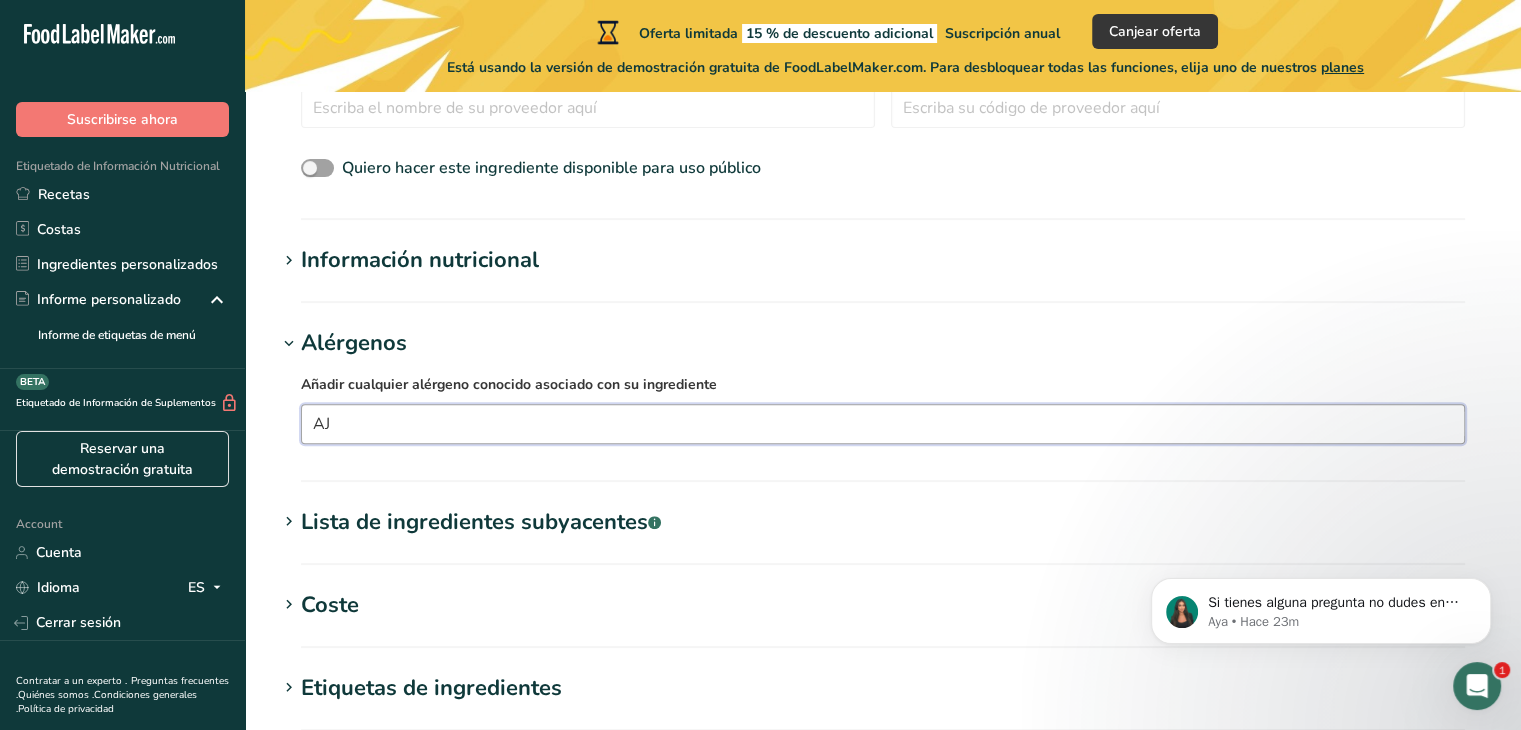 type on "A" 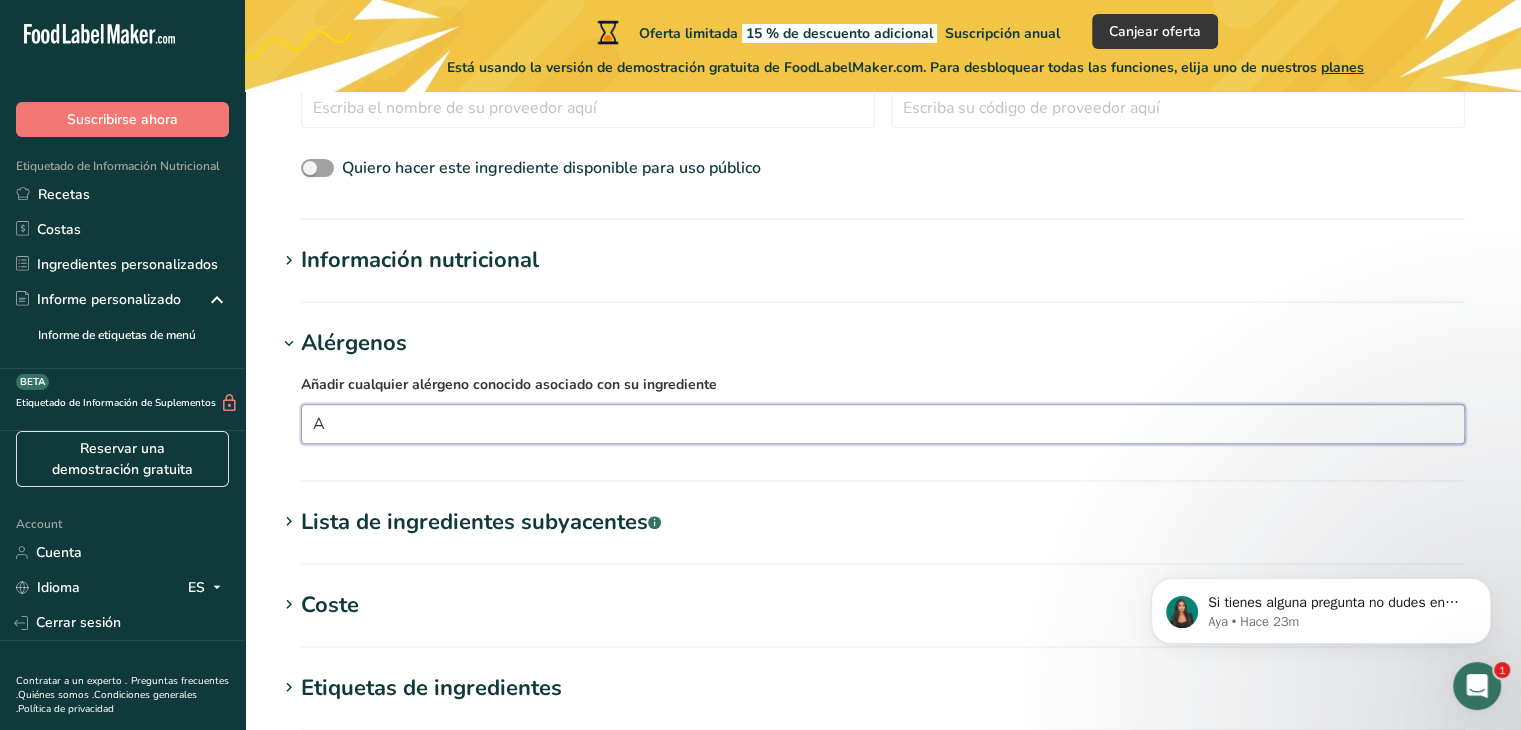 type 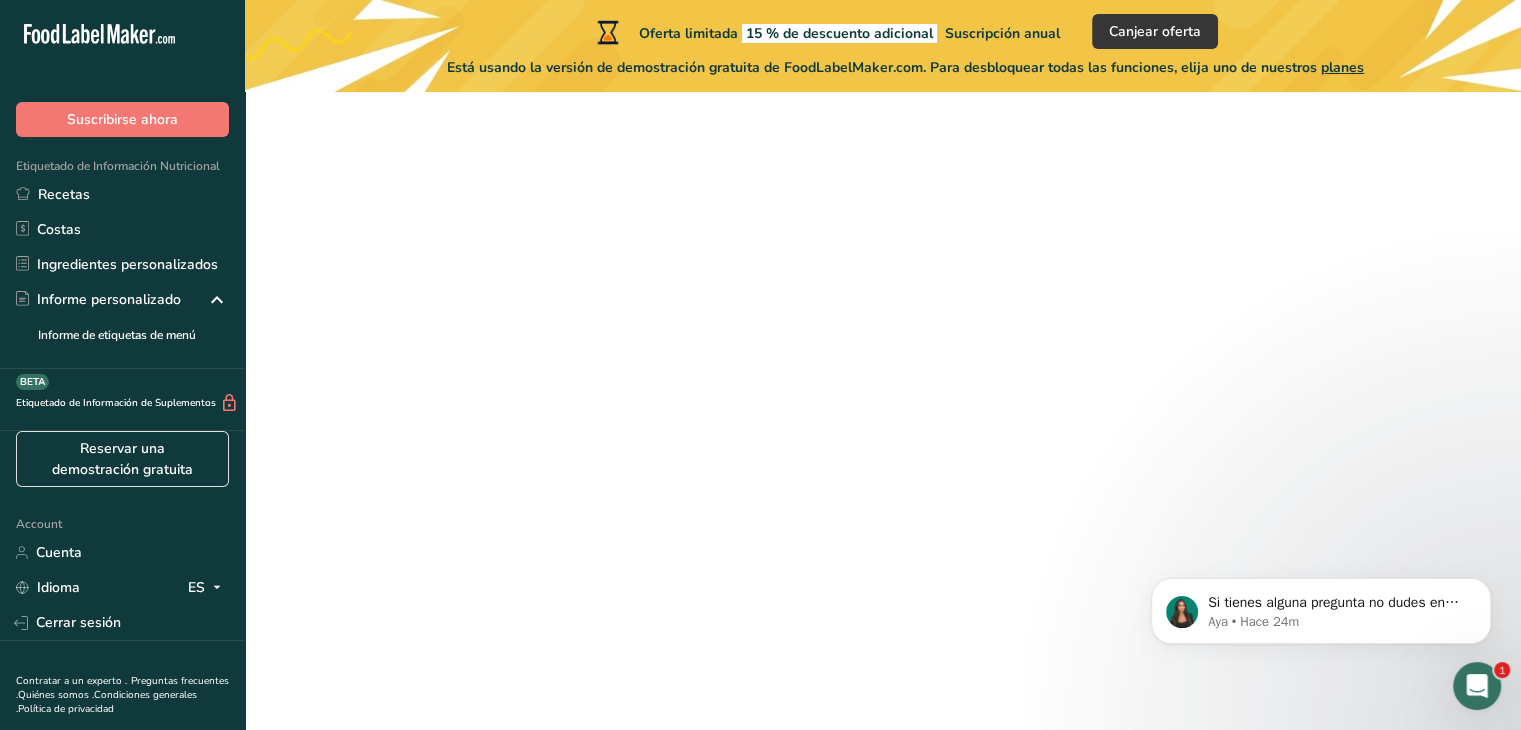 scroll, scrollTop: 0, scrollLeft: 0, axis: both 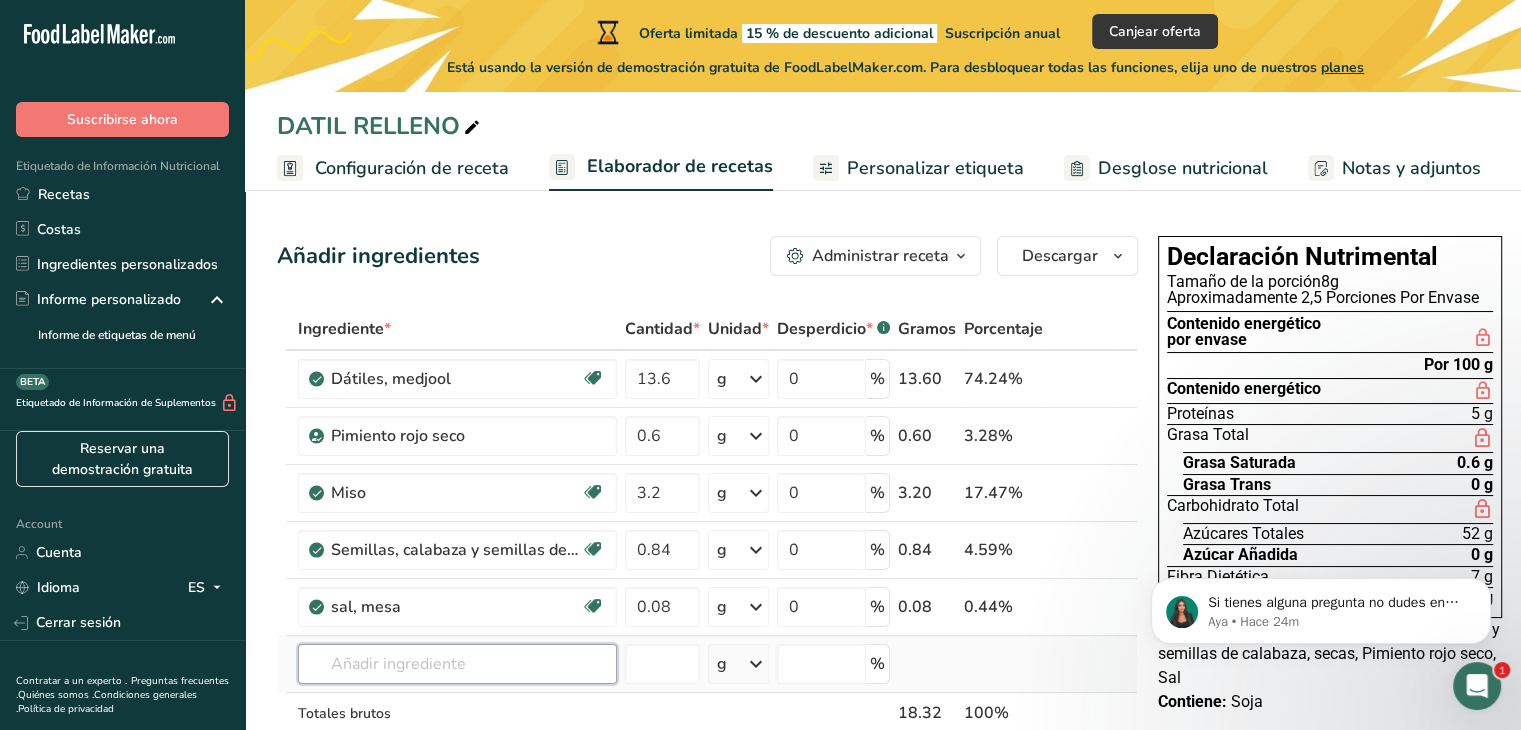 click at bounding box center (457, 664) 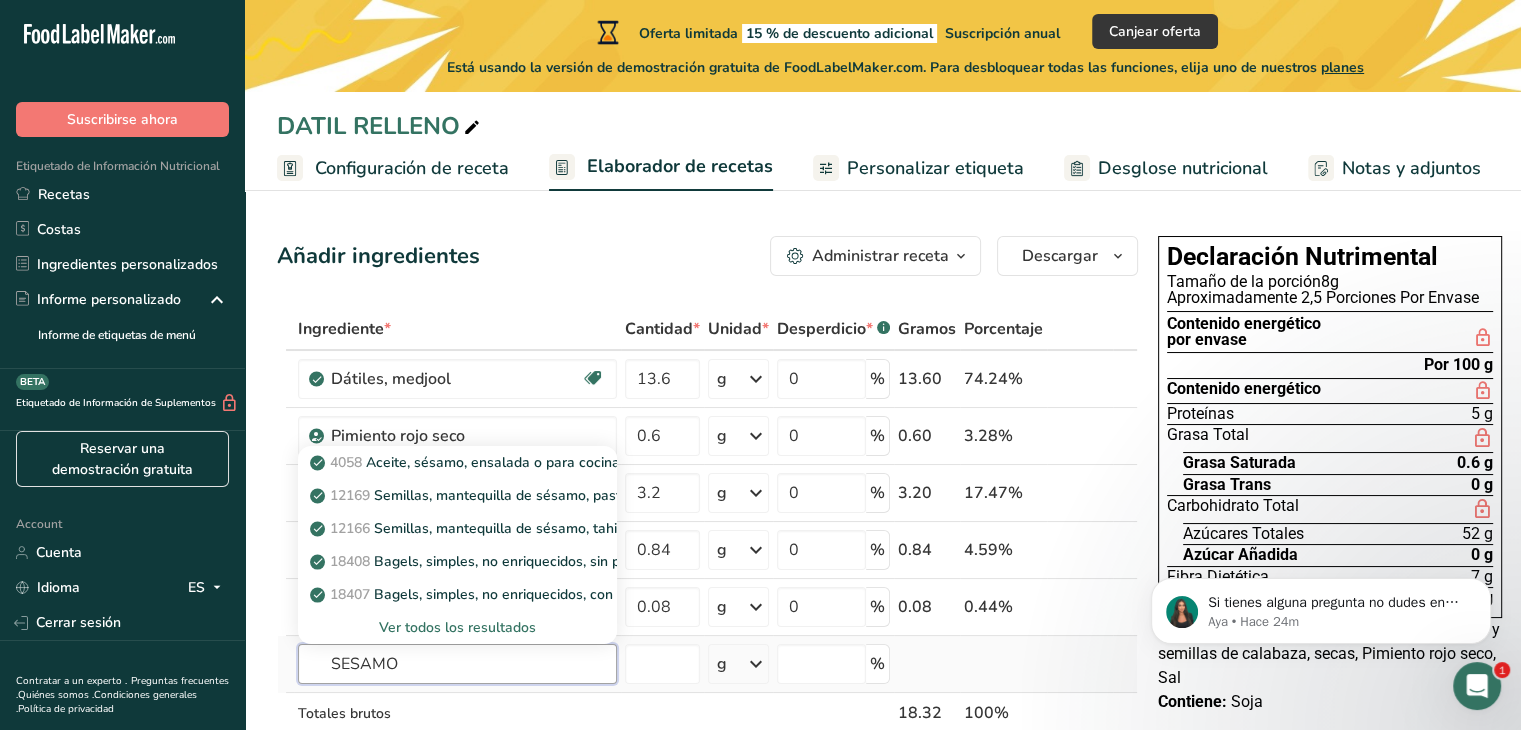 type on "SESAMO" 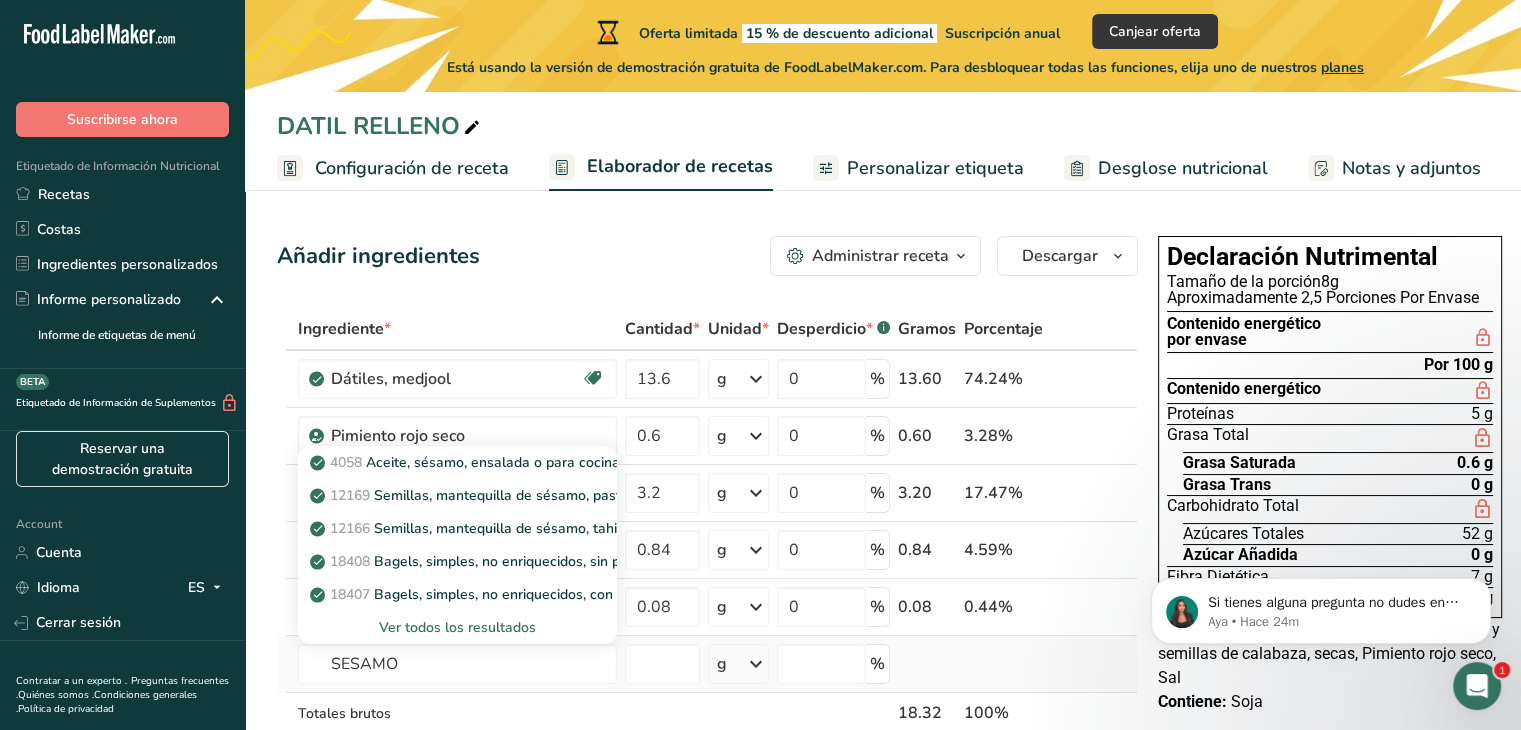 type 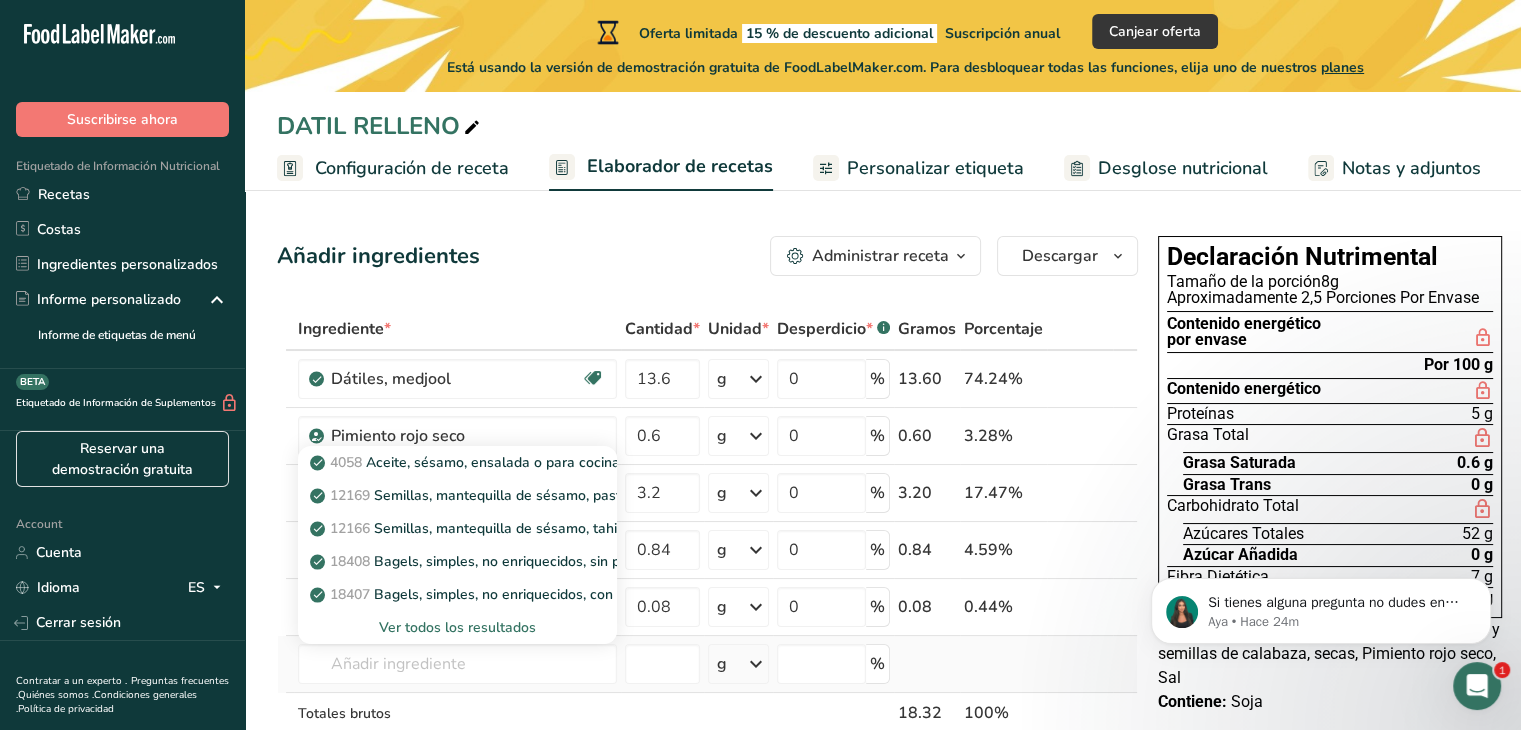 click on "Ver todos los resultados" at bounding box center (457, 627) 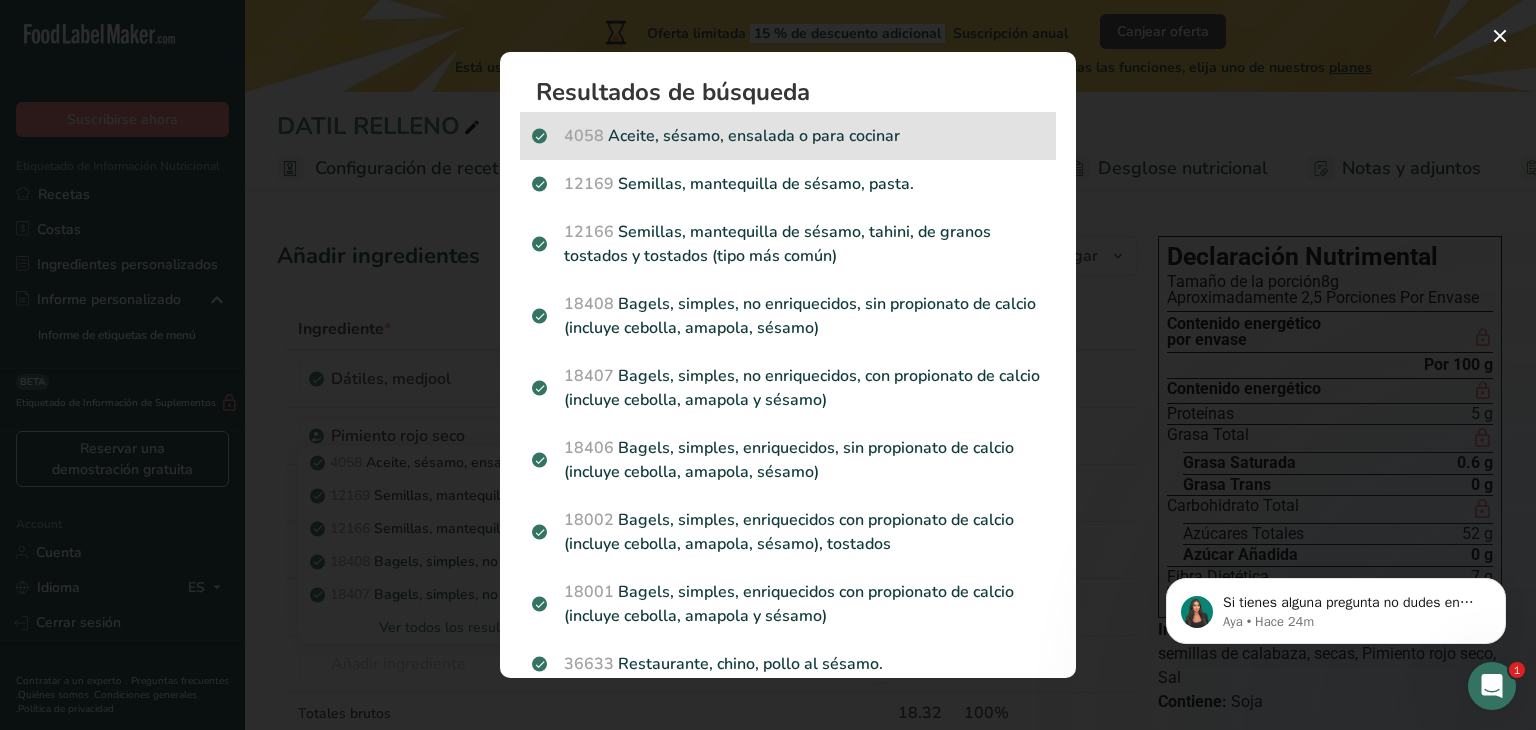 click on "4058
Aceite, sésamo, ensalada o para cocinar" at bounding box center (788, 136) 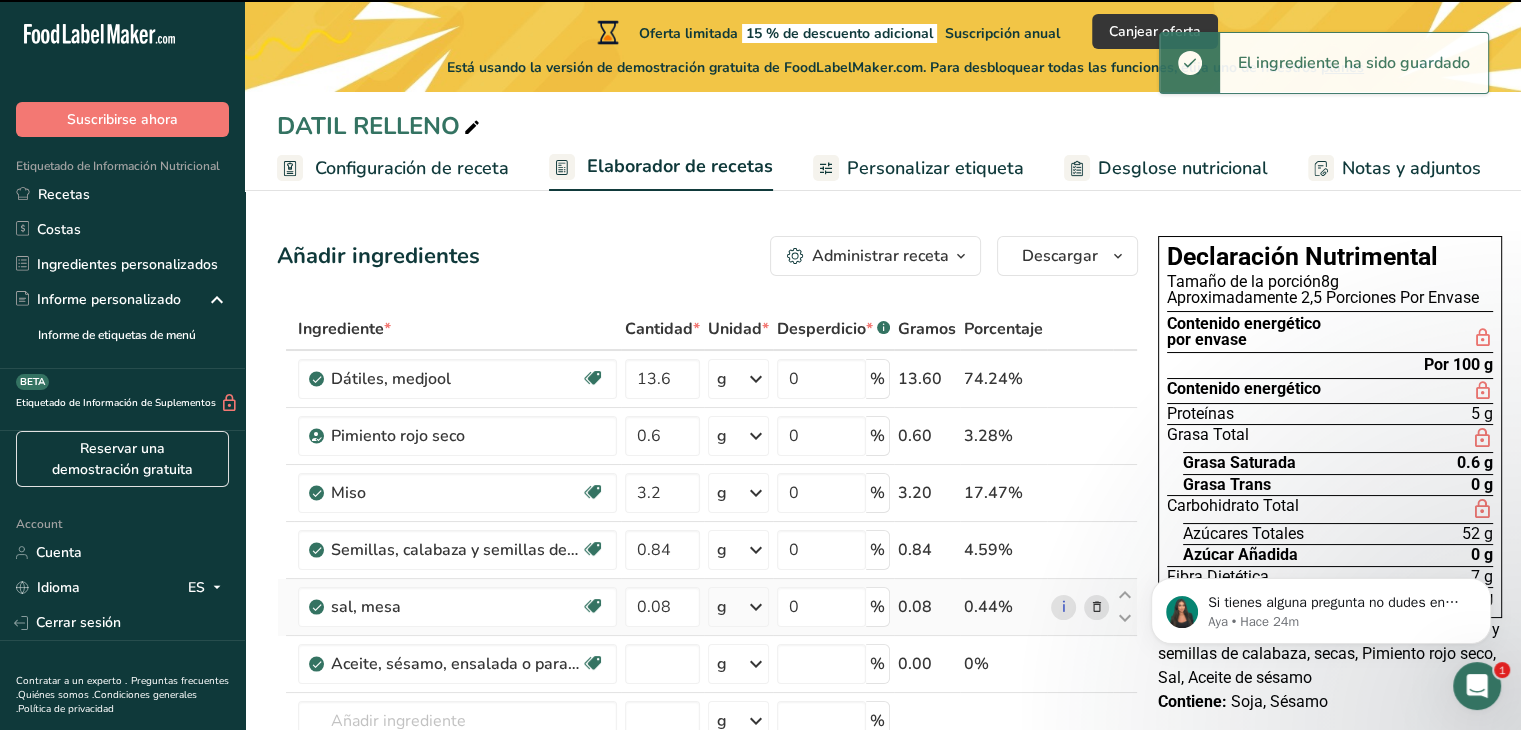 type on "0" 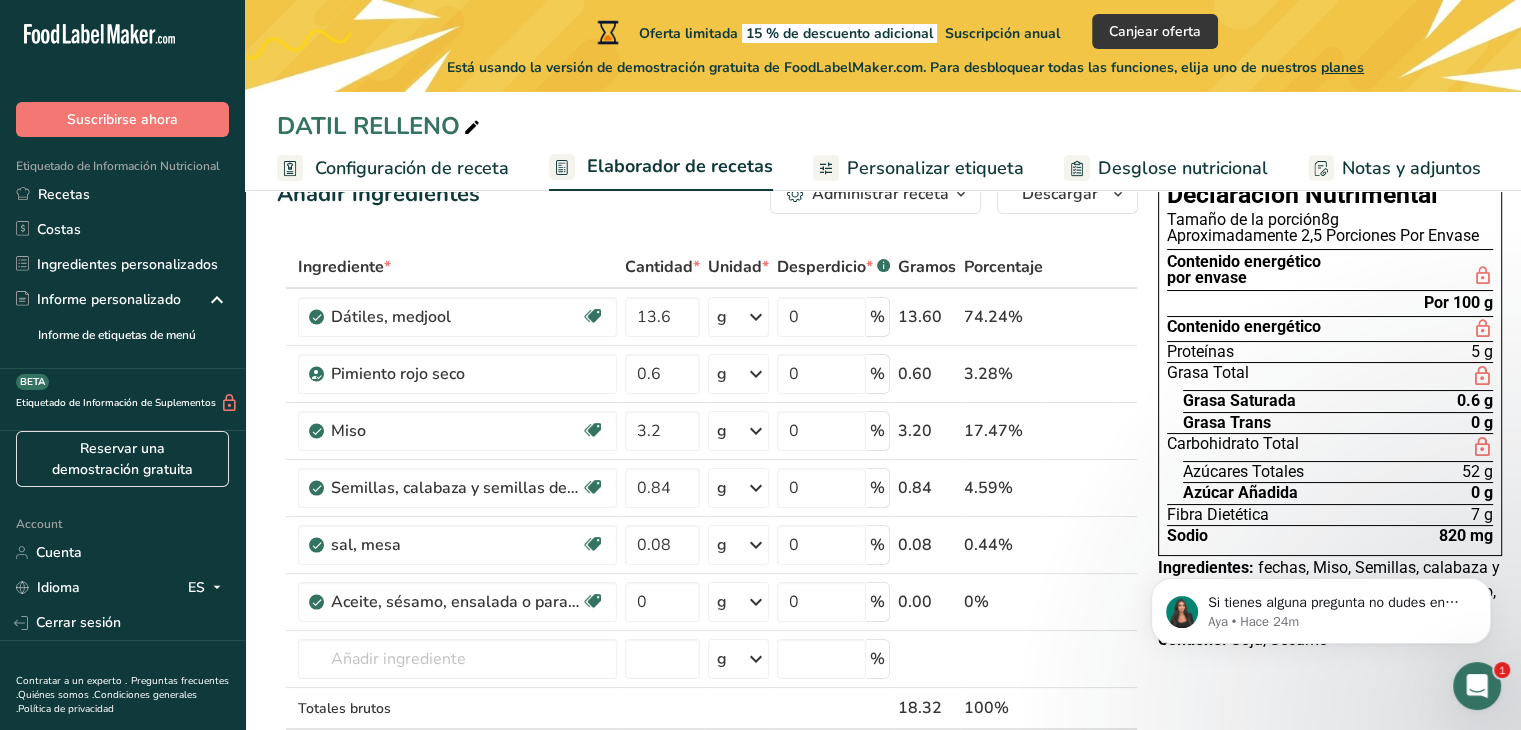 scroll, scrollTop: 109, scrollLeft: 0, axis: vertical 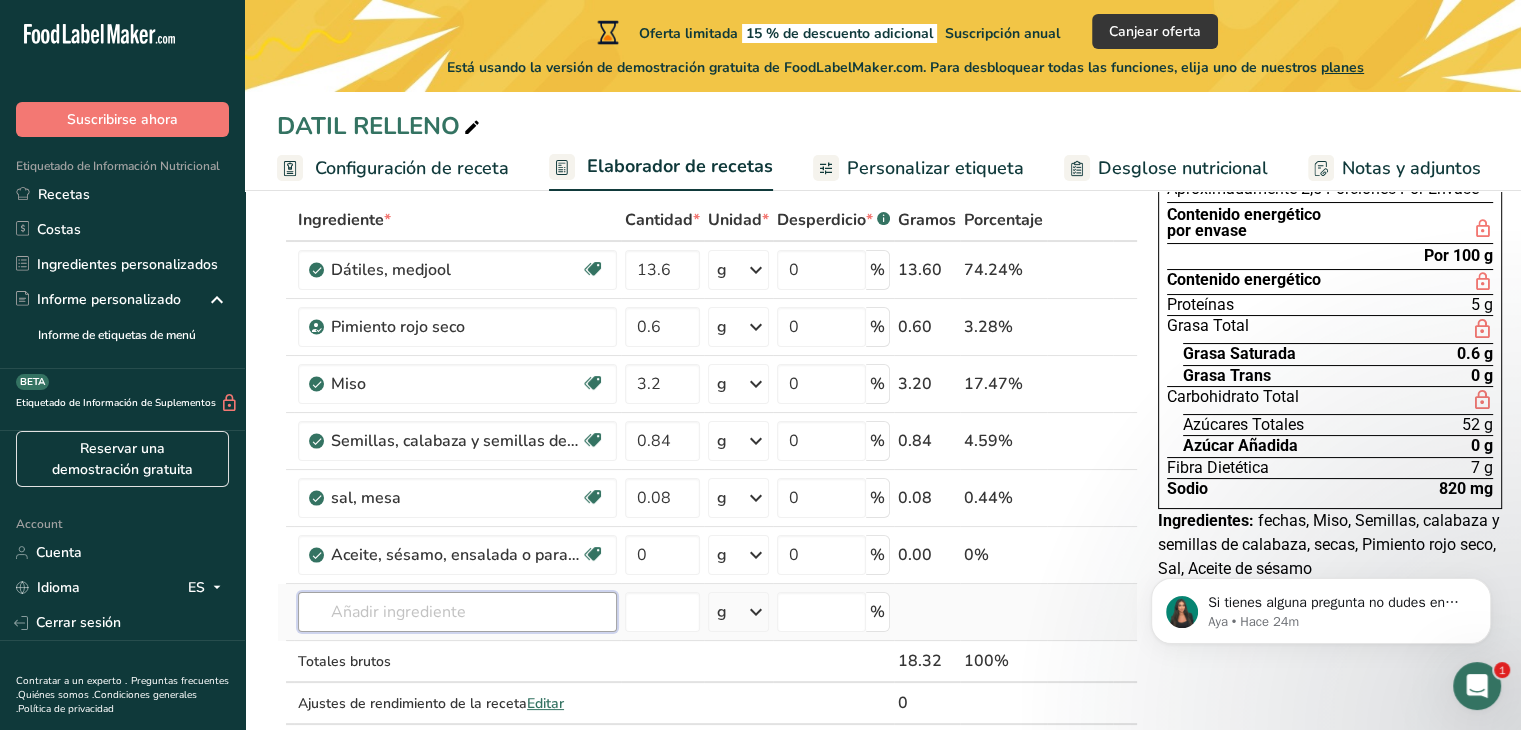 click at bounding box center [457, 612] 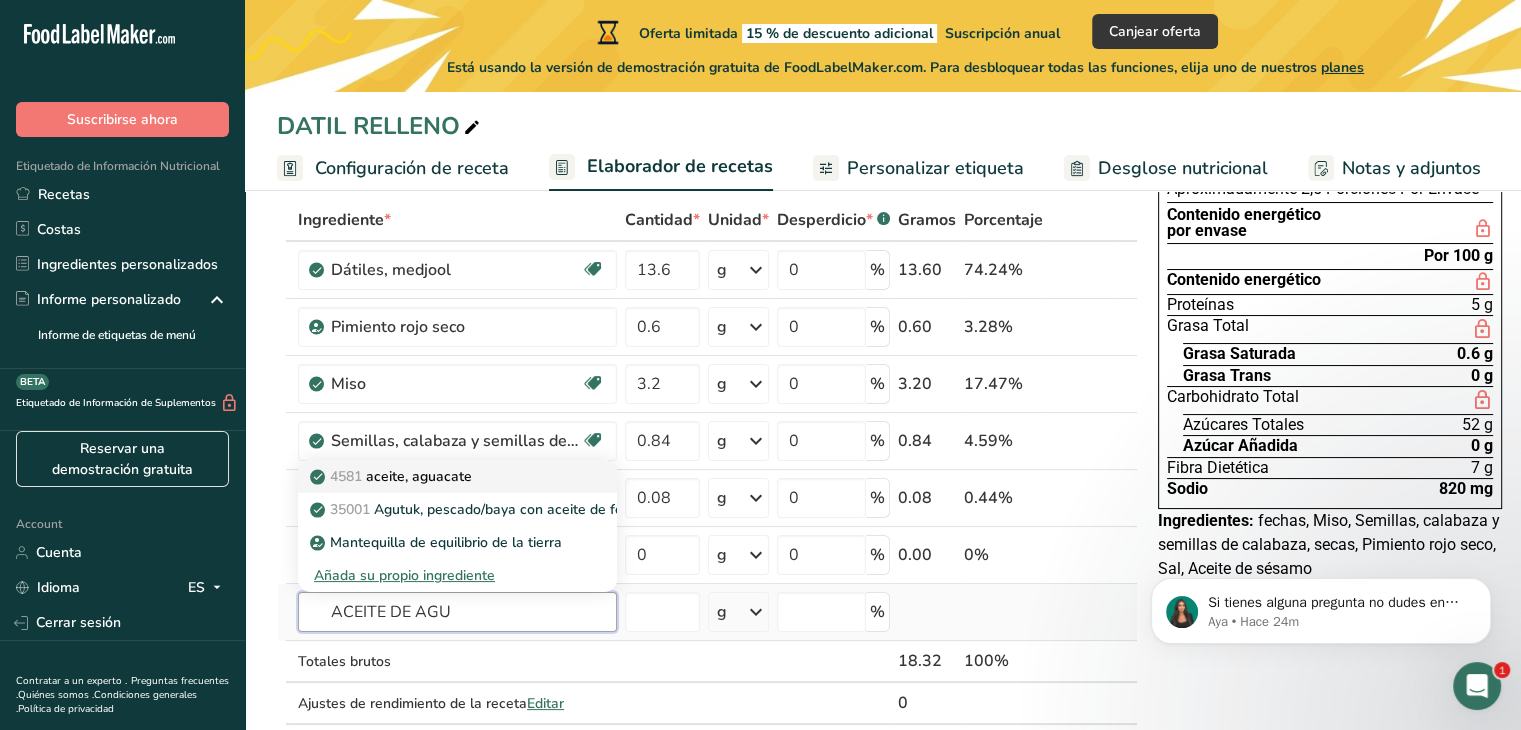 type on "ACEITE DE AGU" 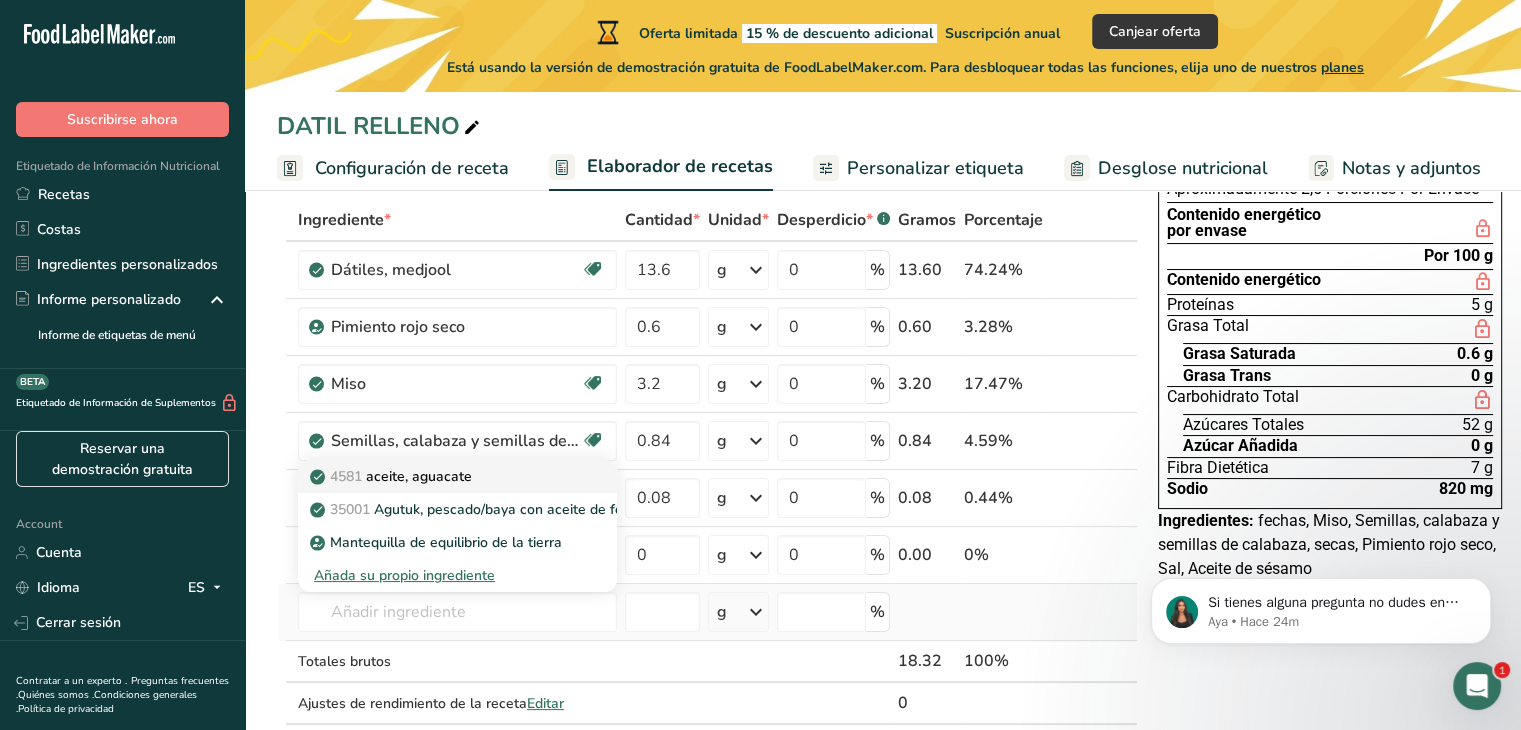 click on "4581
aceite, aguacate" at bounding box center (393, 476) 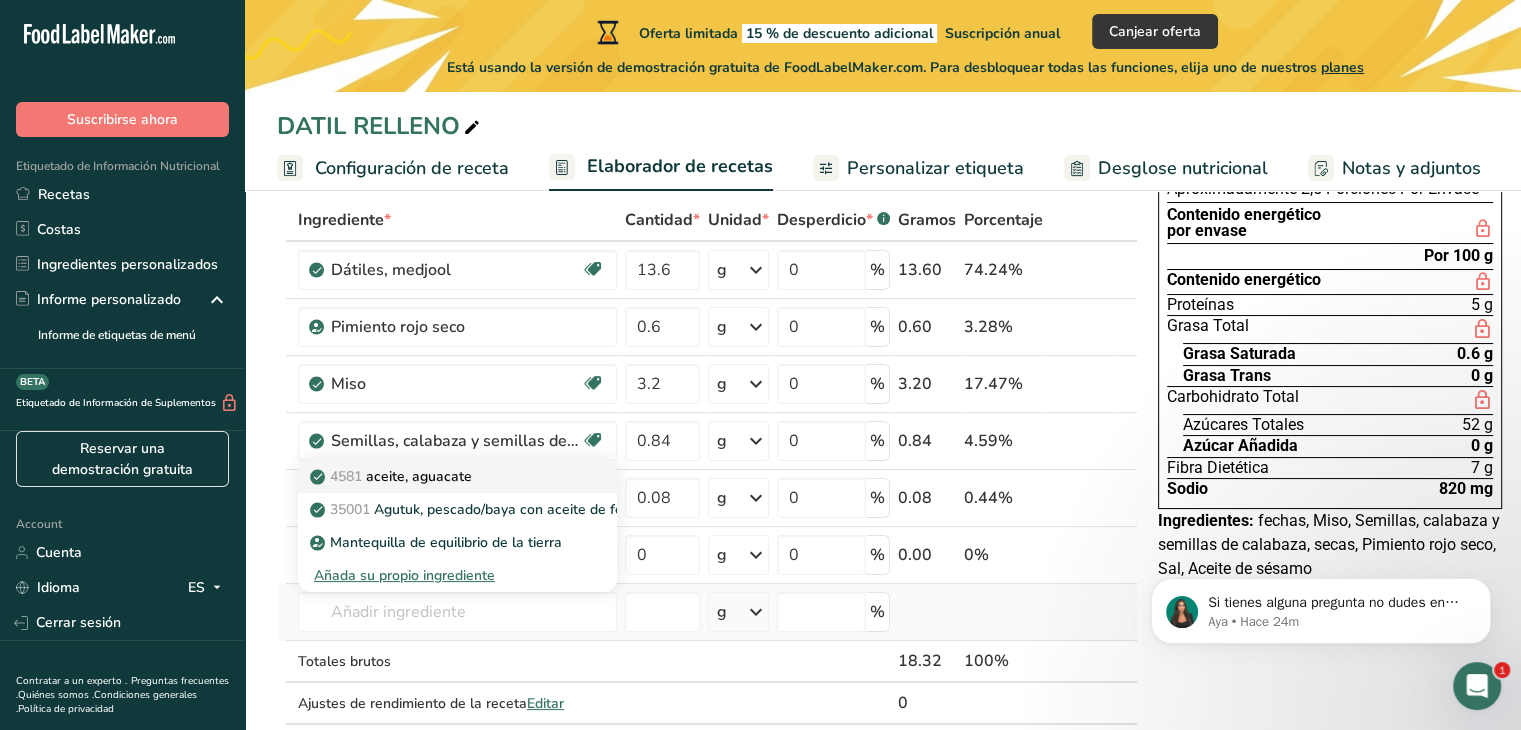 type on "Oil, avocado" 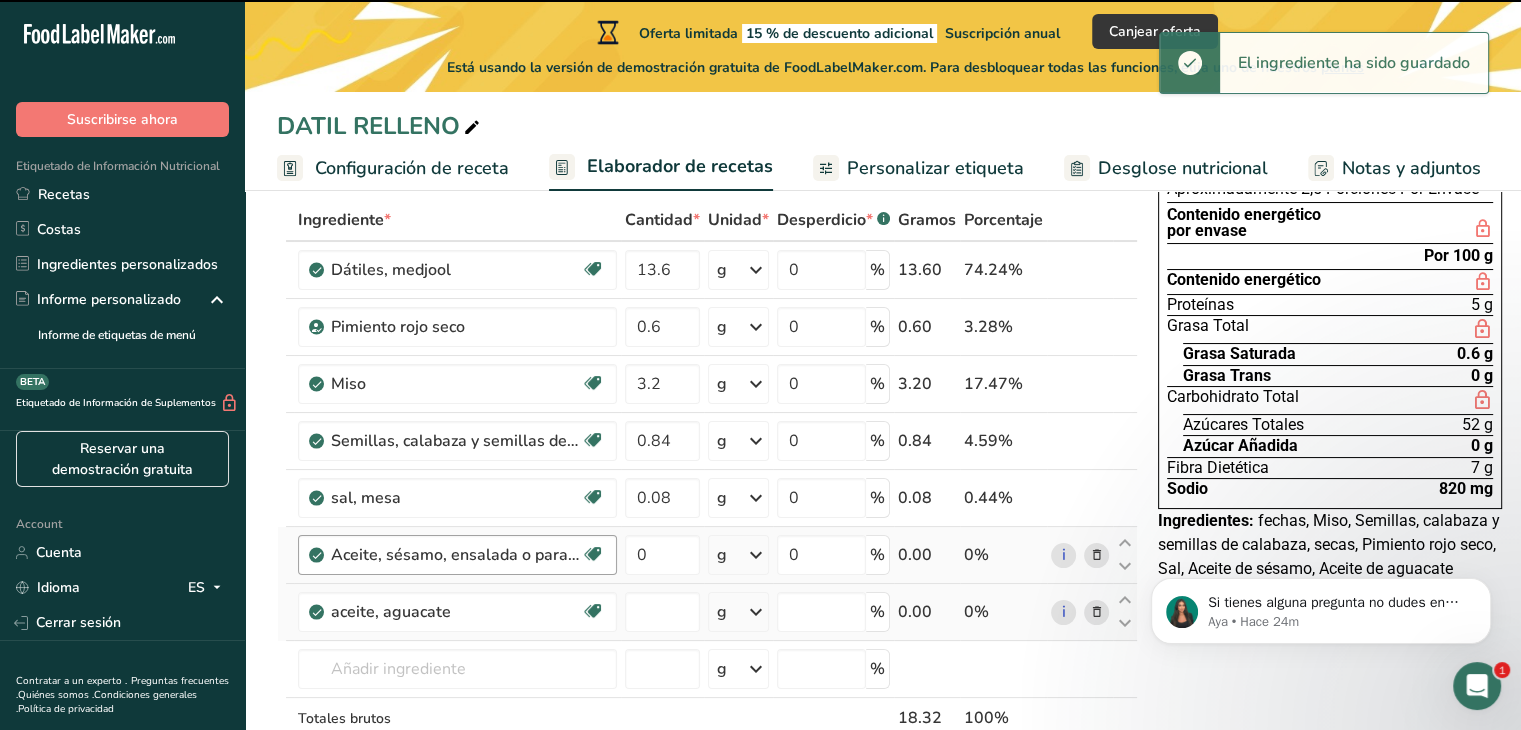 type on "0" 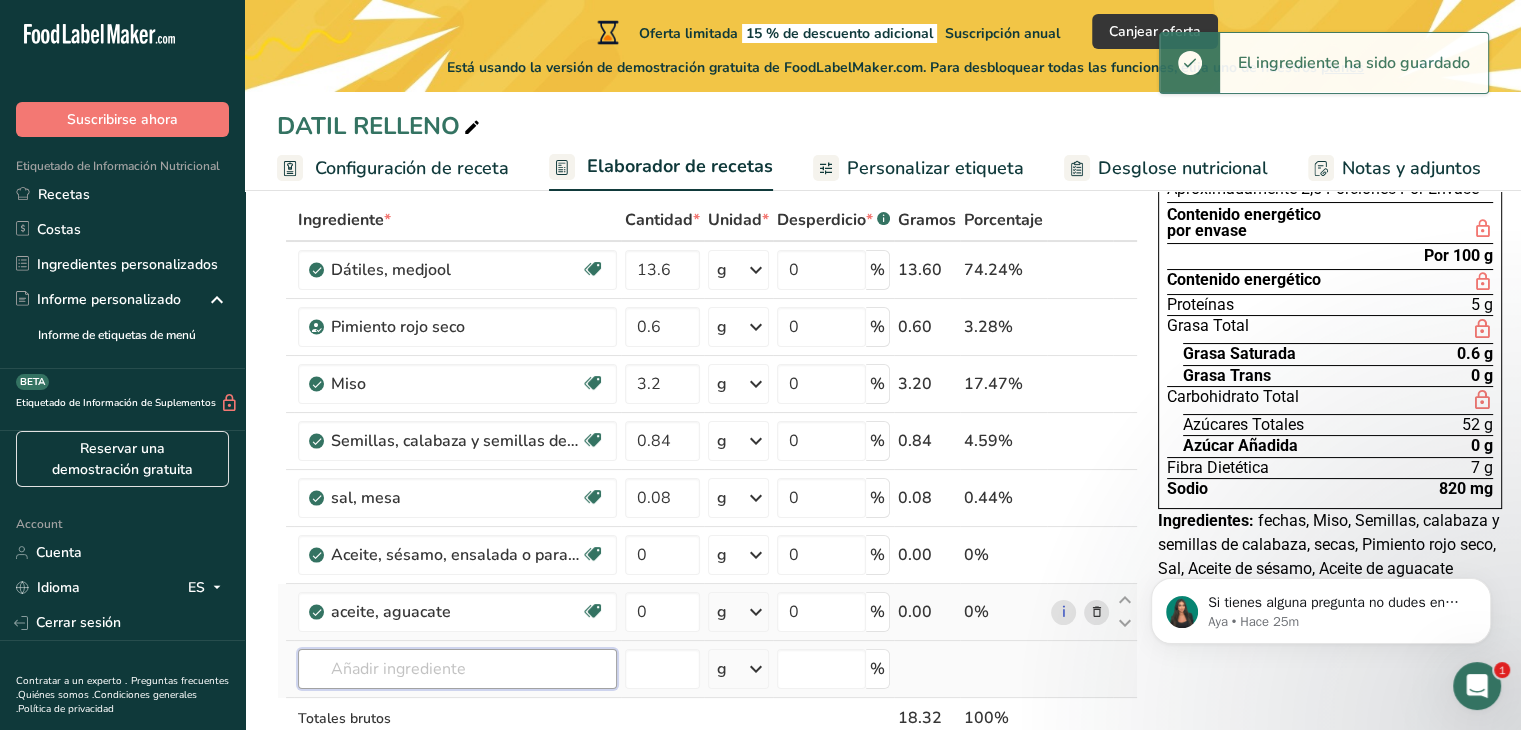 click at bounding box center (457, 669) 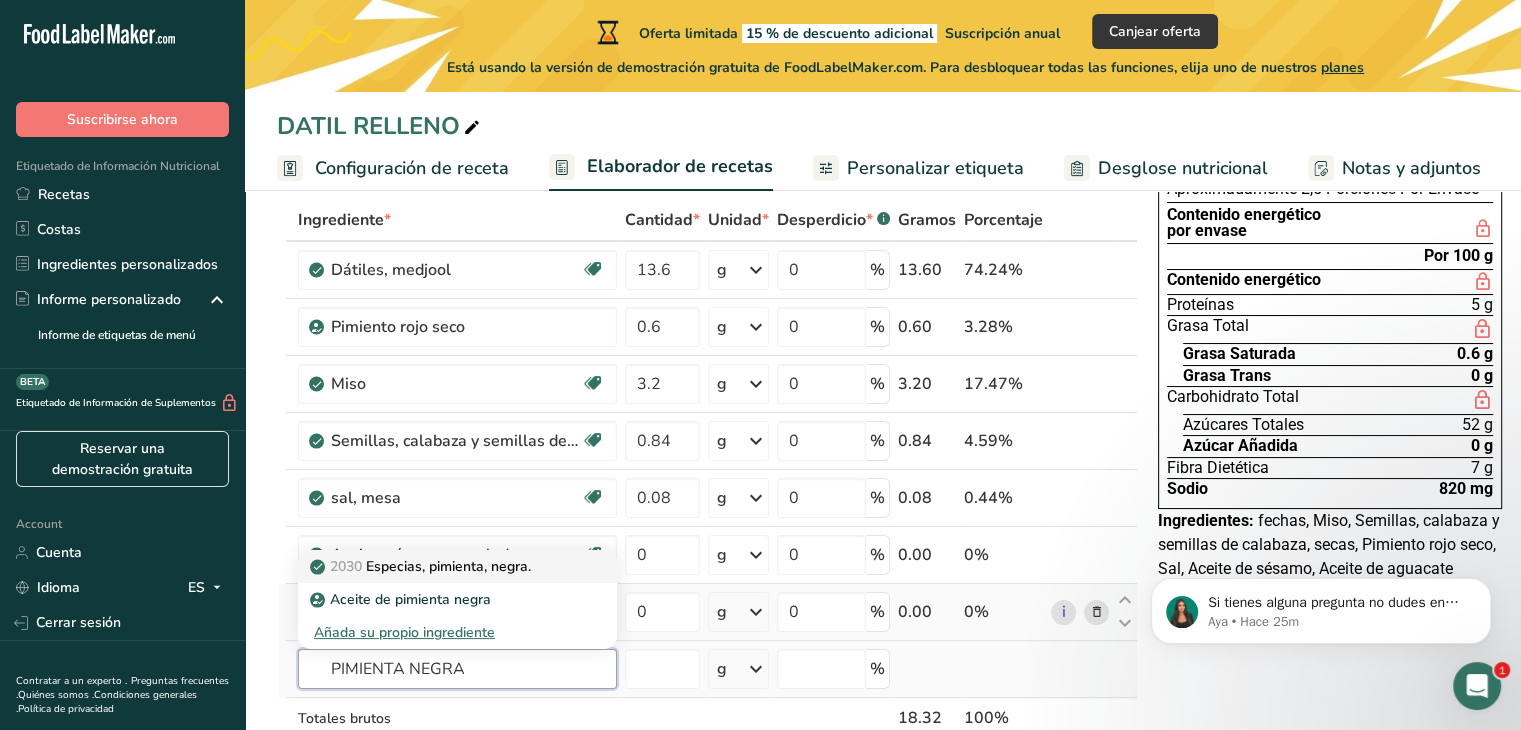 type on "PIMIENTA NEGRA" 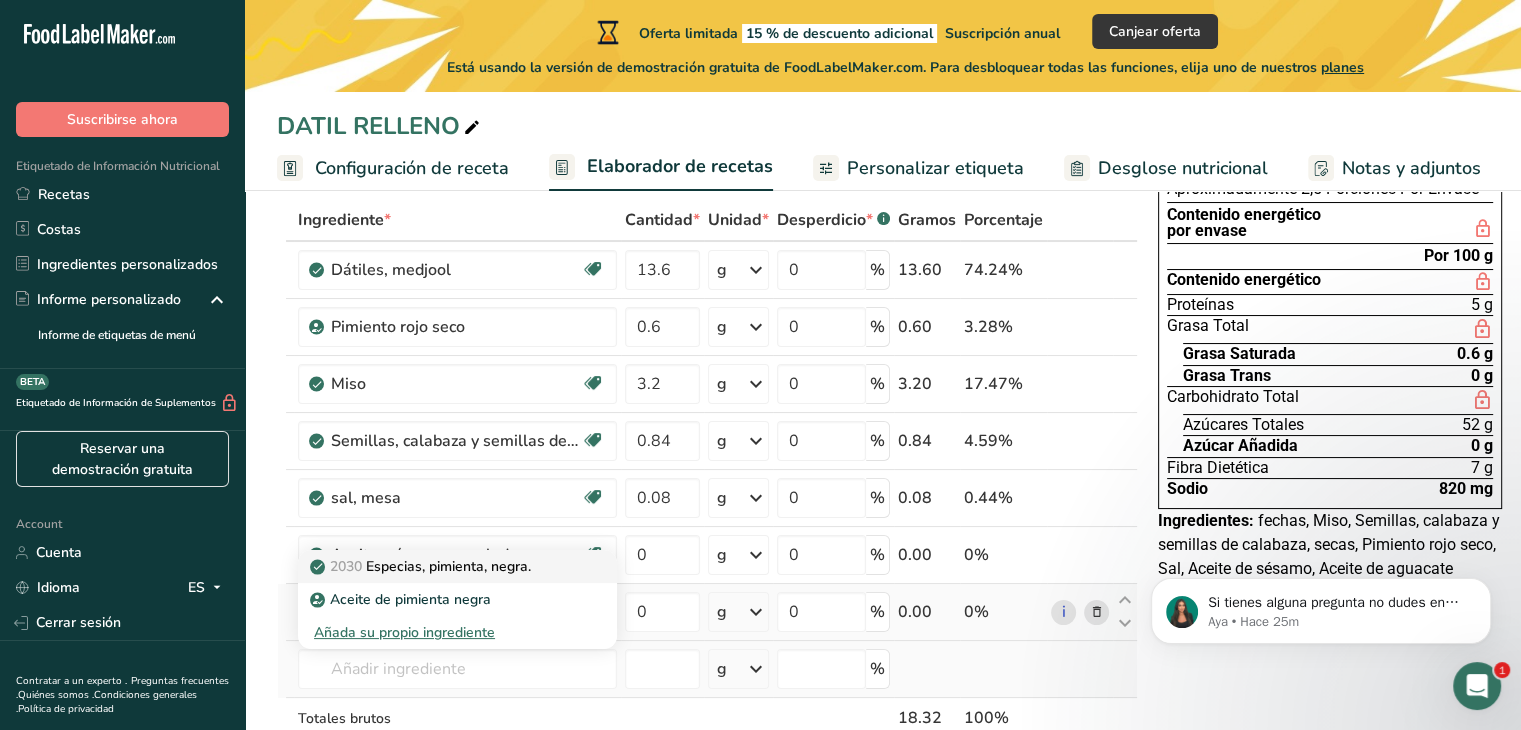 click on "2030
Especias, pimienta, negra." at bounding box center (422, 566) 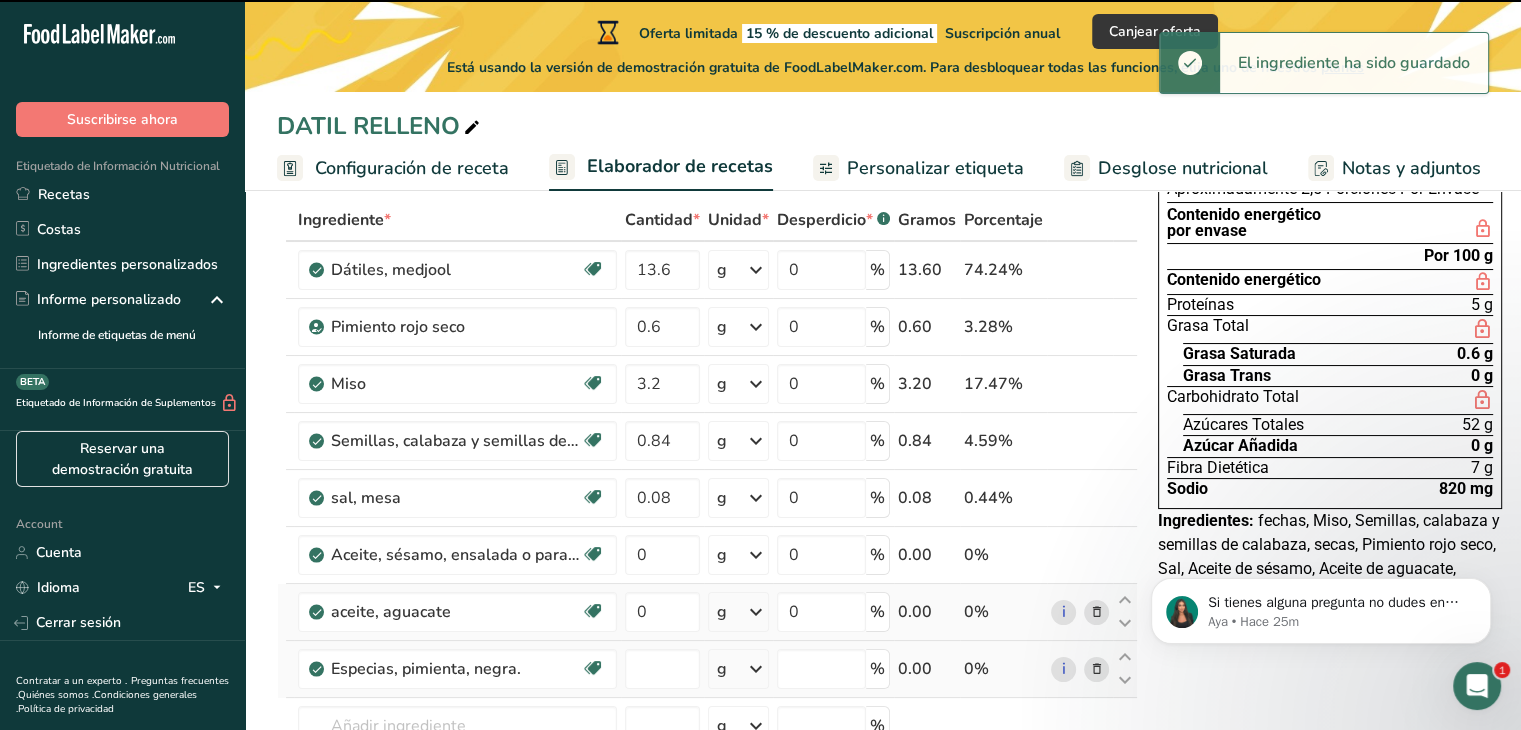 type on "0" 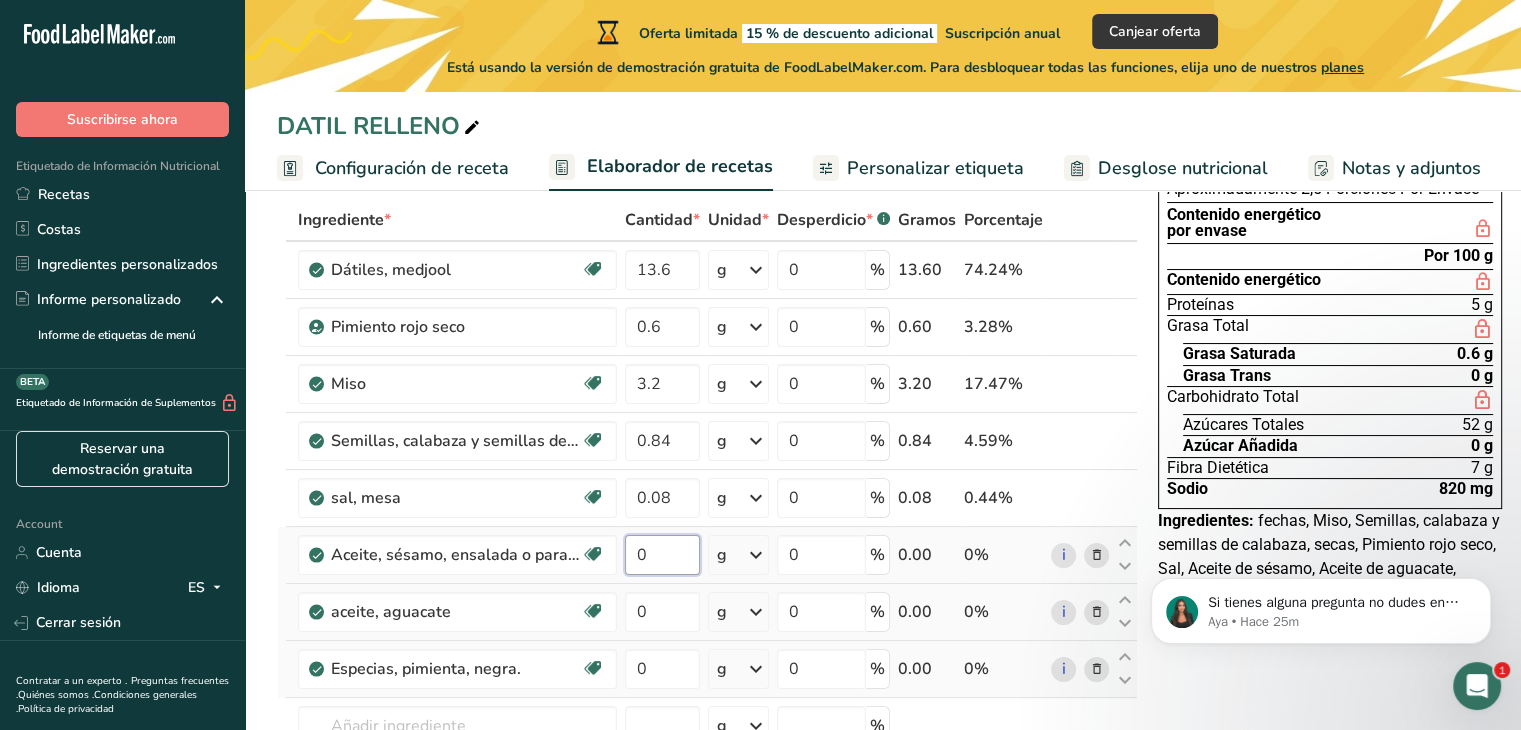 click on "0" at bounding box center (662, 555) 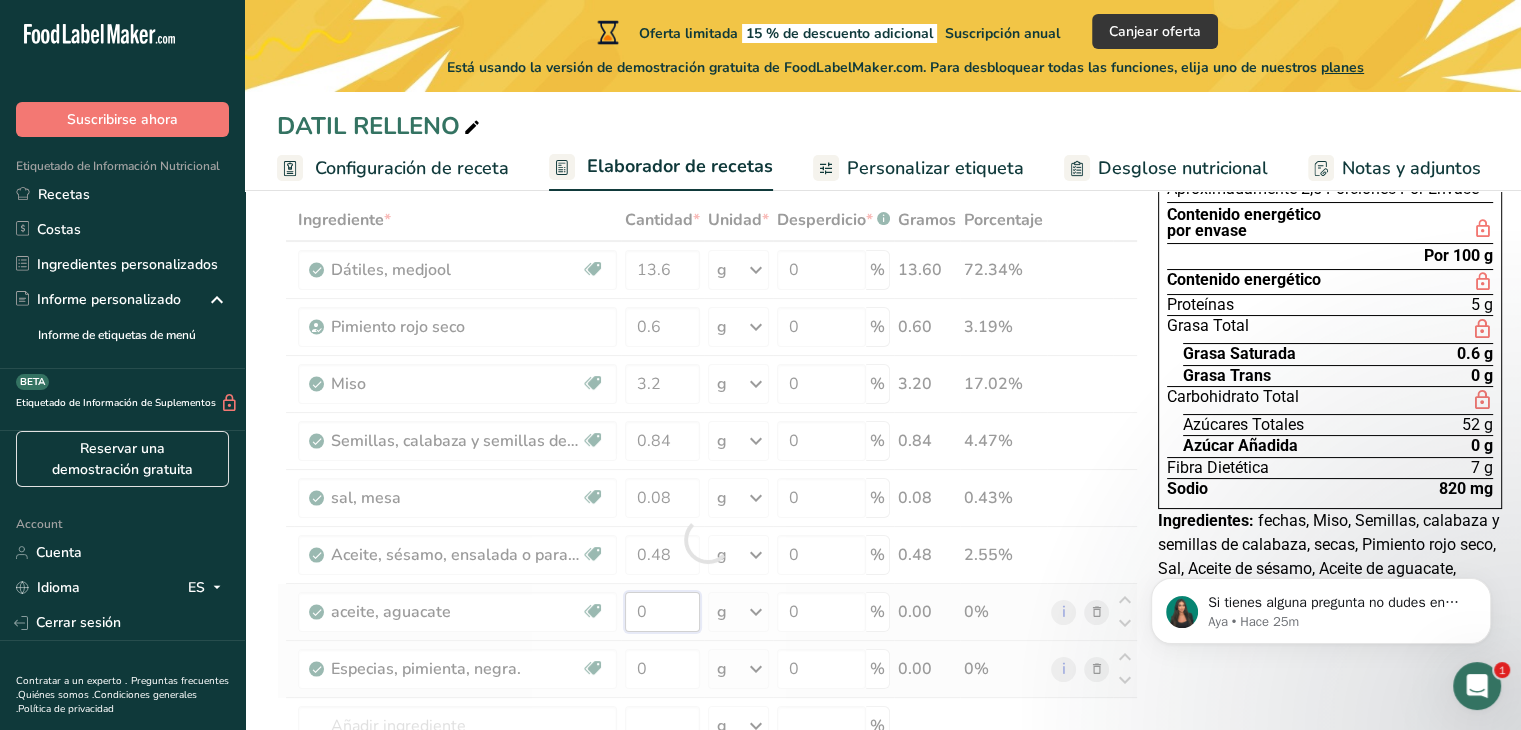 click on "Ingrediente *
Cantidad *
Unidad *
Desperdicio *   .a-a{fill:#347362;}.b-a{fill:#fff;}          Gramos
Porcentaje
Dátiles, medjool
Libre de lácteos
Libre de gluten
Vegano
Vegetariano
Libre de soja
13.6
g
Porciones
1 date, pitted
Unidades de peso
g
kg
mg
Ver más
Unidades de volumen
litro
Las unidades de volumen requieren una conversión de densidad. Si conoce la densidad de su ingrediente, introdúzcala a continuación. De lo contrario, haga clic en "RIA", nuestra asistente regulatoria de IA, quien podrá ayudarle.
lb/pie³
g/cm³
mL" at bounding box center (707, 539) 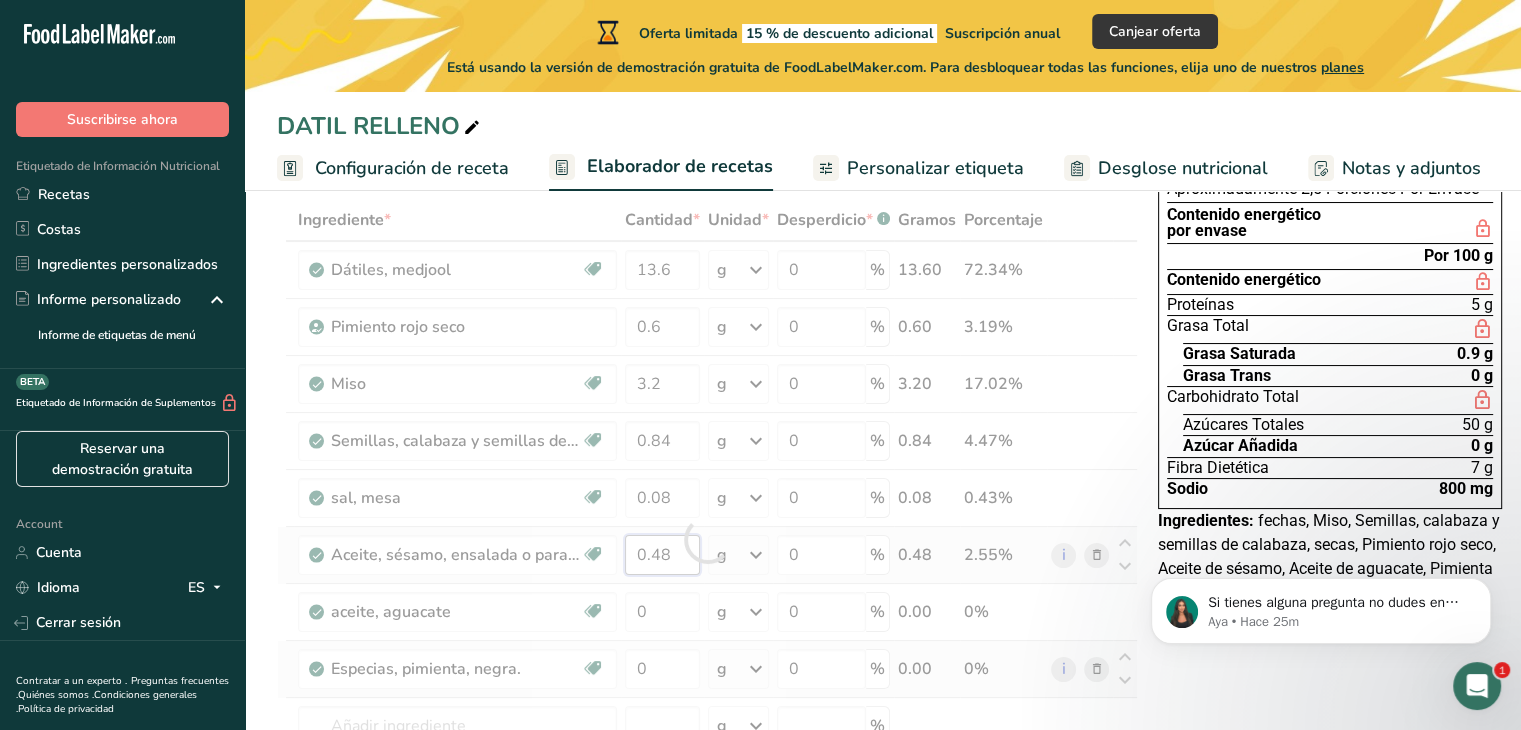 click on "Ingrediente *
Cantidad *
Unidad *
Desperdicio *   .a-a{fill:#347362;}.b-a{fill:#fff;}          Gramos
Porcentaje
Dátiles, medjool
Libre de lácteos
Libre de gluten
Vegano
Vegetariano
Libre de soja
13.6
g
Porciones
1 date, pitted
Unidades de peso
g
kg
mg
Ver más
Unidades de volumen
litro
Las unidades de volumen requieren una conversión de densidad. Si conoce la densidad de su ingrediente, introdúzcala a continuación. De lo contrario, haga clic en "RIA", nuestra asistente regulatoria de IA, quien podrá ayudarle.
lb/pie³
g/cm³
mL" at bounding box center [707, 539] 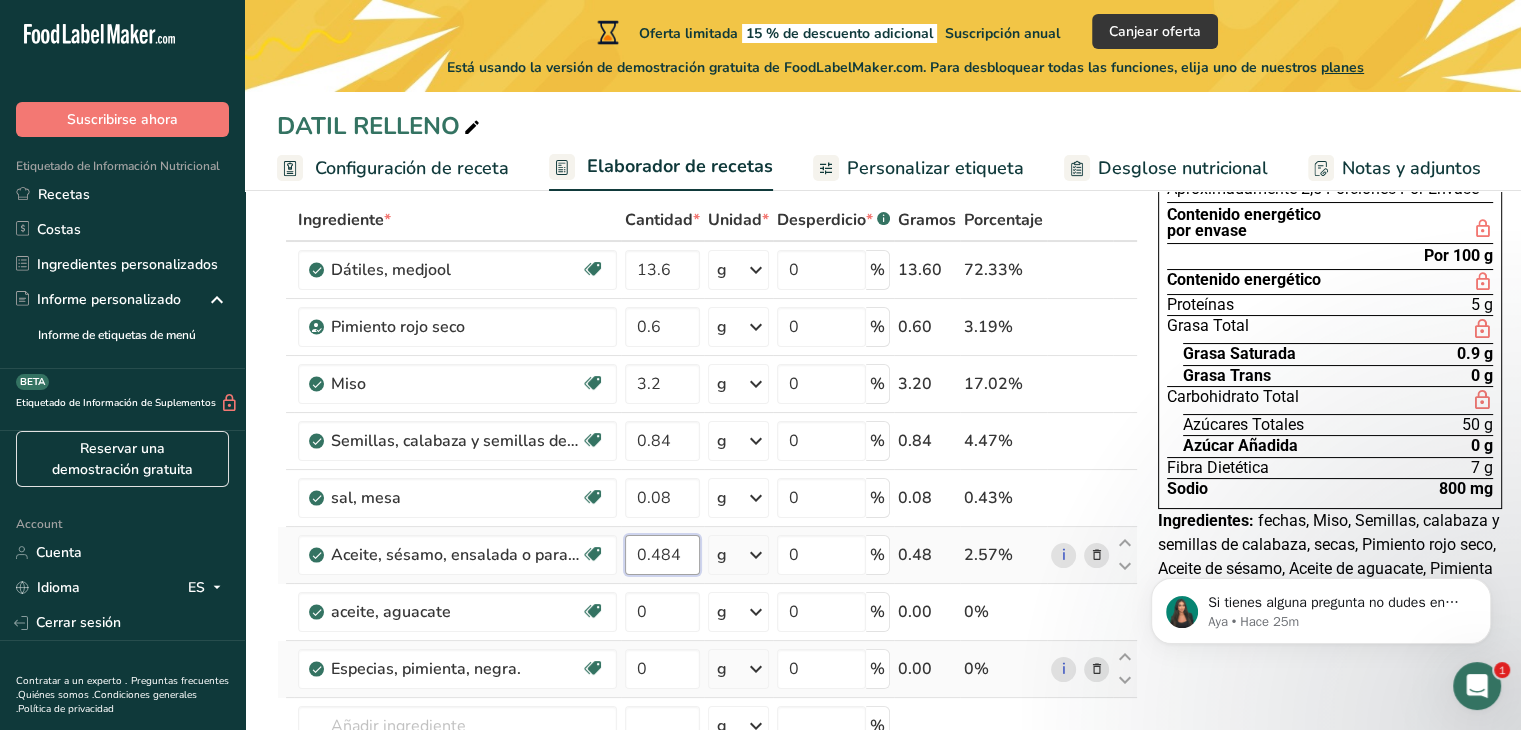 scroll, scrollTop: 0, scrollLeft: 0, axis: both 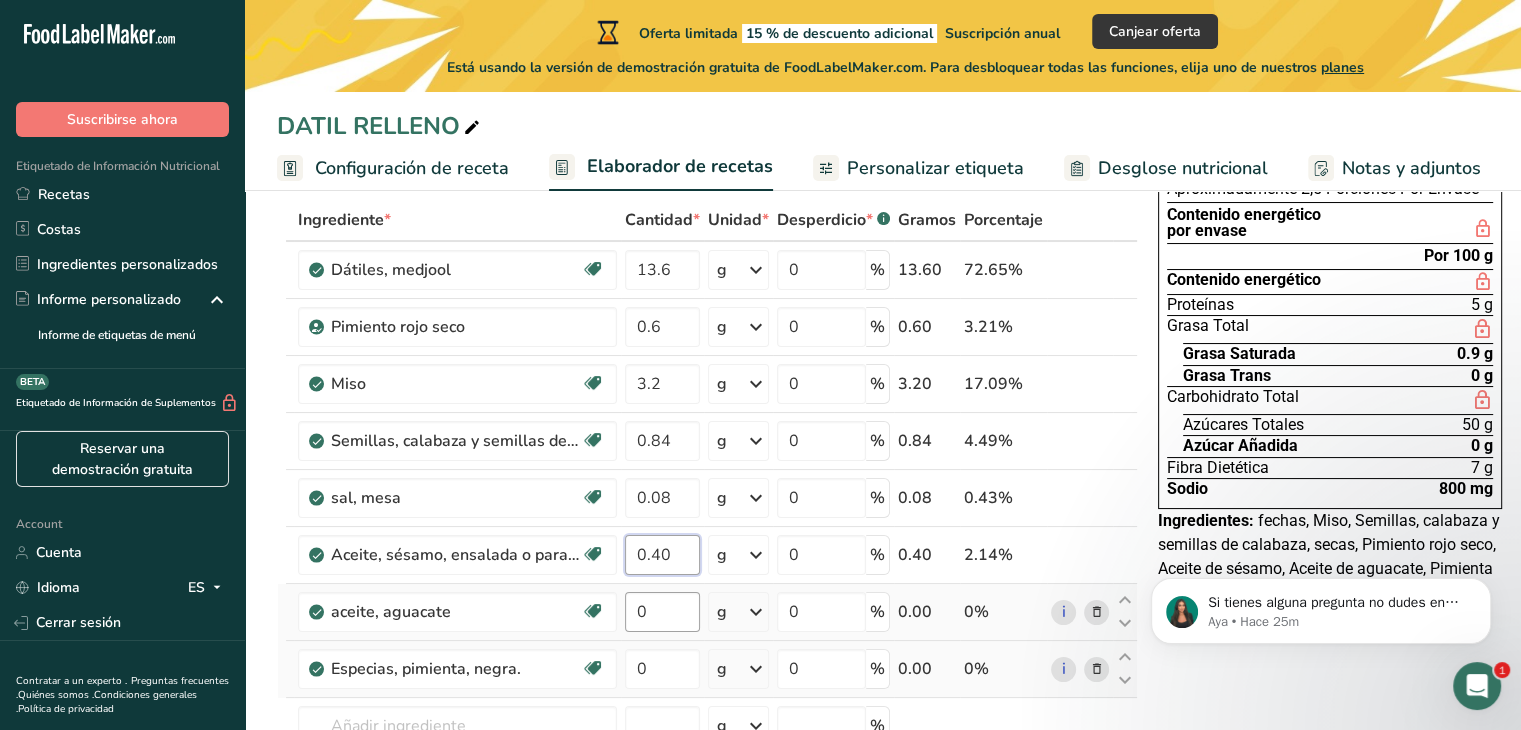 type on "0.40" 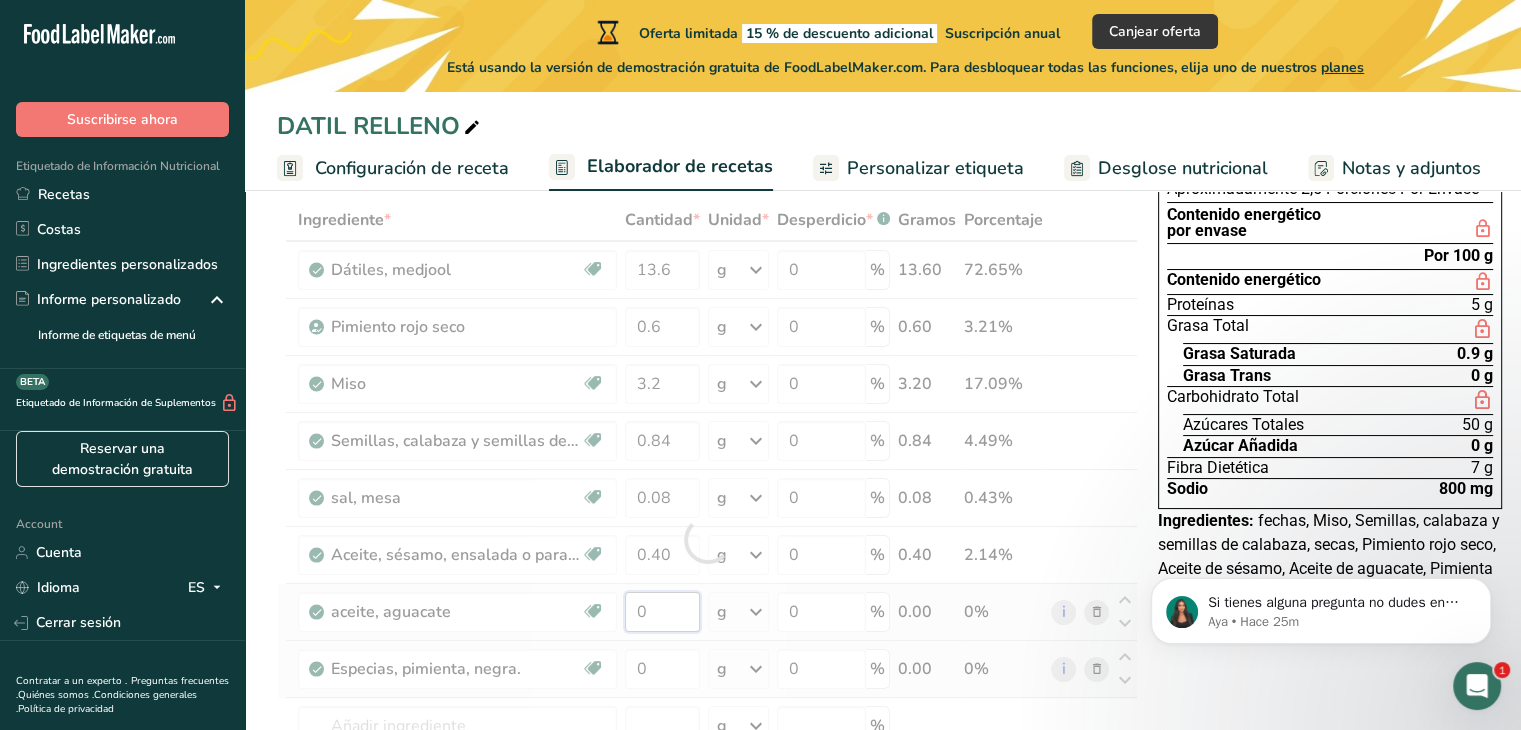click on "Ingrediente *
Cantidad *
Unidad *
Desperdicio *   .a-a{fill:#347362;}.b-a{fill:#fff;}          Gramos
Porcentaje
Dátiles, medjool
Libre de lácteos
Libre de gluten
Vegano
Vegetariano
Libre de soja
13.6
g
Porciones
1 date, pitted
Unidades de peso
g
kg
mg
Ver más
Unidades de volumen
litro
Las unidades de volumen requieren una conversión de densidad. Si conoce la densidad de su ingrediente, introdúzcala a continuación. De lo contrario, haga clic en "RIA", nuestra asistente regulatoria de IA, quien podrá ayudarle.
lb/pie³
g/cm³
mL" at bounding box center (707, 539) 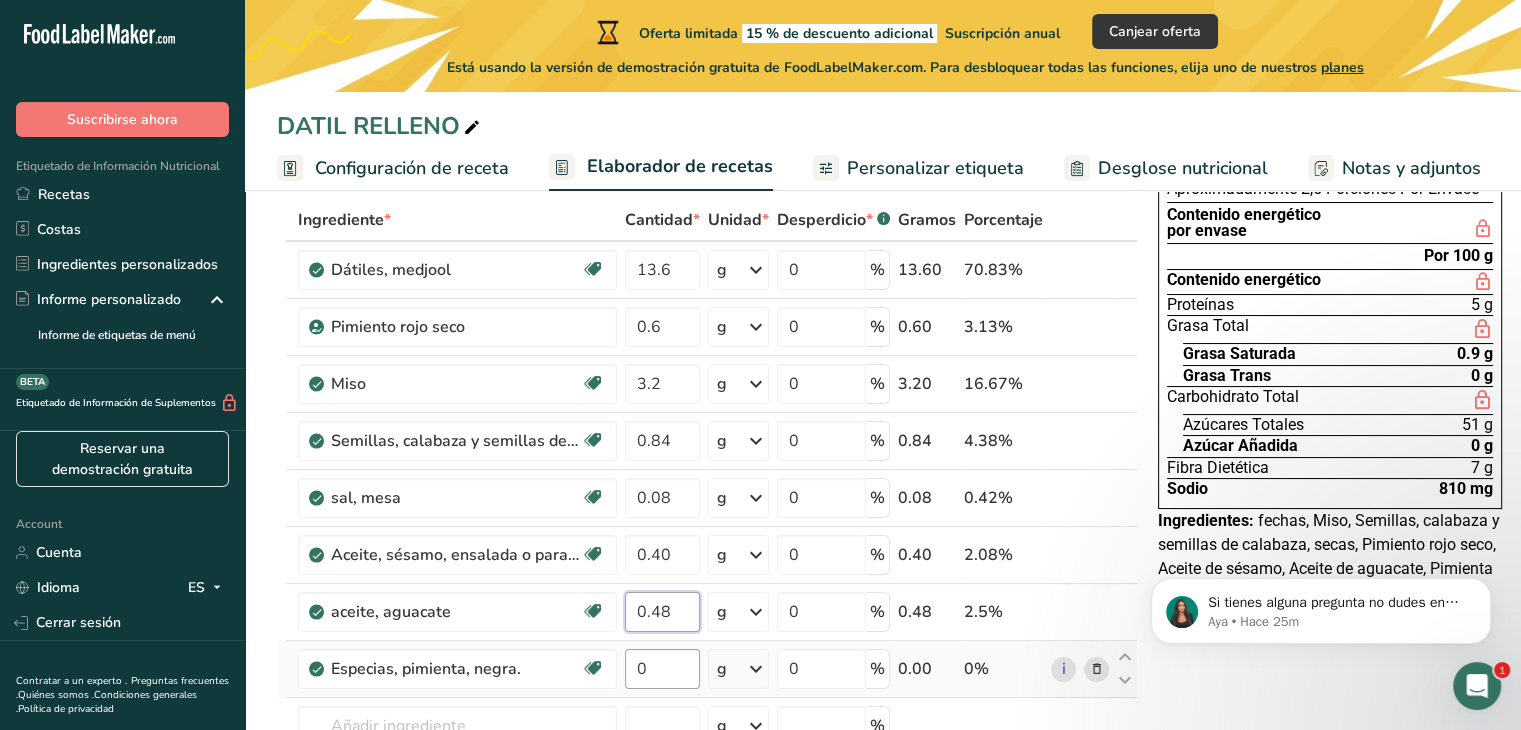 type on "0.48" 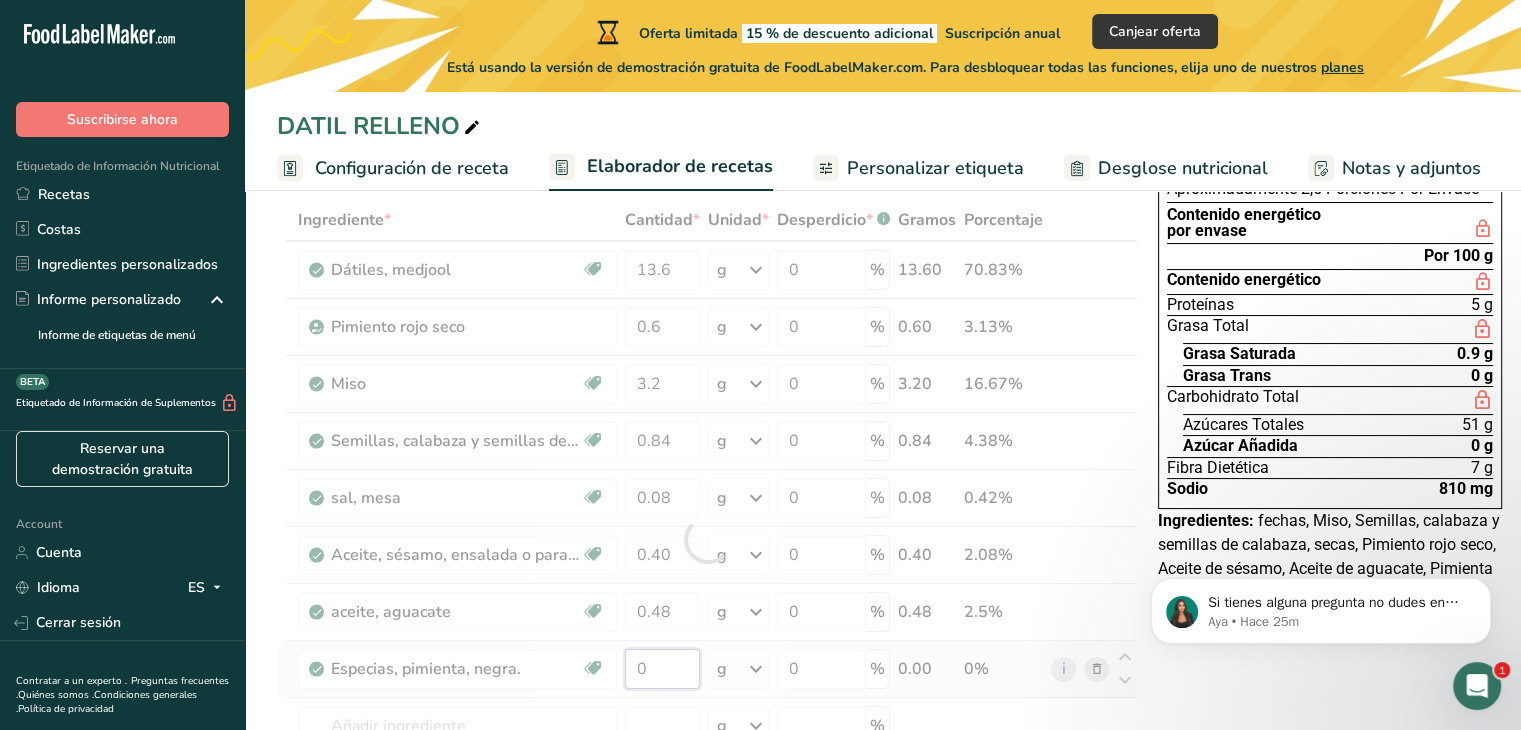 click on "Ingrediente *
Cantidad *
Unidad *
Desperdicio *   .a-a{fill:#347362;}.b-a{fill:#fff;}          Gramos
Porcentaje
Dátiles, medjool
Libre de lácteos
Libre de gluten
Vegano
Vegetariano
Libre de soja
13.6
g
Porciones
1 date, pitted
Unidades de peso
g
kg
mg
Ver más
Unidades de volumen
litro
Las unidades de volumen requieren una conversión de densidad. Si conoce la densidad de su ingrediente, introdúzcala a continuación. De lo contrario, haga clic en "RIA", nuestra asistente regulatoria de IA, quien podrá ayudarle.
lb/pie³
g/cm³
mL" at bounding box center [707, 539] 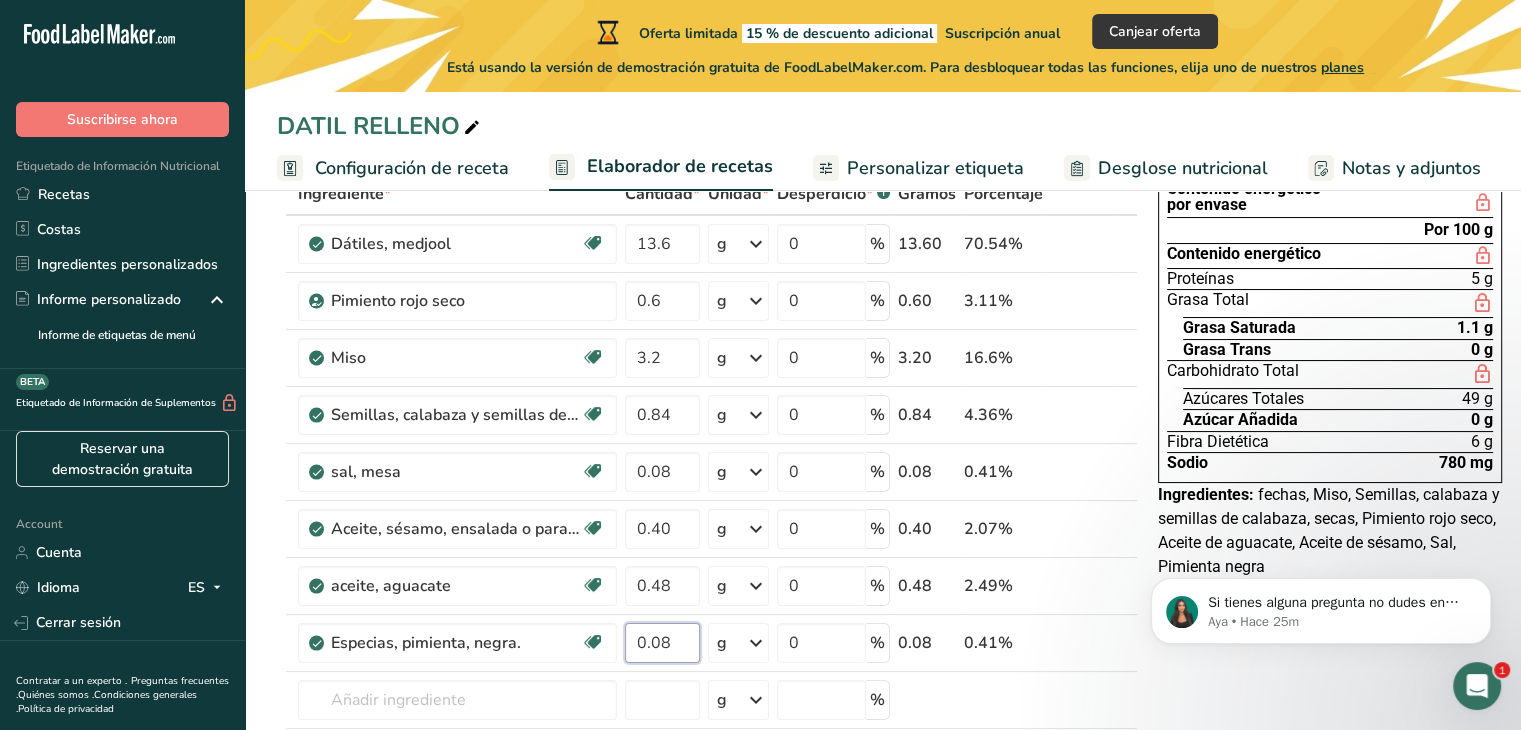 scroll, scrollTop: 140, scrollLeft: 0, axis: vertical 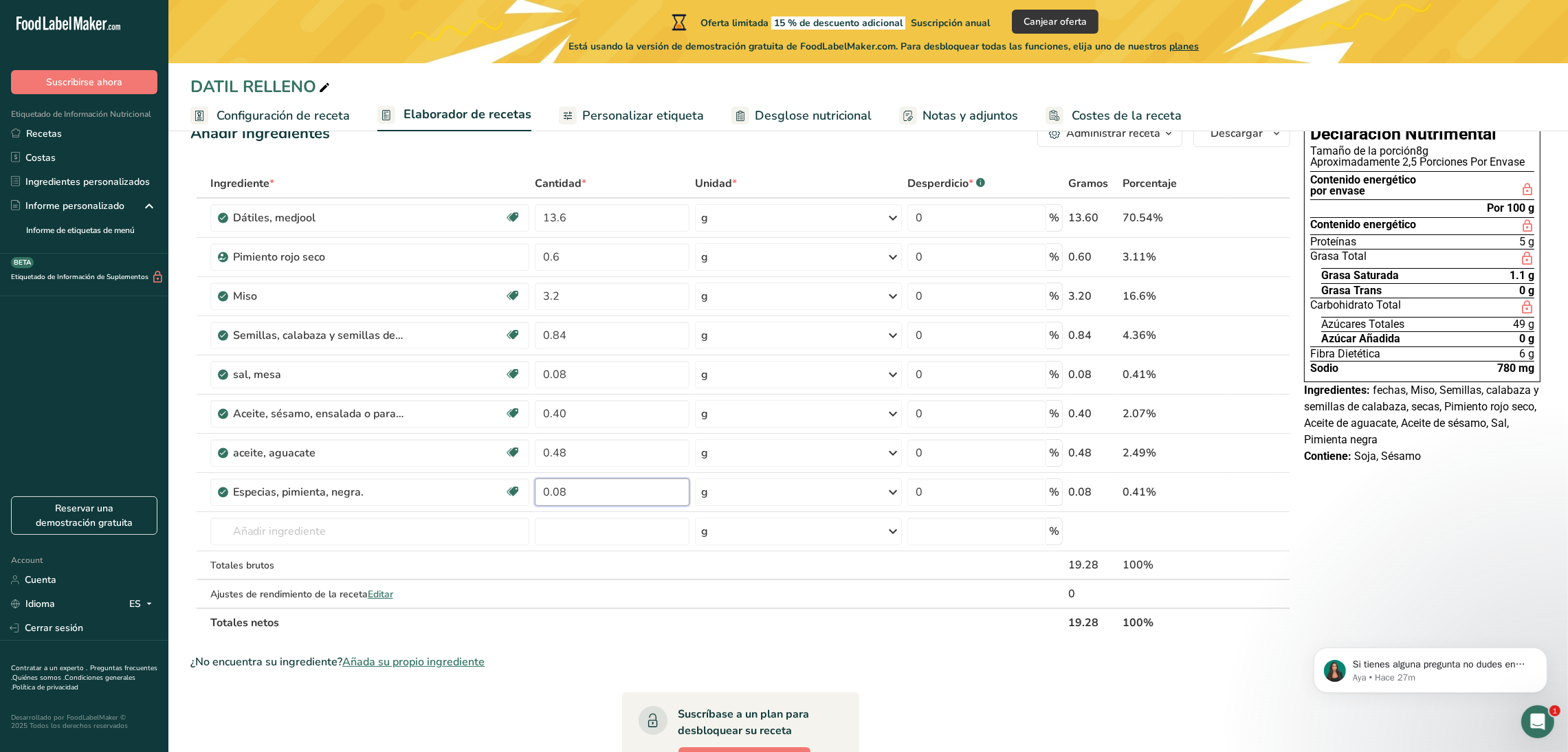 type on "0.08" 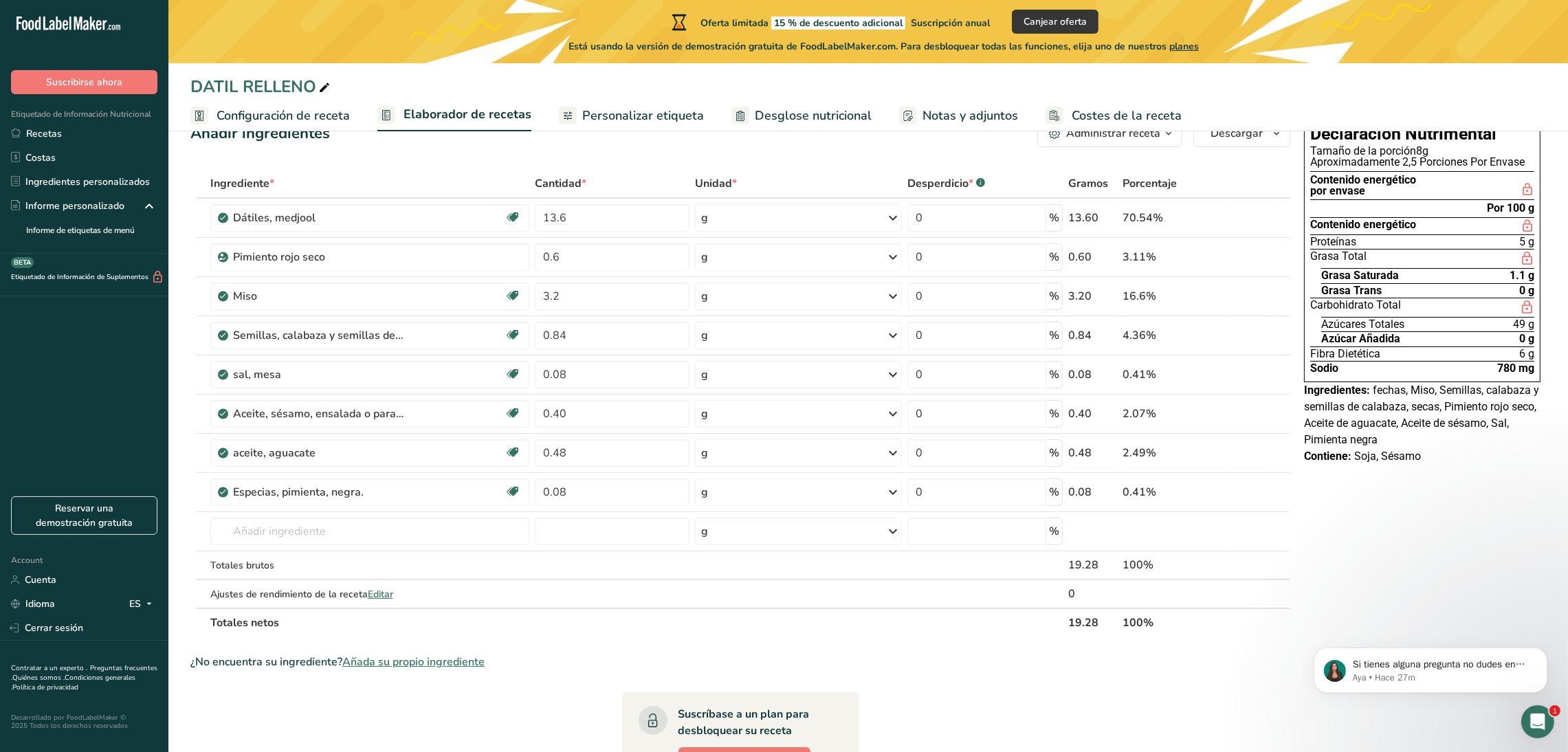 drag, startPoint x: 1002, startPoint y: 3, endPoint x: 1174, endPoint y: 707, distance: 724.7068 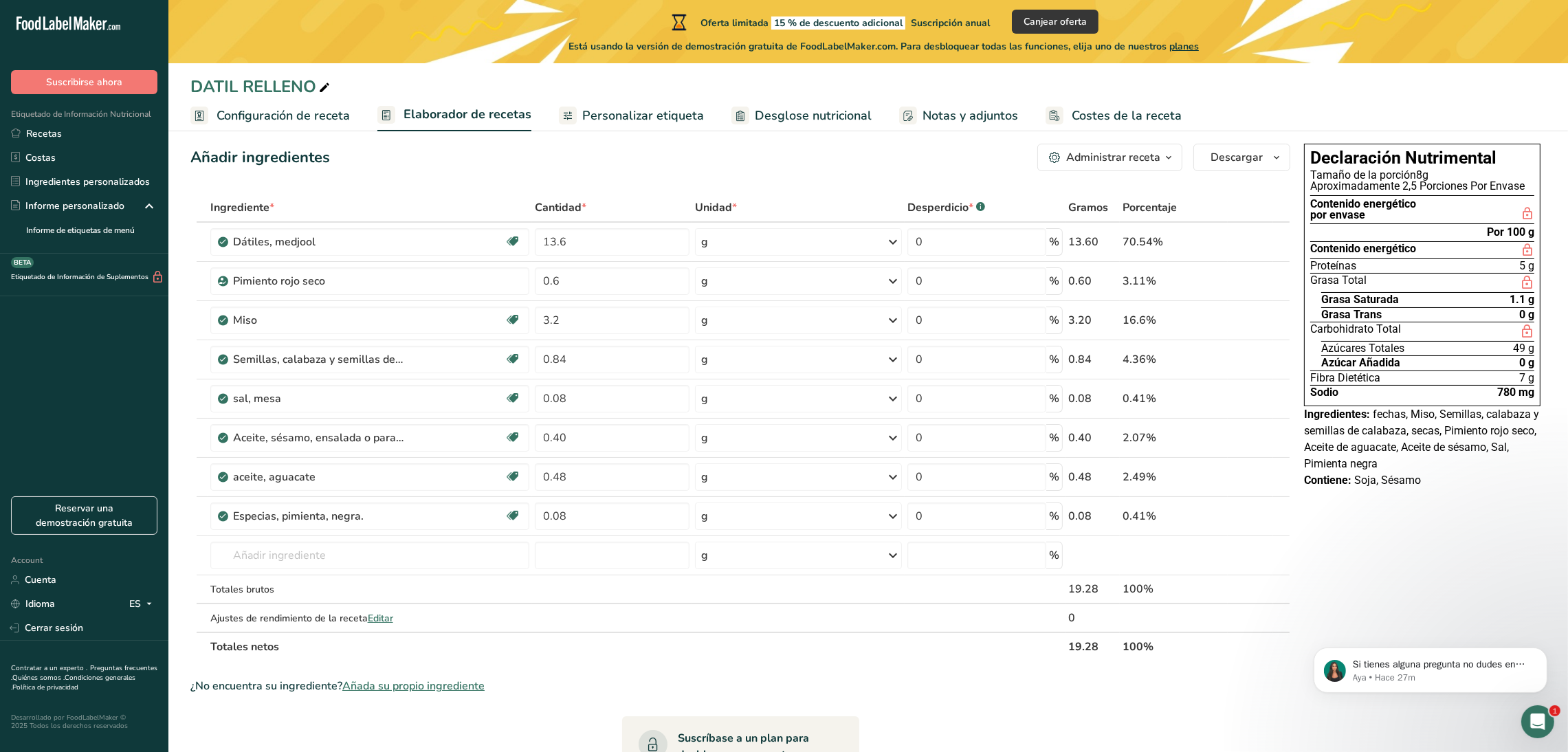 scroll, scrollTop: 21, scrollLeft: 0, axis: vertical 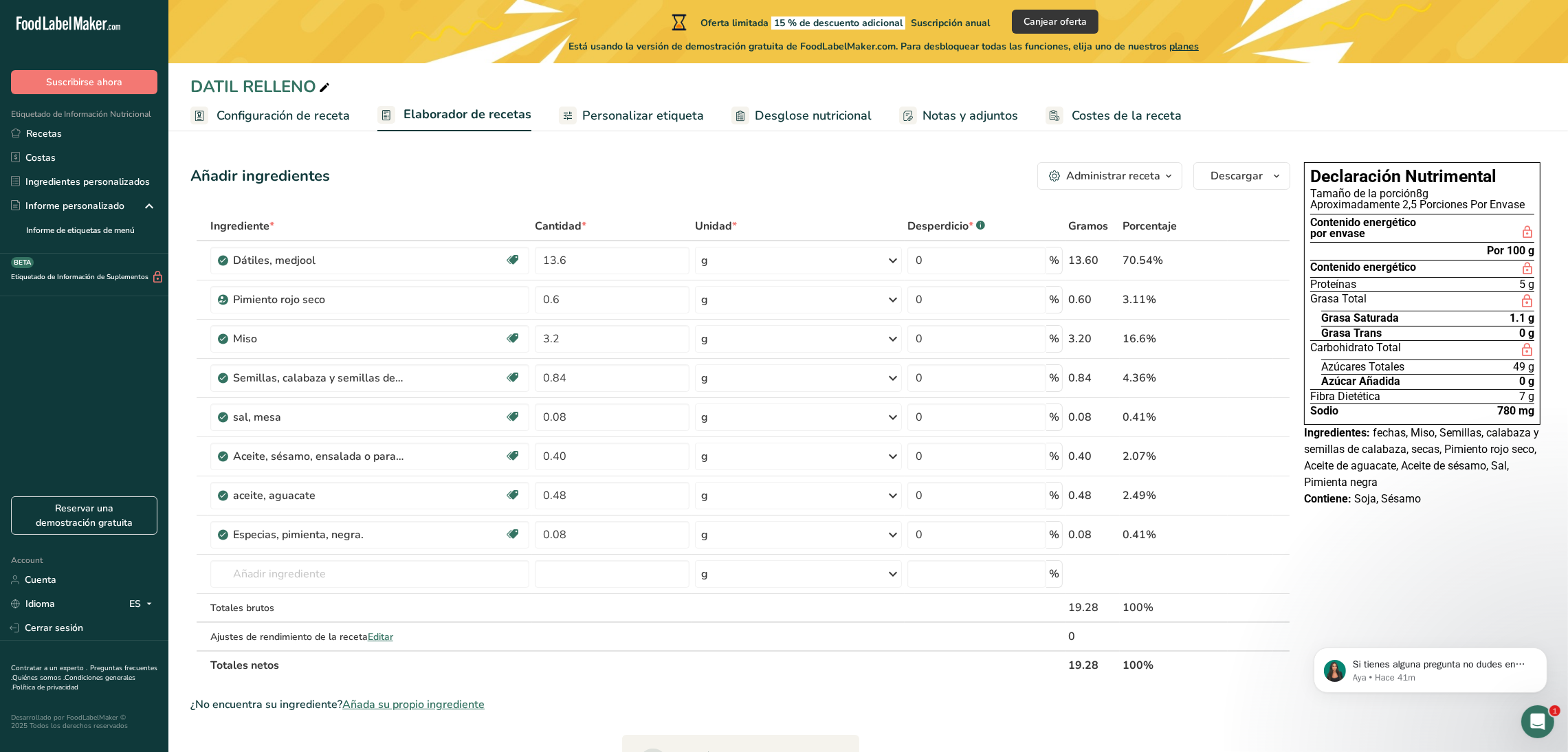 click on "Tamaño de la porción
8g" at bounding box center (1422, 194) 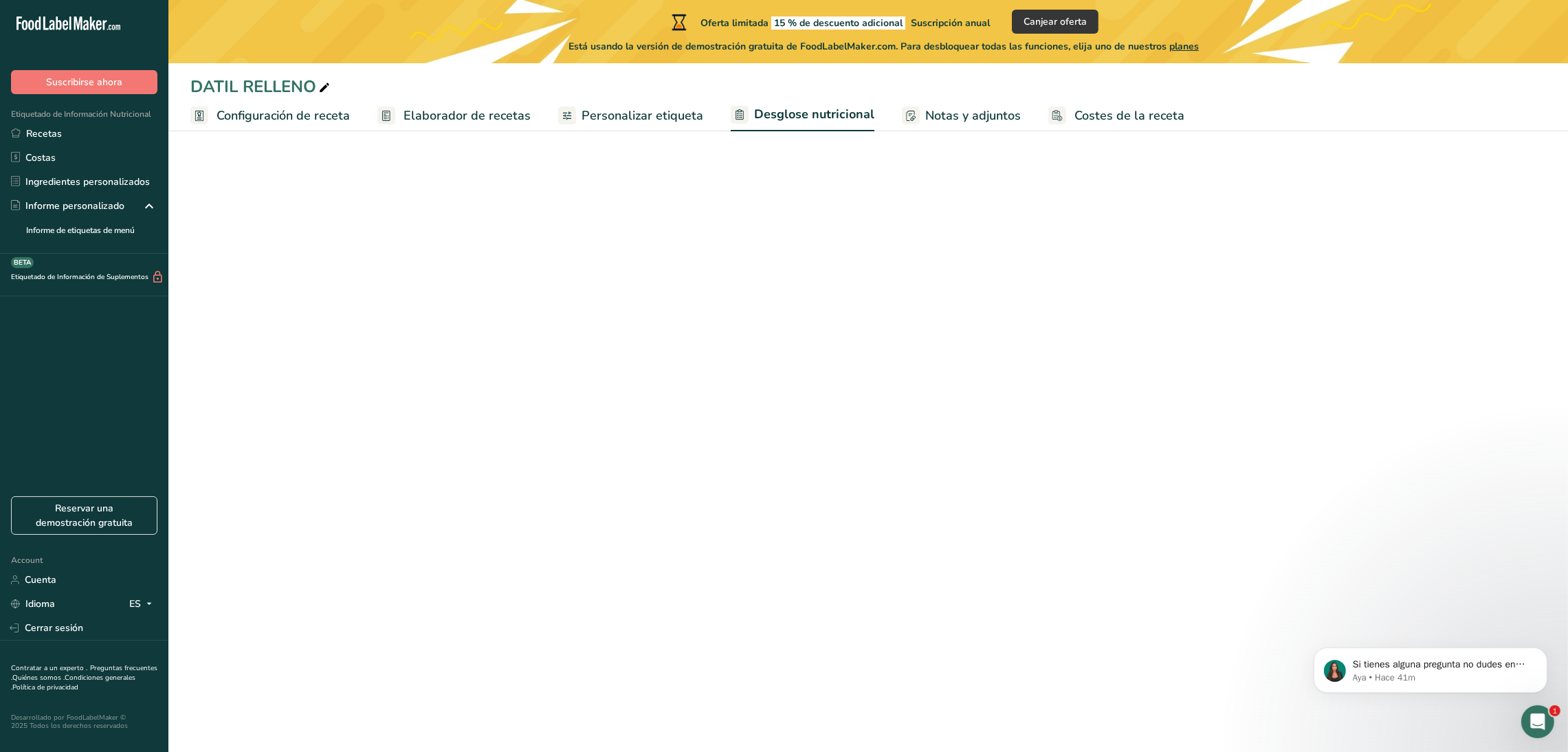select on "Calories" 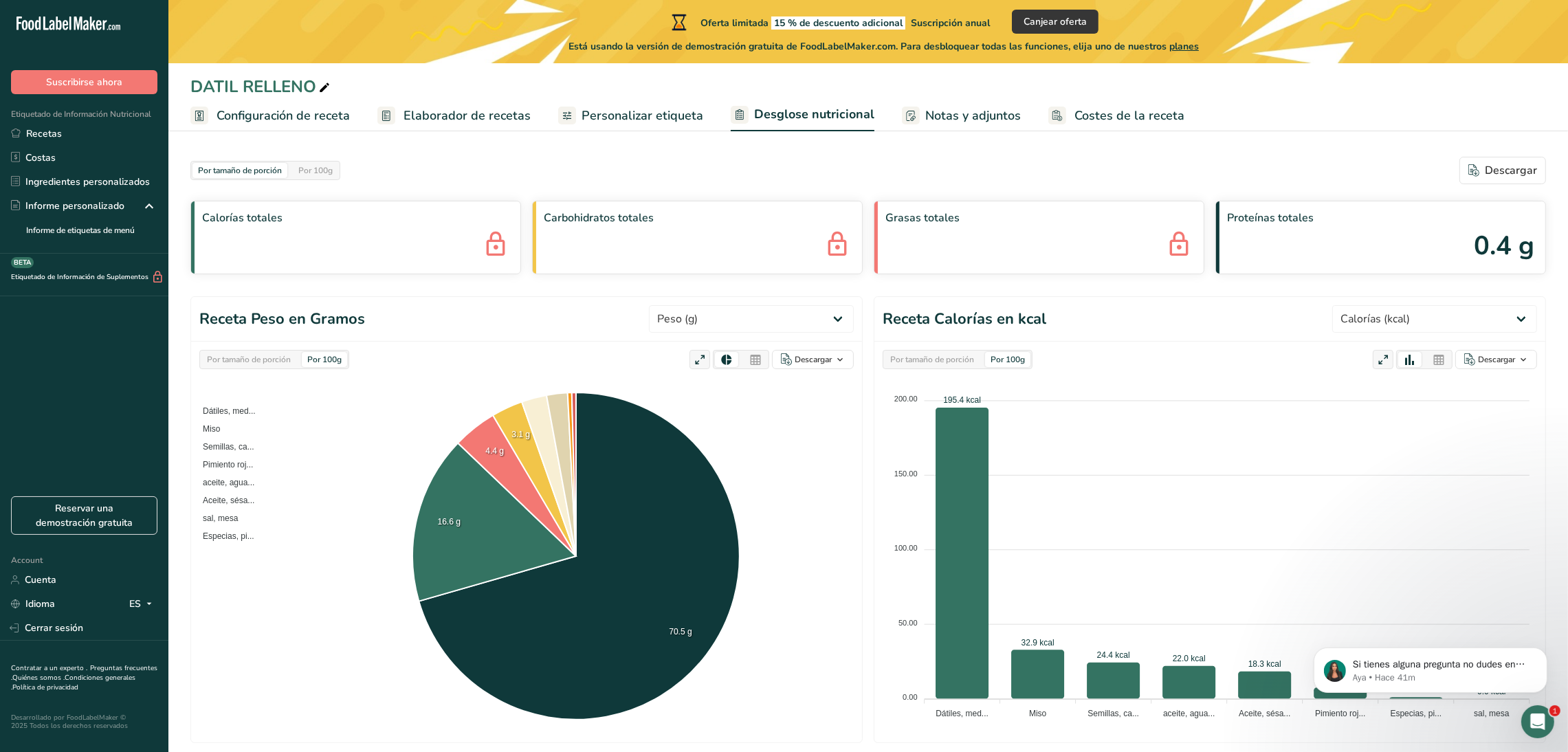 click on "Personalizar etiqueta" at bounding box center [642, 115] 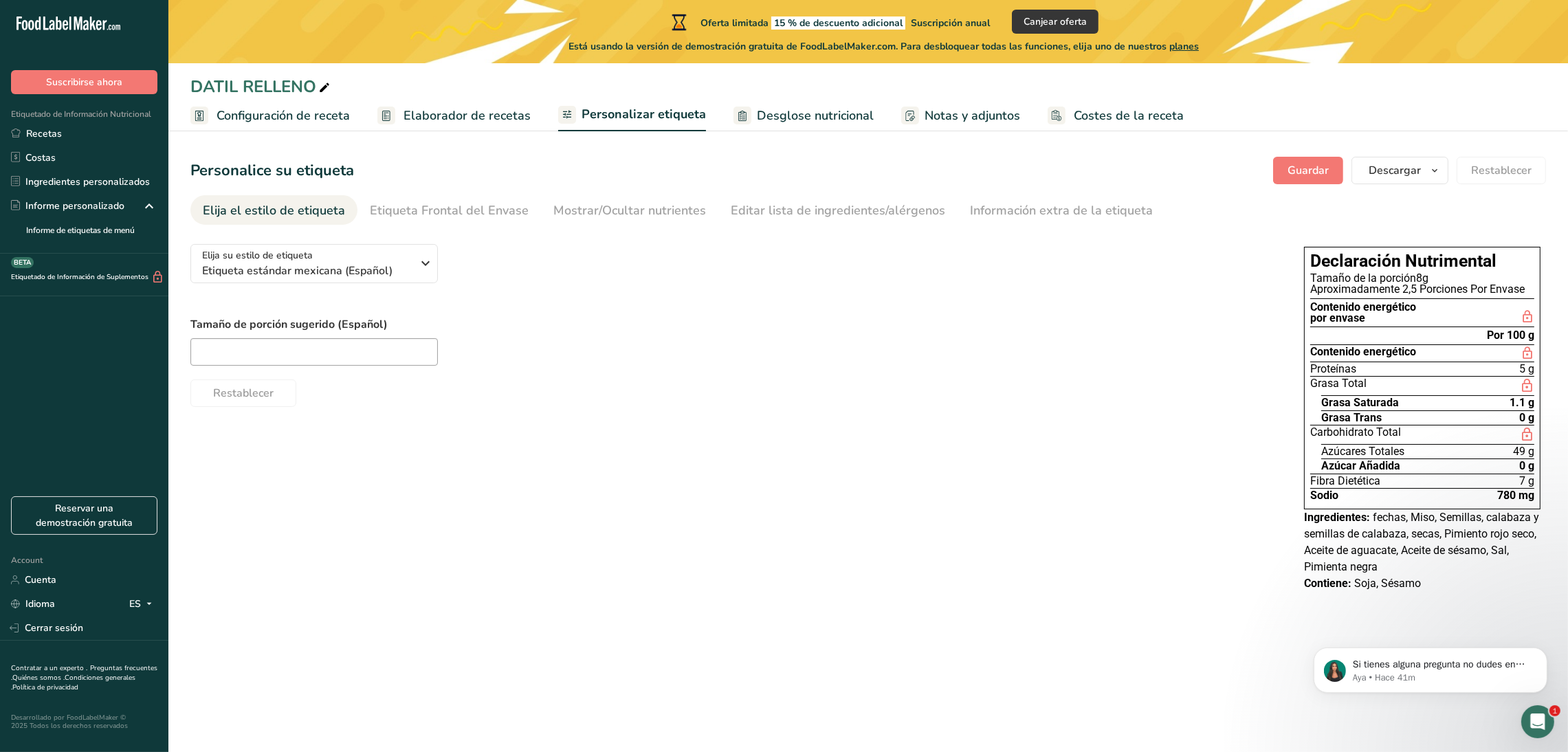 click on "Elaborador de recetas" at bounding box center [467, 115] 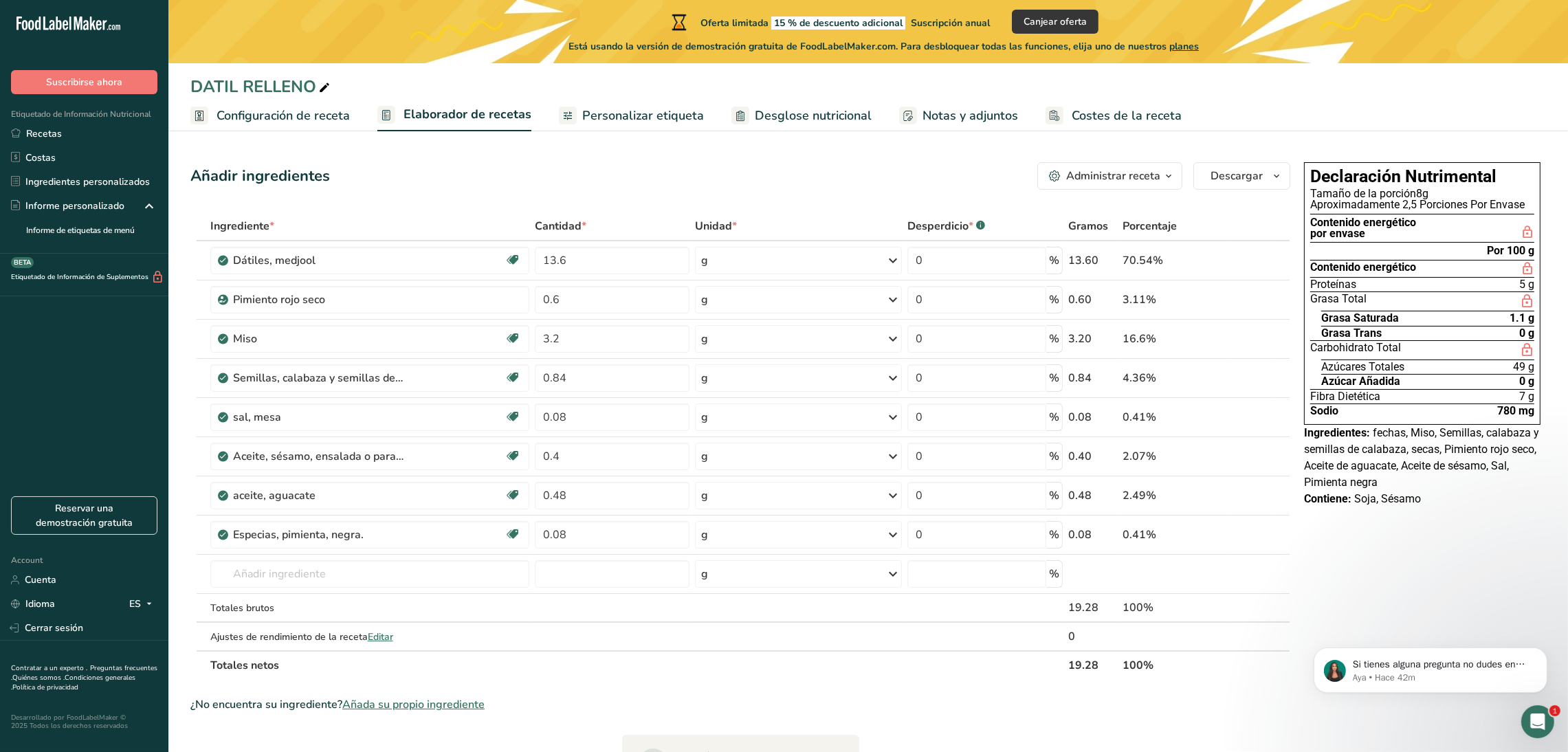 click on "Elaborador de recetas" at bounding box center (467, 114) 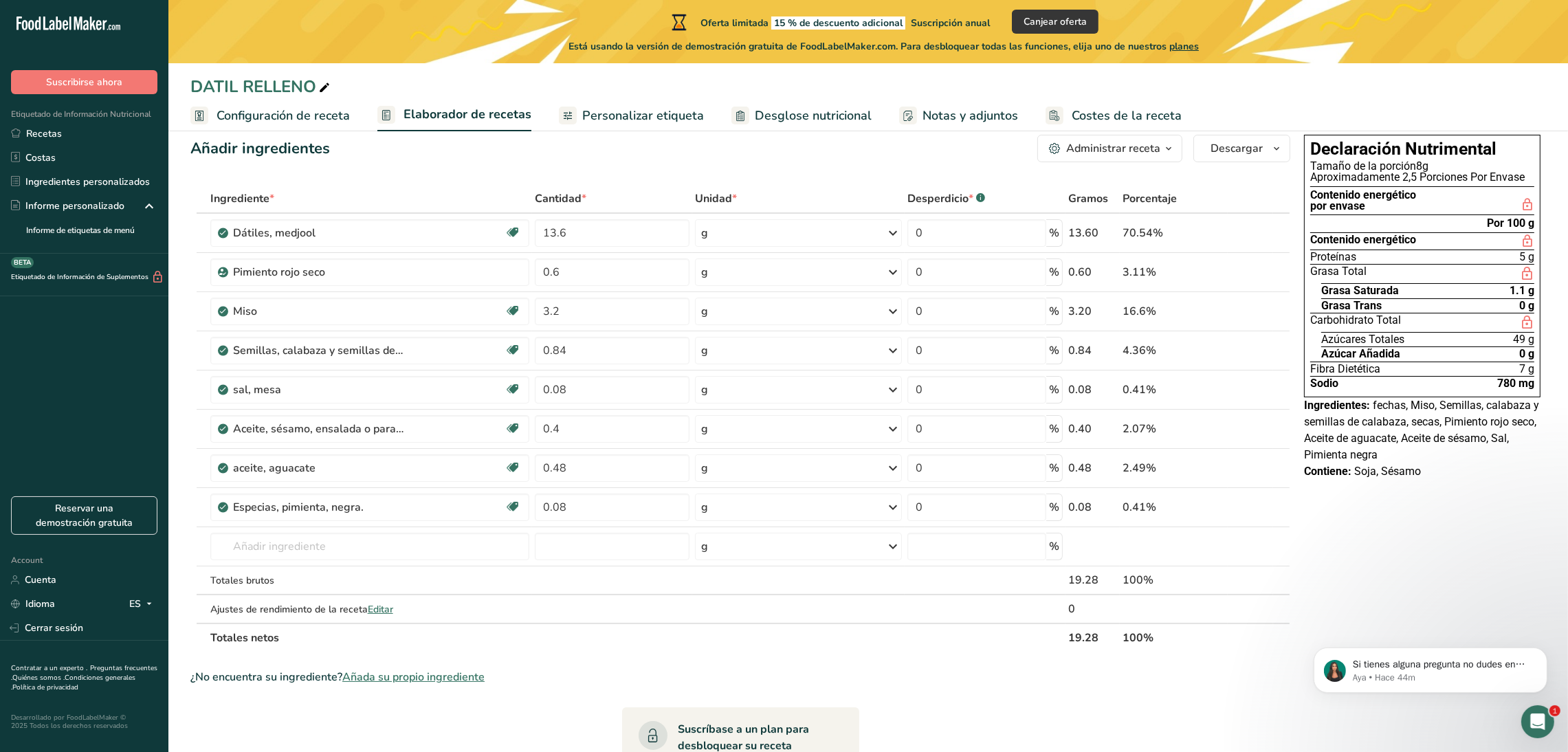 scroll, scrollTop: 32, scrollLeft: 0, axis: vertical 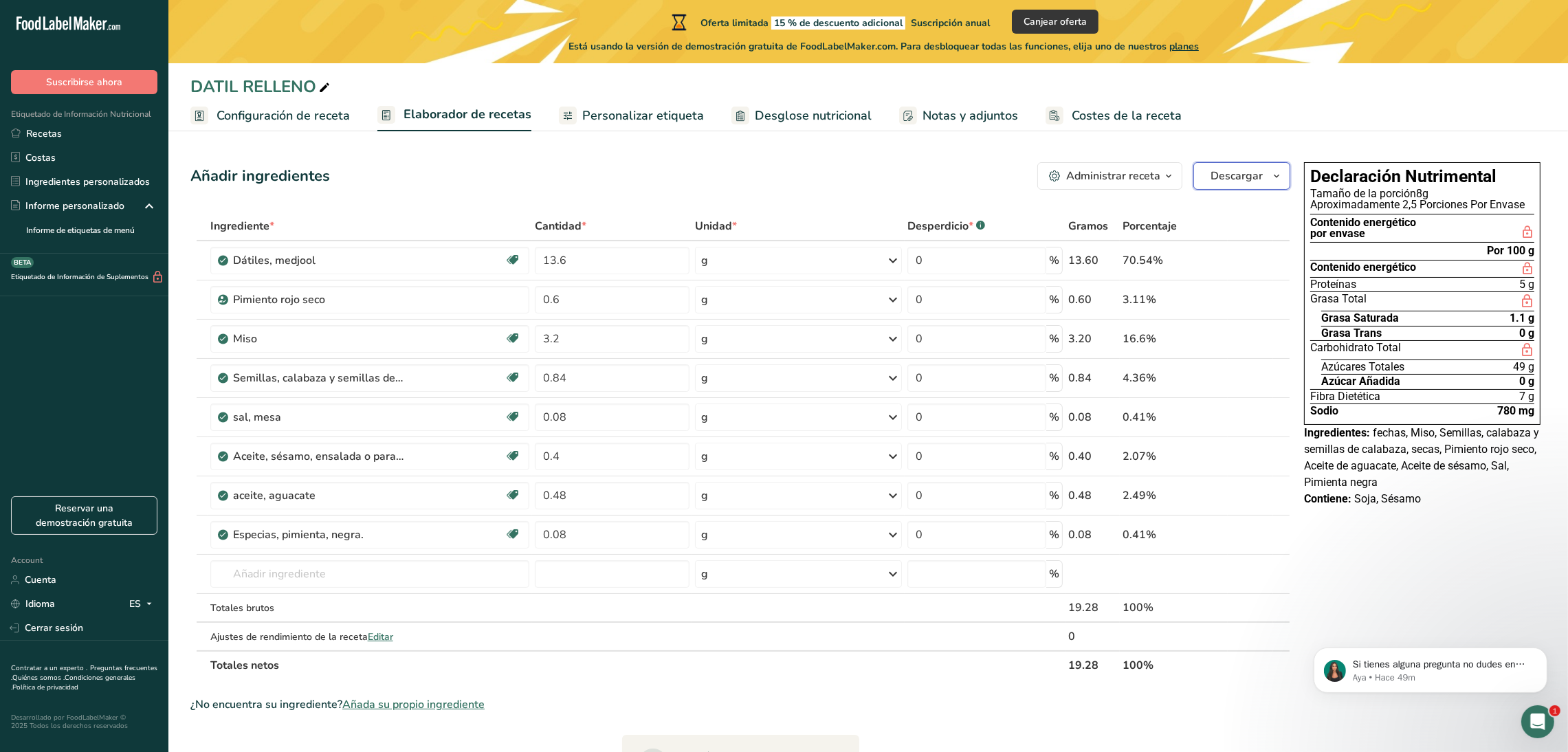 click on "Descargar" at bounding box center (1237, 176) 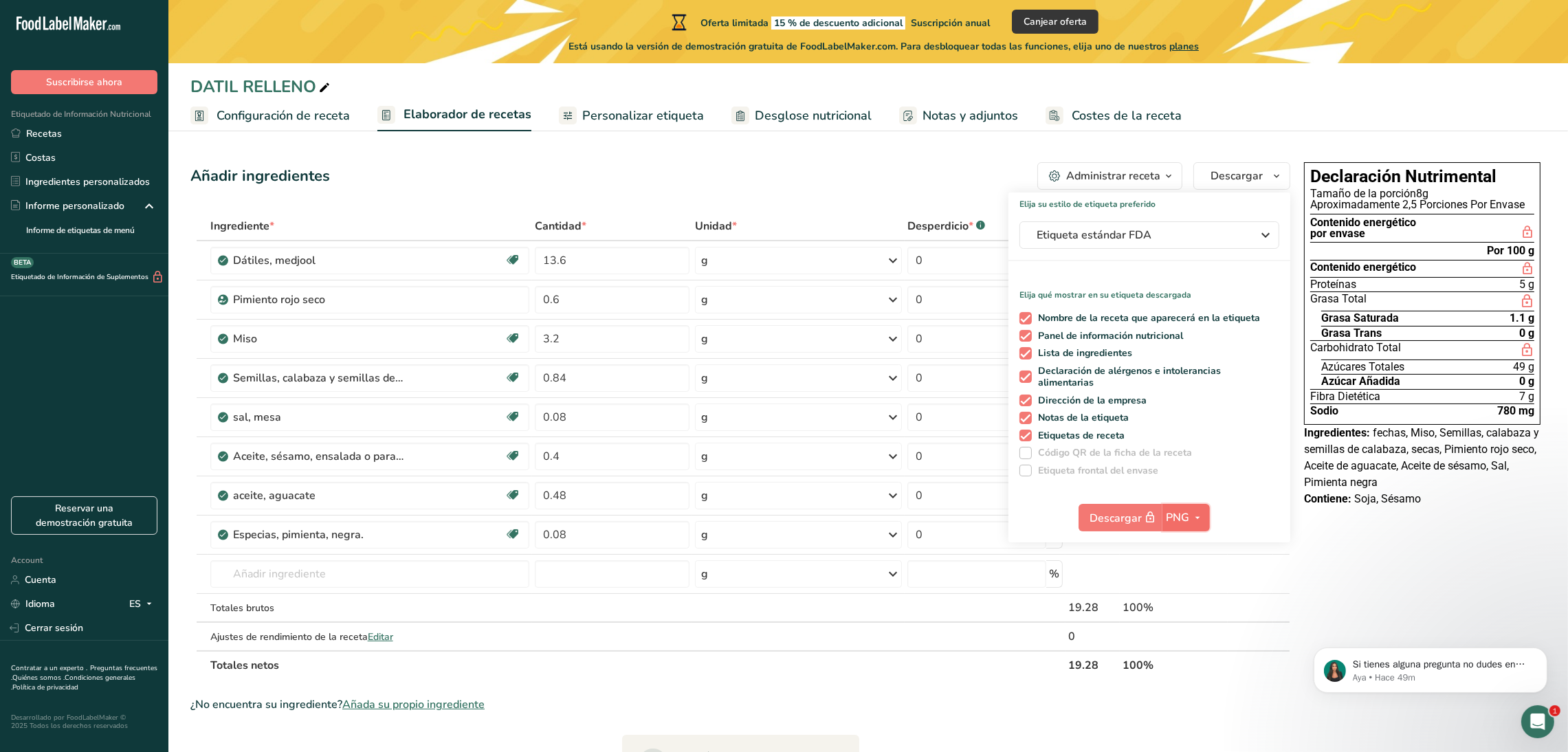 click at bounding box center (1198, 518) 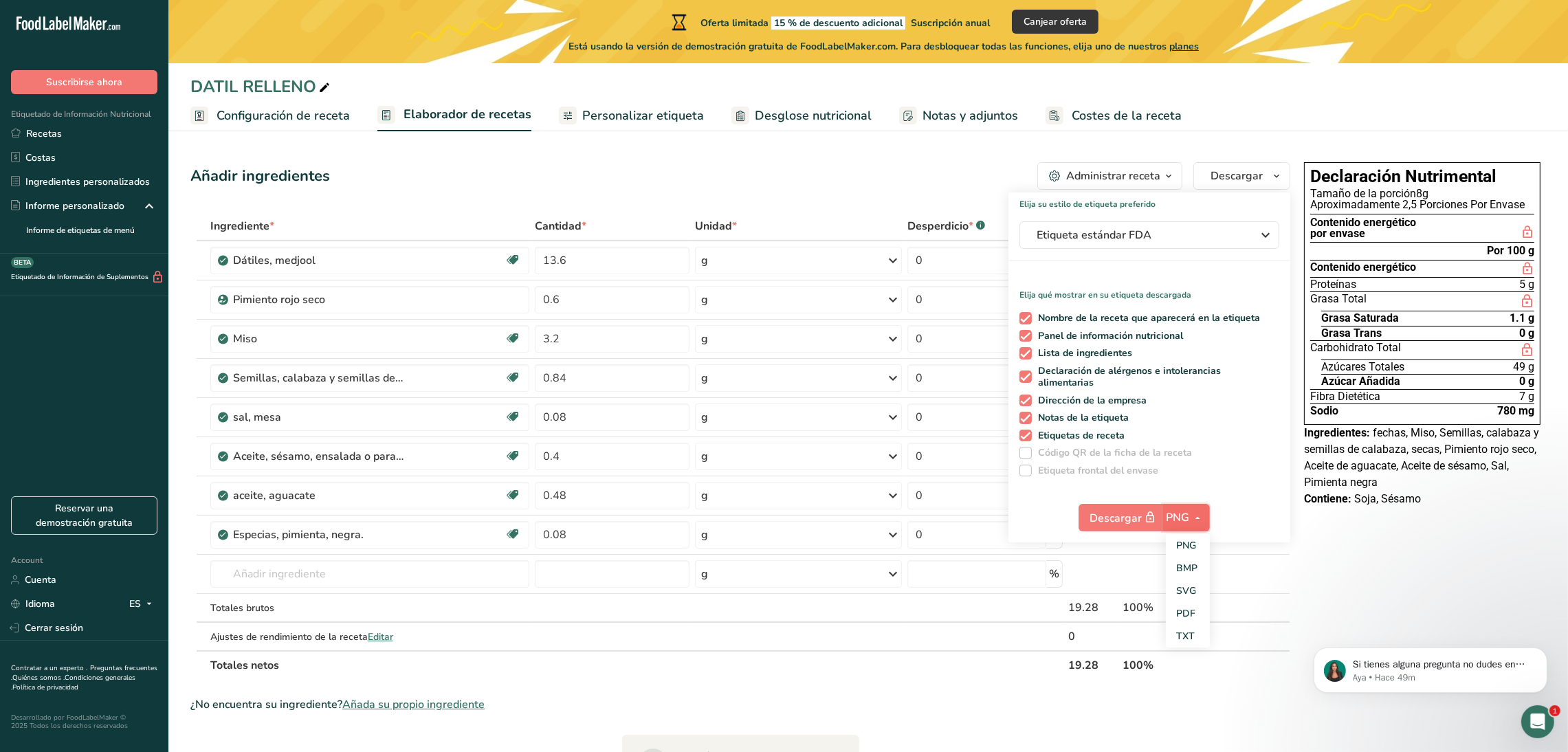 click at bounding box center (1198, 518) 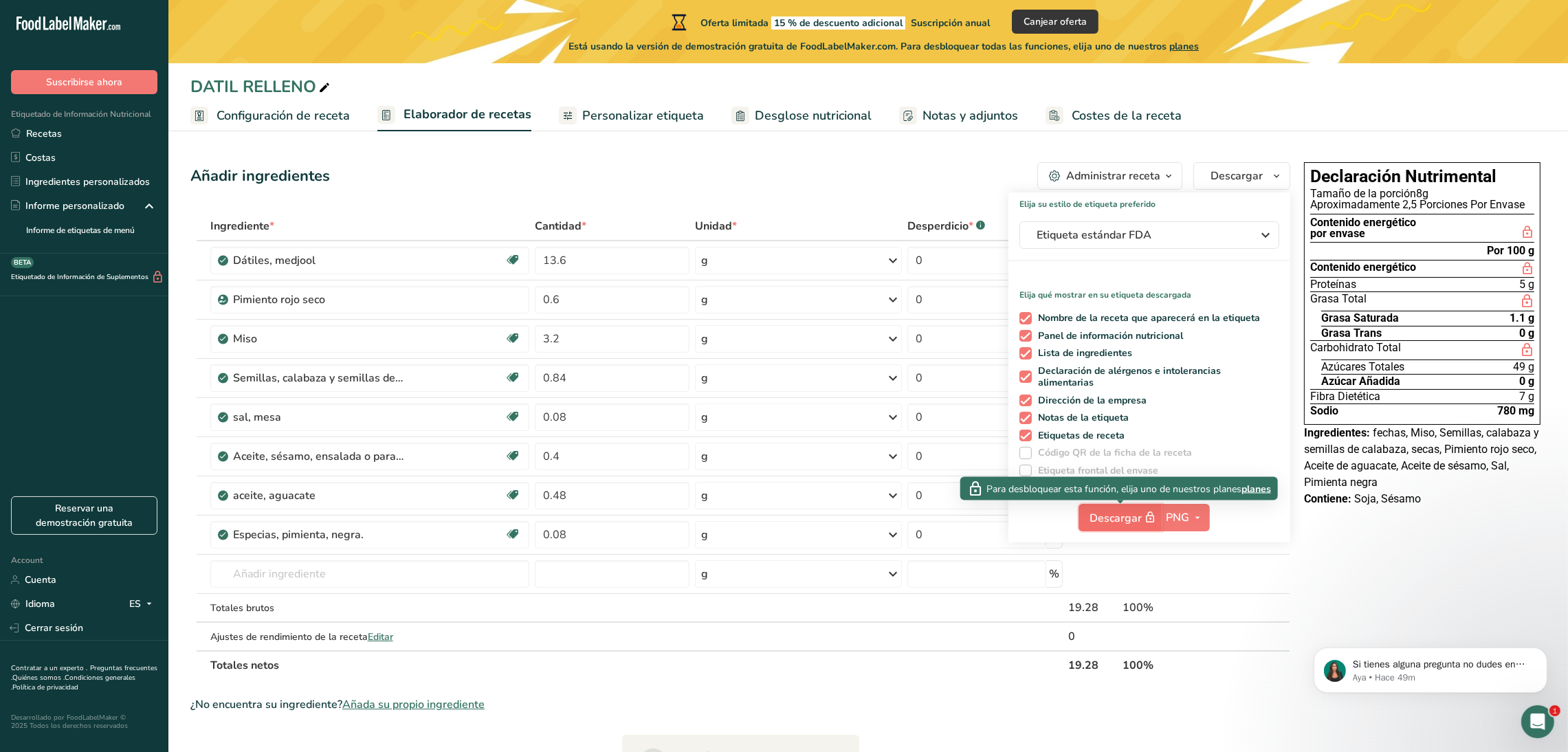 click on "Descargar" at bounding box center [1125, 518] 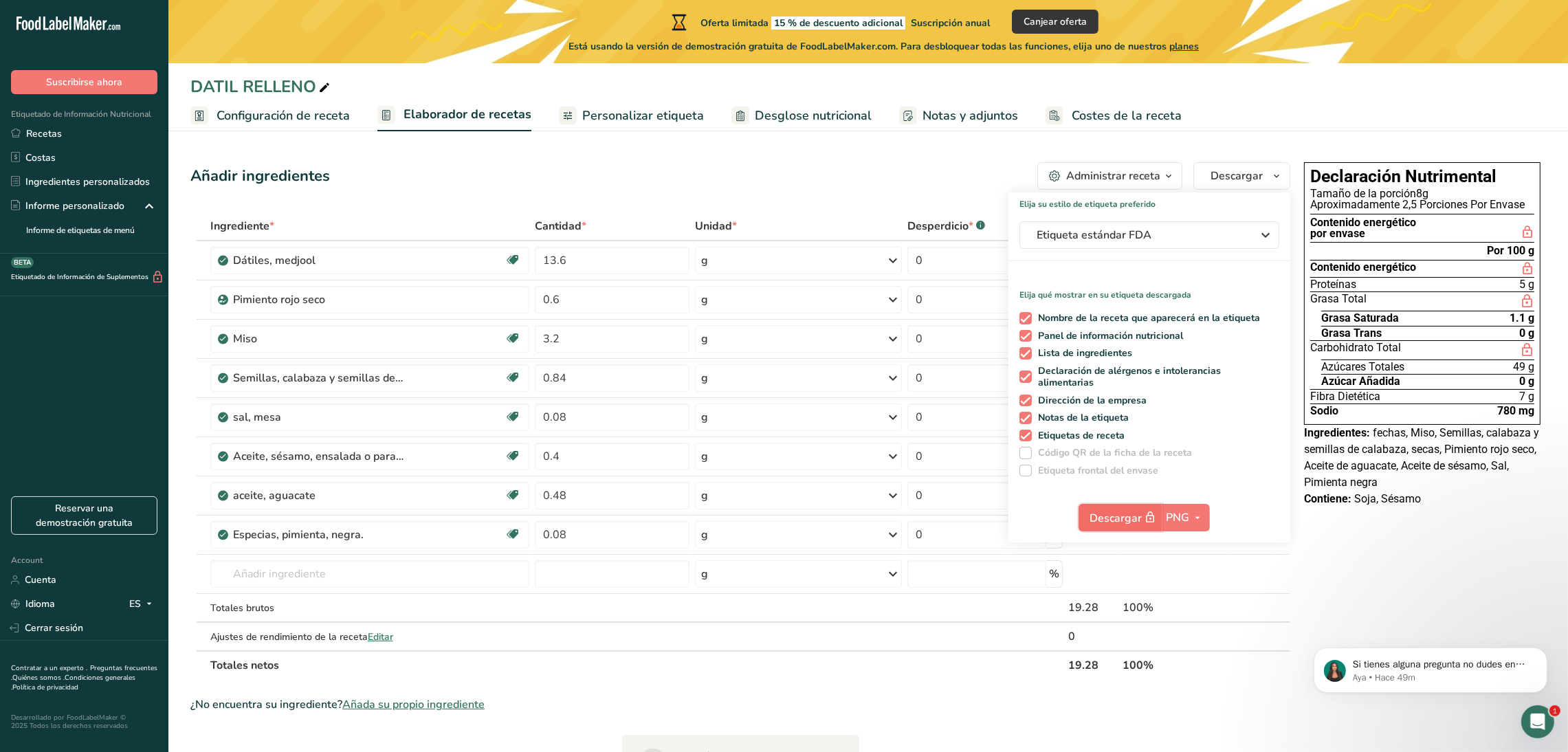click on "Descargar" at bounding box center (1125, 518) 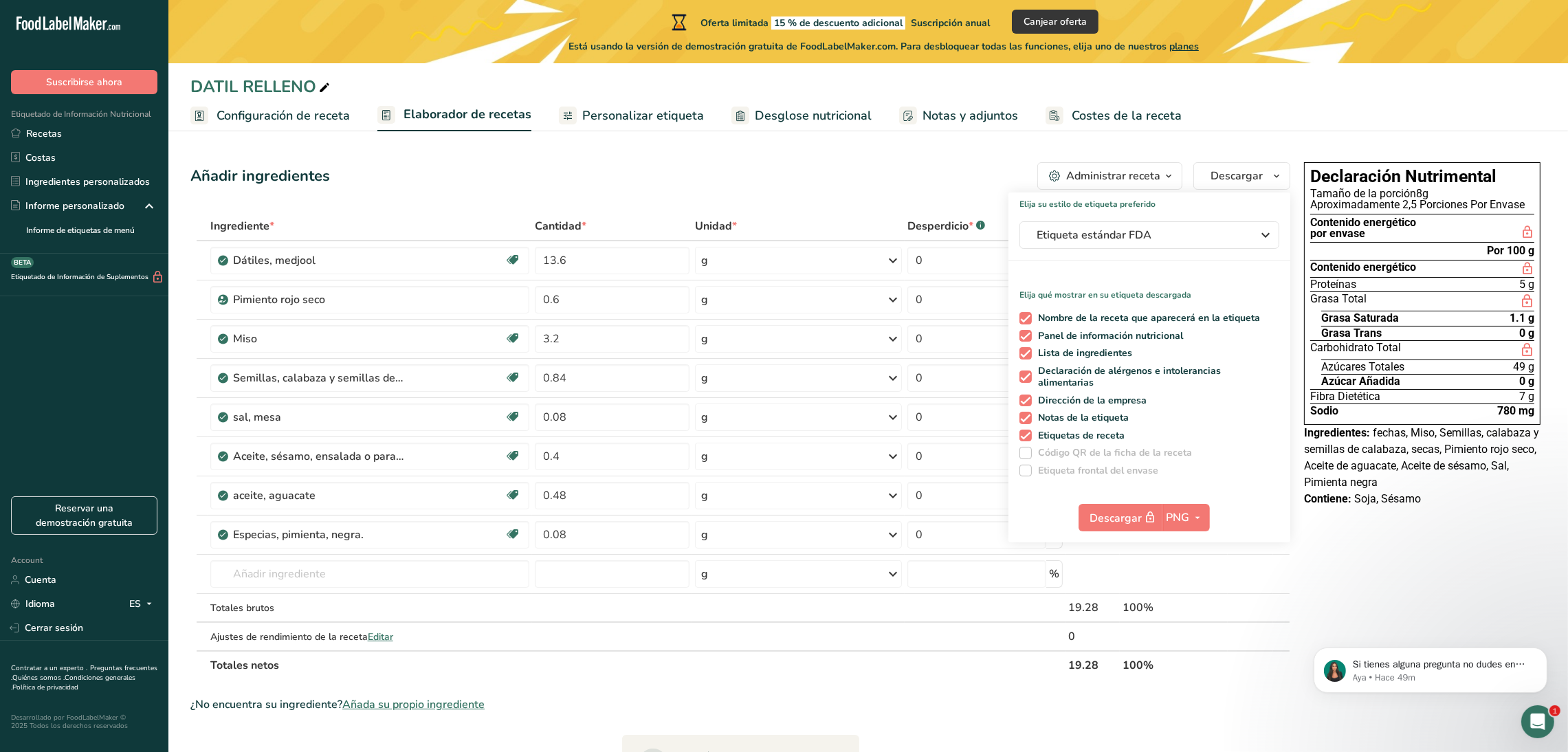 click on "Declaración Nutrimental
Tamaño de la porción
8g
Aproximadamente 2,5 Porciones Por Envase
Contenido energético   por envase
Por 100 g
Contenido energético
Proteínas
5 g
Grasa Total
Grasa Saturada
1.1 g
Grasa Trans
0 g
Carbohidrato Total
Azúcares Totales
49 g
Azúcar Añadida
0 g
Fibra Dietética
7 g
Sodio
780 mg
Ingredientes:      Contiene:
Soja, Sésamo" at bounding box center (1422, 655) 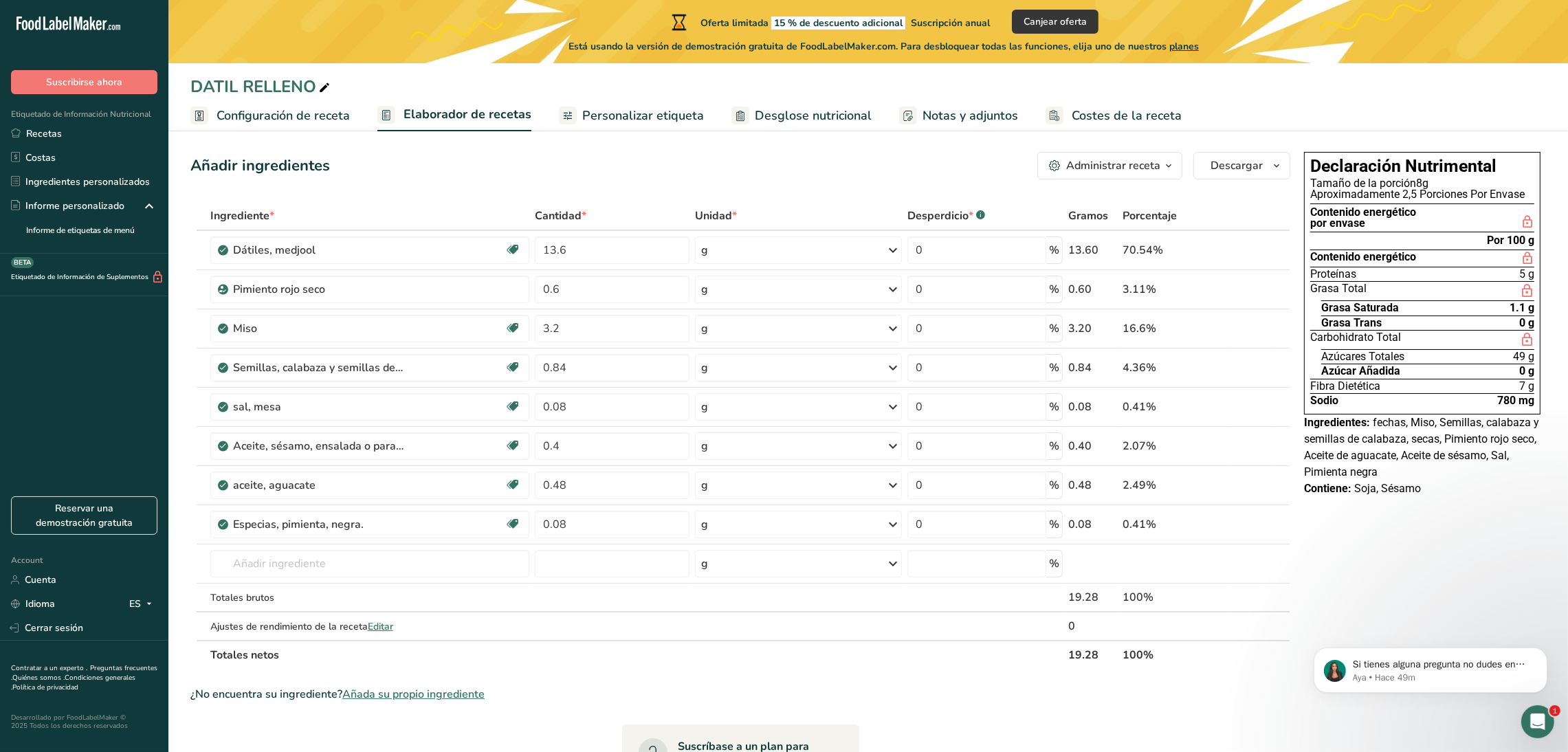 scroll, scrollTop: 0, scrollLeft: 0, axis: both 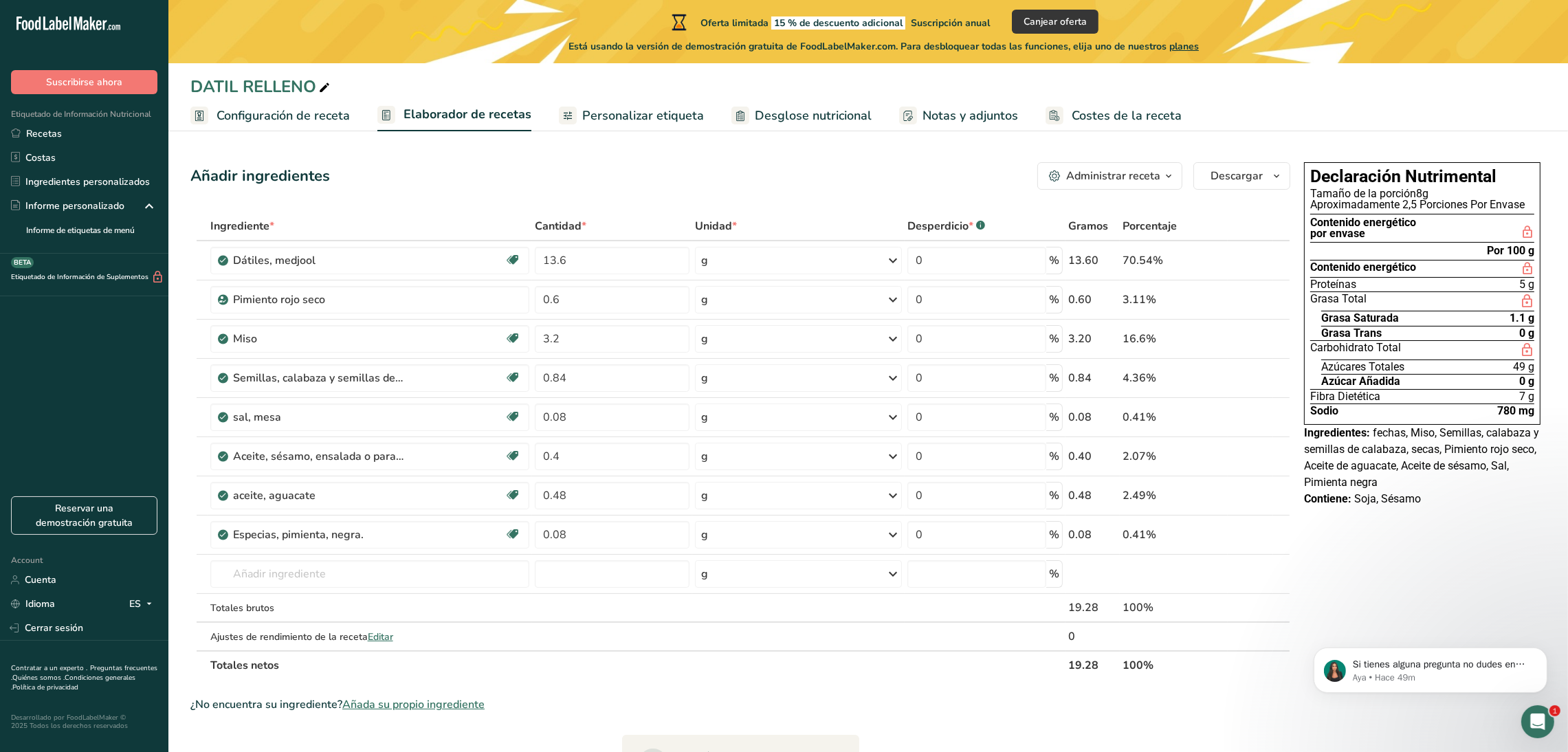 click on "Configuración de receta" at bounding box center [283, 115] 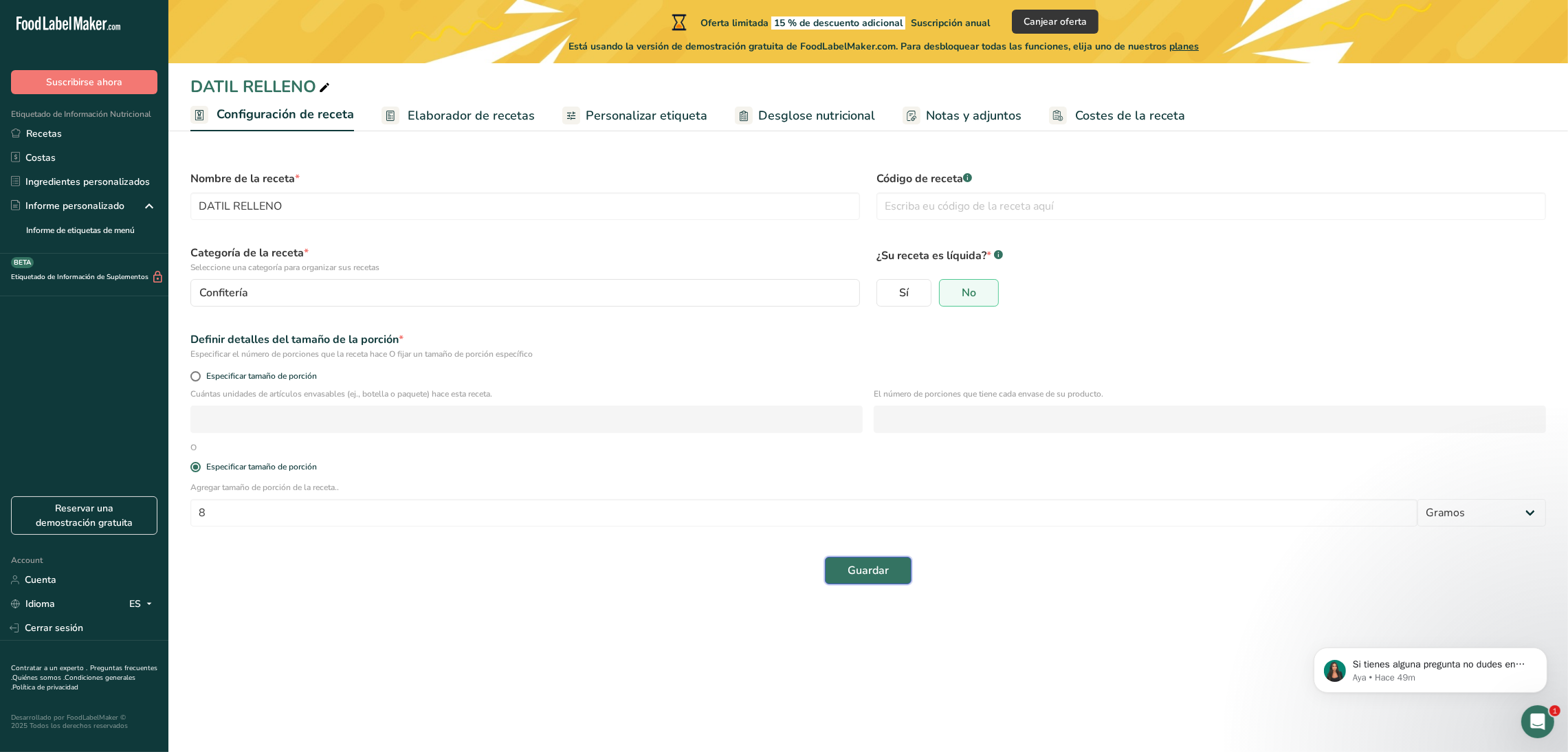 click on "Guardar" at bounding box center (868, 571) 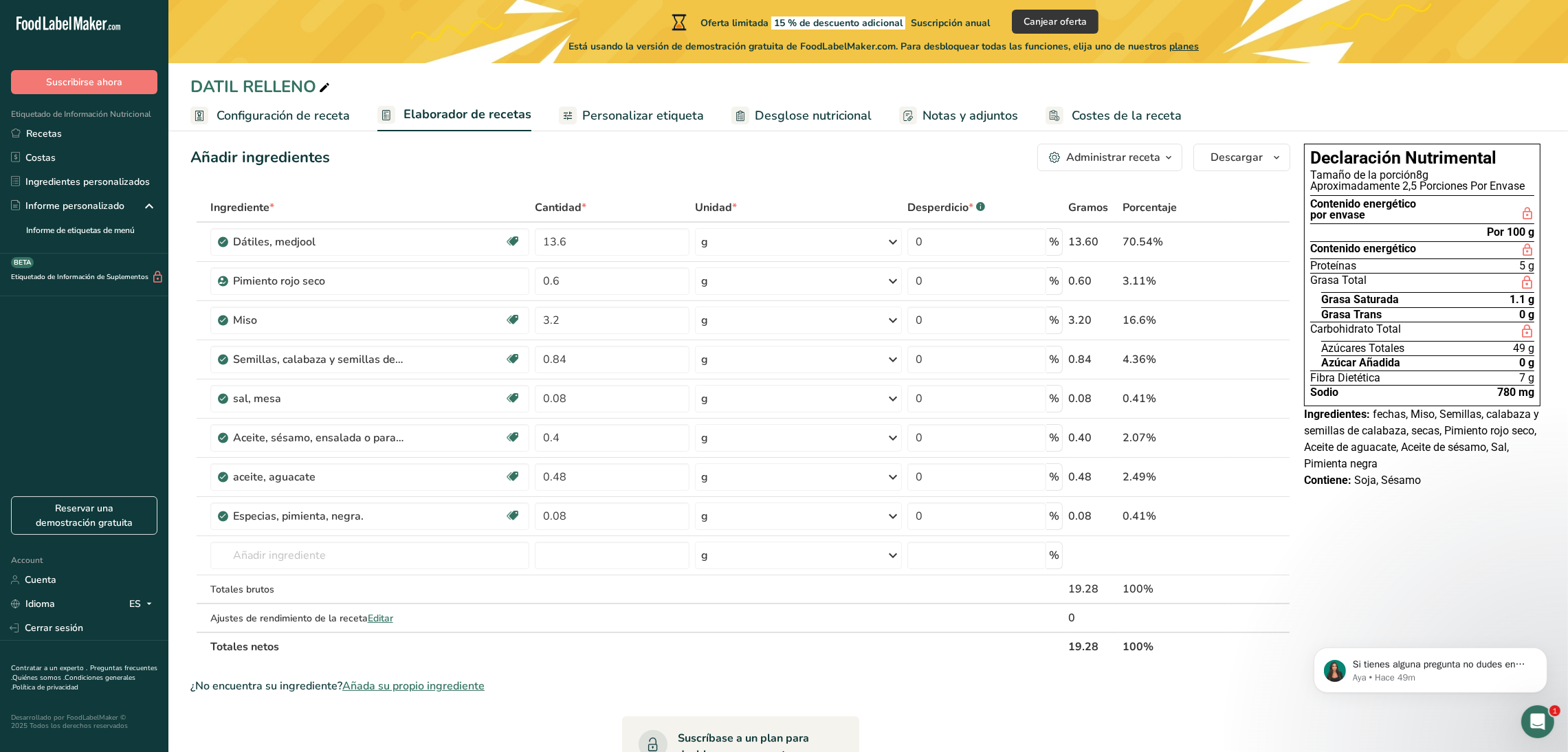 scroll, scrollTop: 0, scrollLeft: 0, axis: both 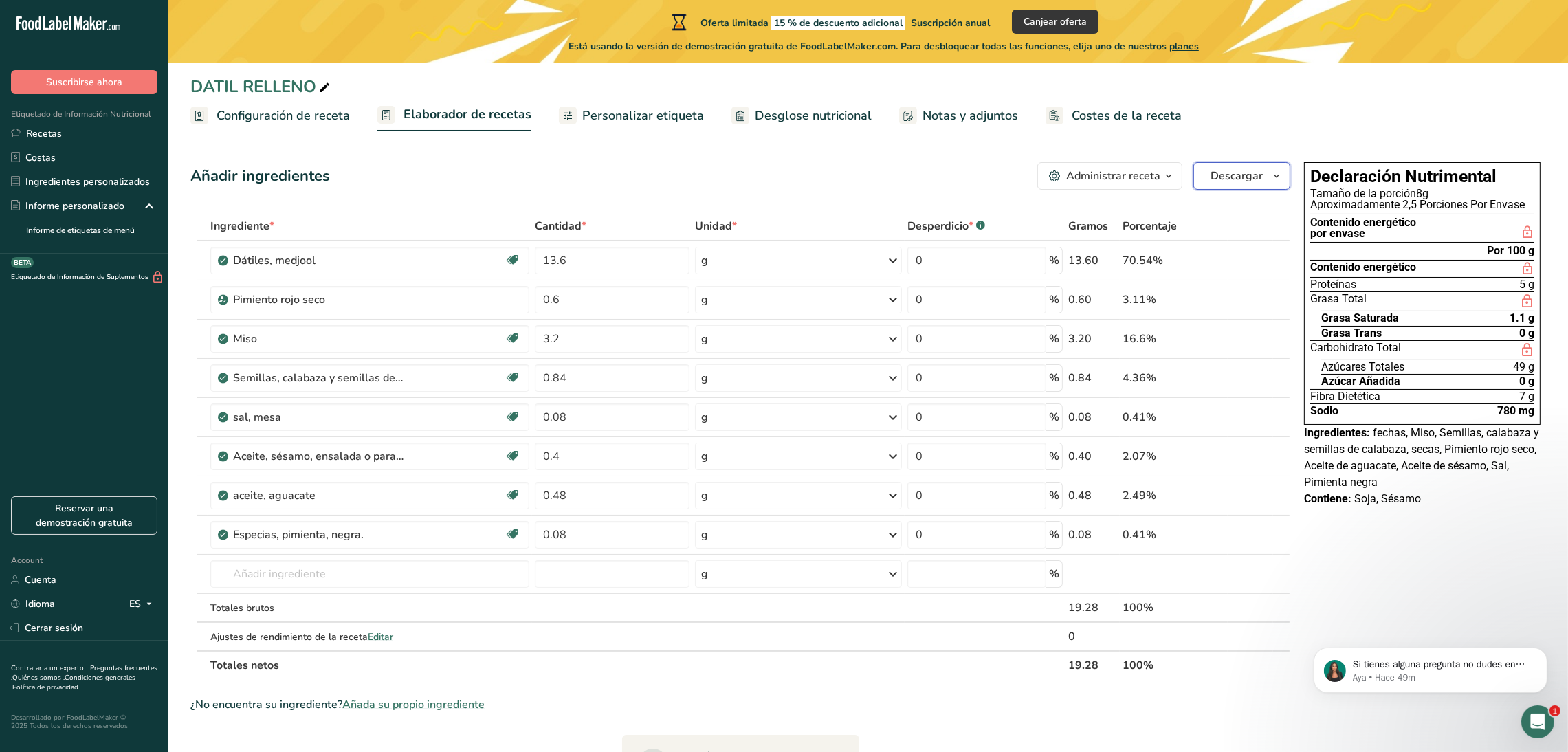 click on "Descargar" at bounding box center [1241, 176] 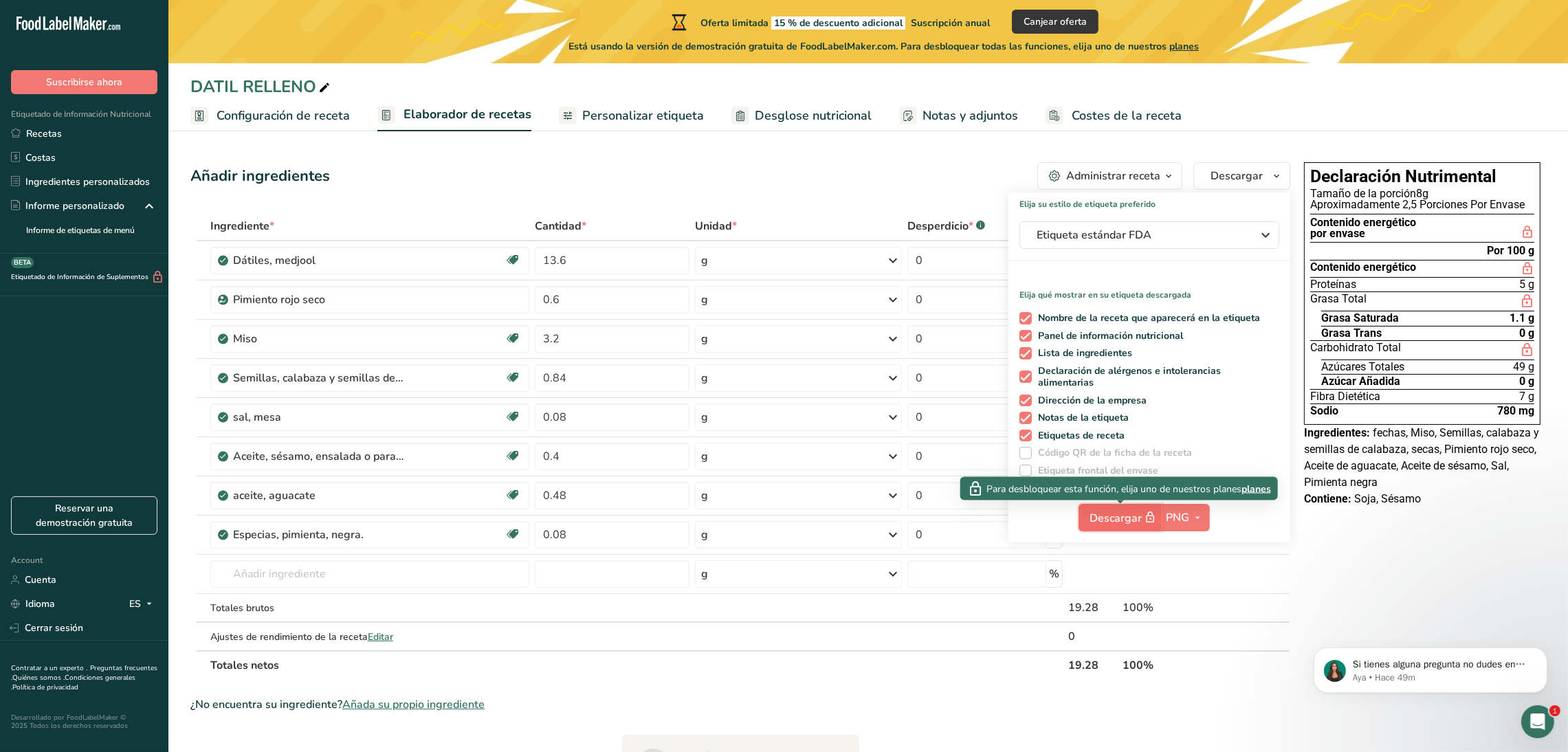 click on "Descargar" at bounding box center (1125, 518) 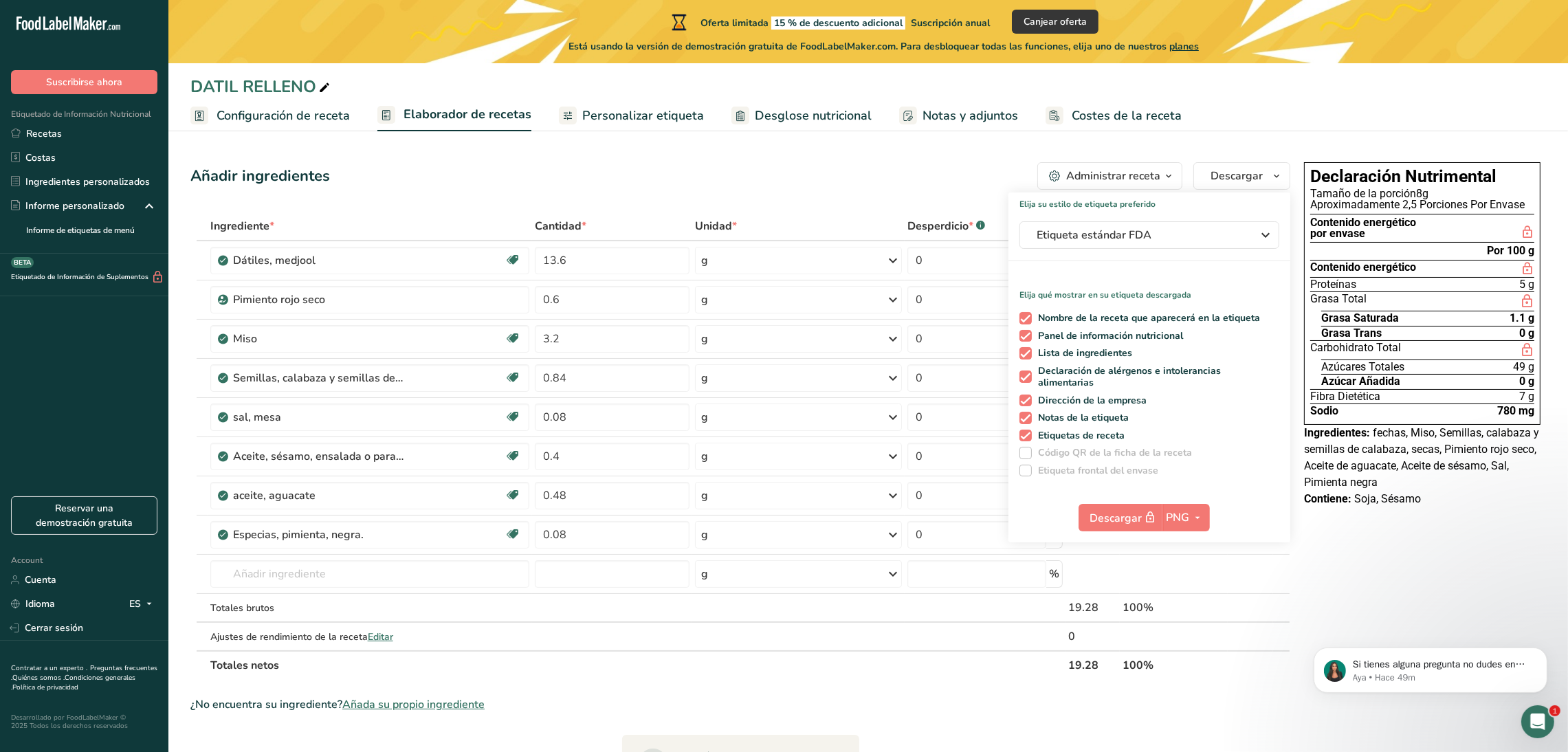 click on "DATIL RELLENO" at bounding box center (868, 87) 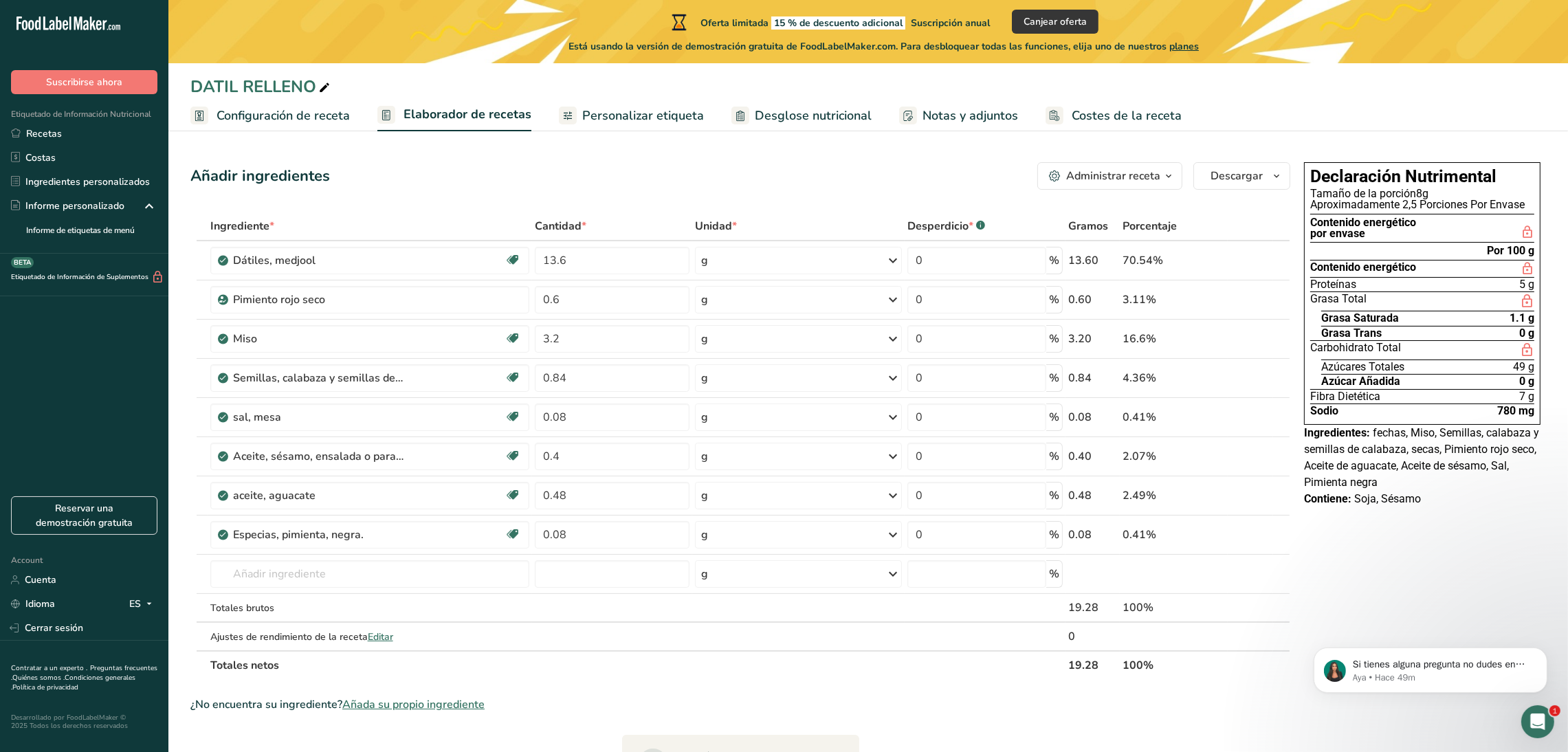 click on "Configuración de receta" at bounding box center [283, 115] 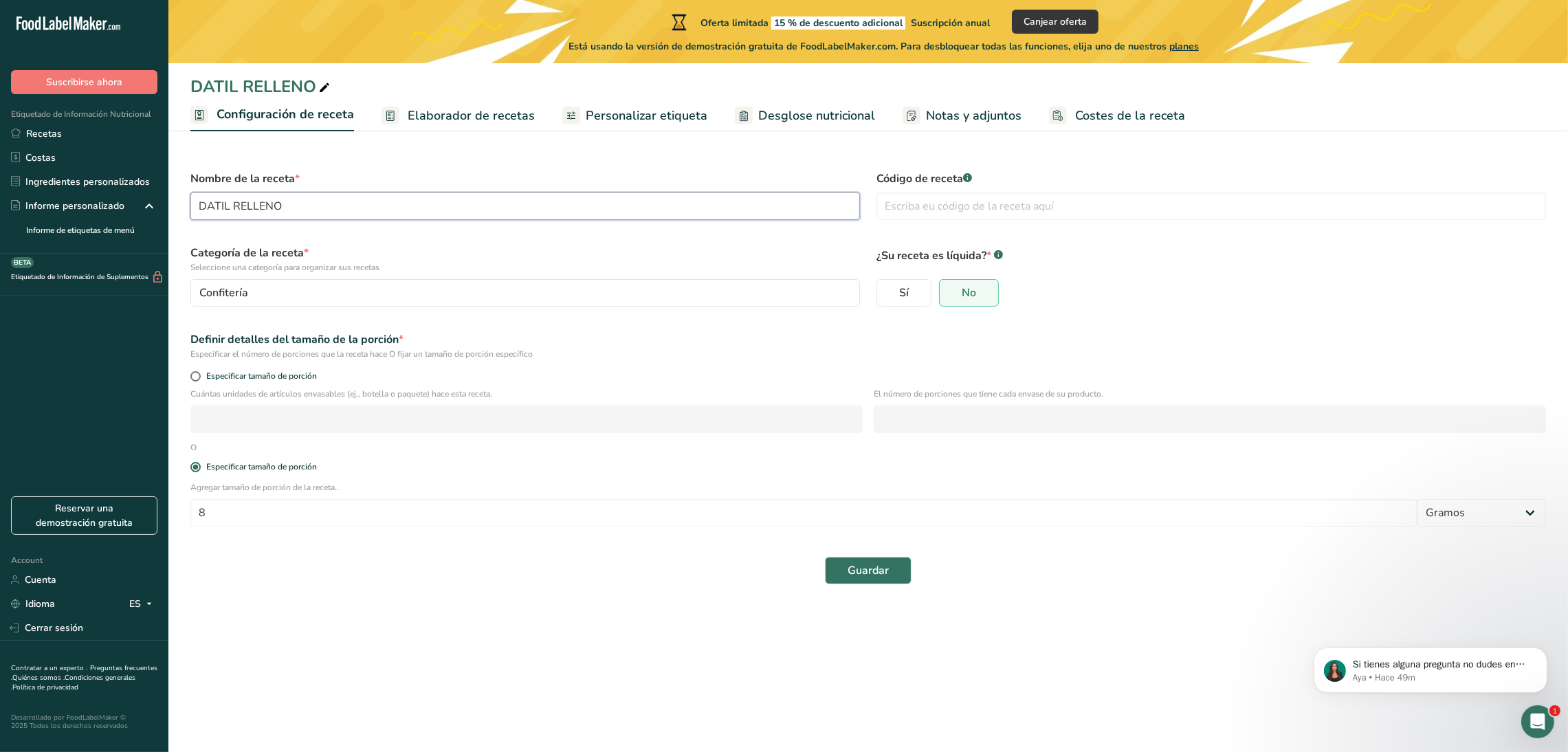 click on "DATIL RELLENO" at bounding box center [525, 206] 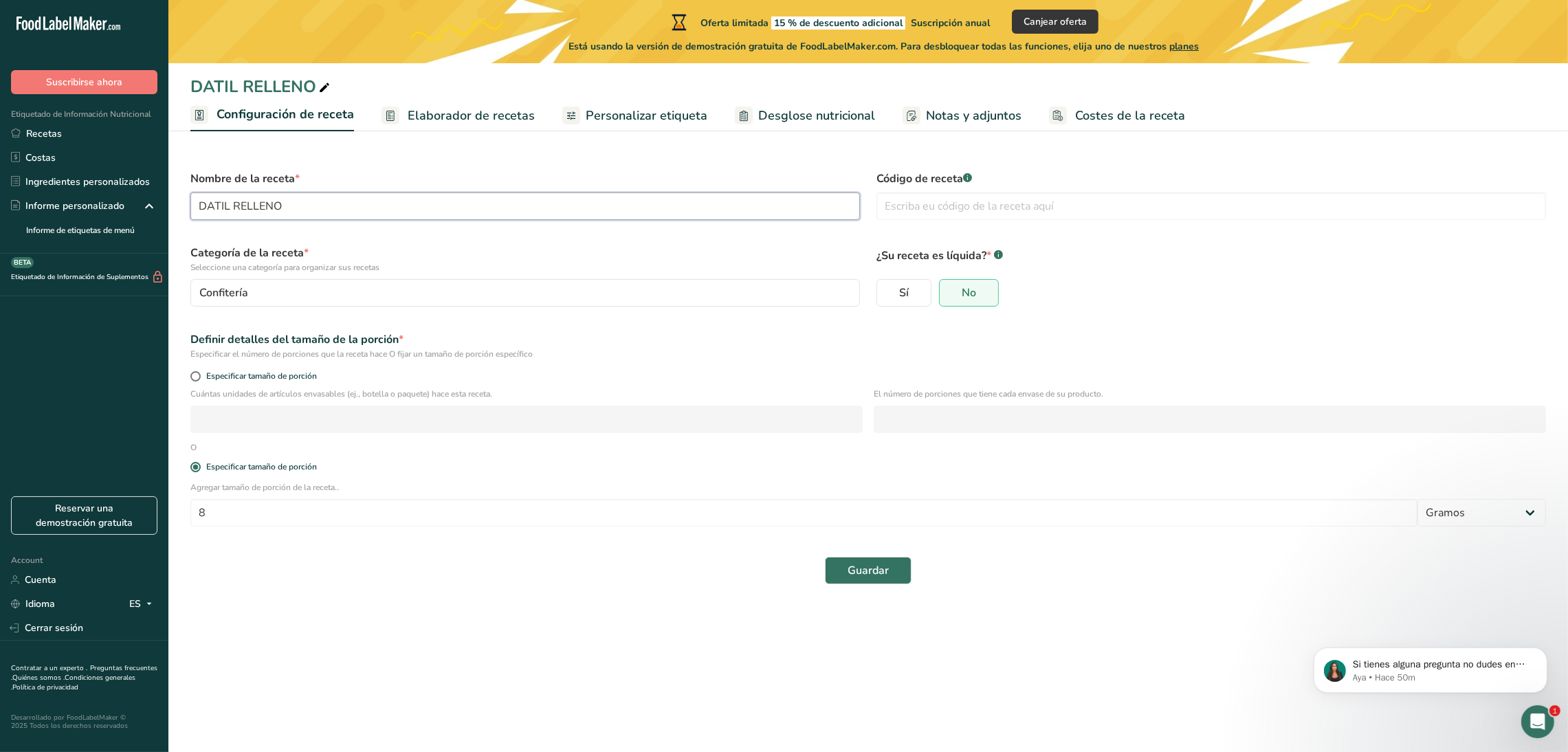 click on "DATIL RELLENO" at bounding box center (525, 206) 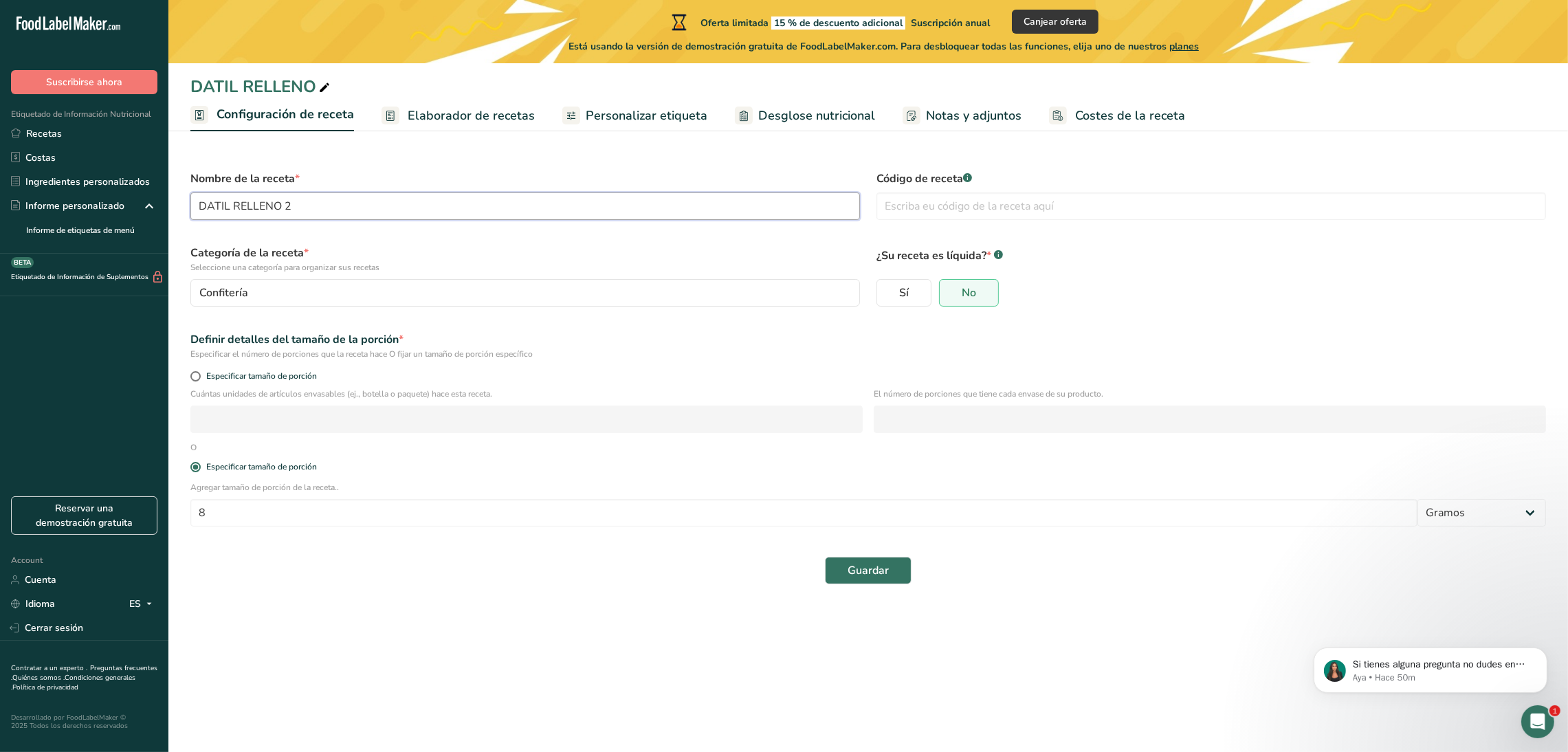 type on "DATIL RELLENO 2" 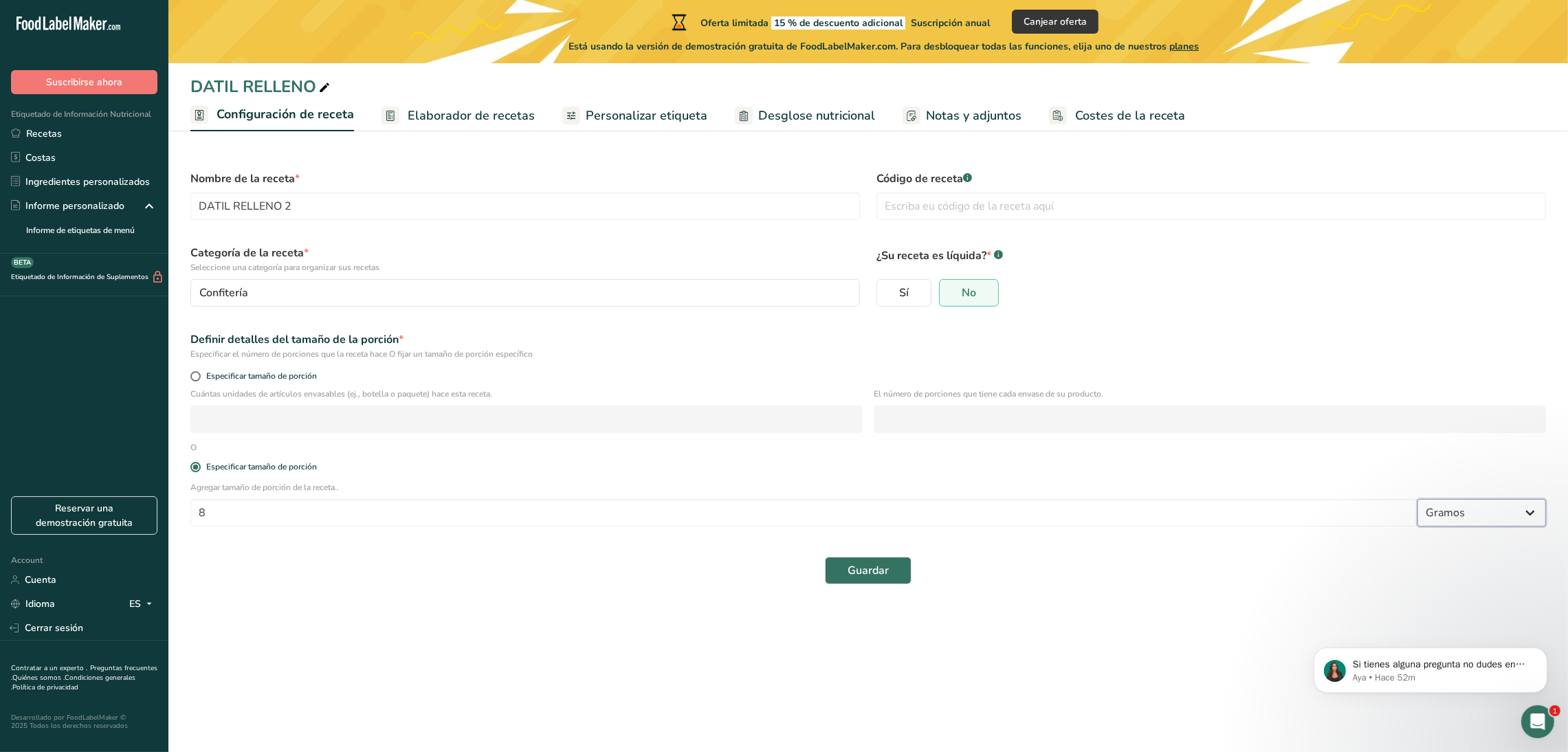 click on "Gramos
kg
mg
mcg
libras
onza
litro
mL
onza líquida
cucharada
cucharadita
taza
Cuarto de Galón
galón" at bounding box center (1481, 513) 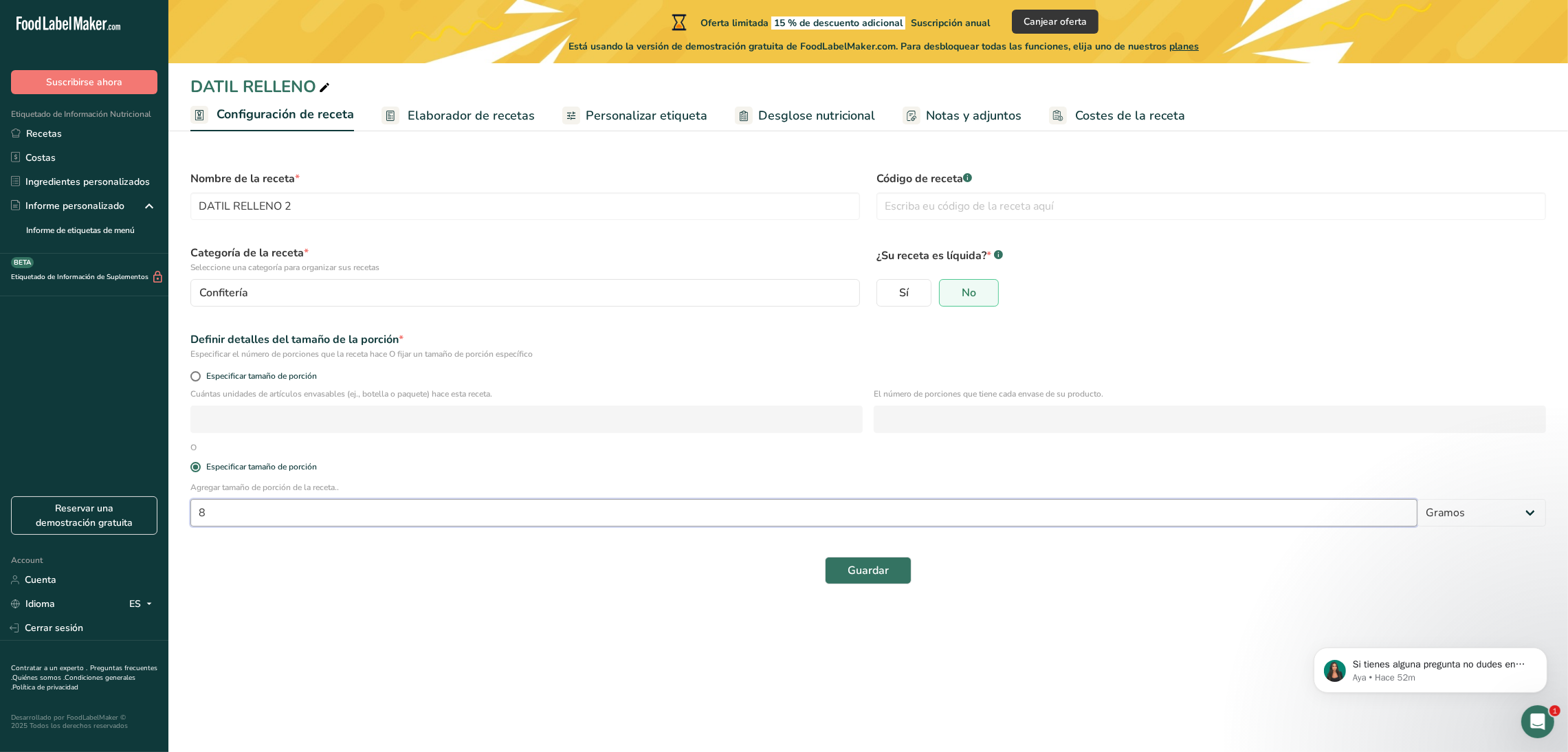 click on "8" at bounding box center (804, 513) 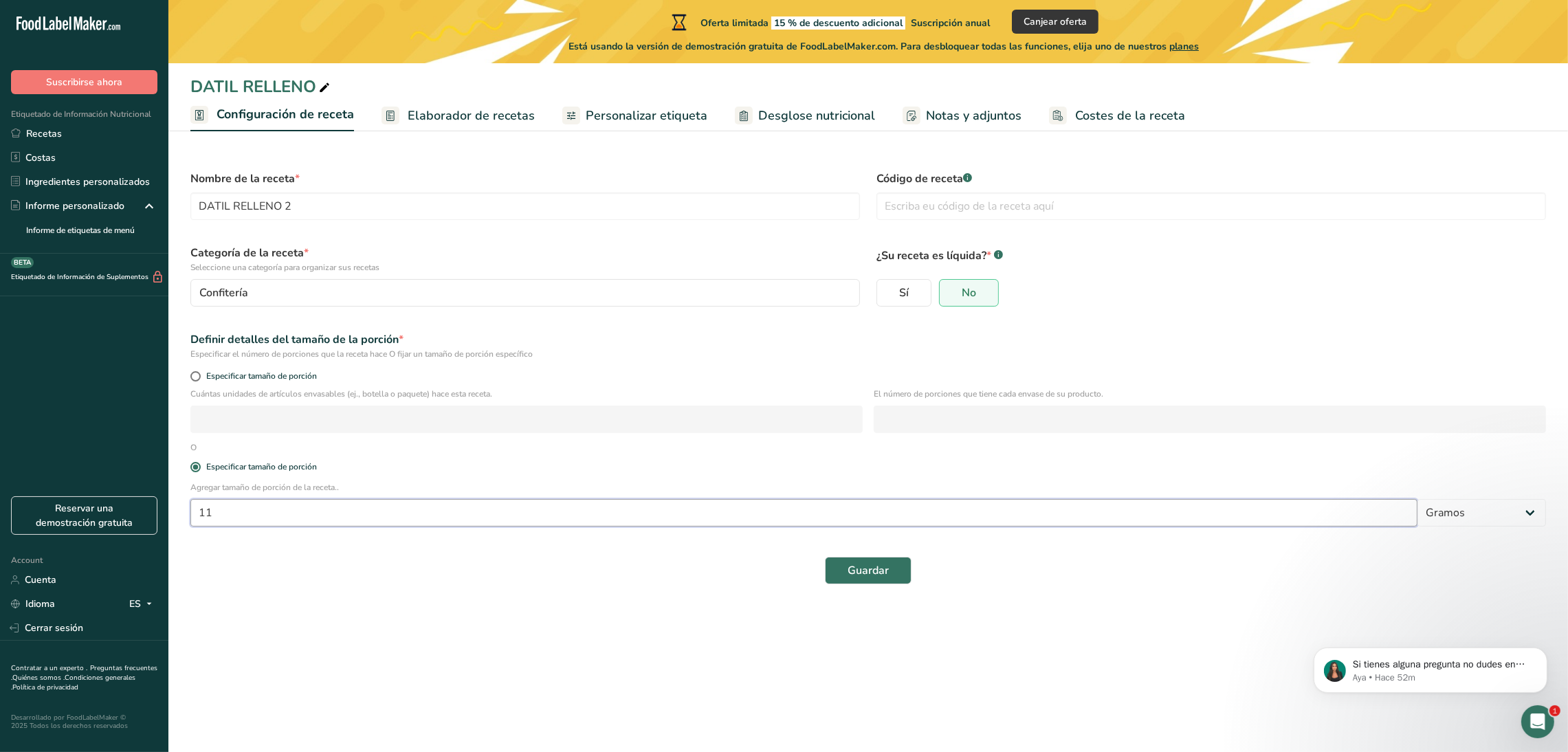 type on "11" 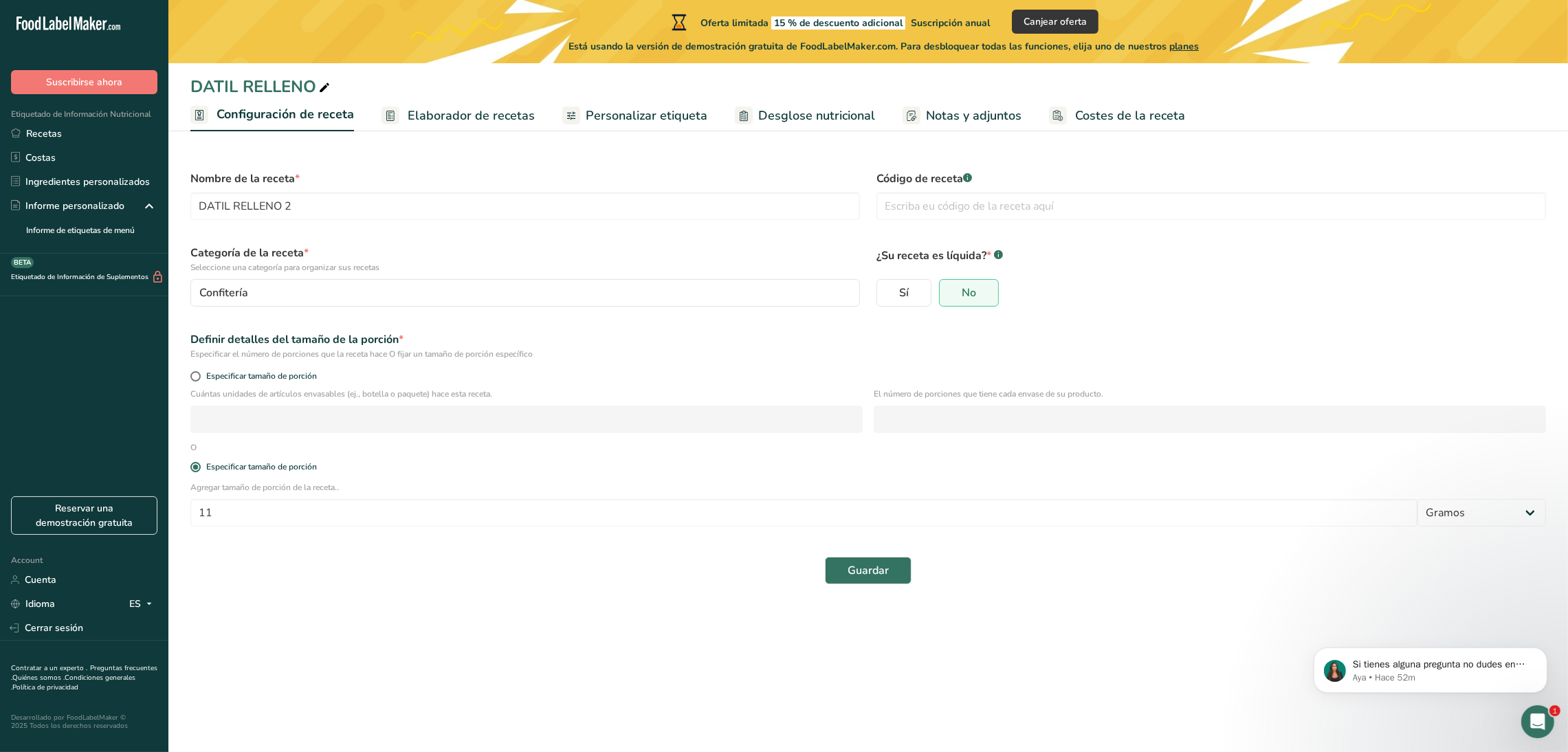 click on "Guardar" at bounding box center [868, 571] 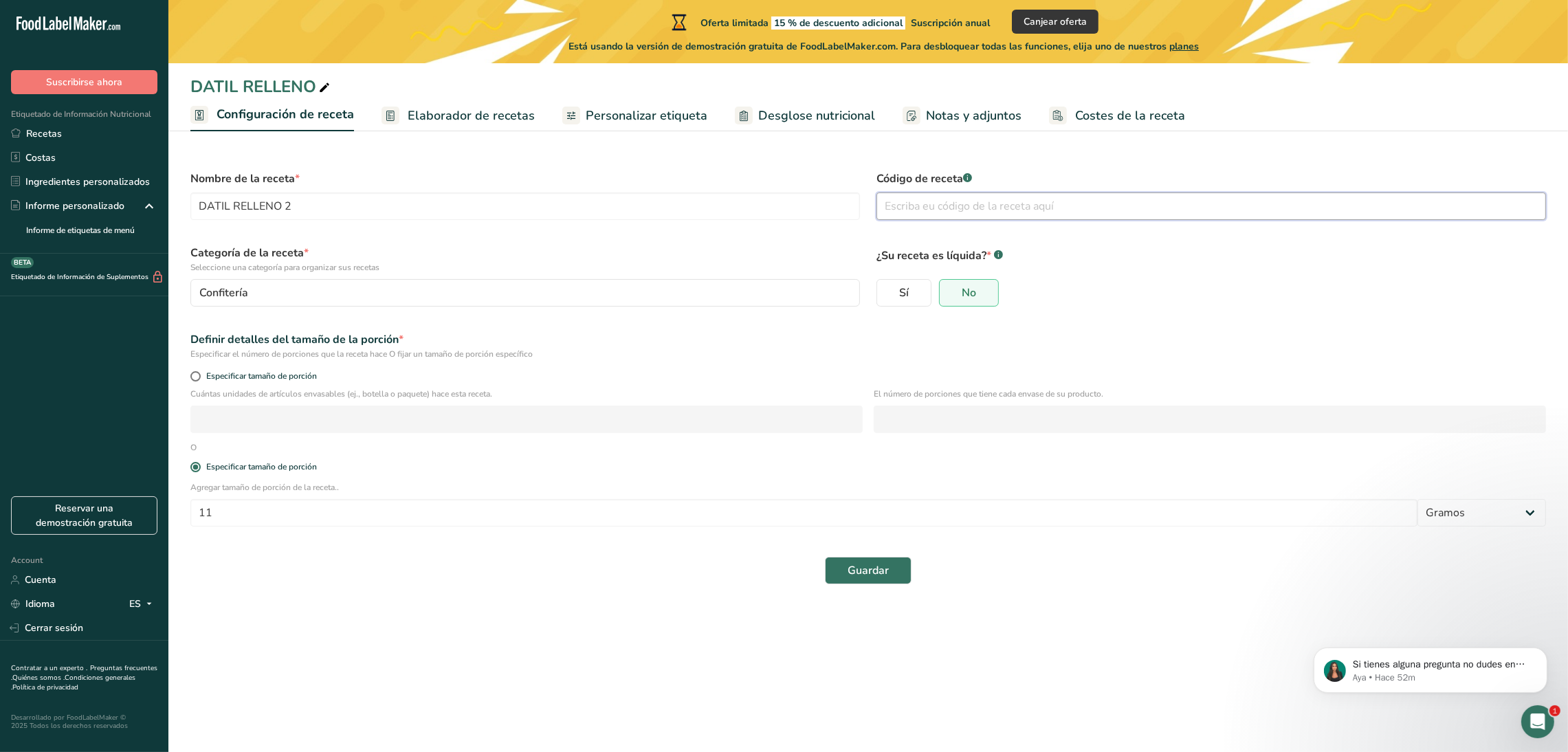 click at bounding box center (1211, 206) 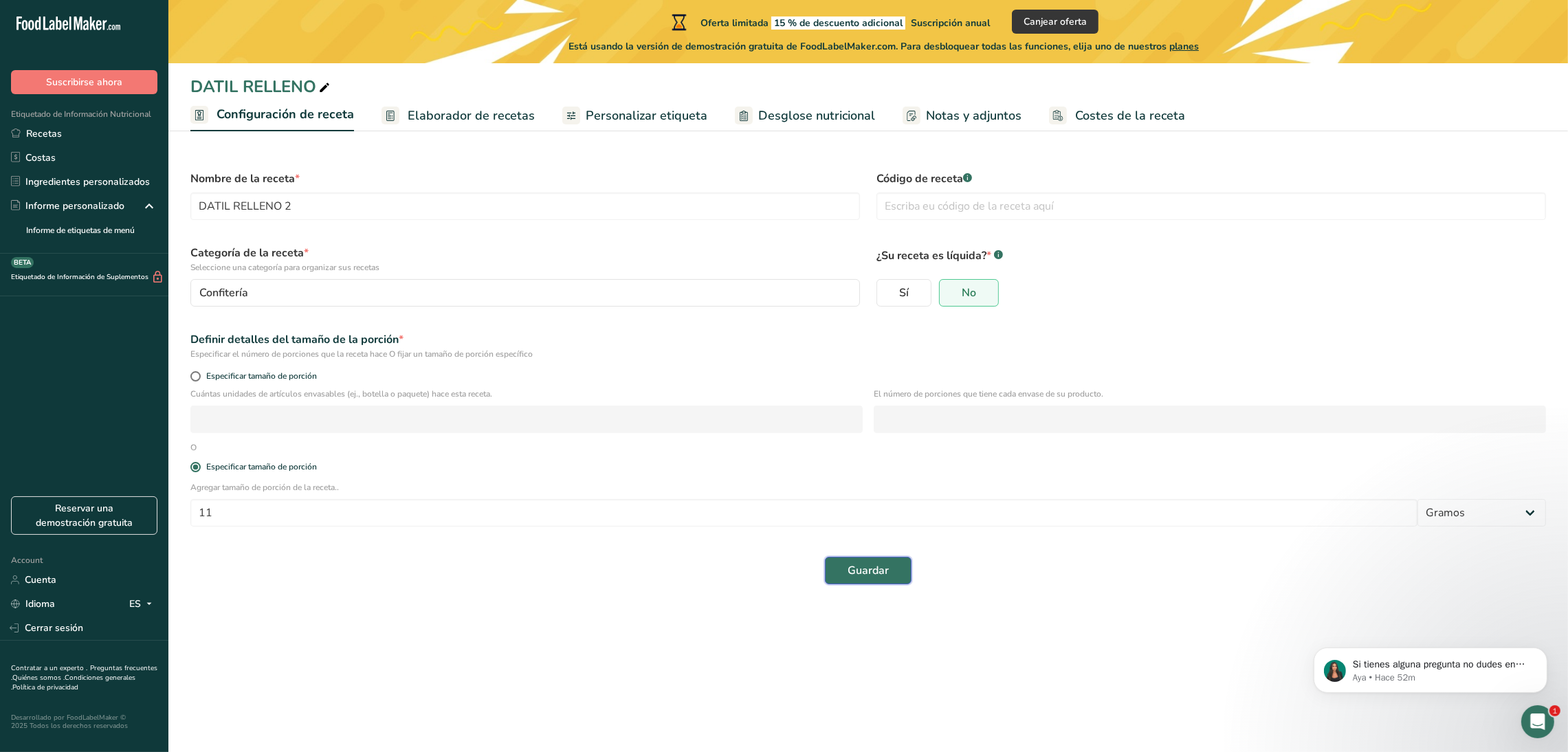 click on "Guardar" at bounding box center [868, 571] 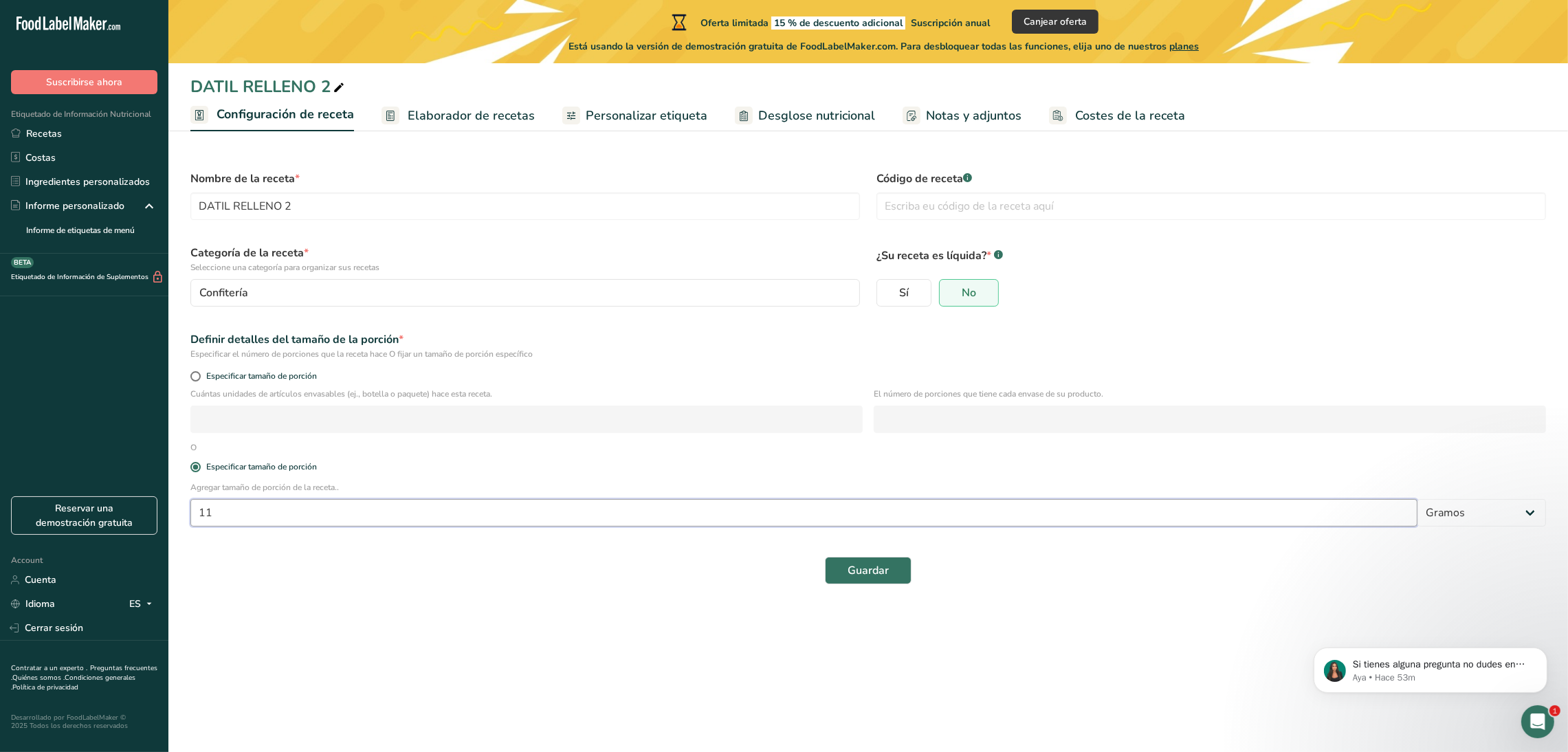 click on "11" at bounding box center (804, 513) 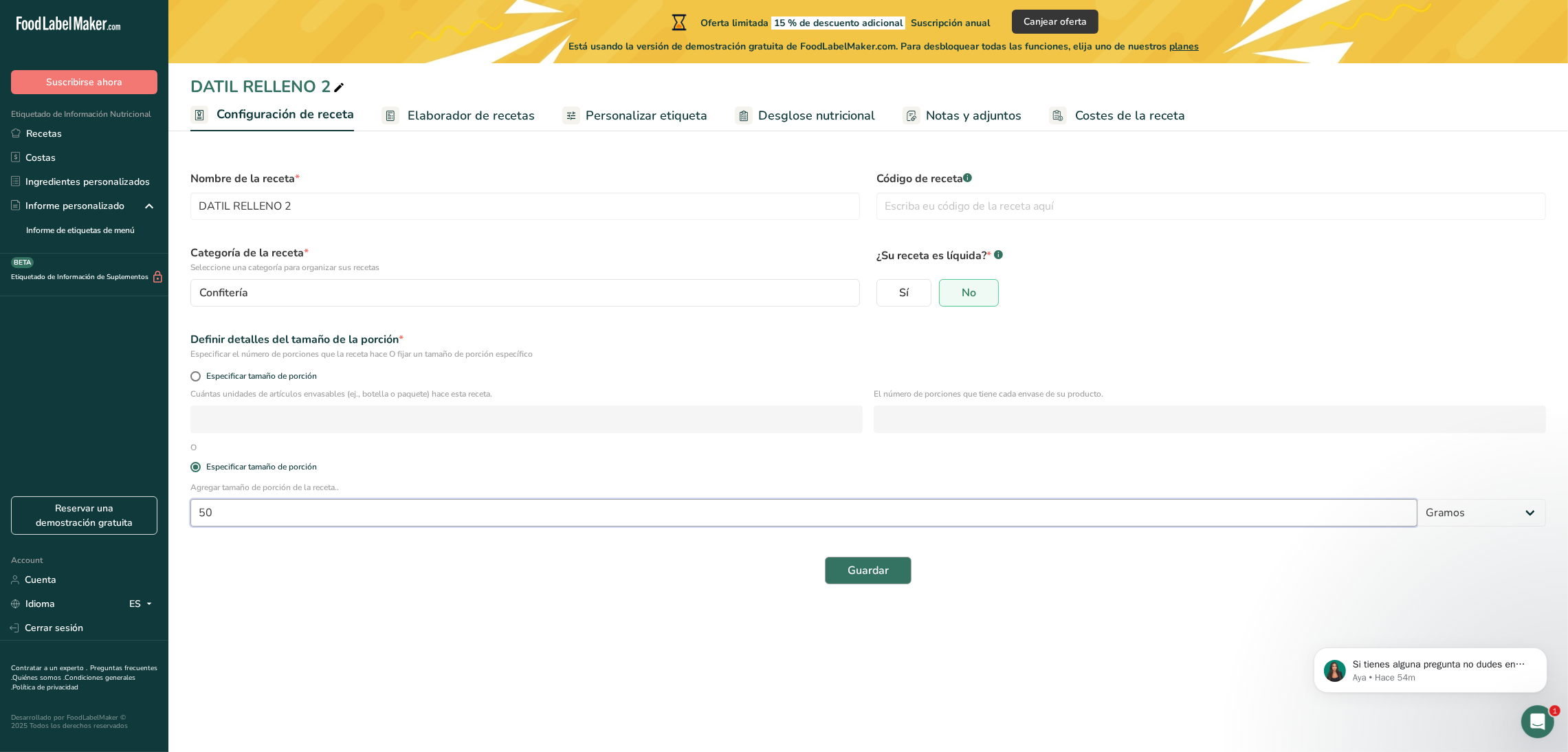 type on "50" 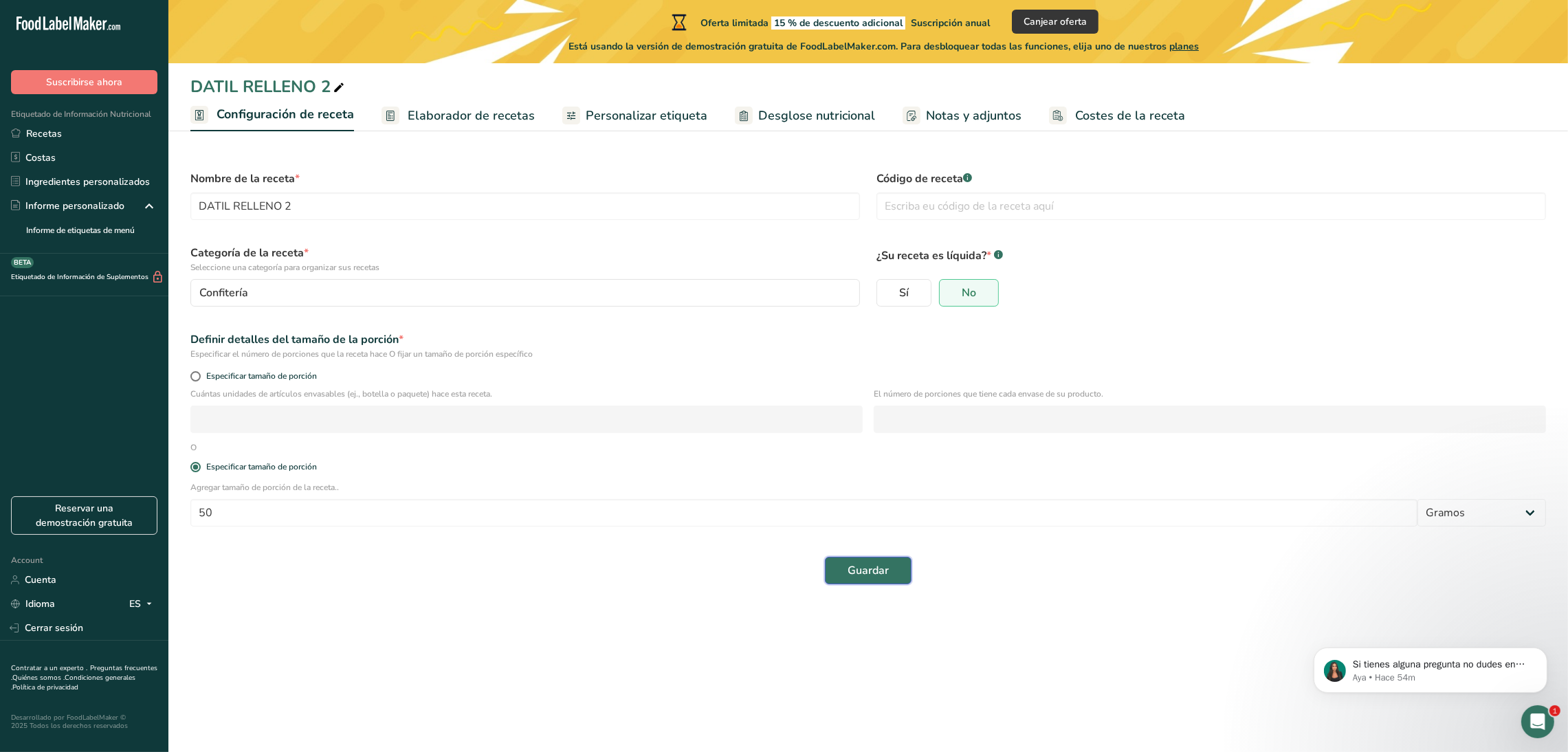 click on "Guardar" at bounding box center [868, 571] 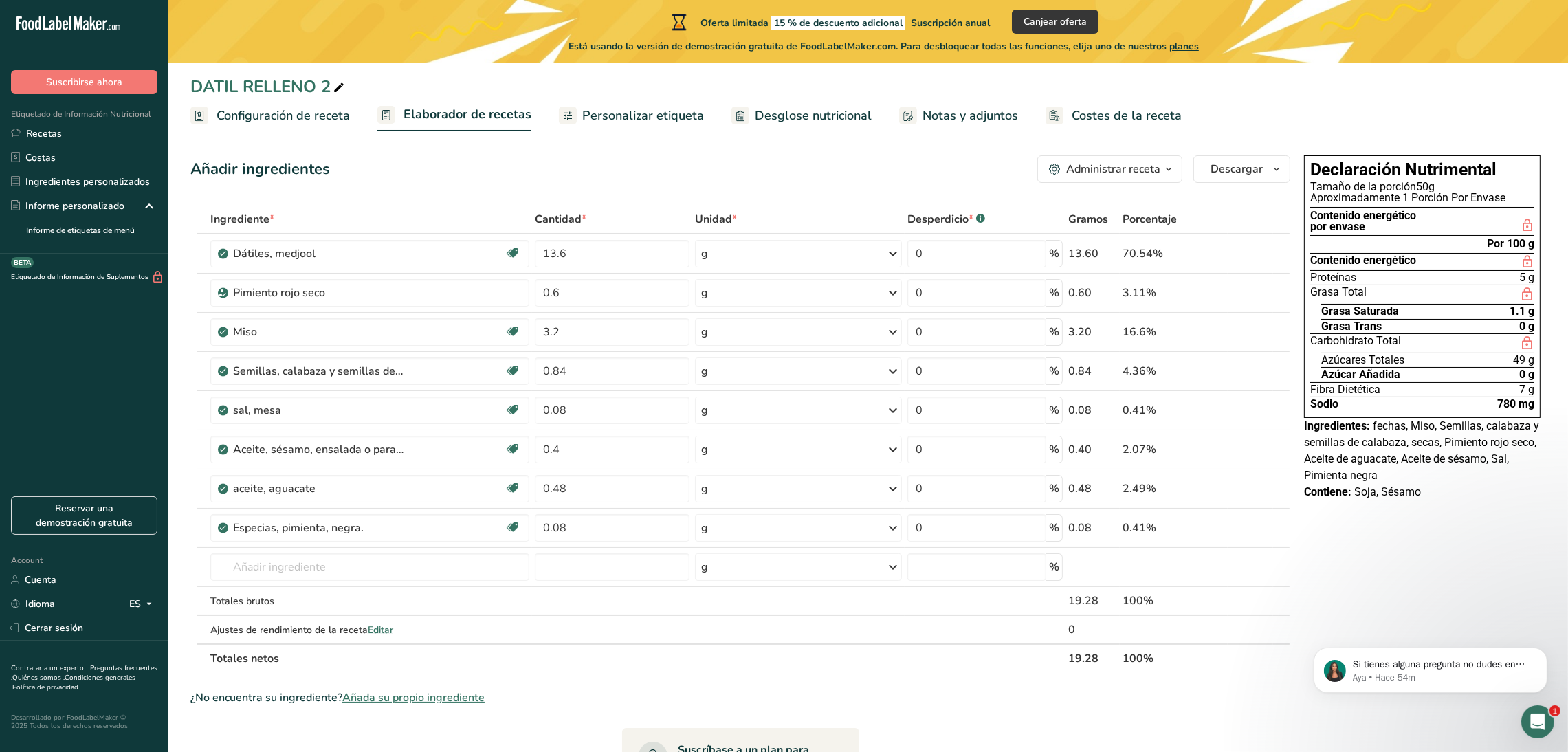 scroll, scrollTop: 6, scrollLeft: 0, axis: vertical 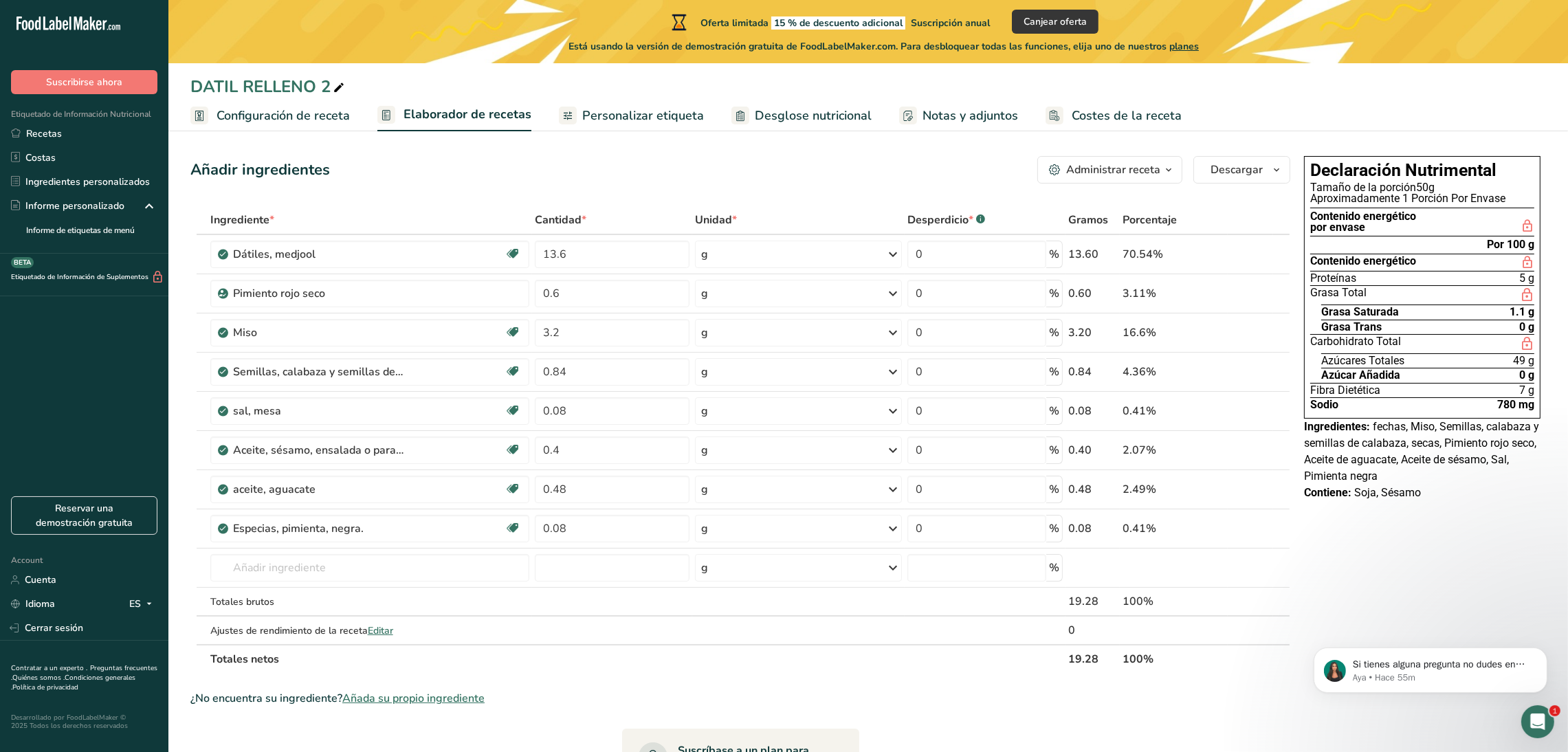 drag, startPoint x: 1154, startPoint y: 184, endPoint x: 887, endPoint y: 167, distance: 267.54065 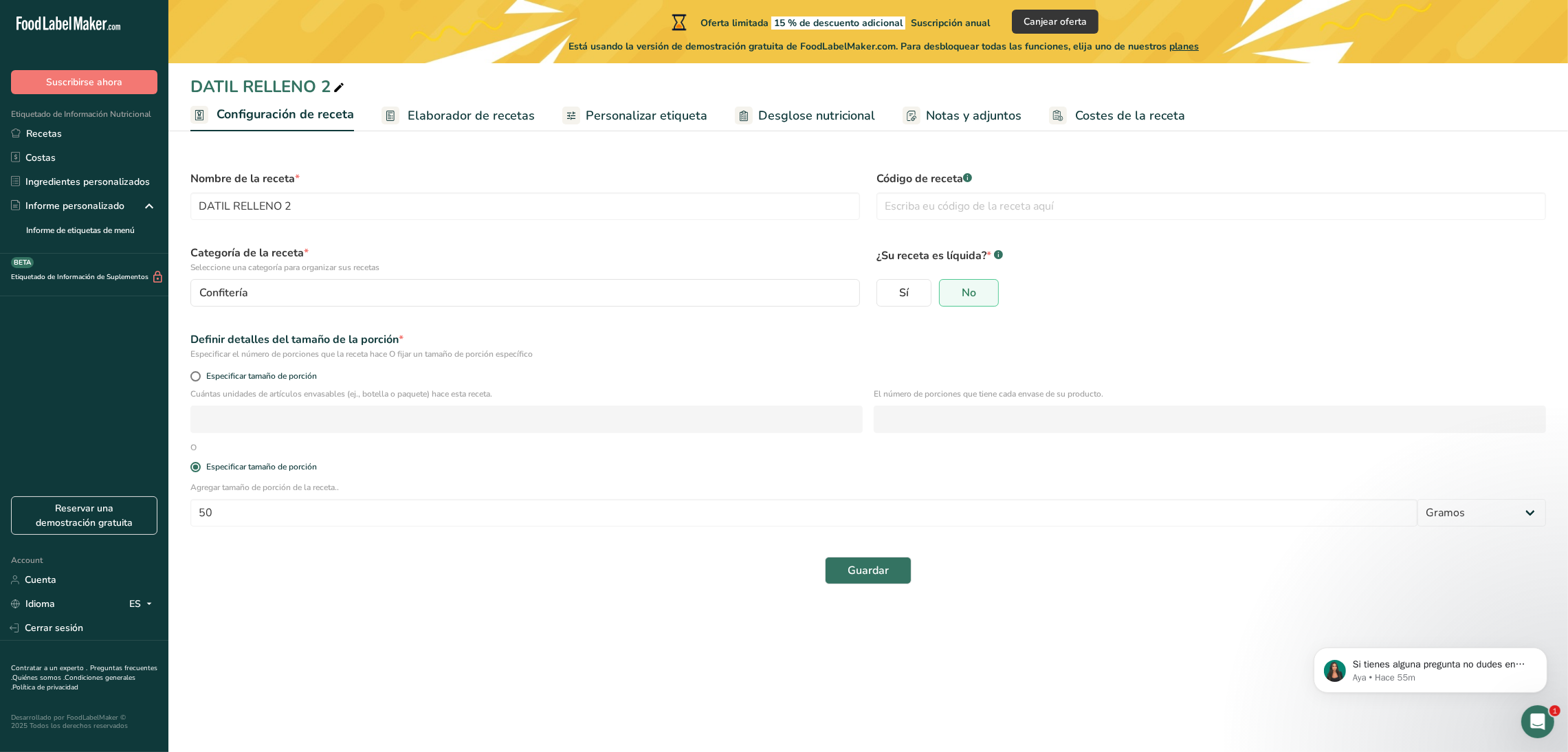 scroll, scrollTop: 0, scrollLeft: 0, axis: both 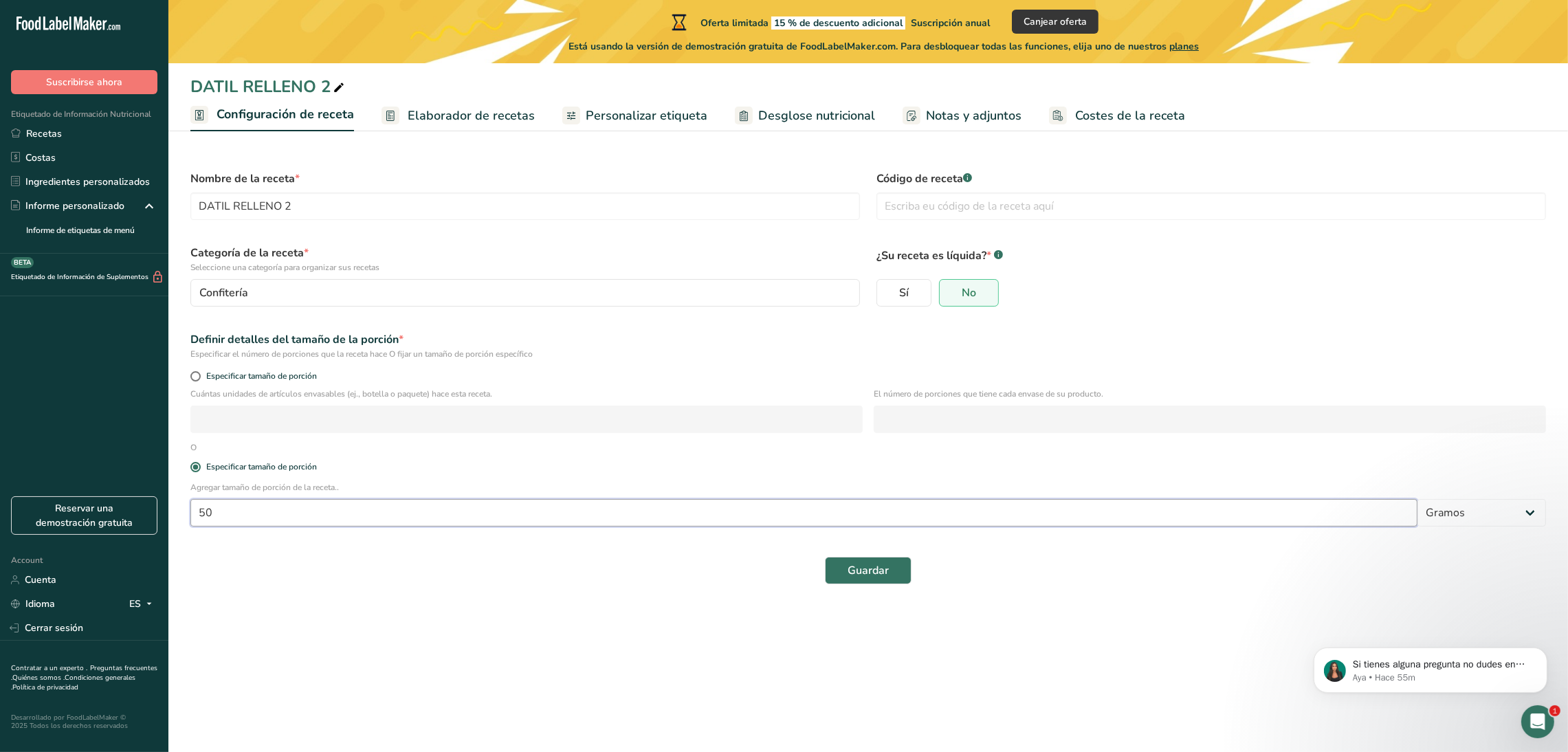 click on "50" at bounding box center (804, 513) 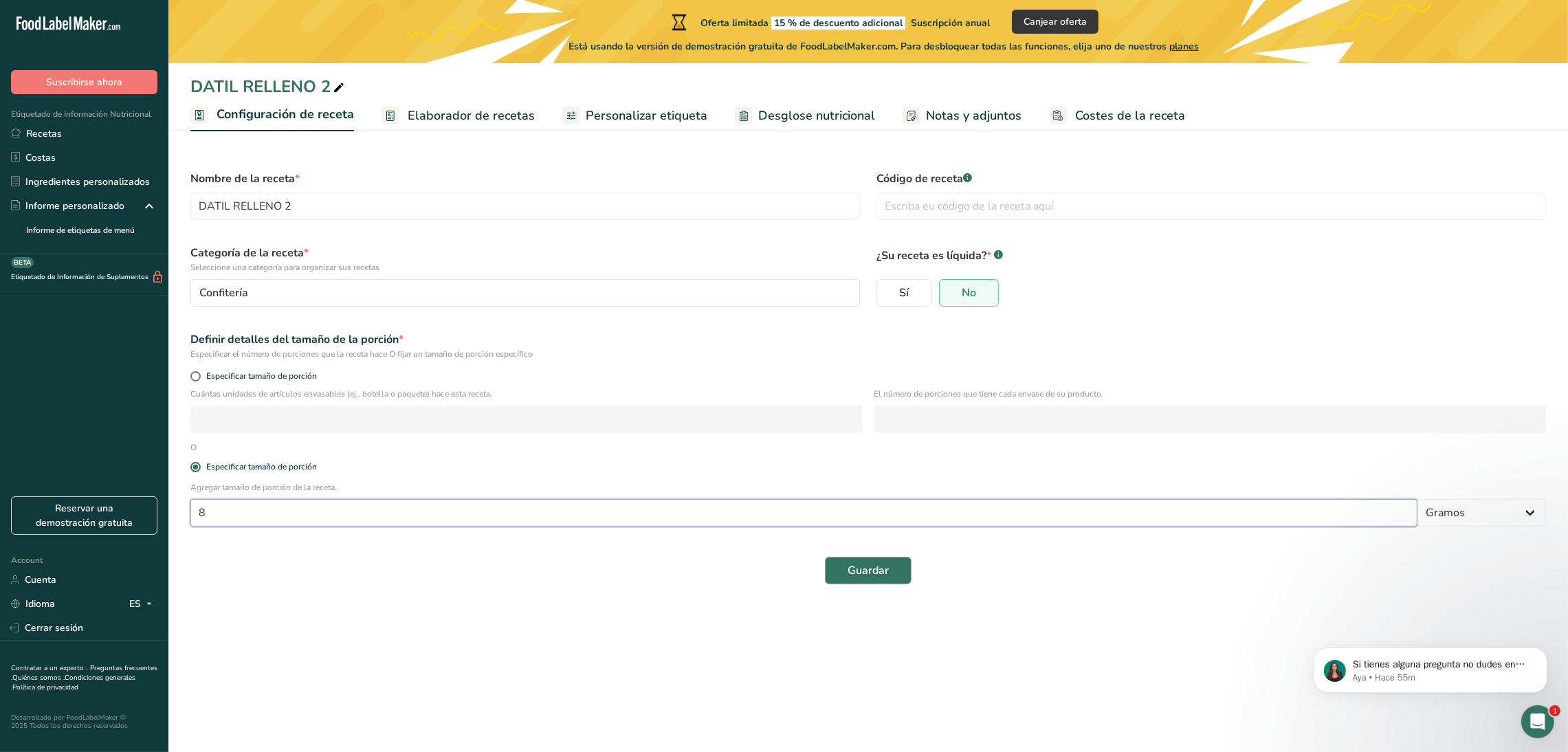type on "8" 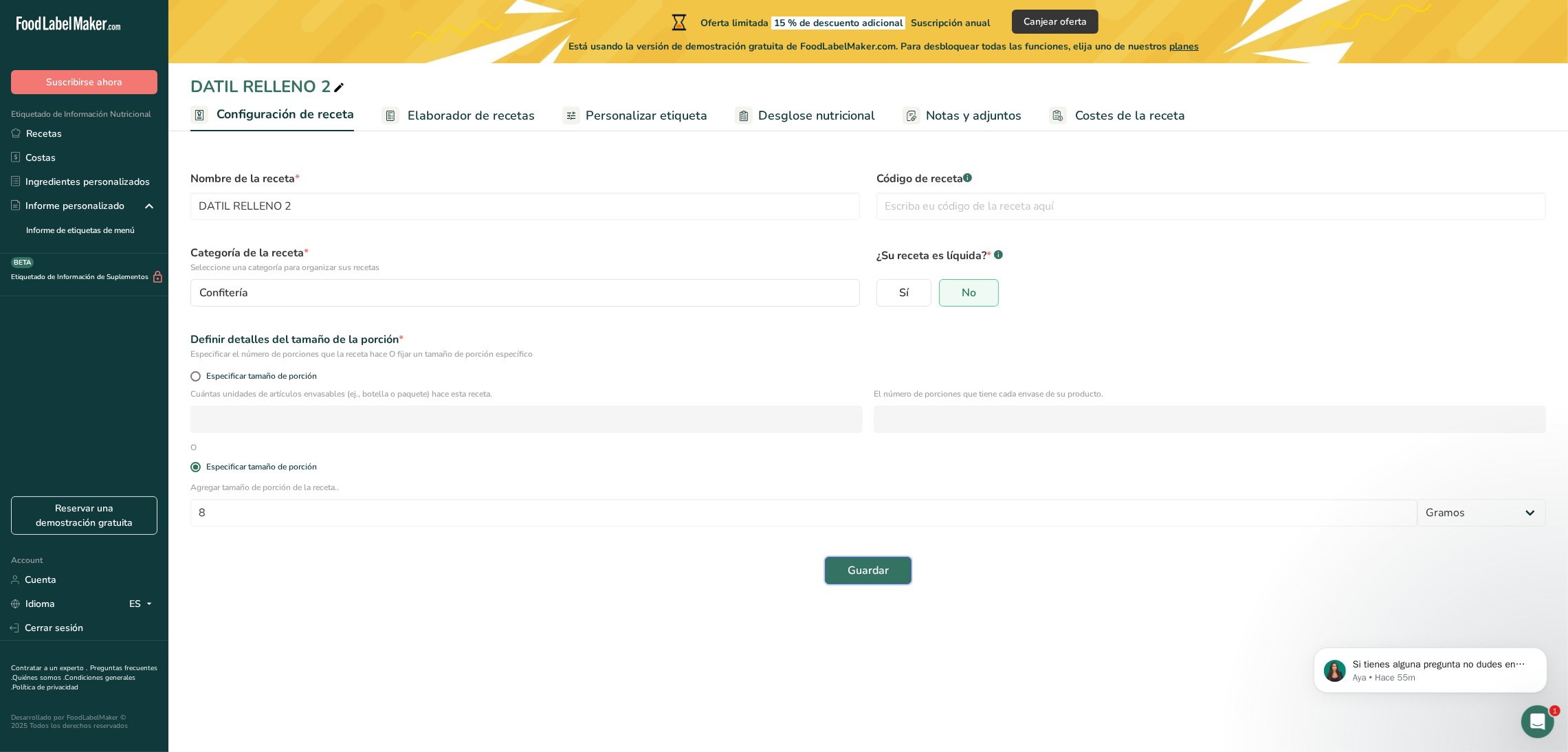 click on "Guardar" at bounding box center (868, 571) 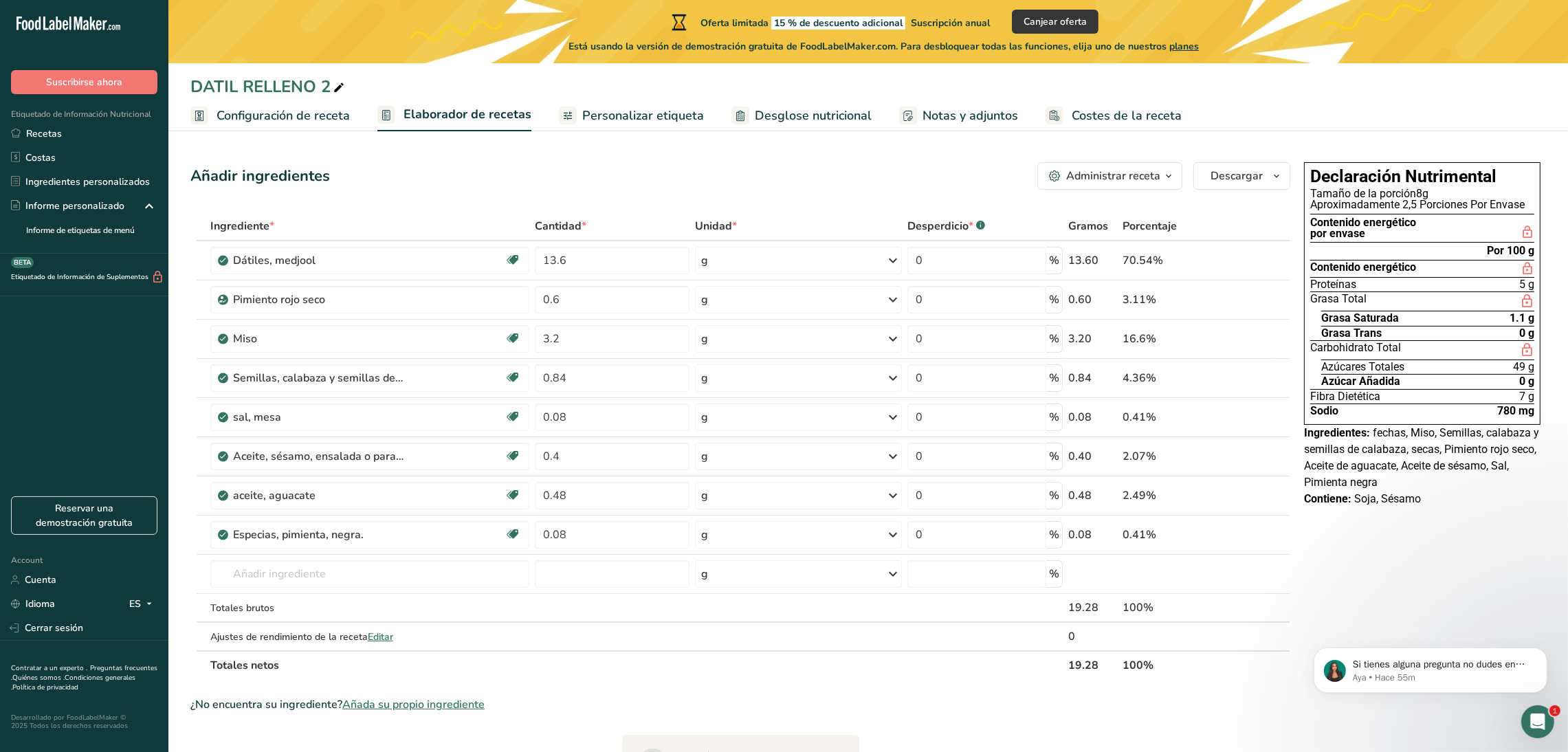 click on "Administrar receta" at bounding box center [1113, 176] 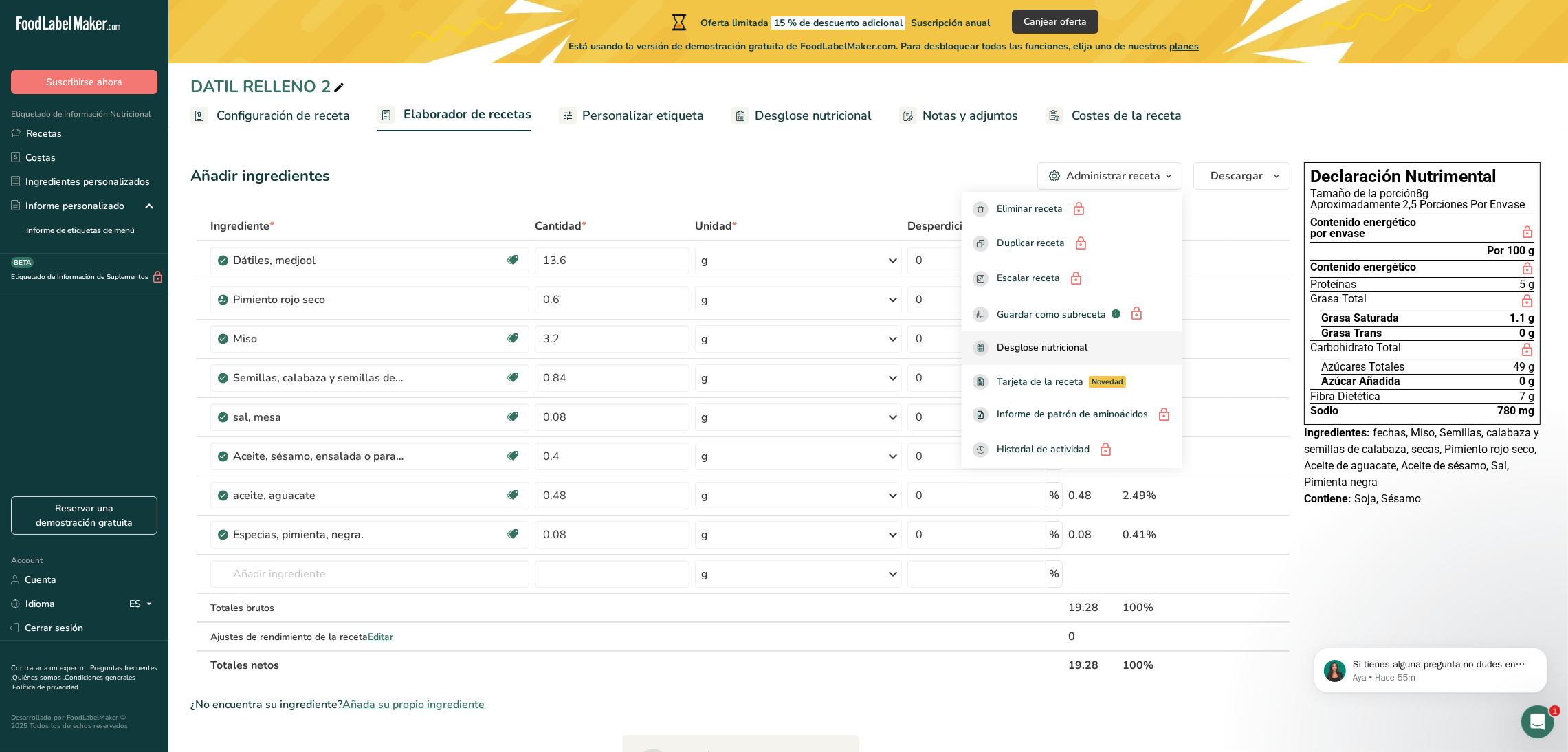 click on "Desglose nutricional" at bounding box center (1042, 348) 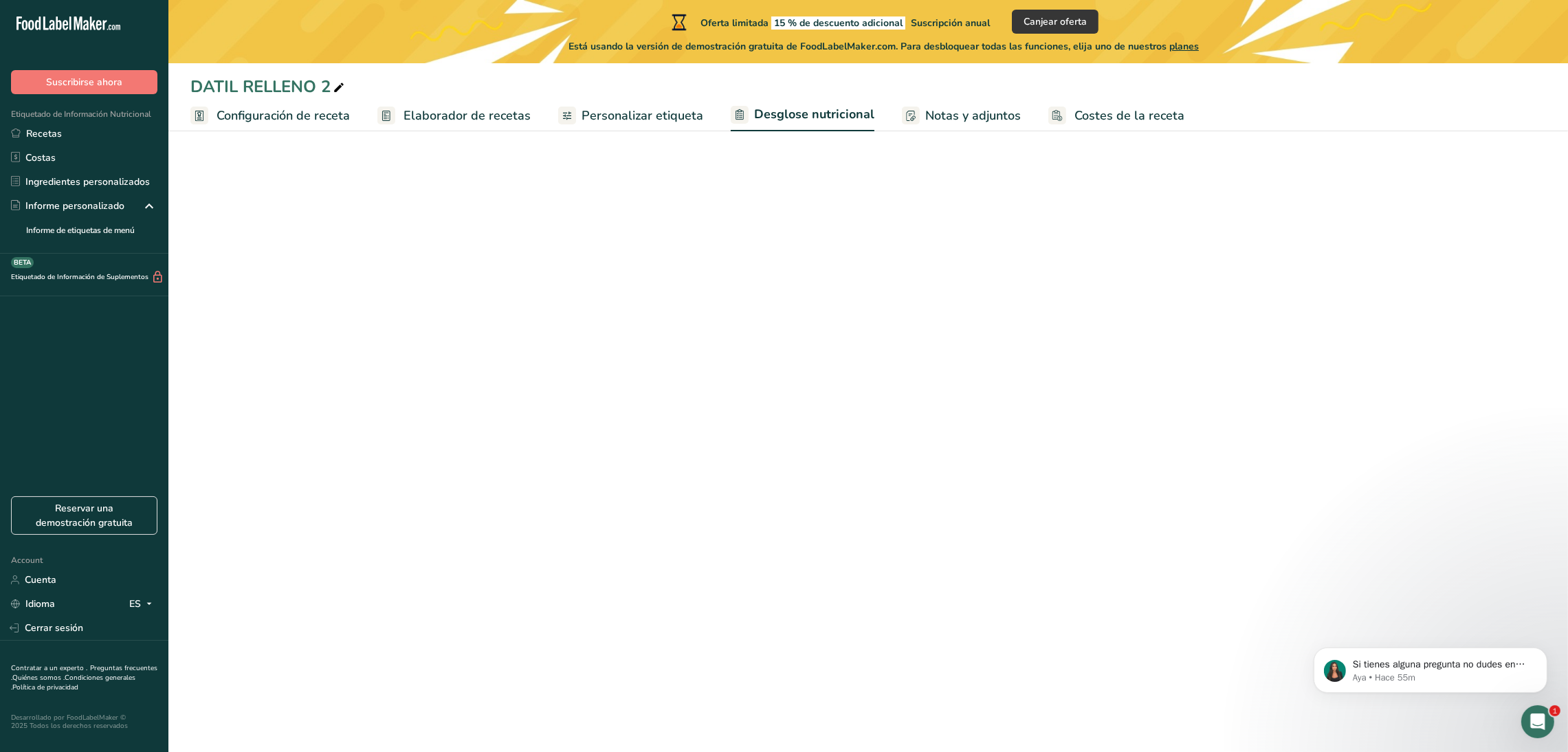 select on "Calories" 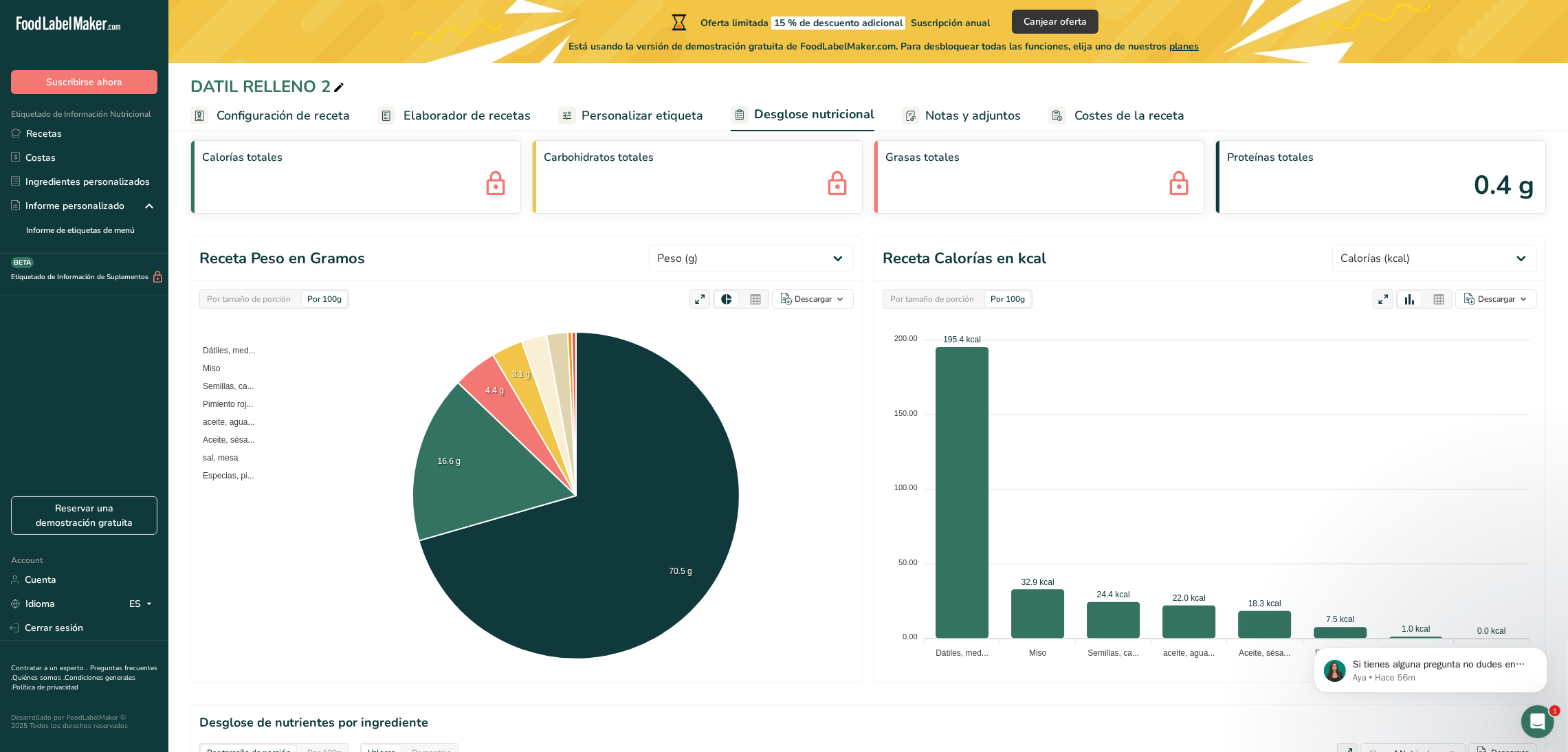 scroll, scrollTop: 56, scrollLeft: 0, axis: vertical 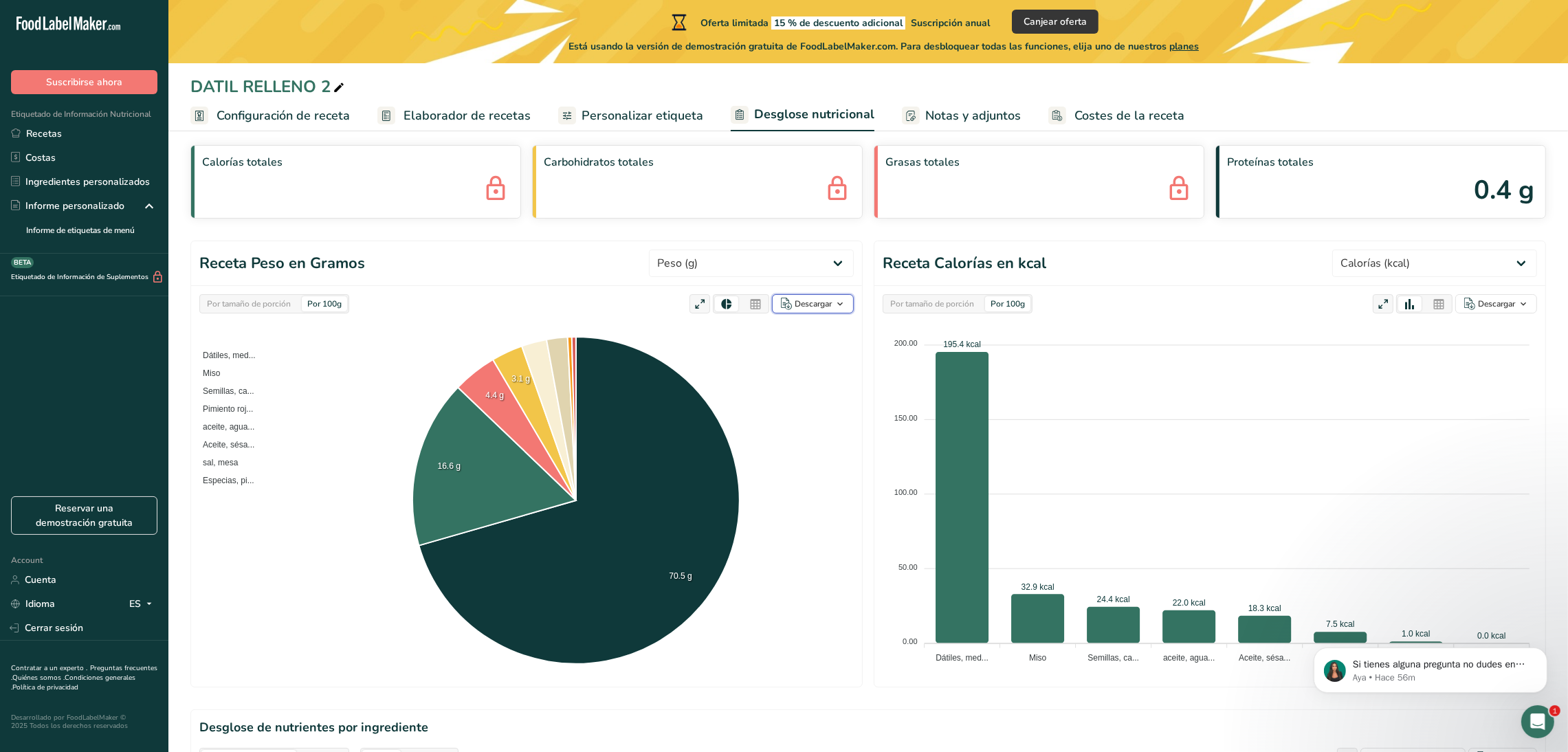 click on "Descargar" at bounding box center [813, 304] 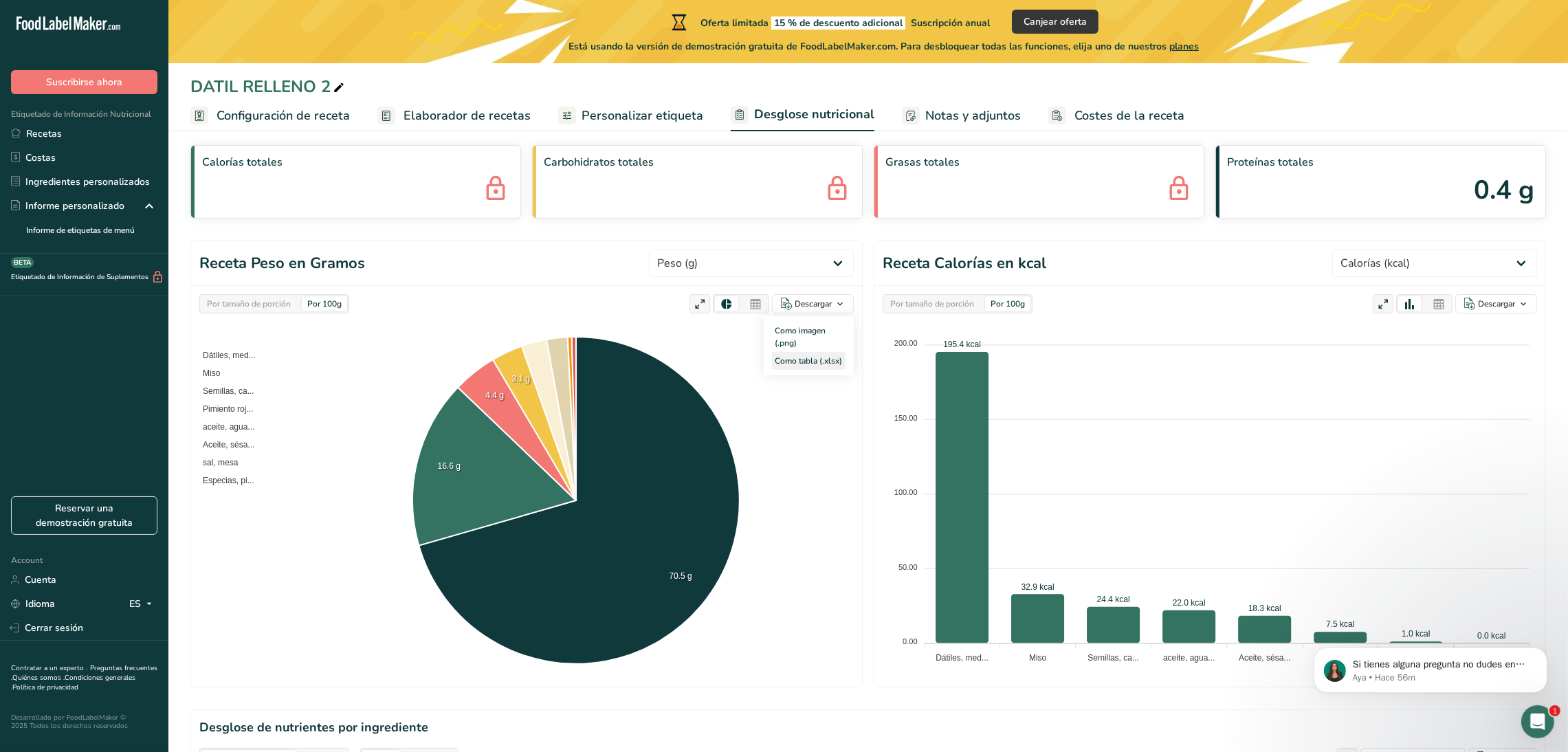 click on "Como tabla (.xlsx)" at bounding box center [808, 361] 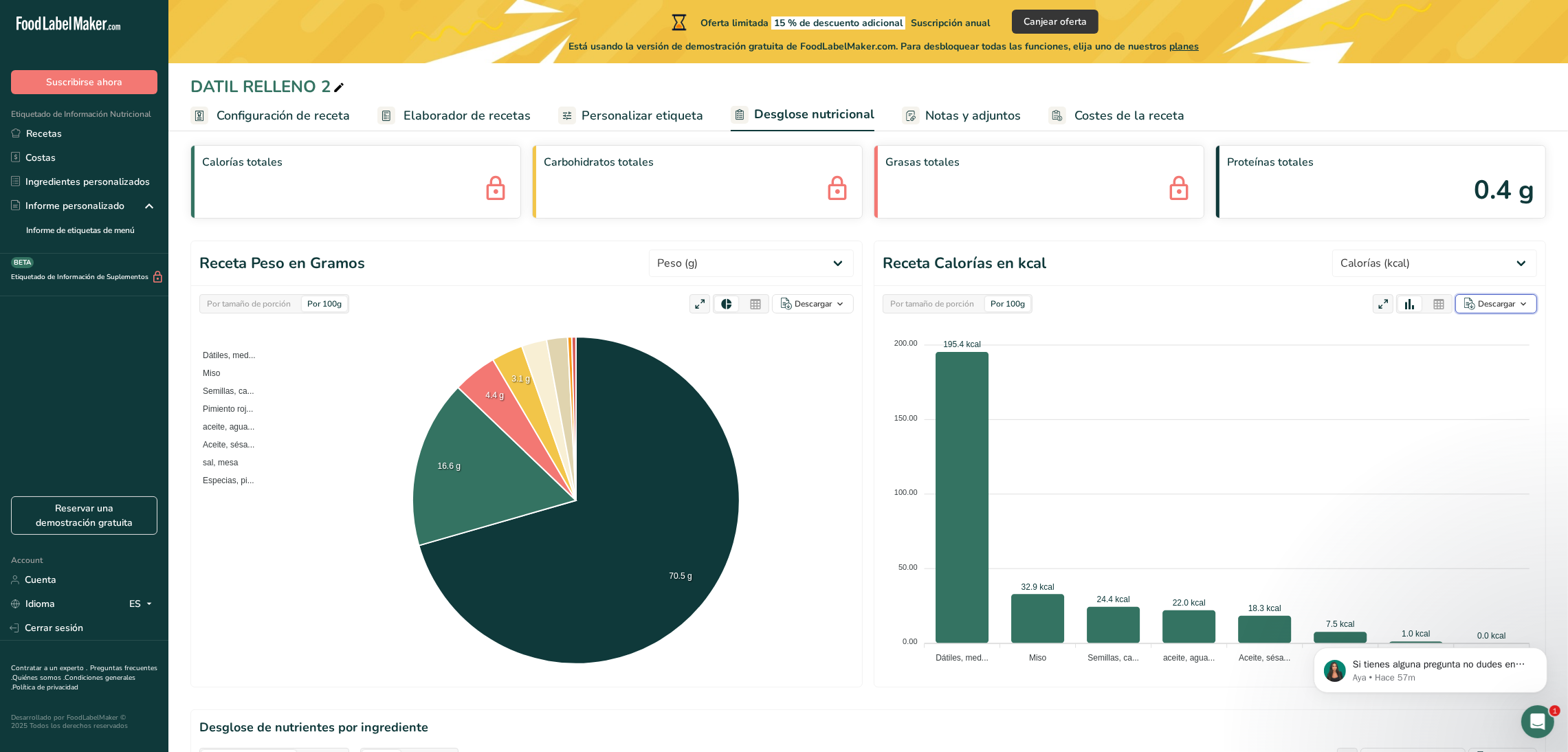 click on "Descargar" at bounding box center (1497, 304) 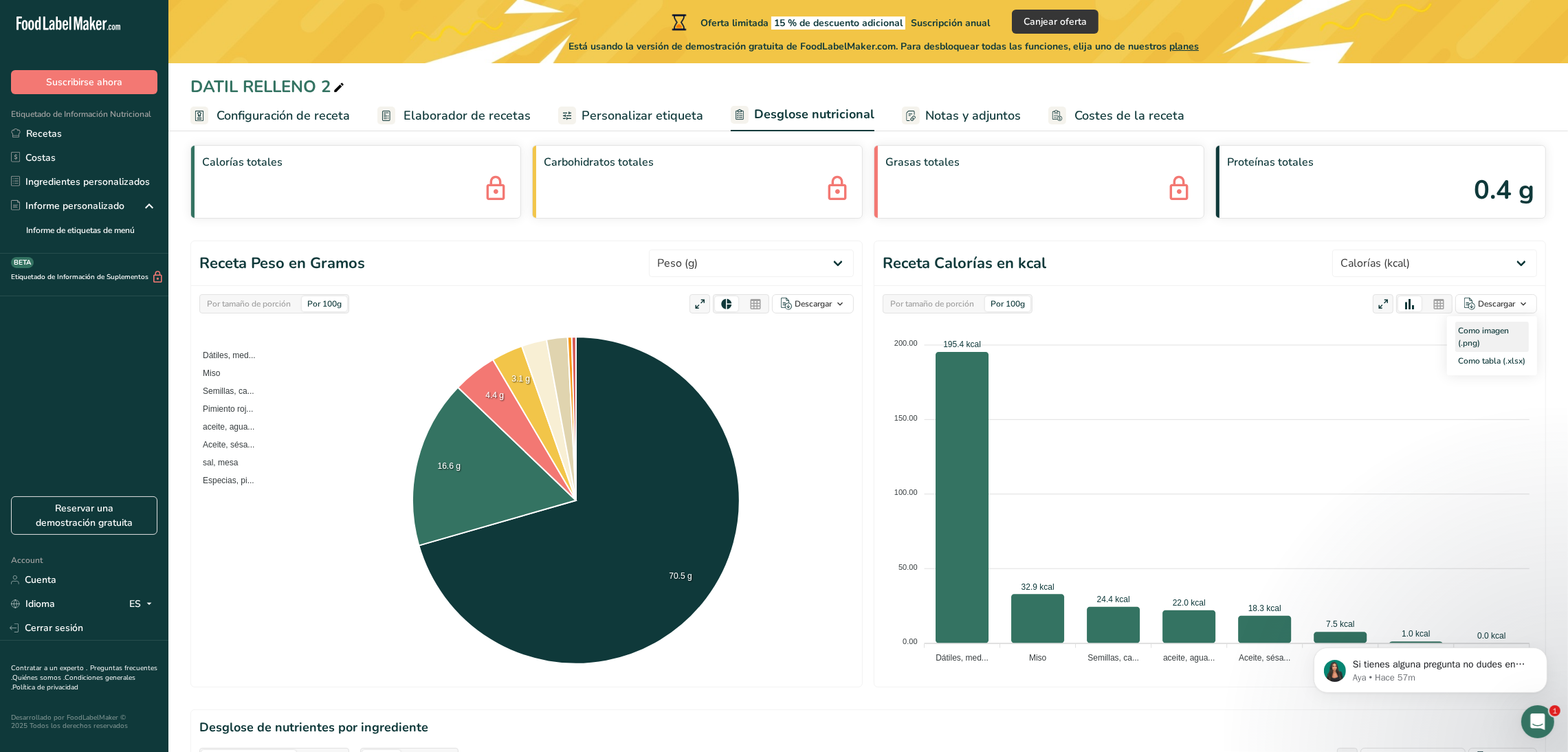 click on "Como imagen (.png)" at bounding box center [1492, 337] 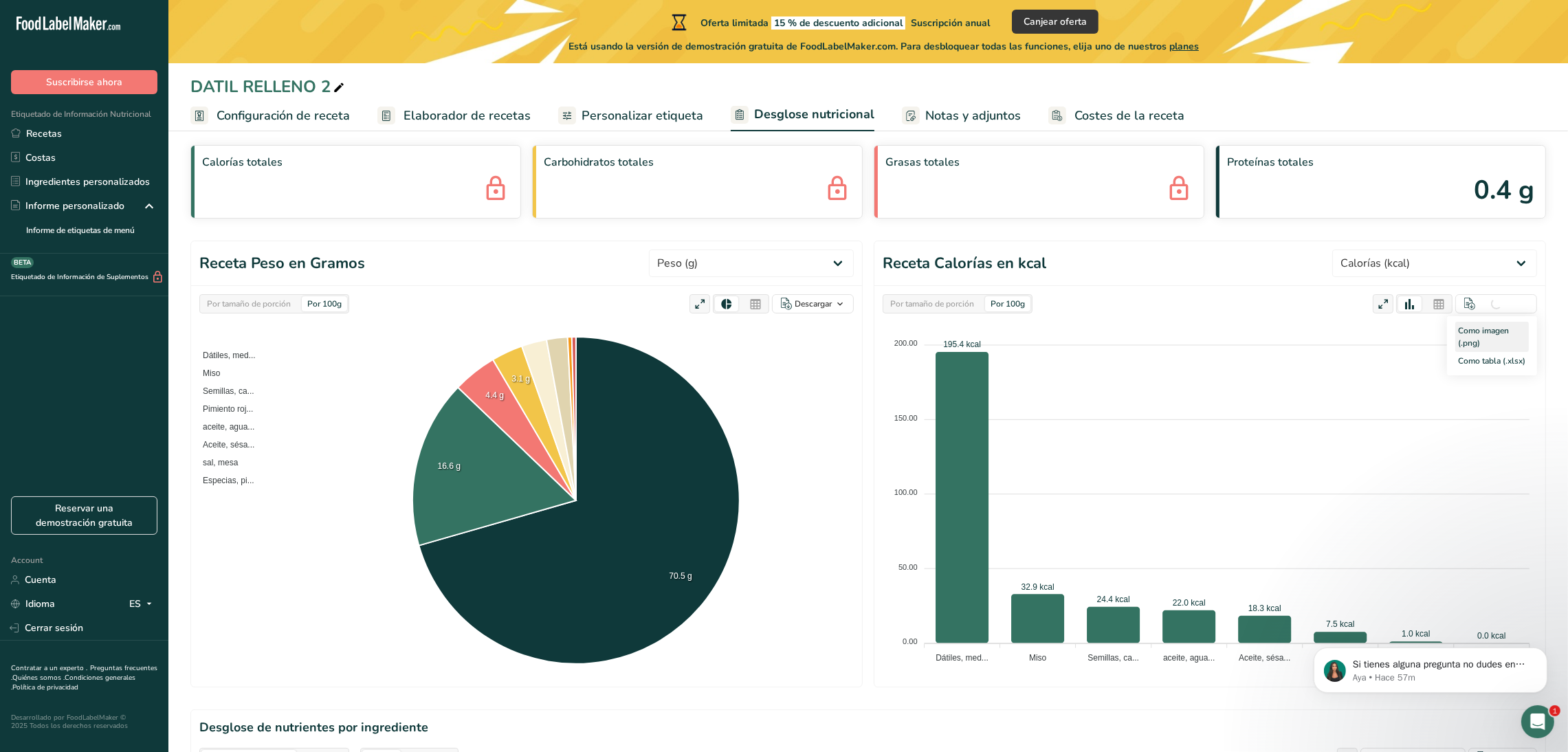 scroll, scrollTop: 0, scrollLeft: 0, axis: both 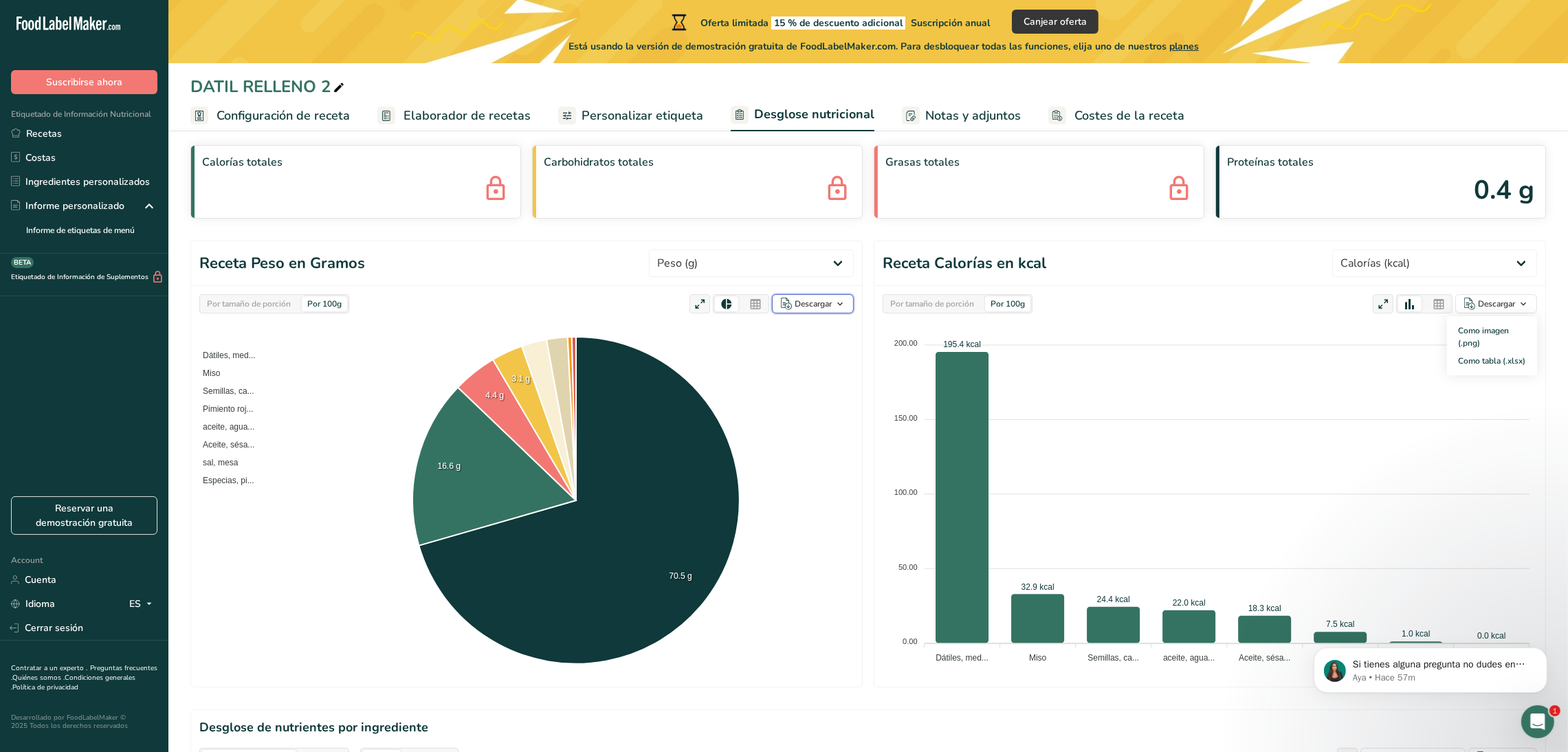 click on "Descargar" at bounding box center (813, 304) 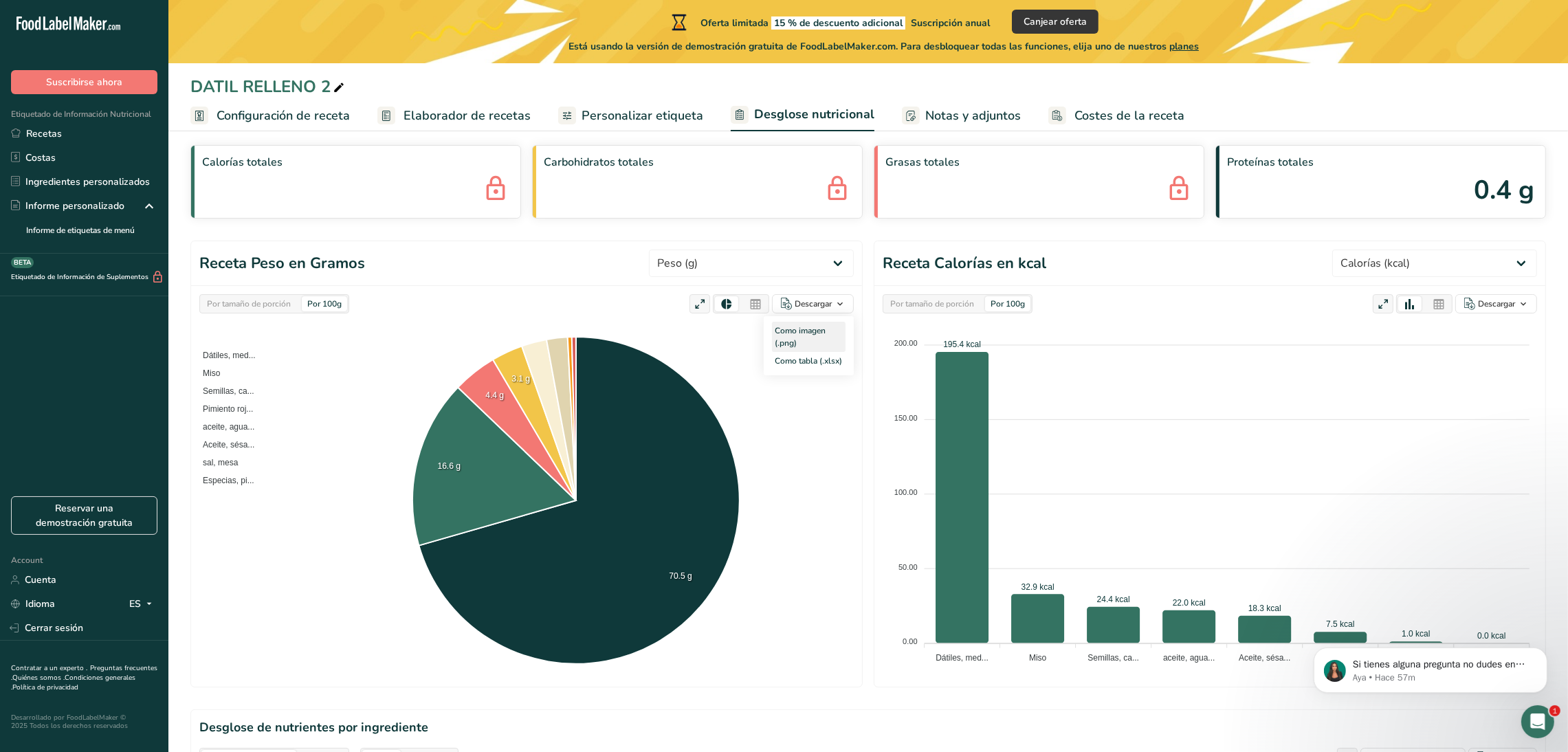 click on "Como imagen (.png)" at bounding box center [808, 337] 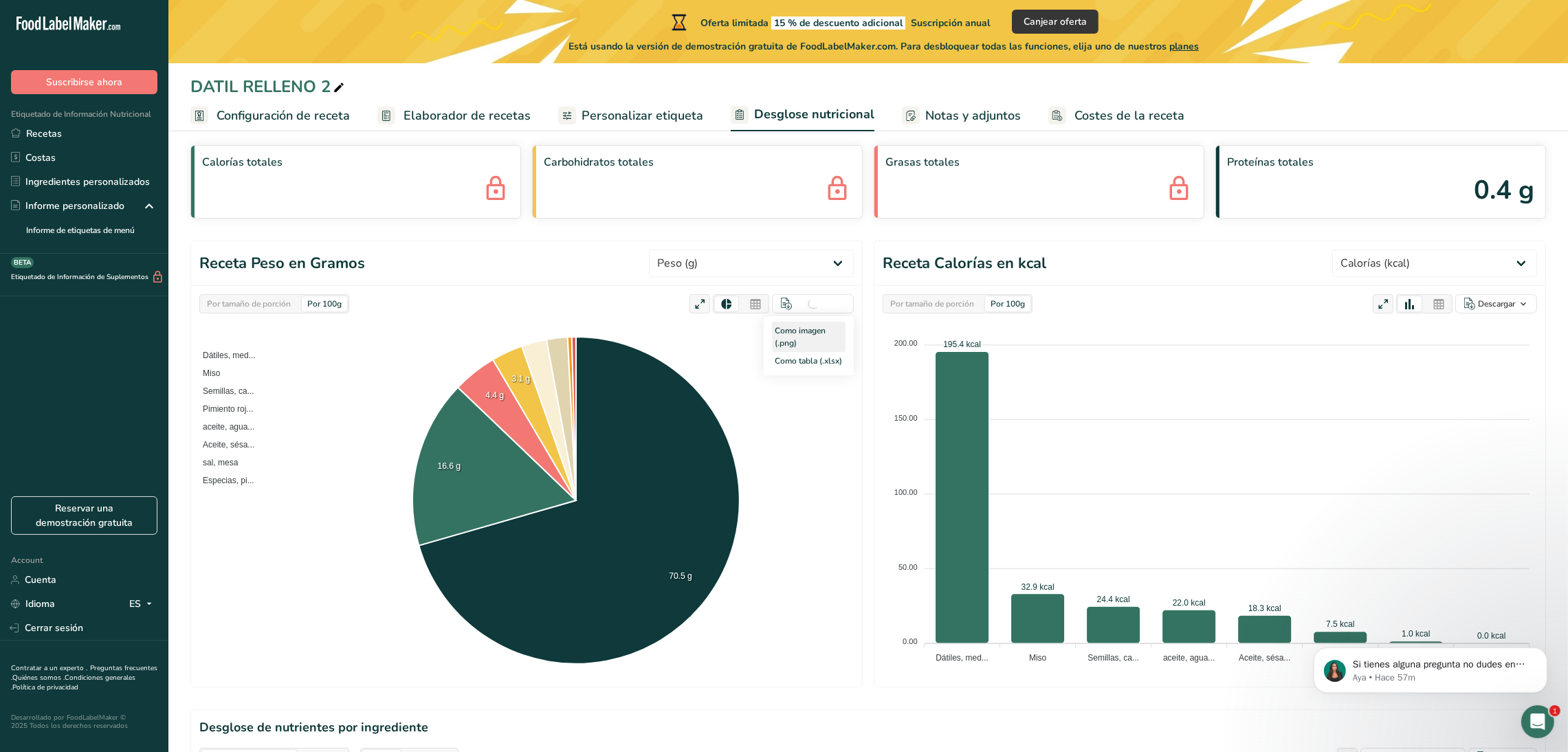 scroll, scrollTop: 0, scrollLeft: 0, axis: both 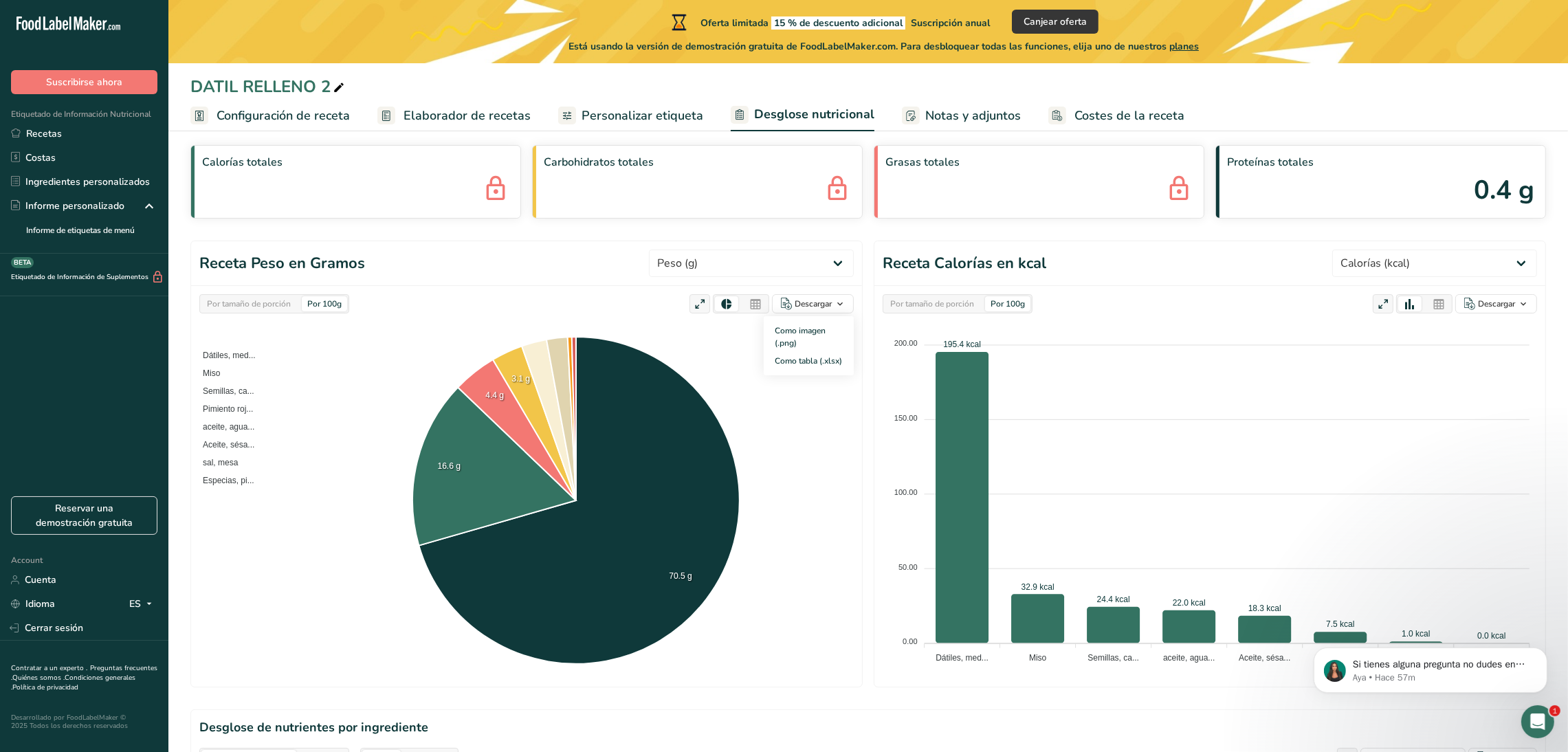 click on "Notas y adjuntos" at bounding box center [973, 115] 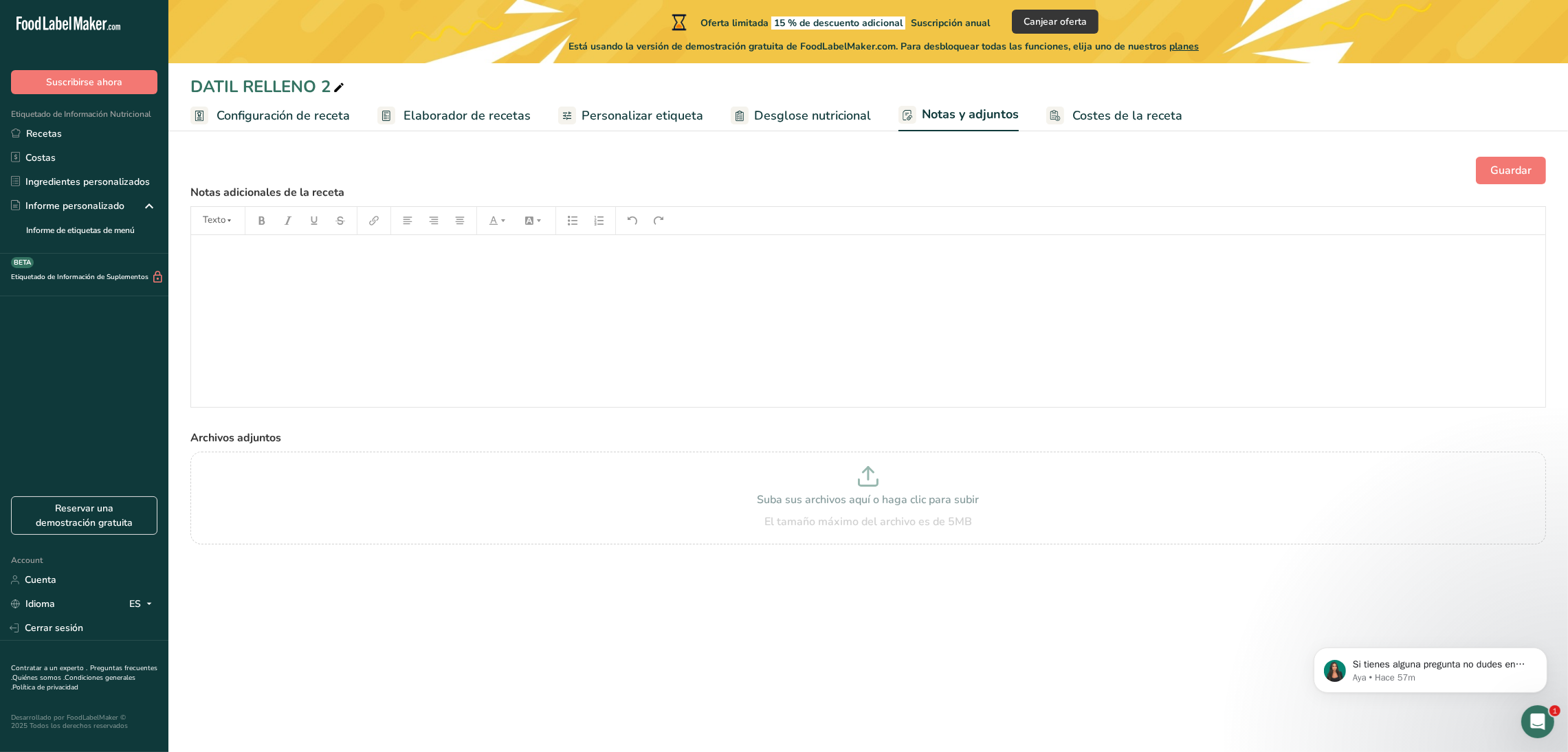 scroll, scrollTop: 0, scrollLeft: 0, axis: both 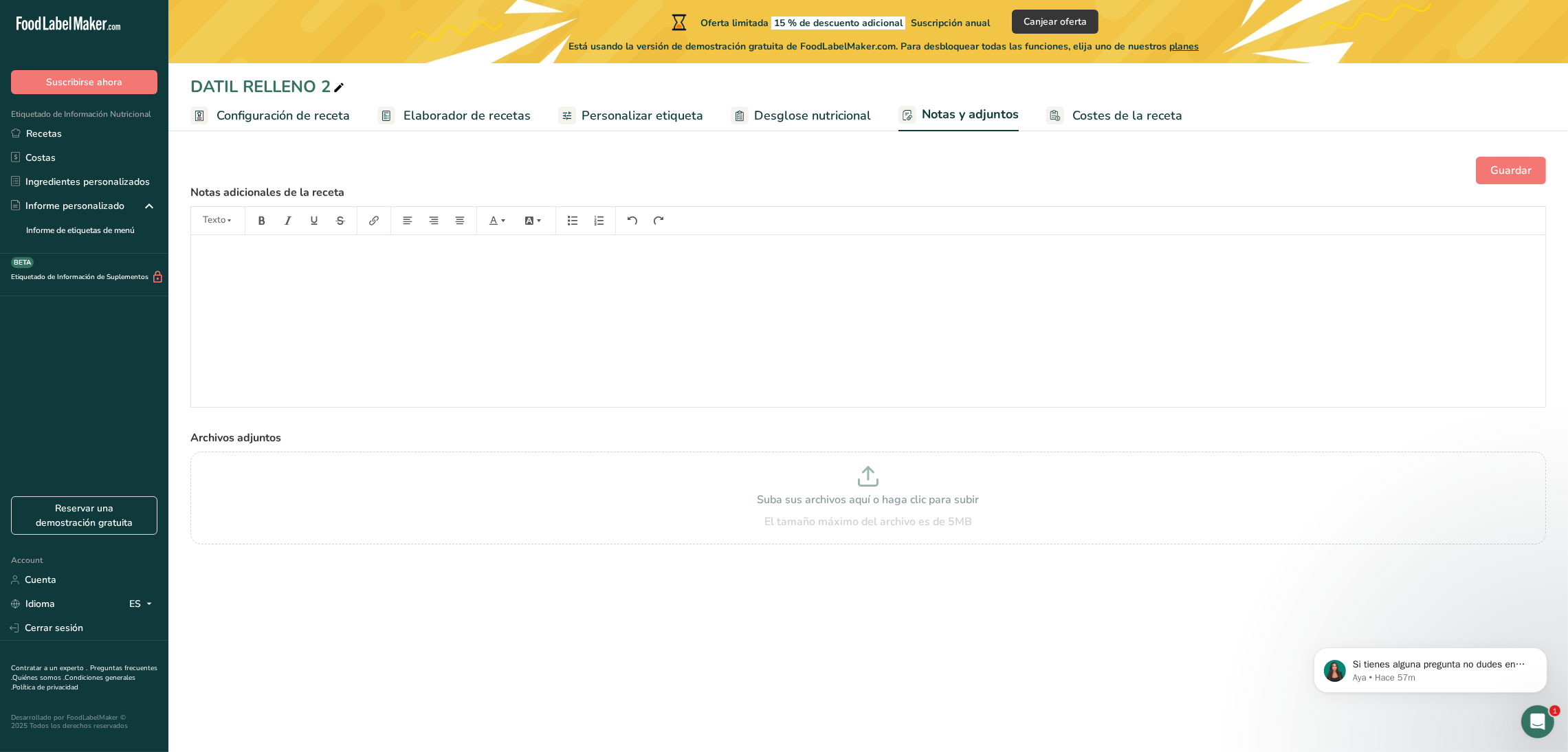 click on "Costes de la receta" at bounding box center [1127, 115] 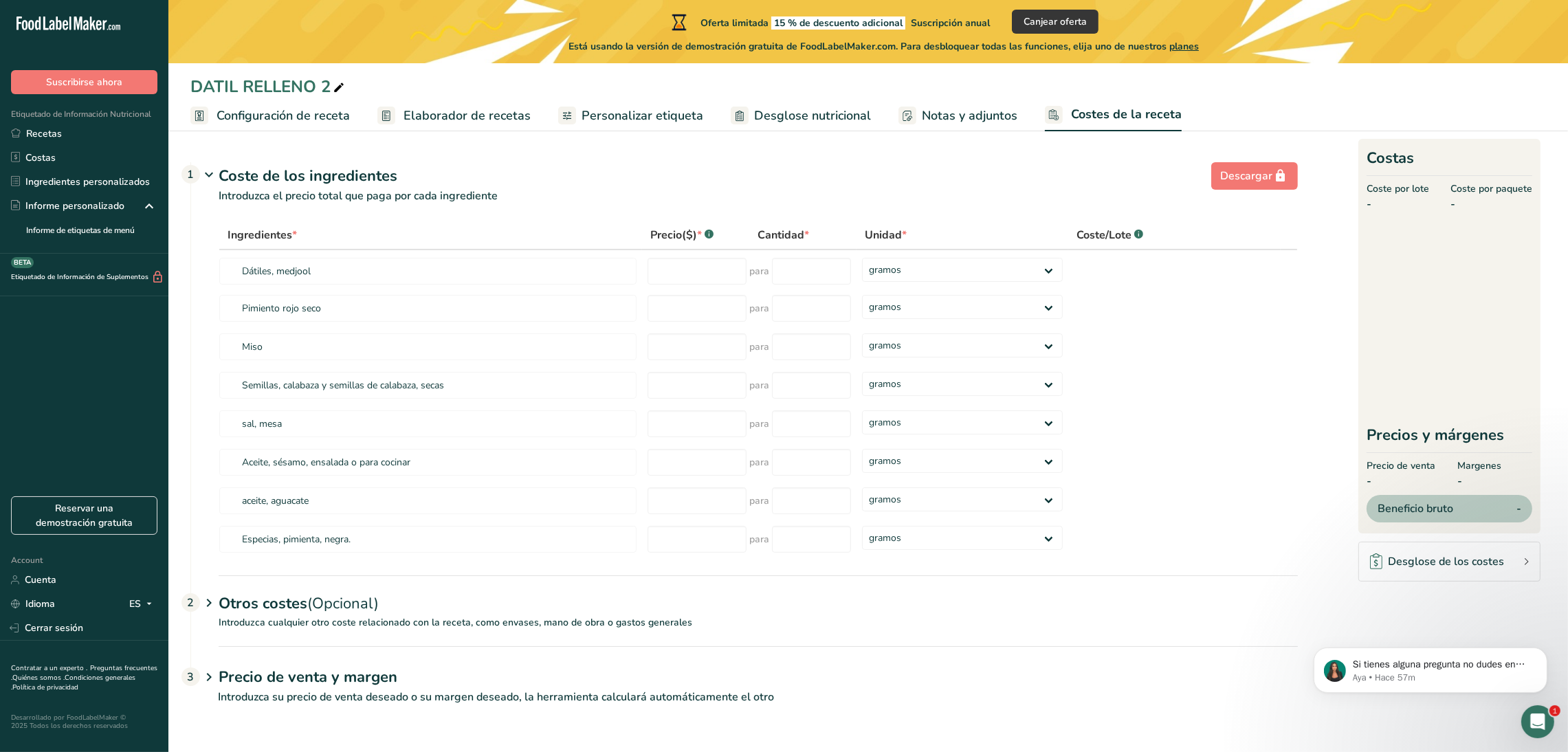 click on "Desglose nutricional" at bounding box center [813, 115] 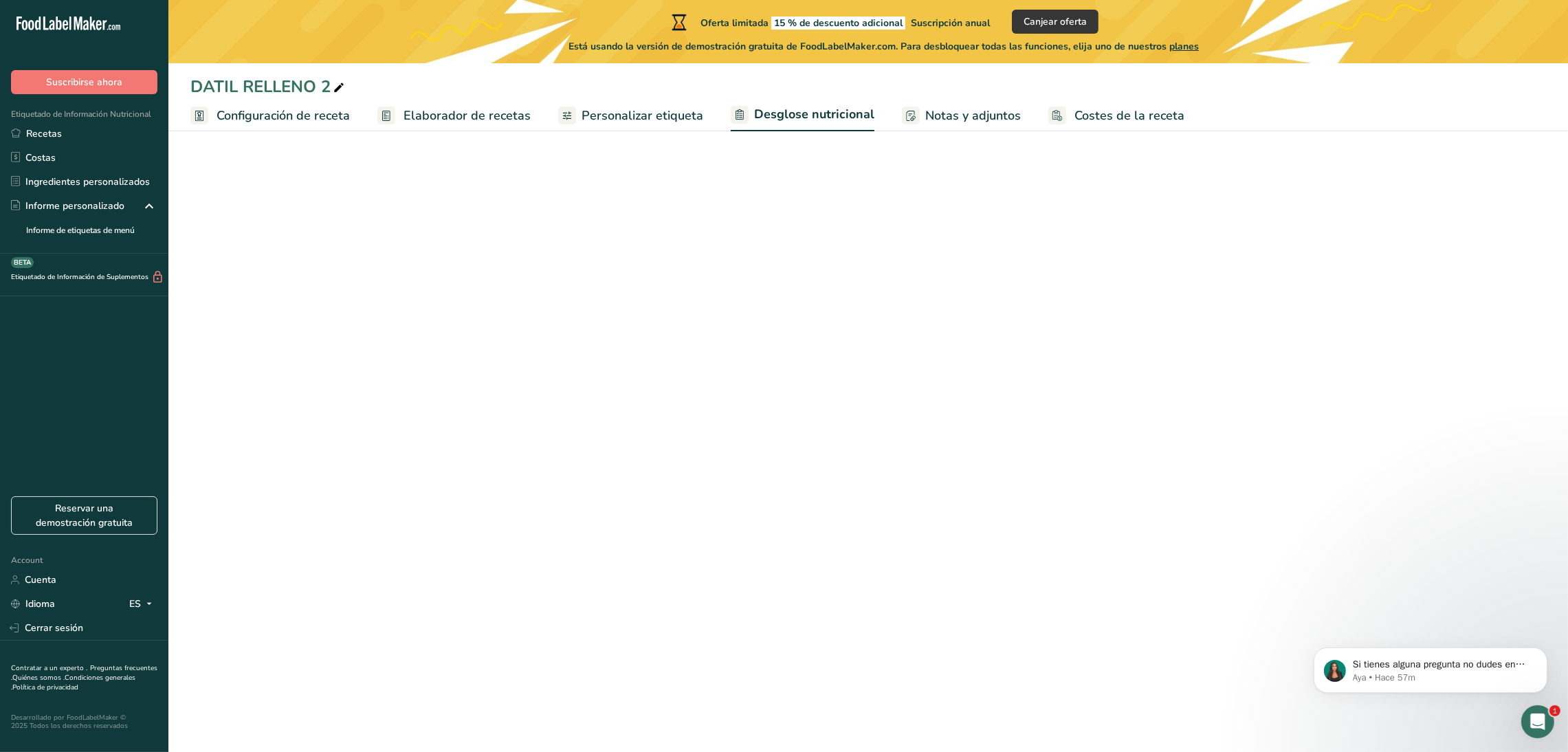 select on "Calories" 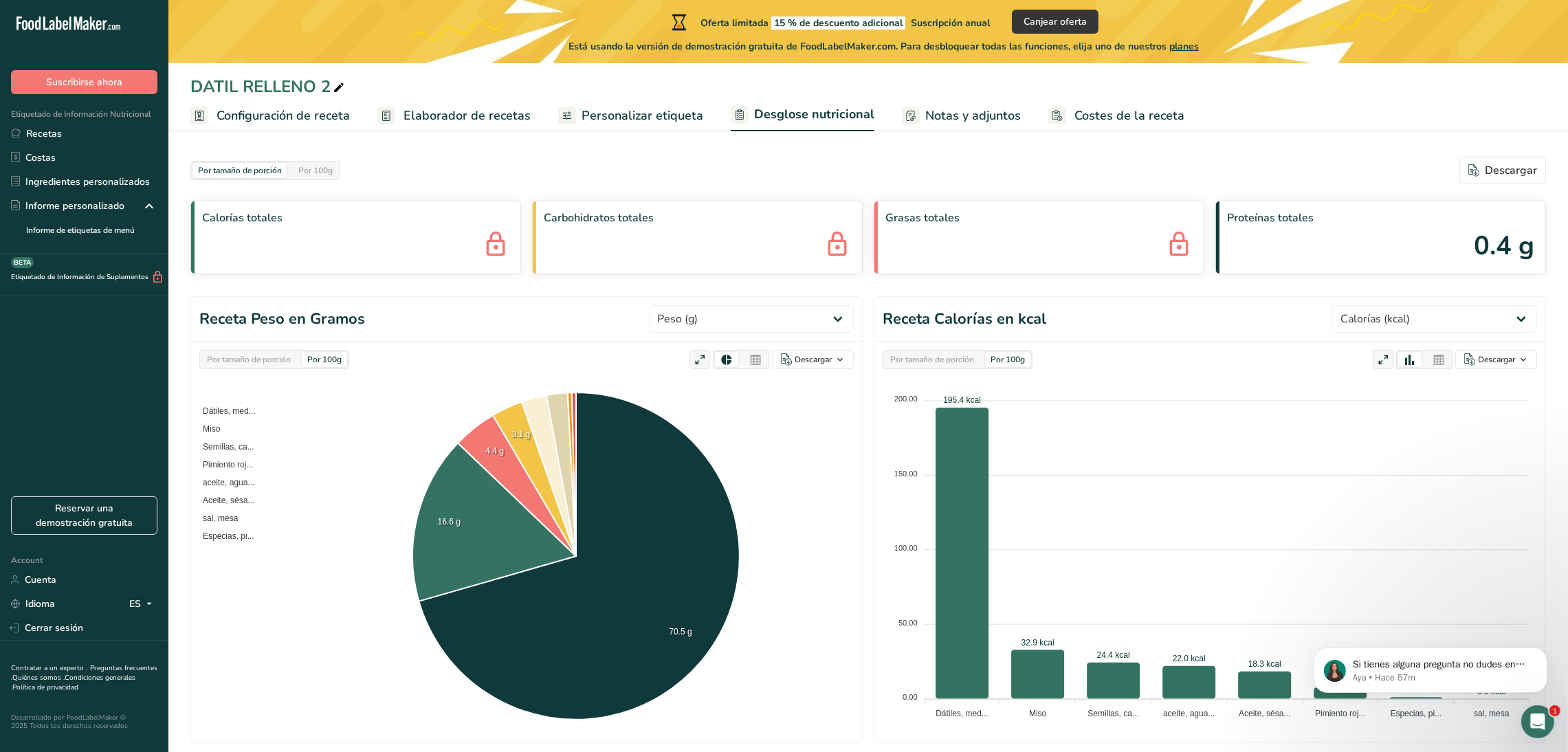 click on "Personalizar etiqueta" at bounding box center (642, 115) 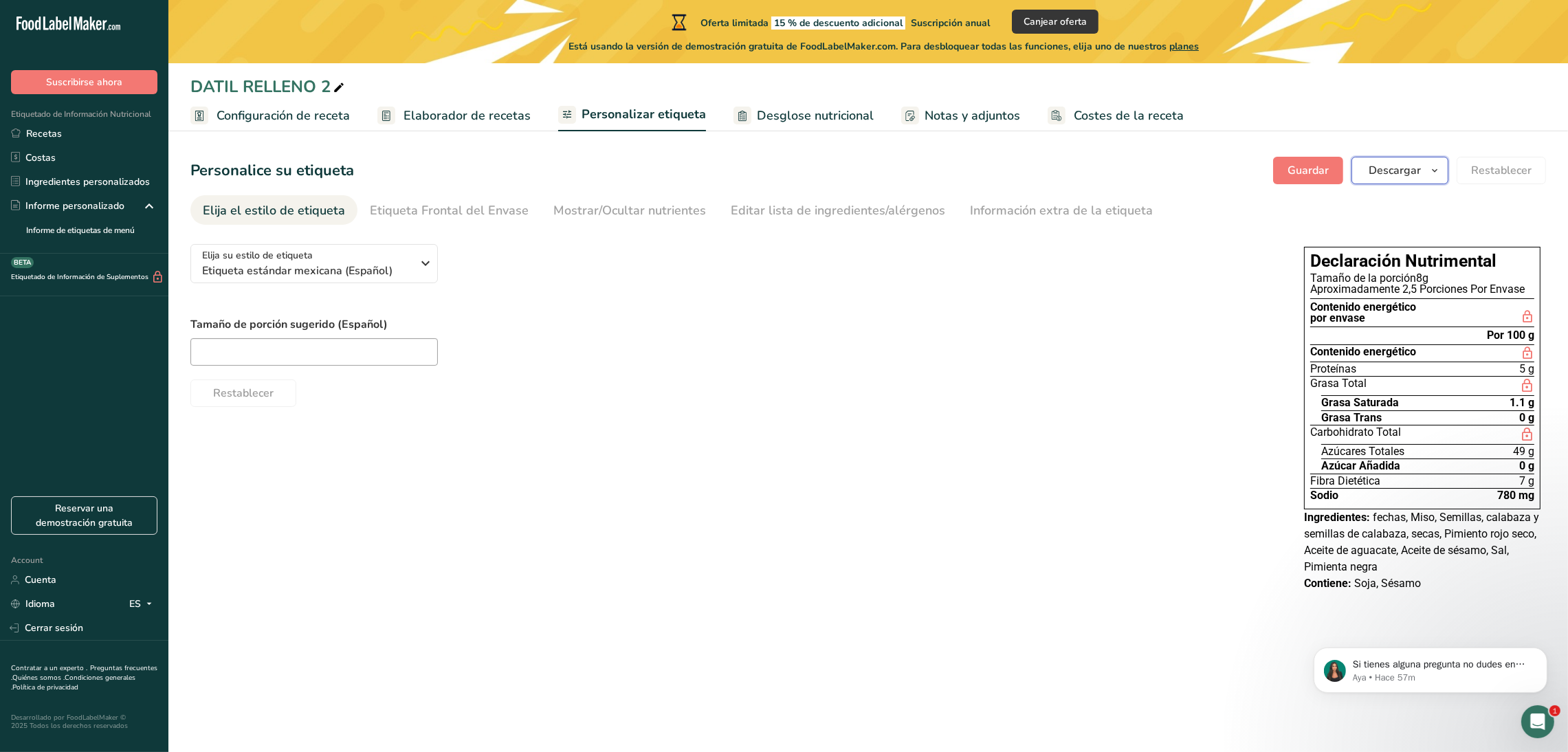 click on "Descargar" at bounding box center (1395, 170) 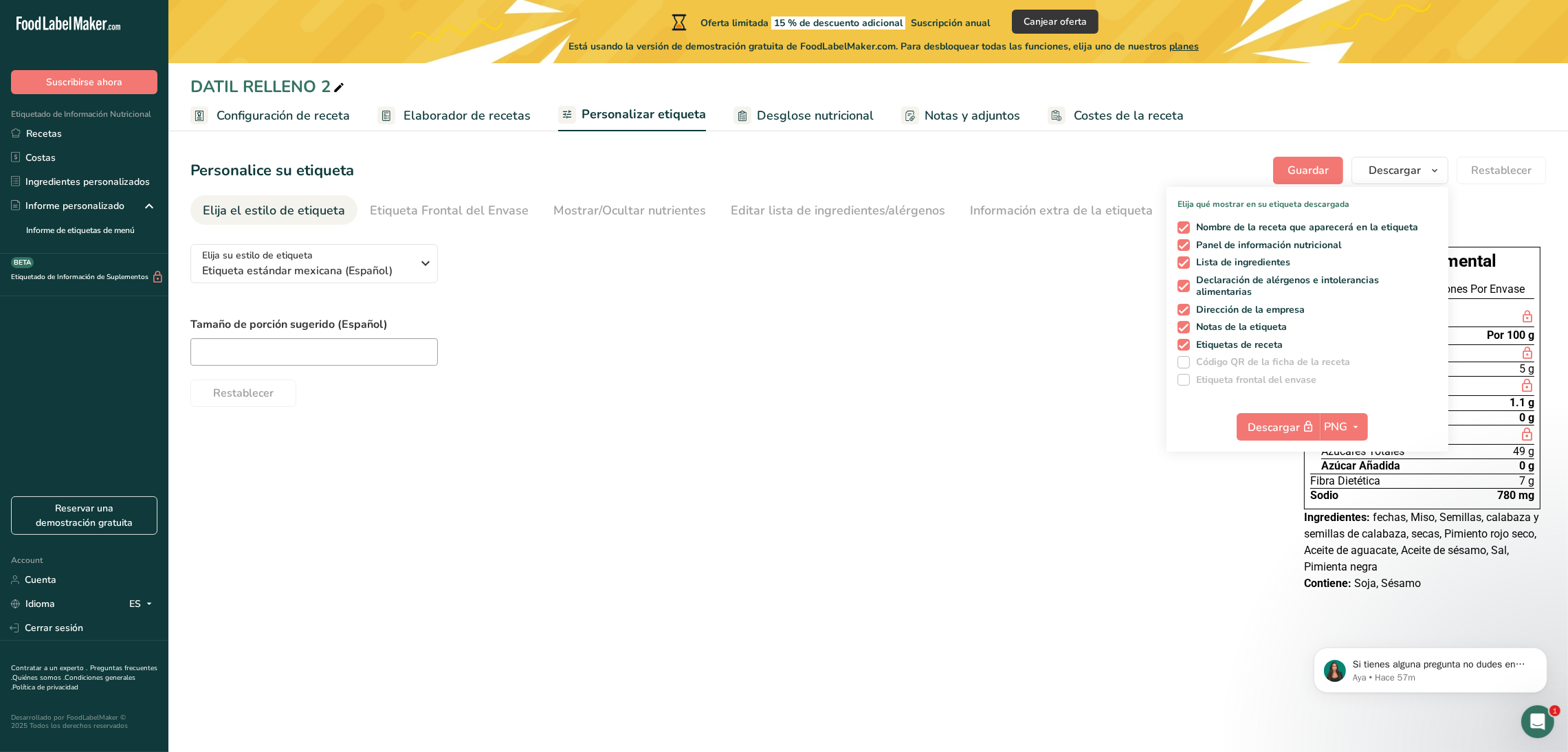 click on "Restablecer" at bounding box center (733, 390) 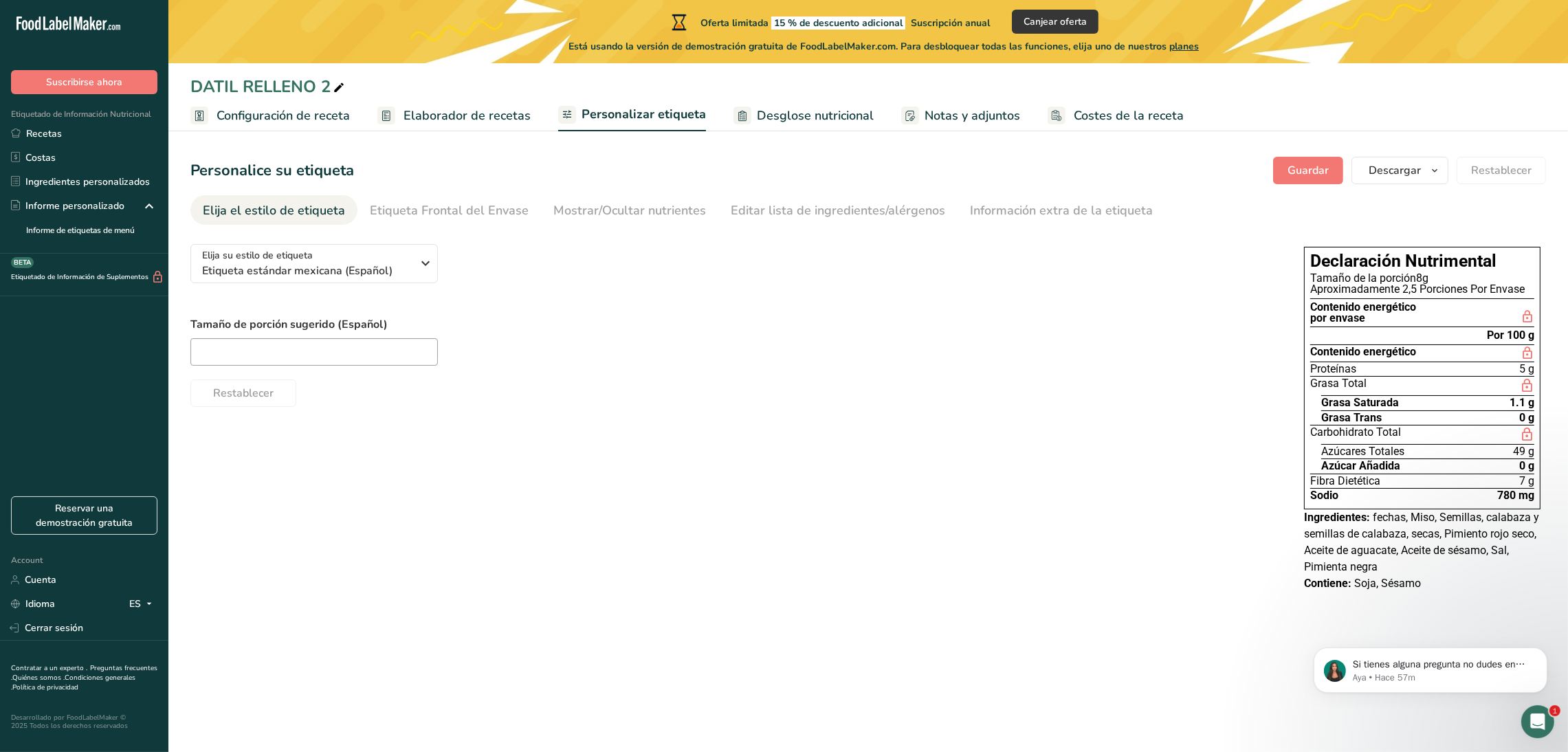 click on "Elaborador de recetas" at bounding box center [467, 115] 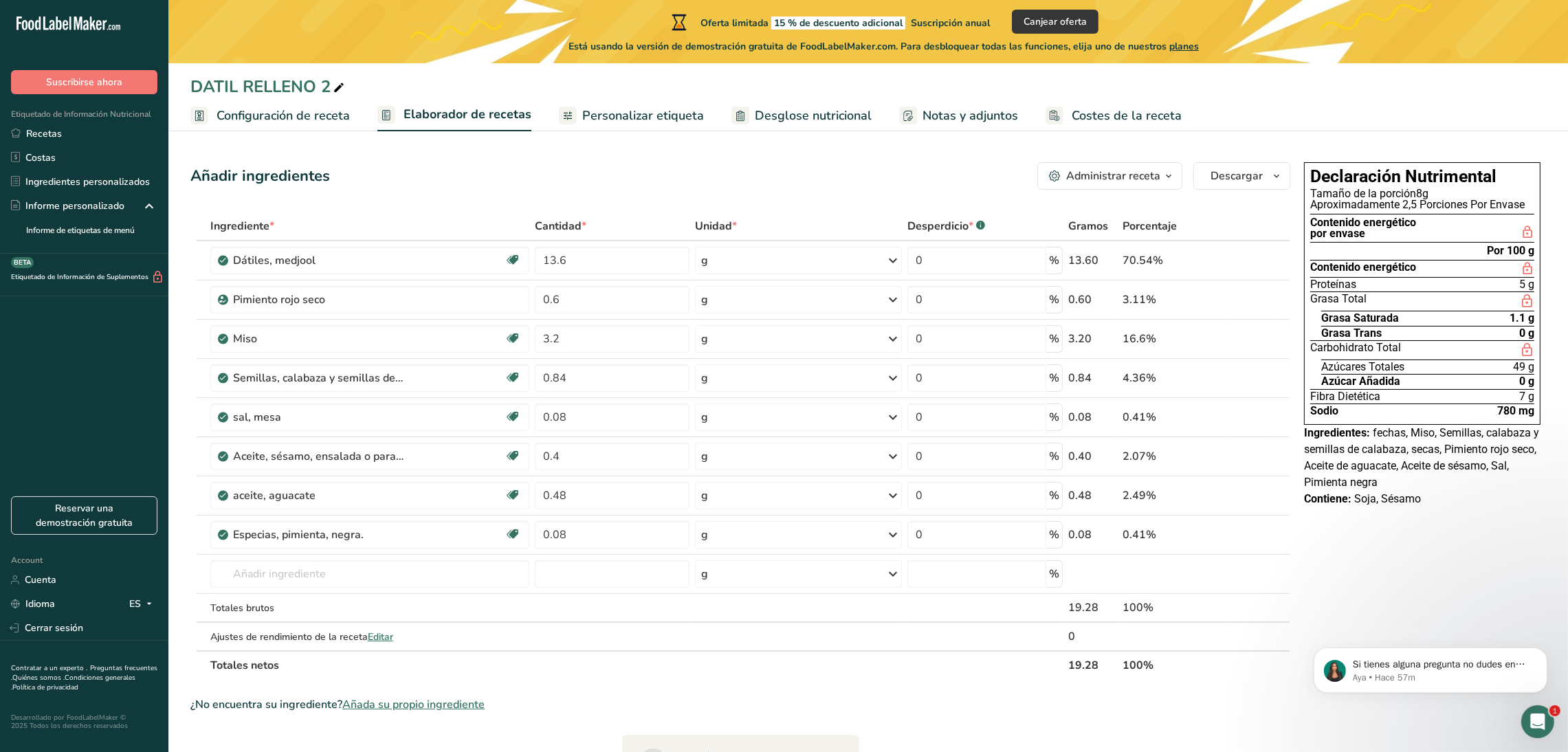click on "Configuración de receta" at bounding box center [283, 115] 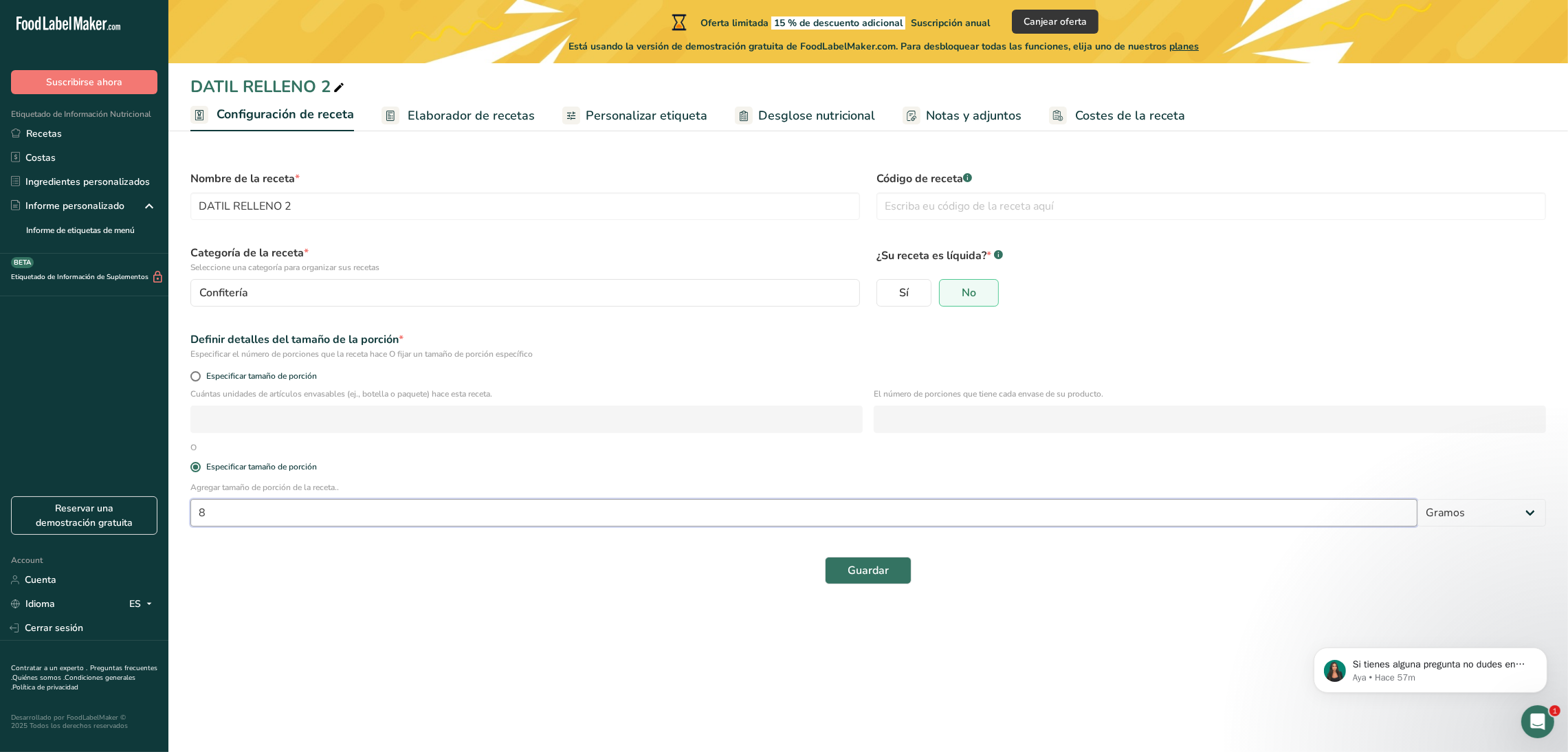 click on "8" at bounding box center [804, 513] 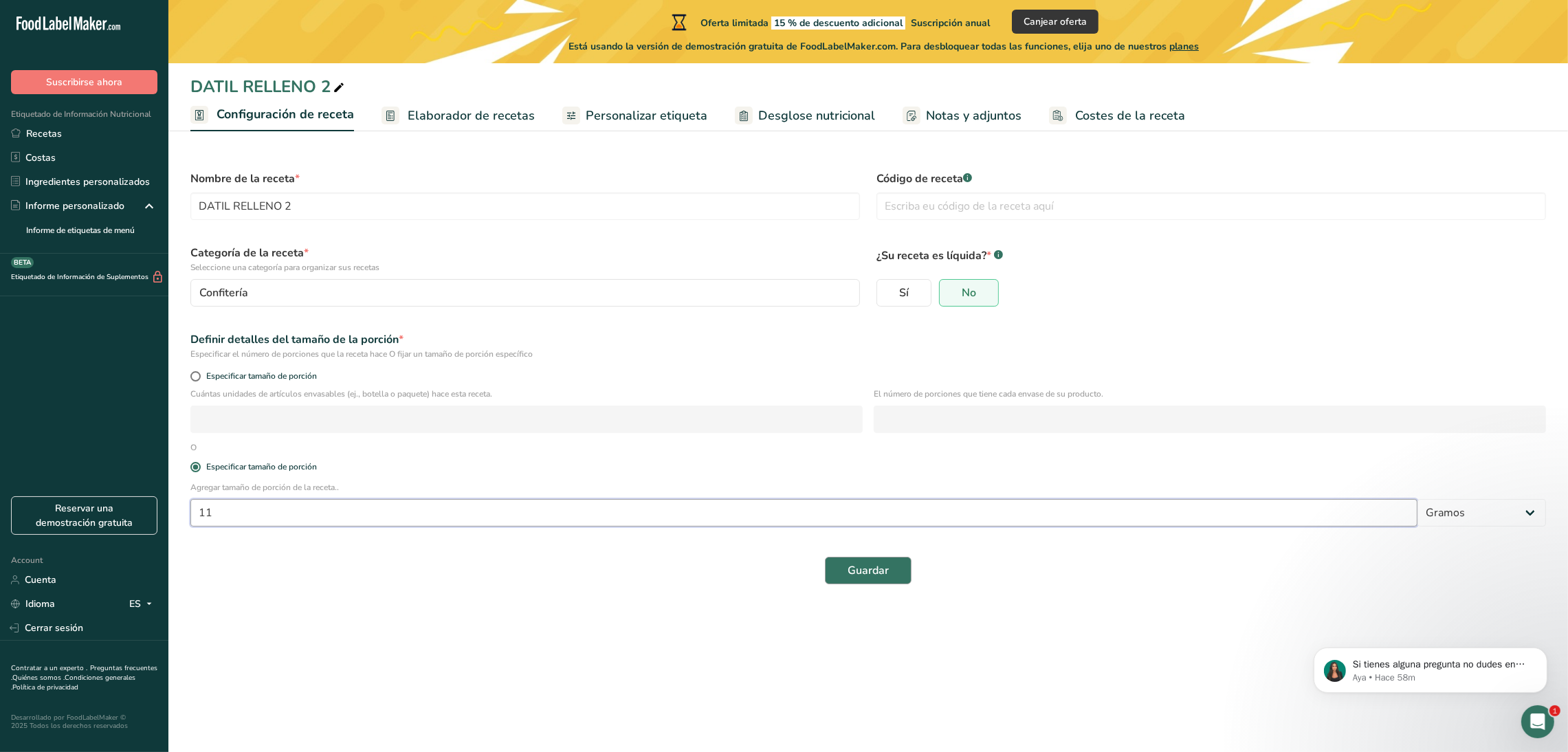 type on "11" 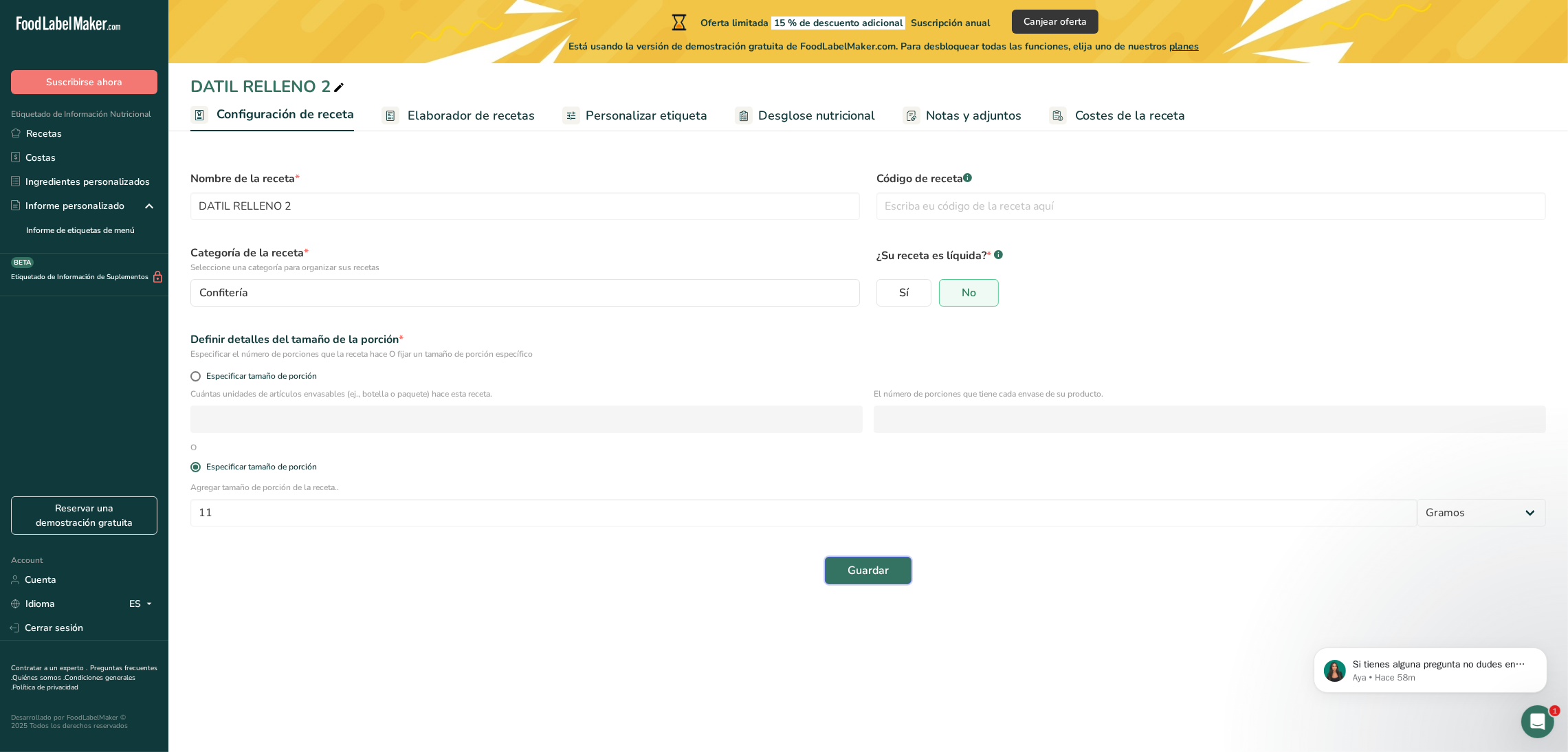 click on "Guardar" at bounding box center [868, 571] 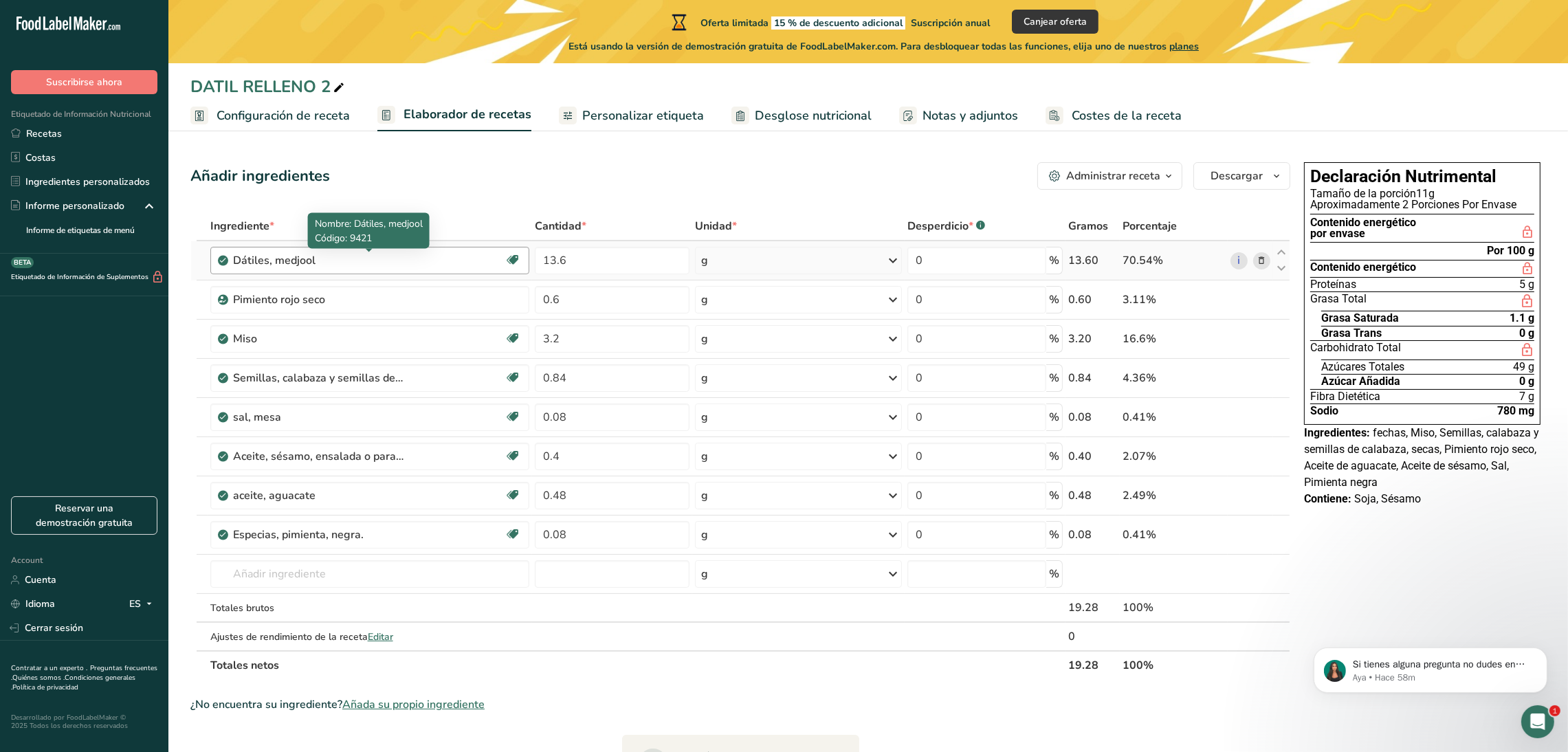 click on "Dátiles, medjool" at bounding box center (319, 261) 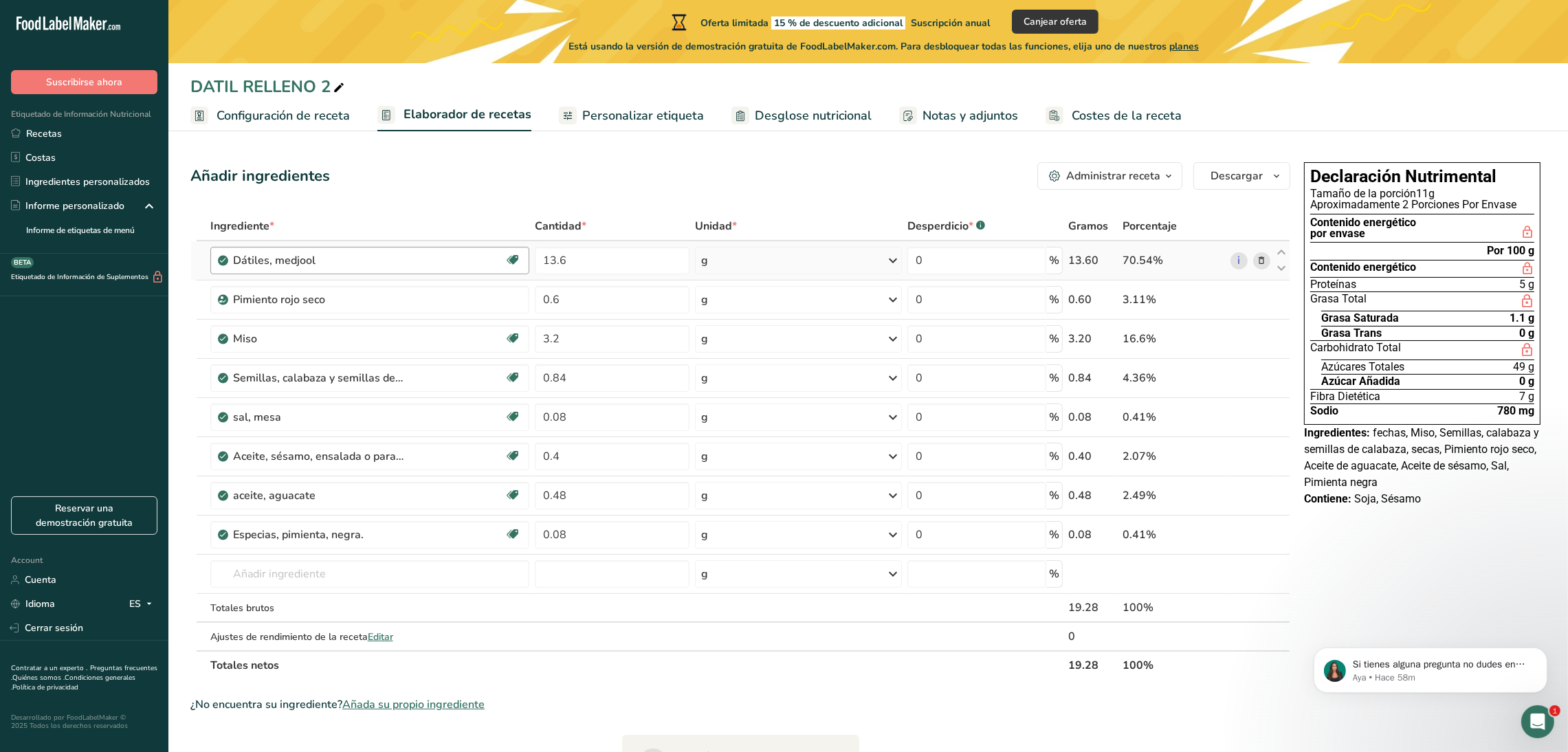 click on "Dátiles, medjool" at bounding box center [319, 261] 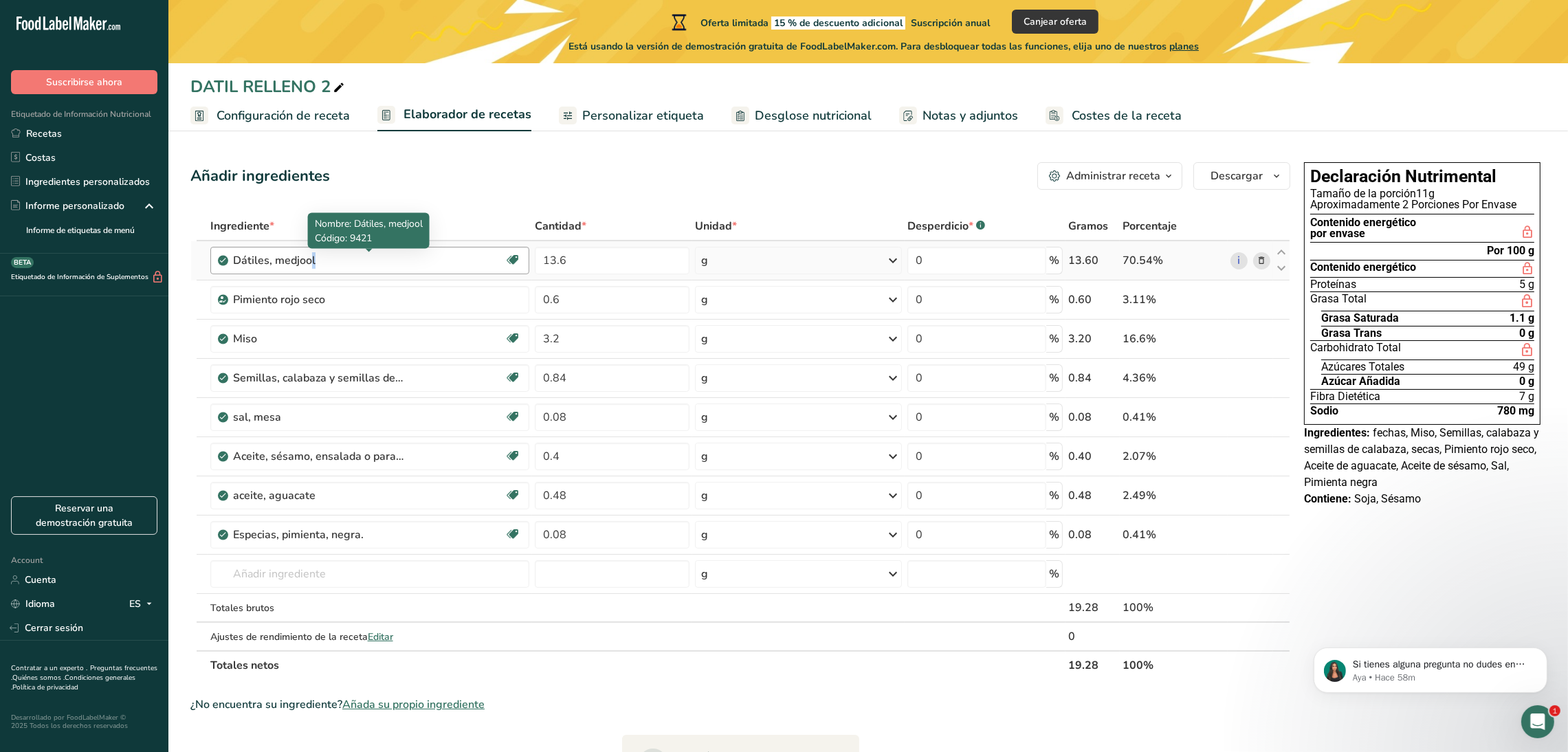 click on "Dátiles, medjool" at bounding box center [319, 261] 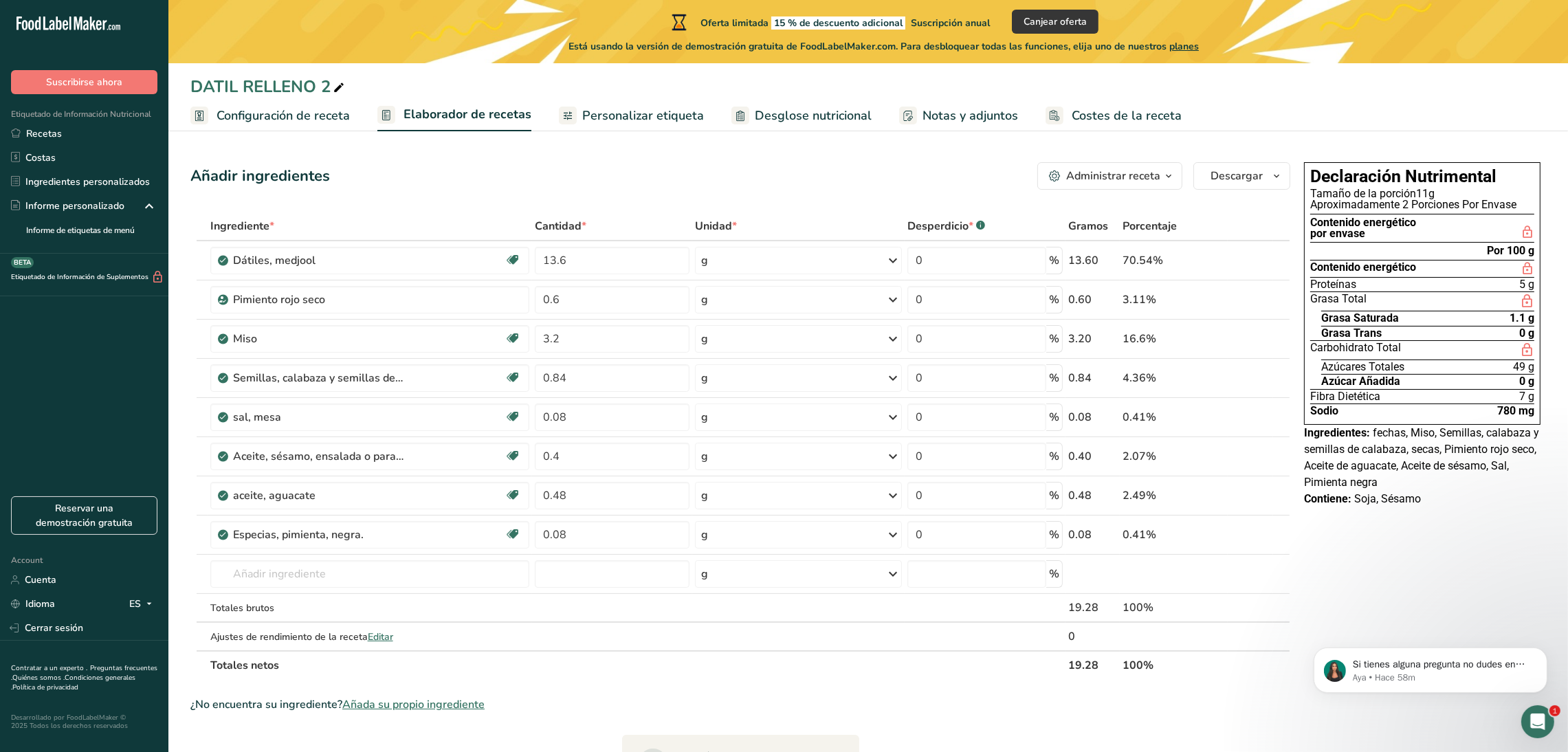 click on "Ingrediente *" at bounding box center (370, 226) 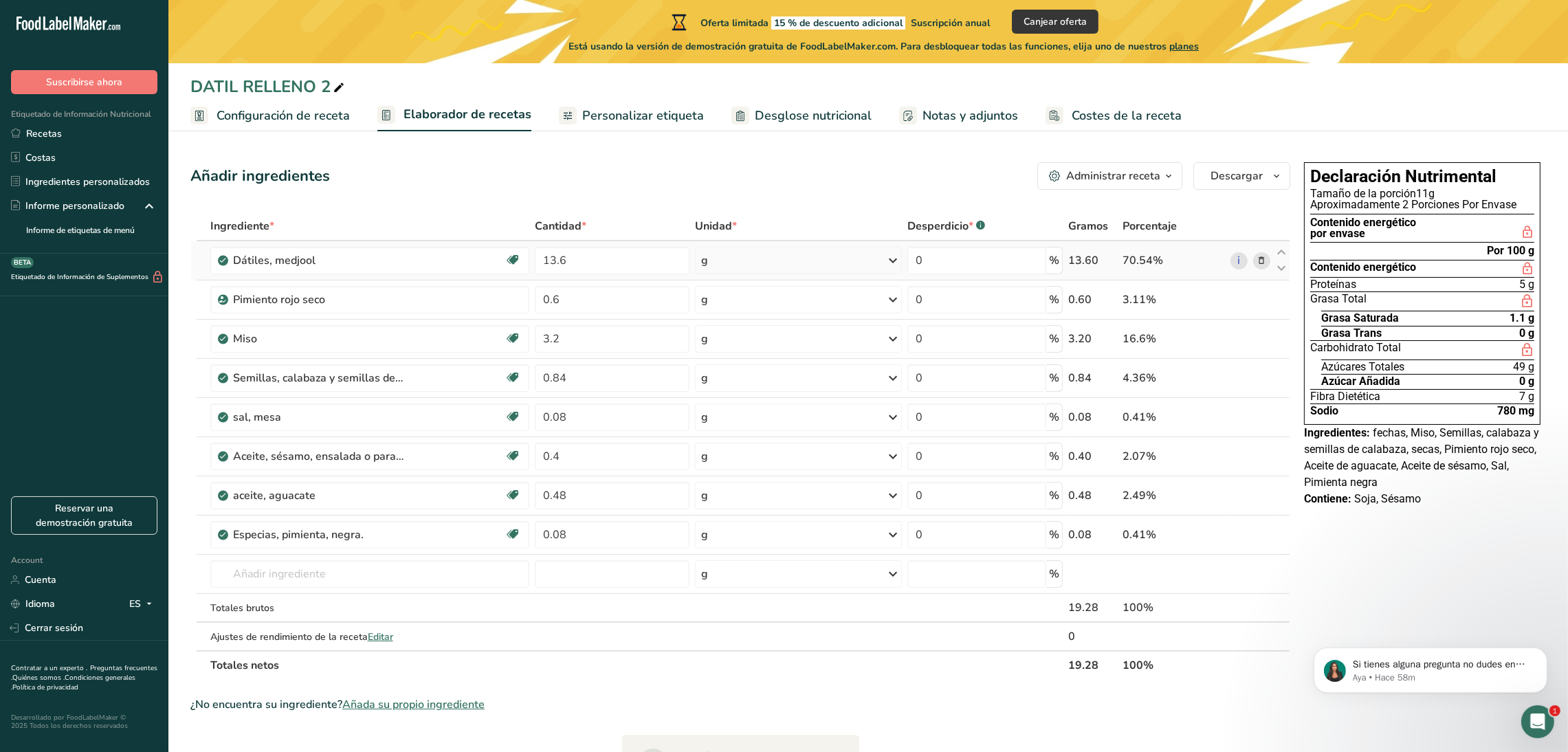 click at bounding box center (1261, 261) 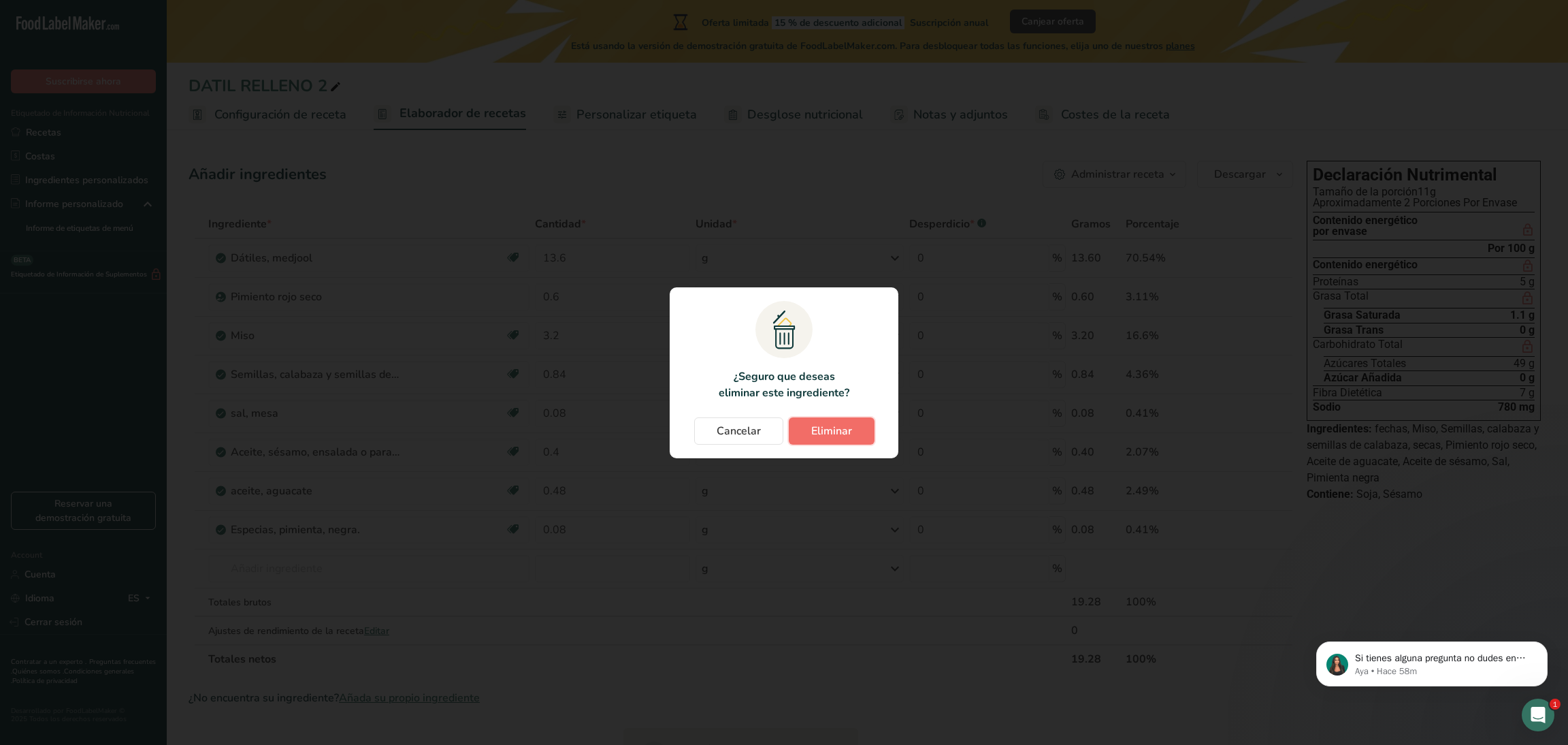 click on "Eliminar" at bounding box center (832, 431) 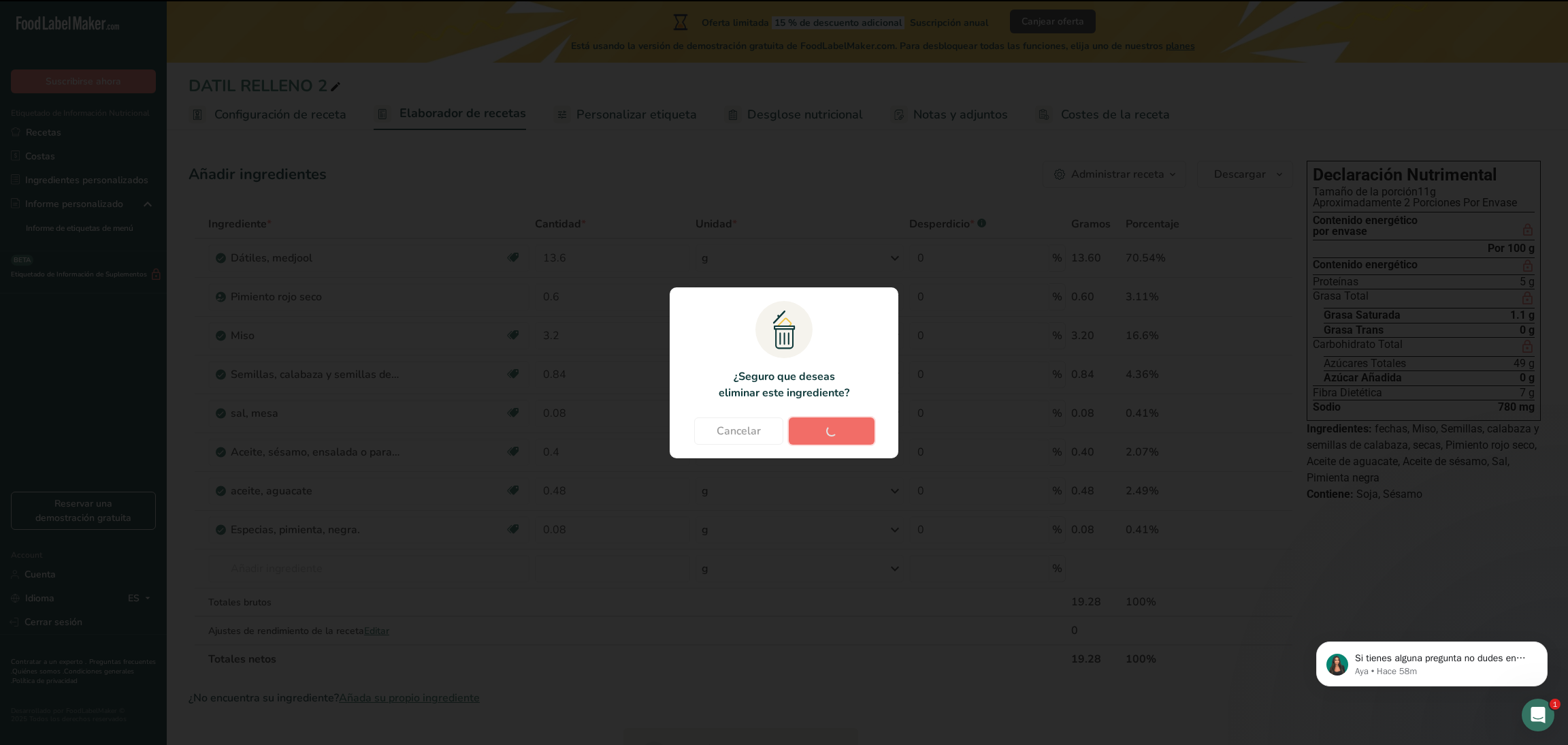 type on "0.6" 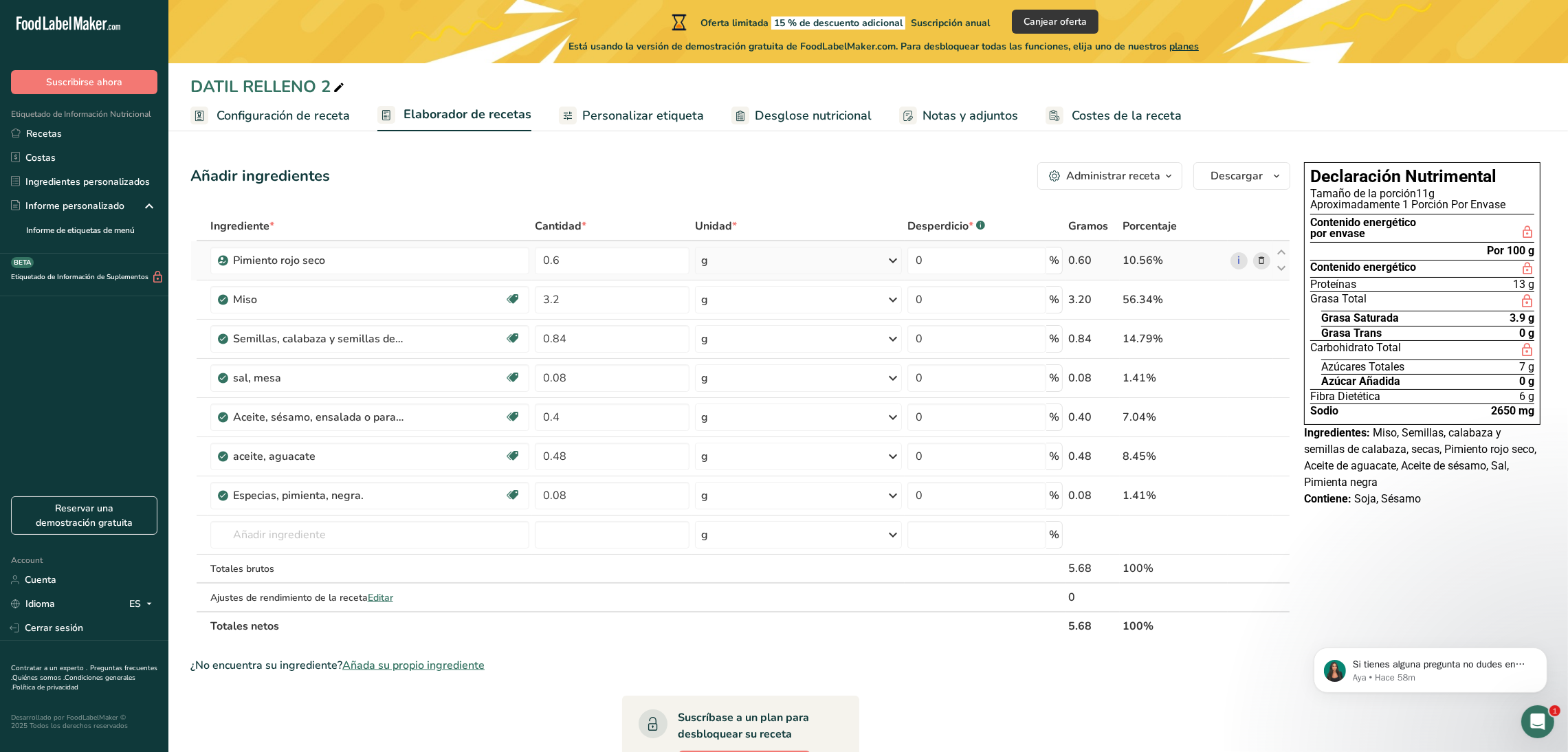 click at bounding box center [1261, 261] 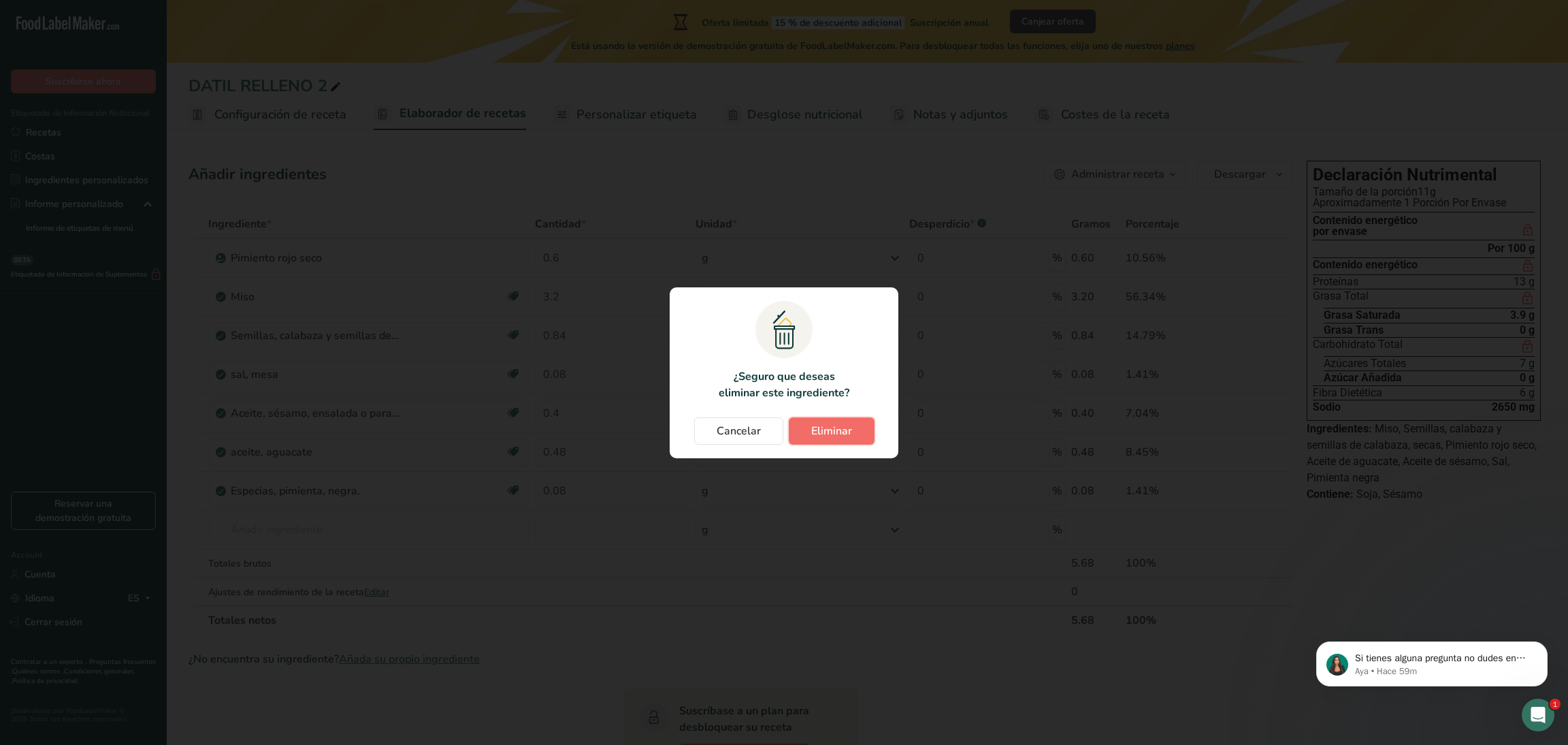 click on "Eliminar" at bounding box center [832, 431] 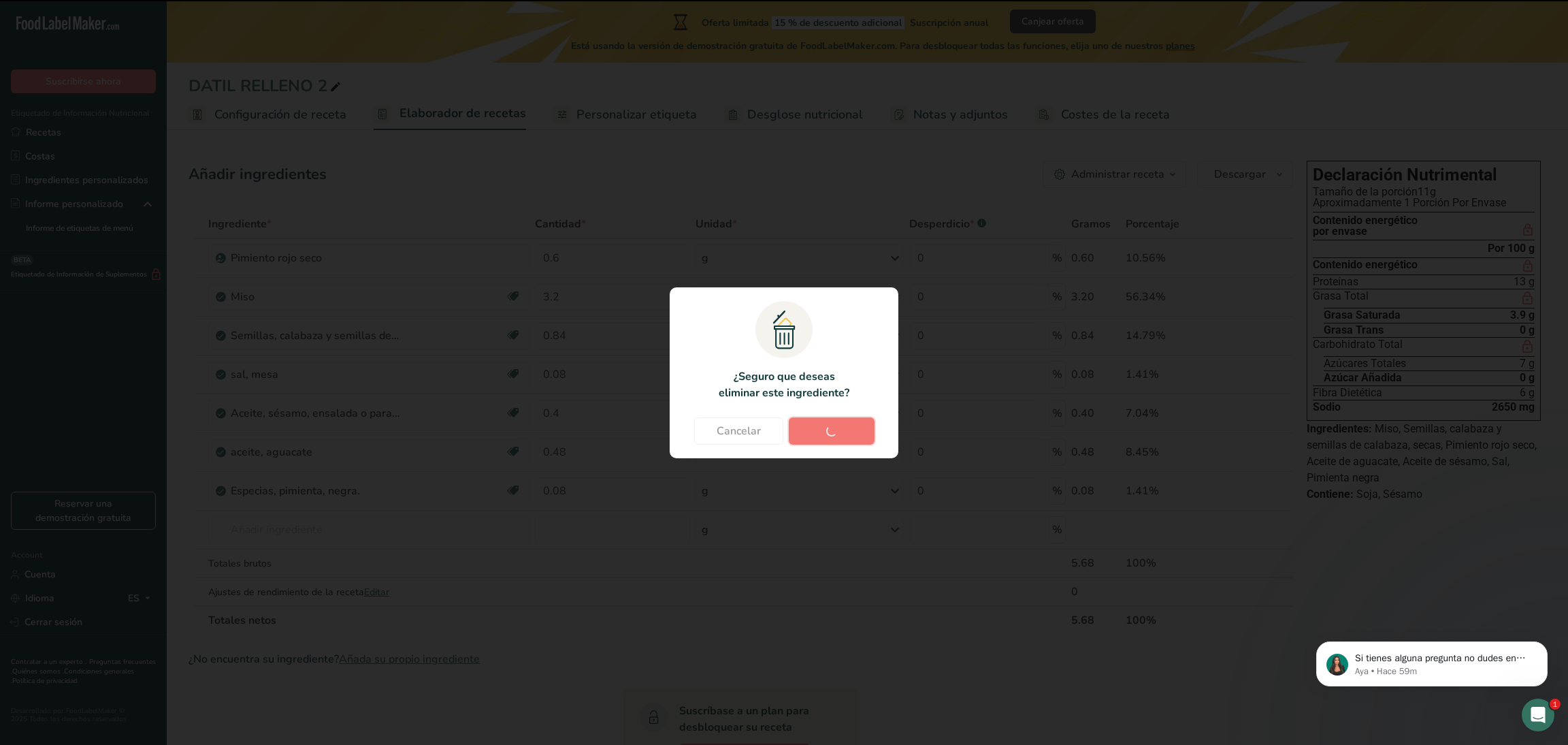 type on "3.2" 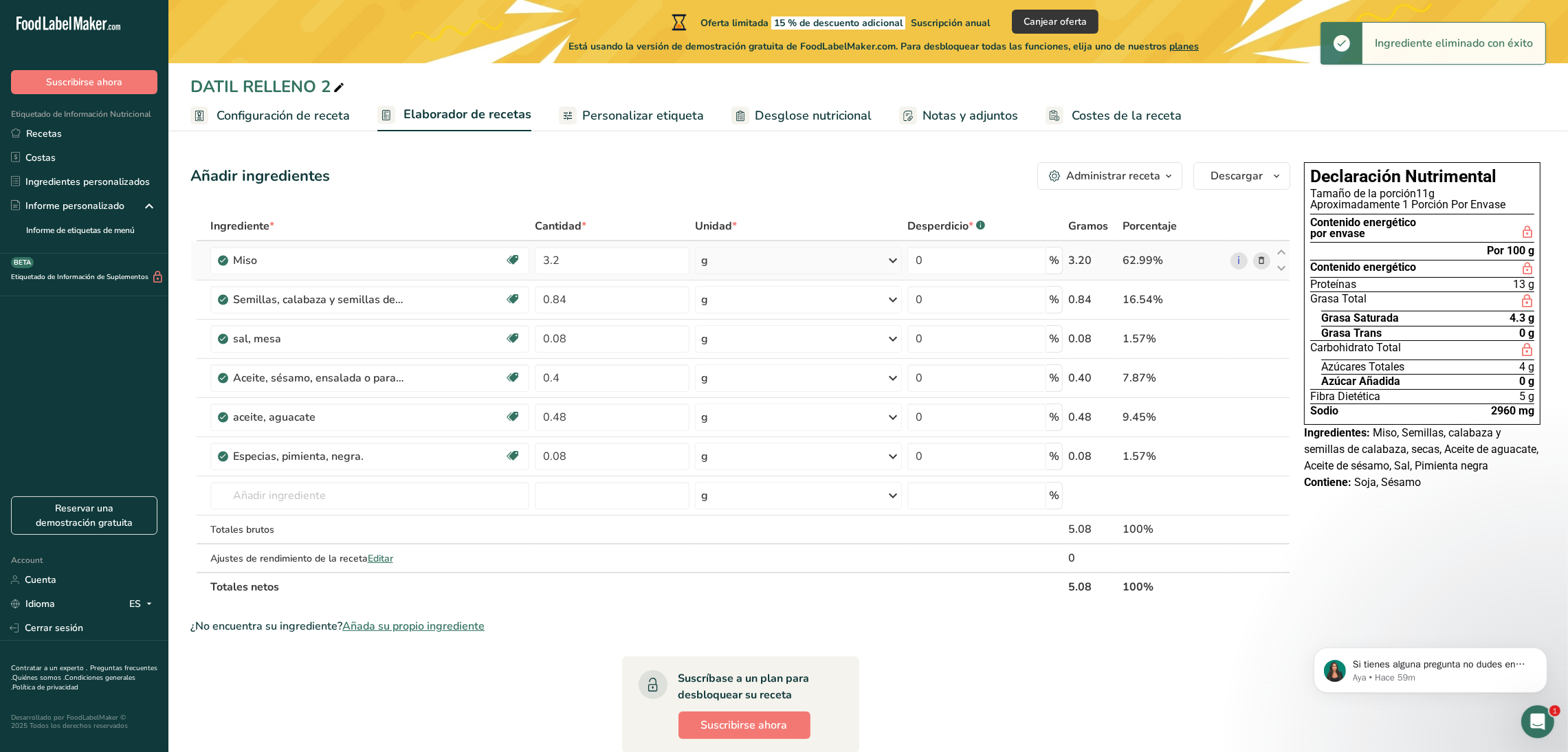 click at bounding box center [1261, 261] 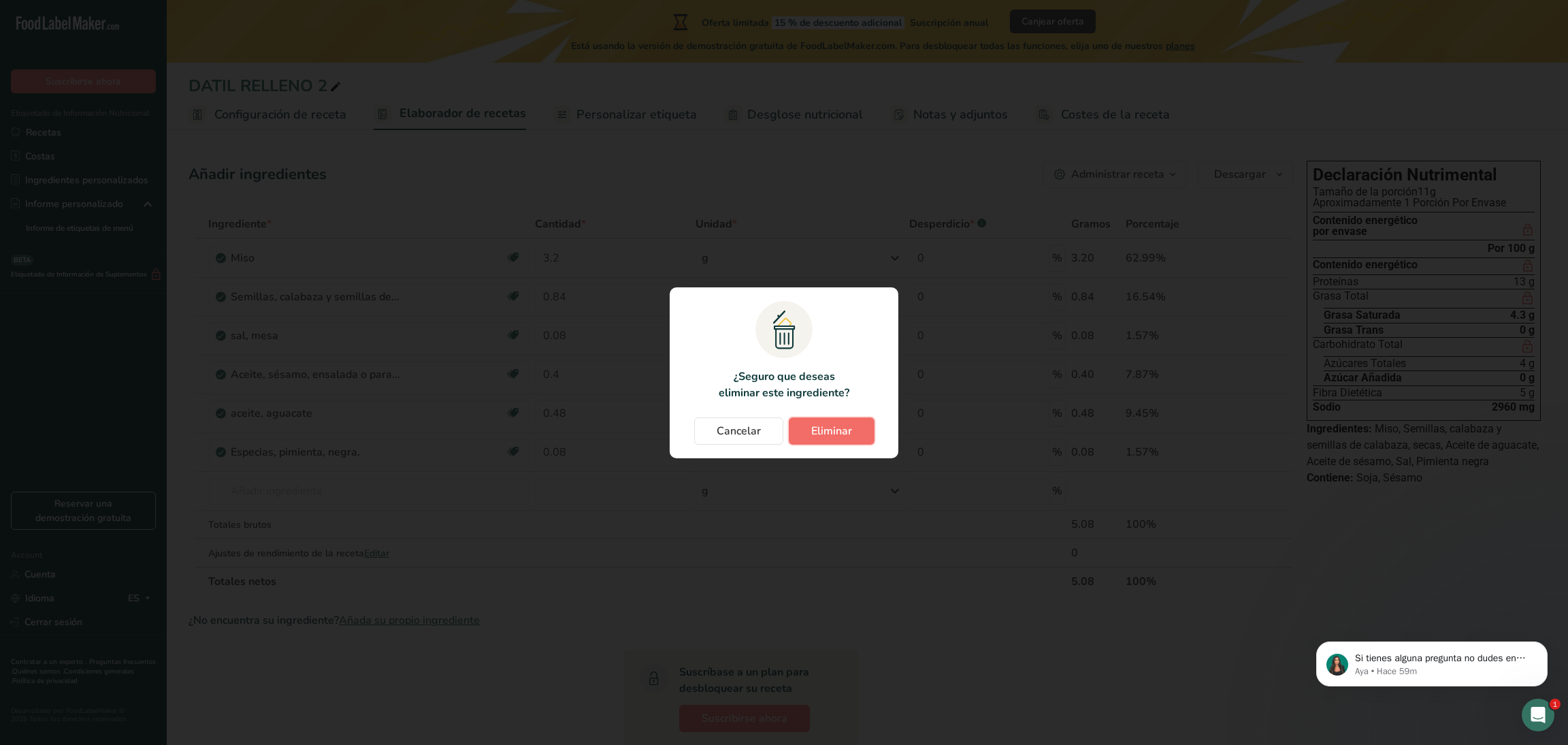 click on "Eliminar" at bounding box center (832, 431) 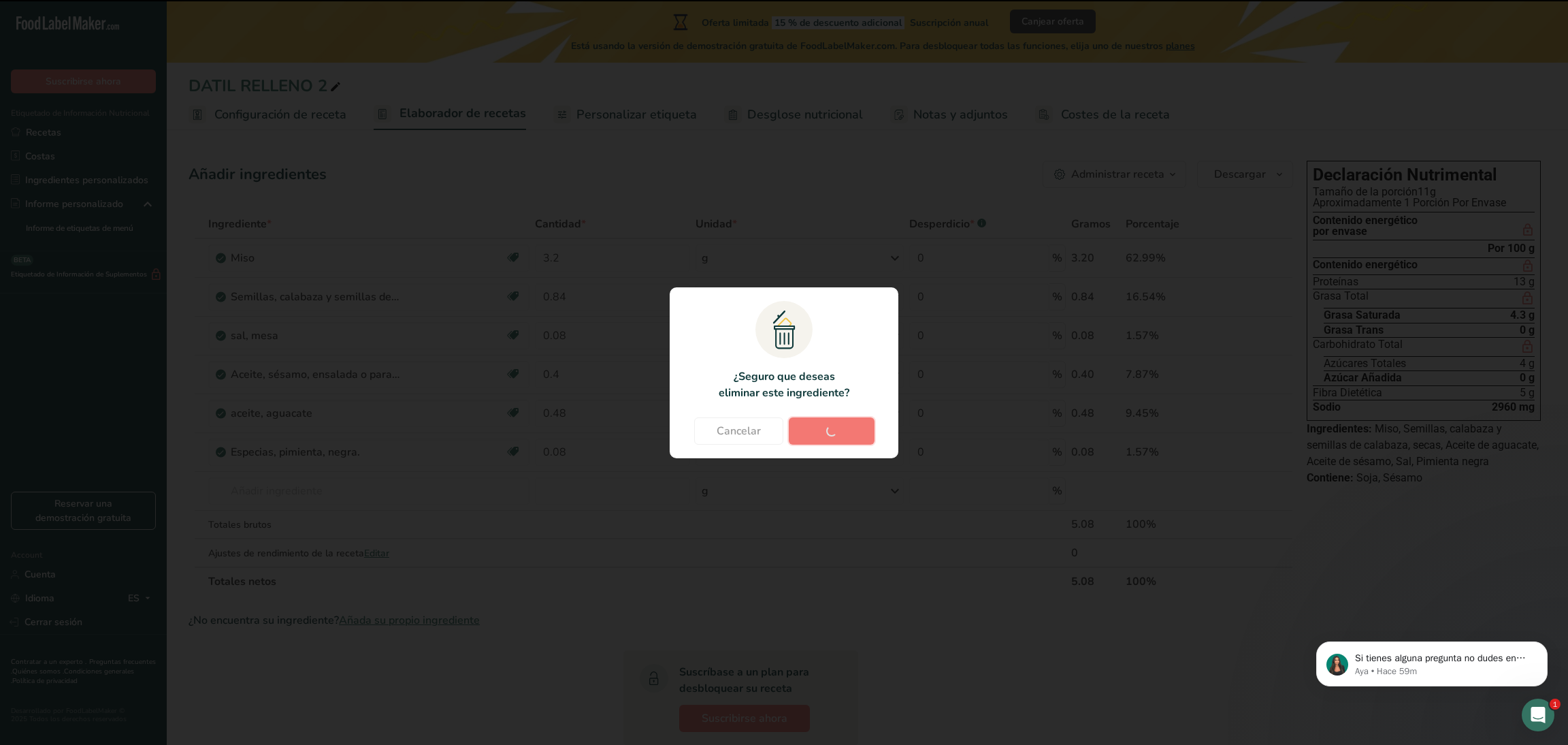 type on "0.84" 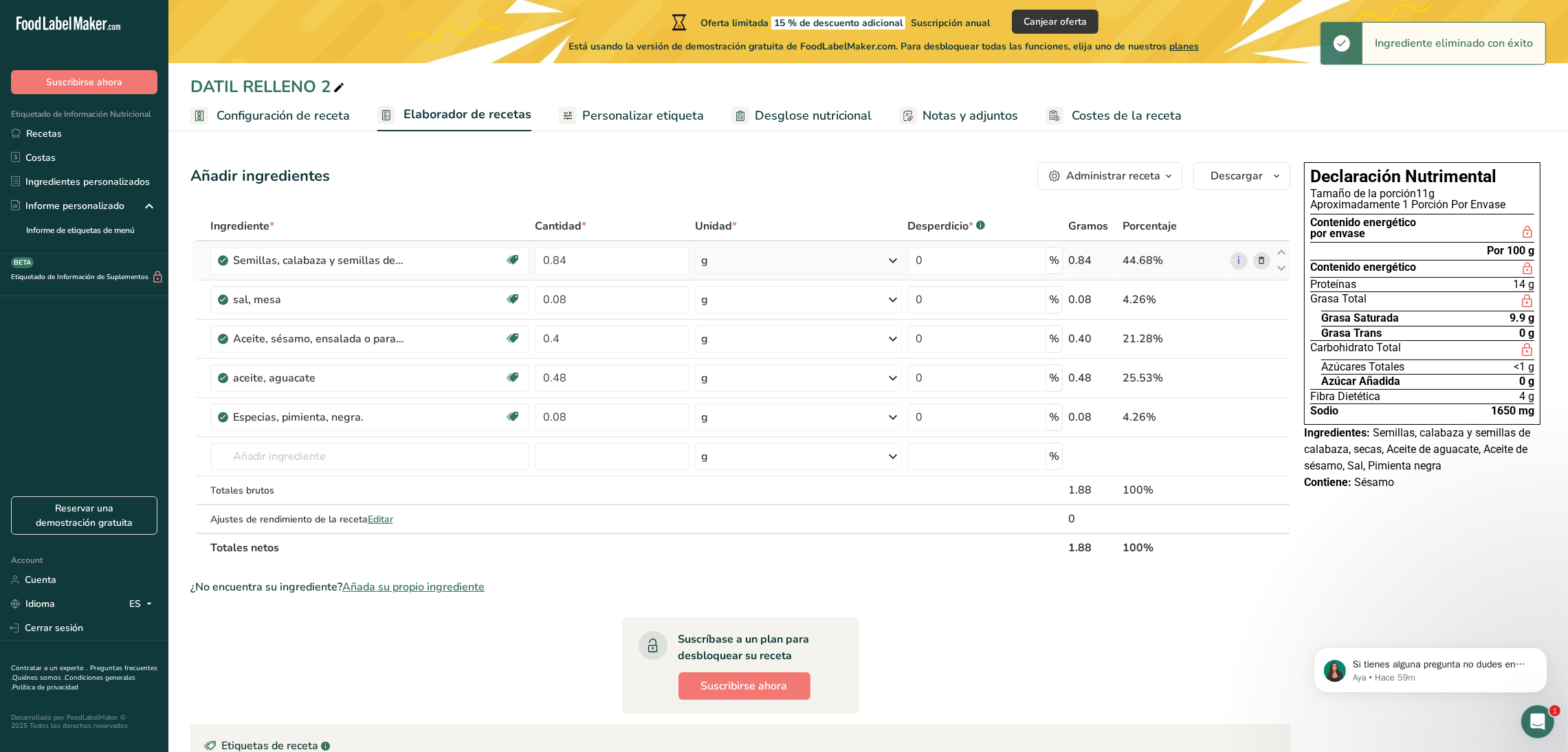 click at bounding box center (1261, 261) 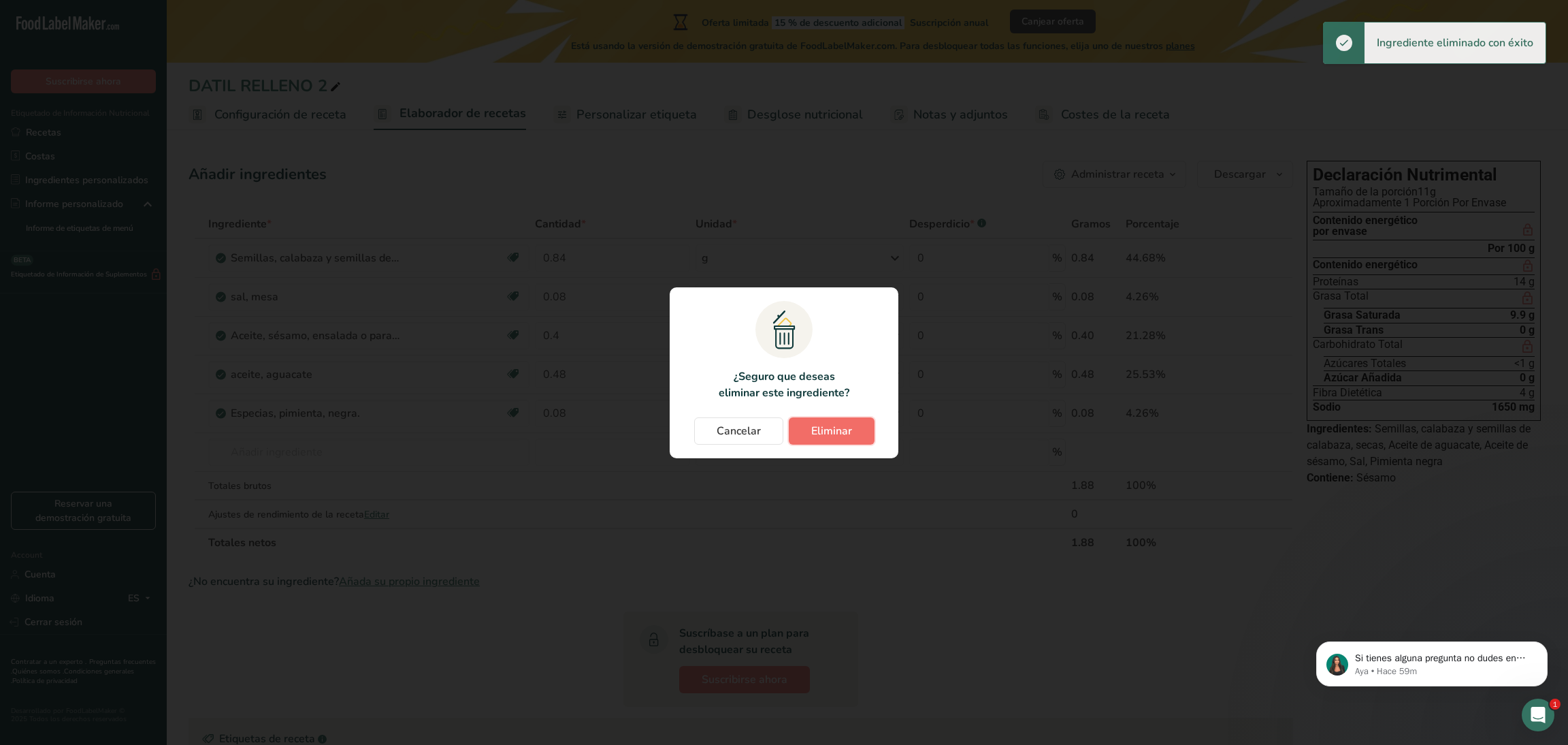 click on "Eliminar" at bounding box center (832, 431) 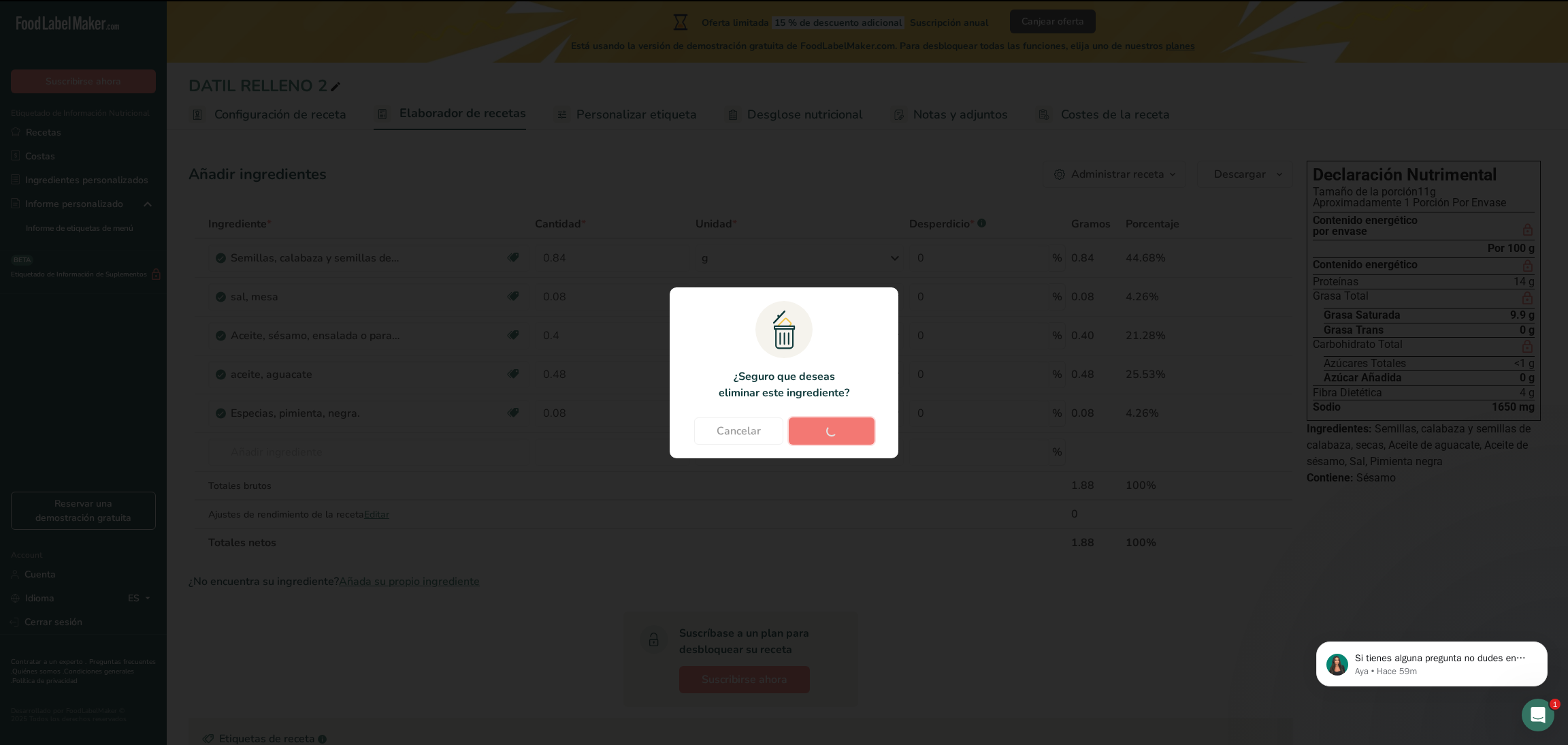 type on "0.08" 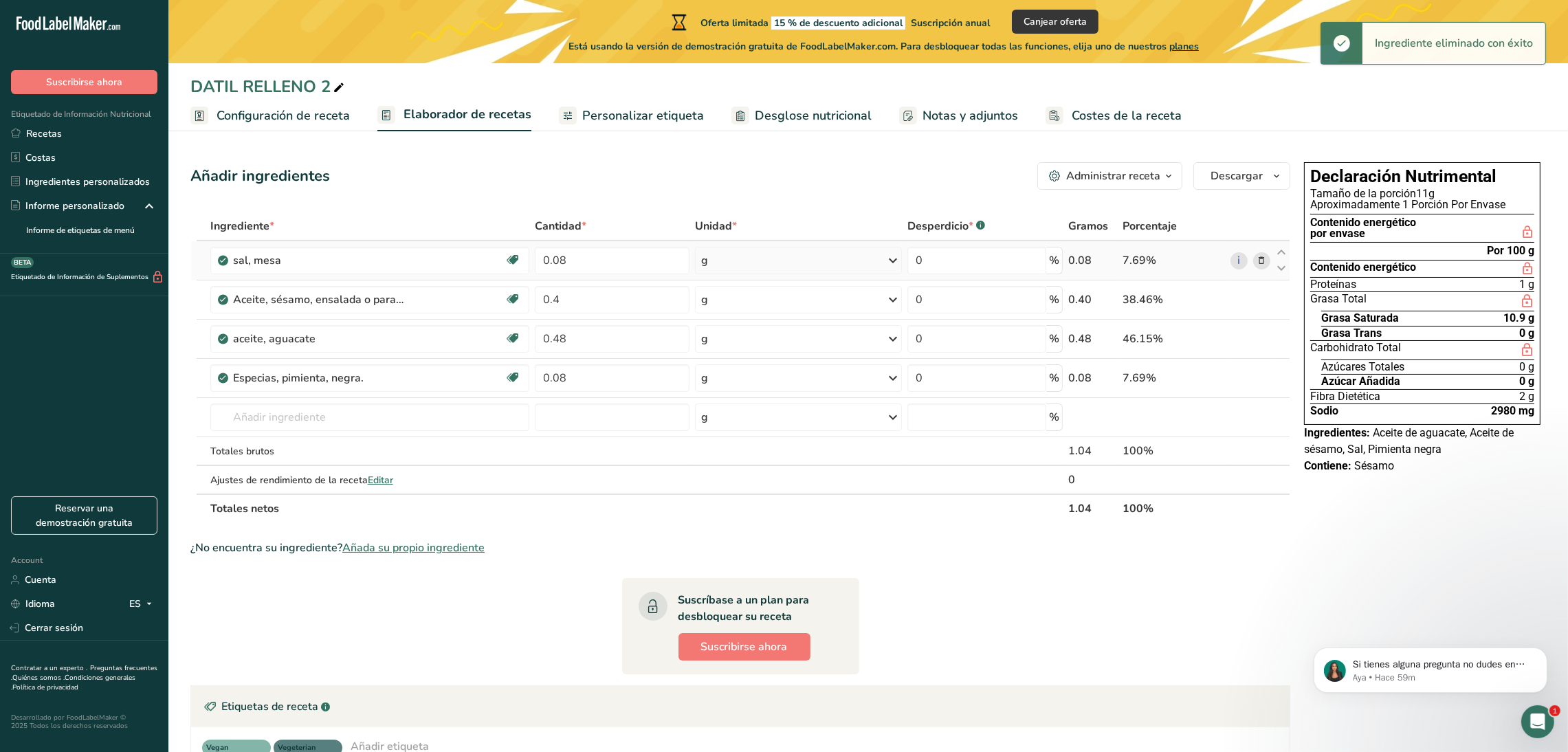 click at bounding box center (1261, 261) 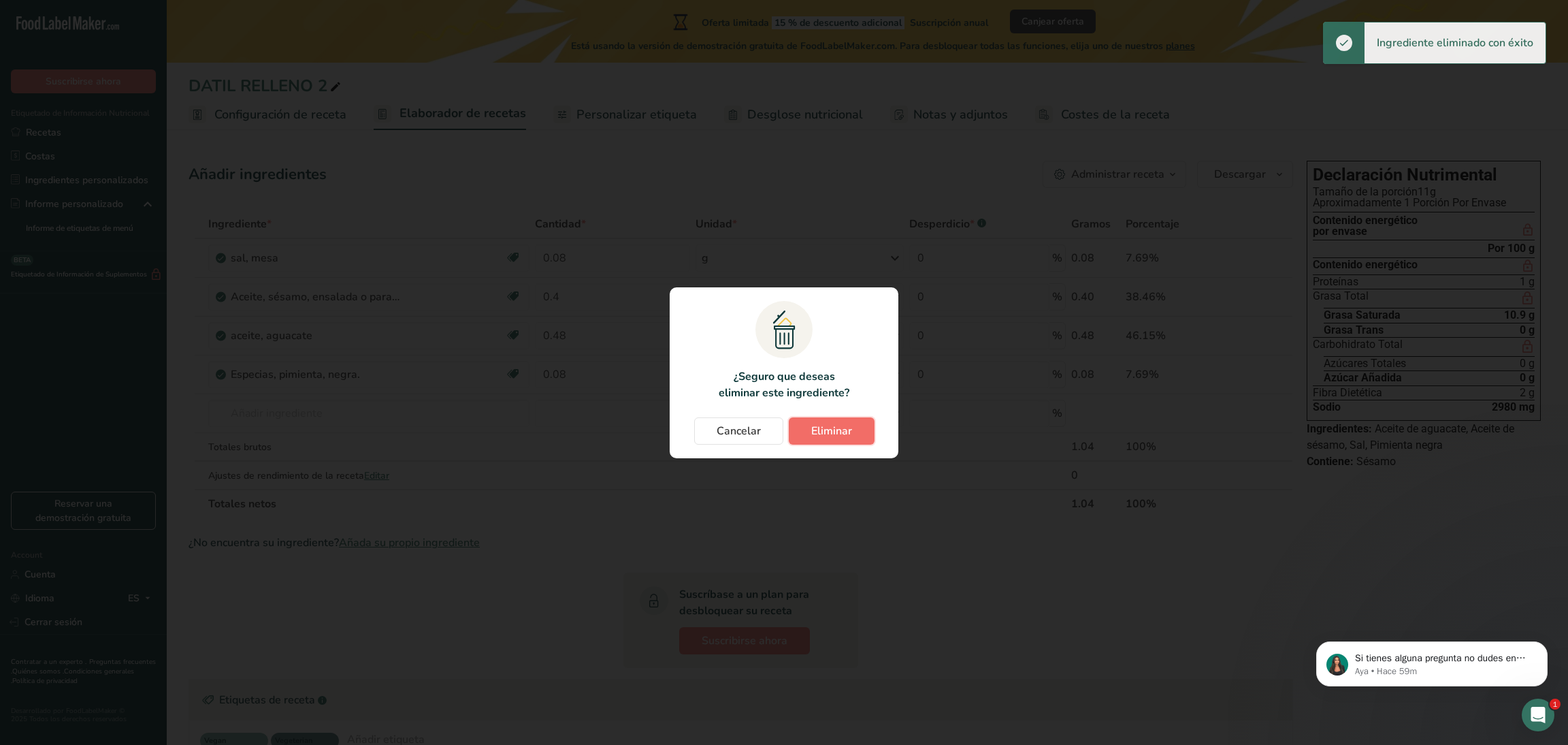 click on "Eliminar" at bounding box center (832, 431) 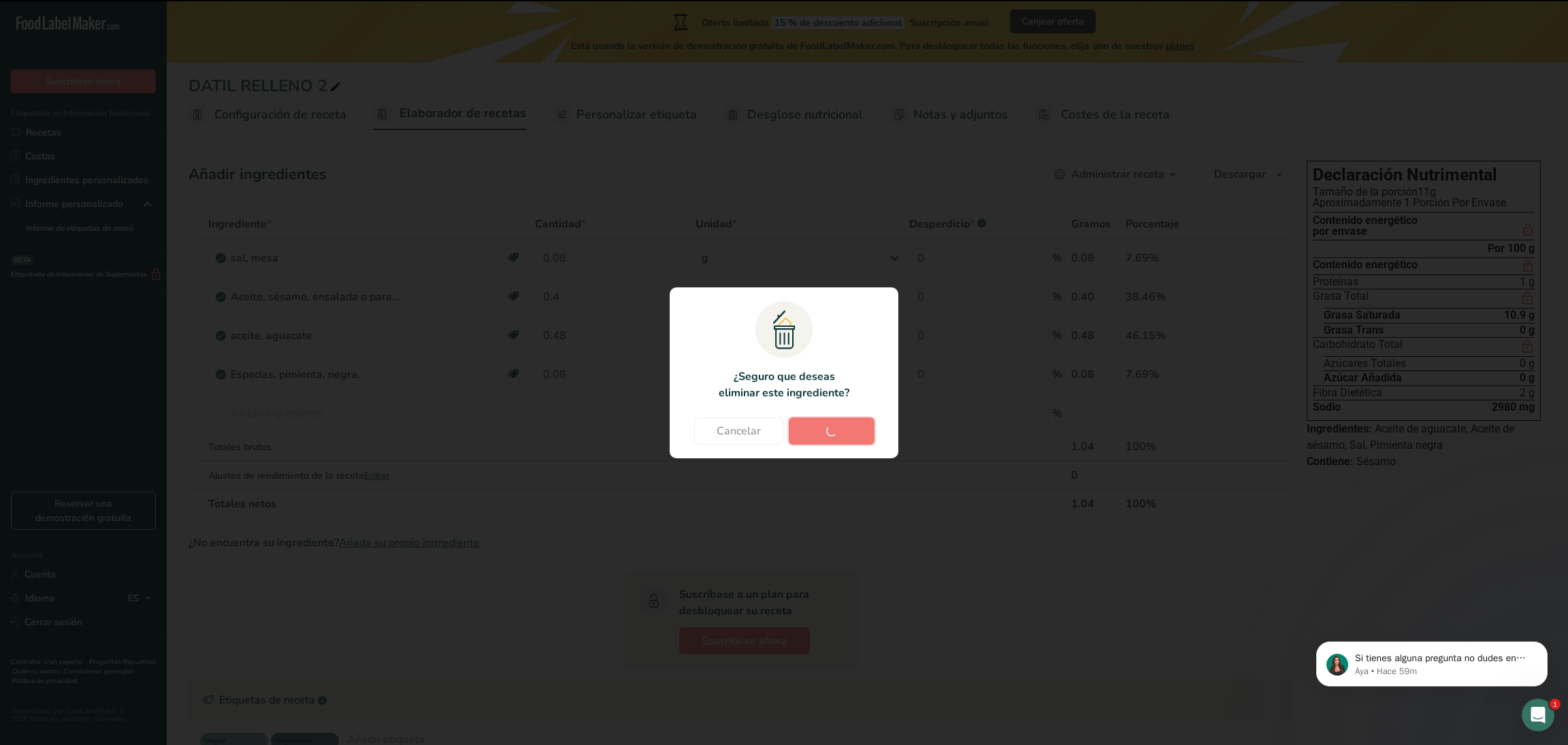 type on "0.4" 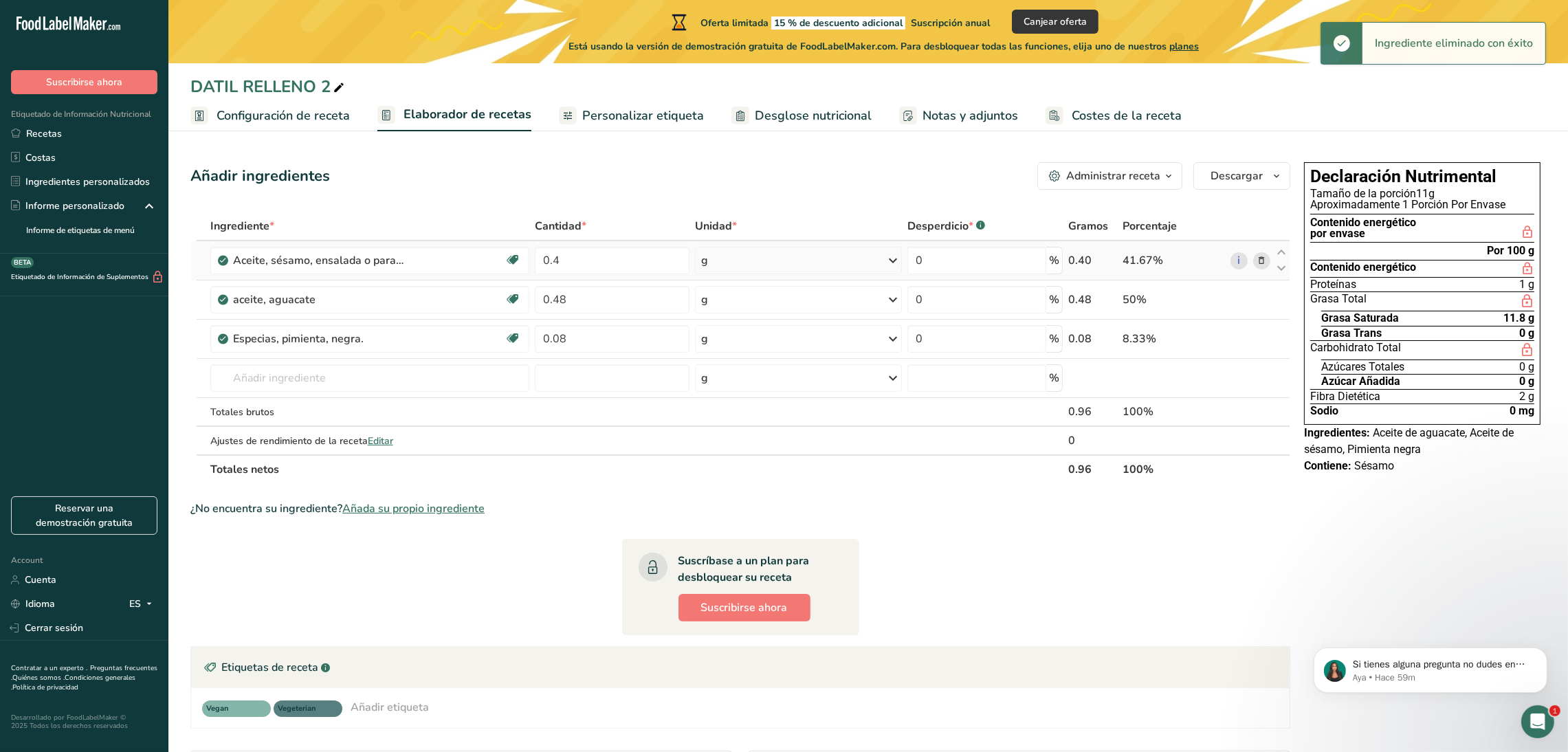 click at bounding box center [1261, 261] 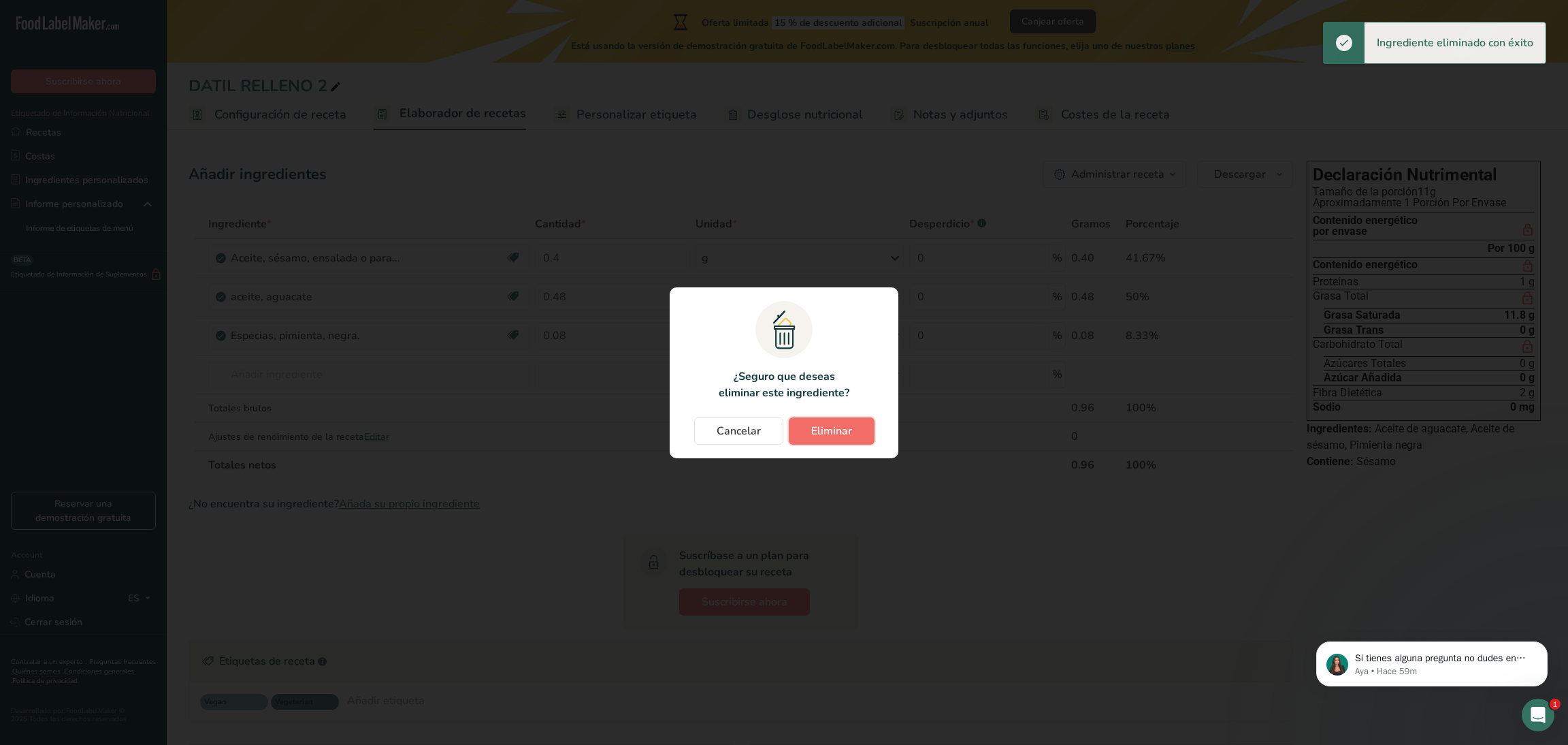 click on "Eliminar" at bounding box center [832, 431] 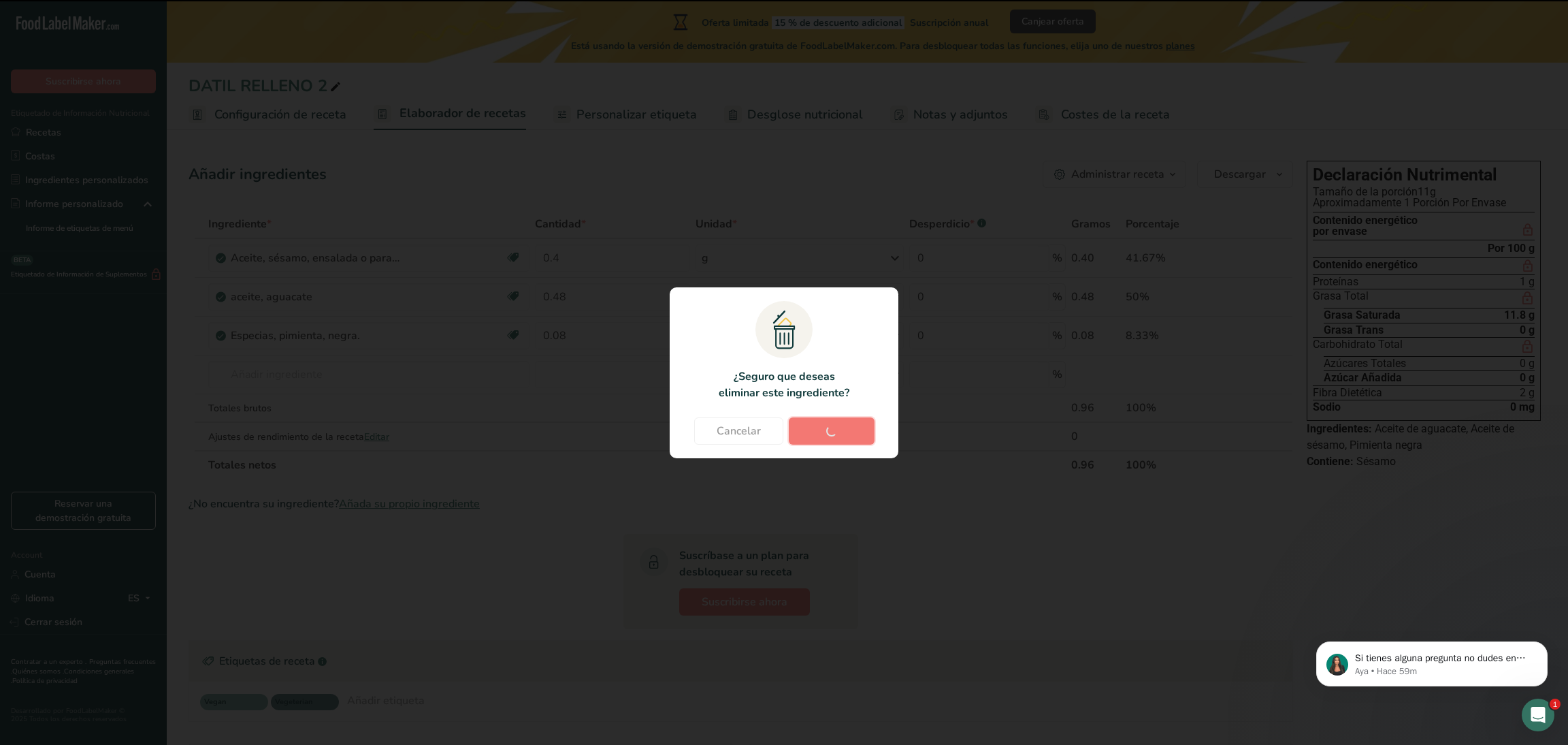 type on "0.48" 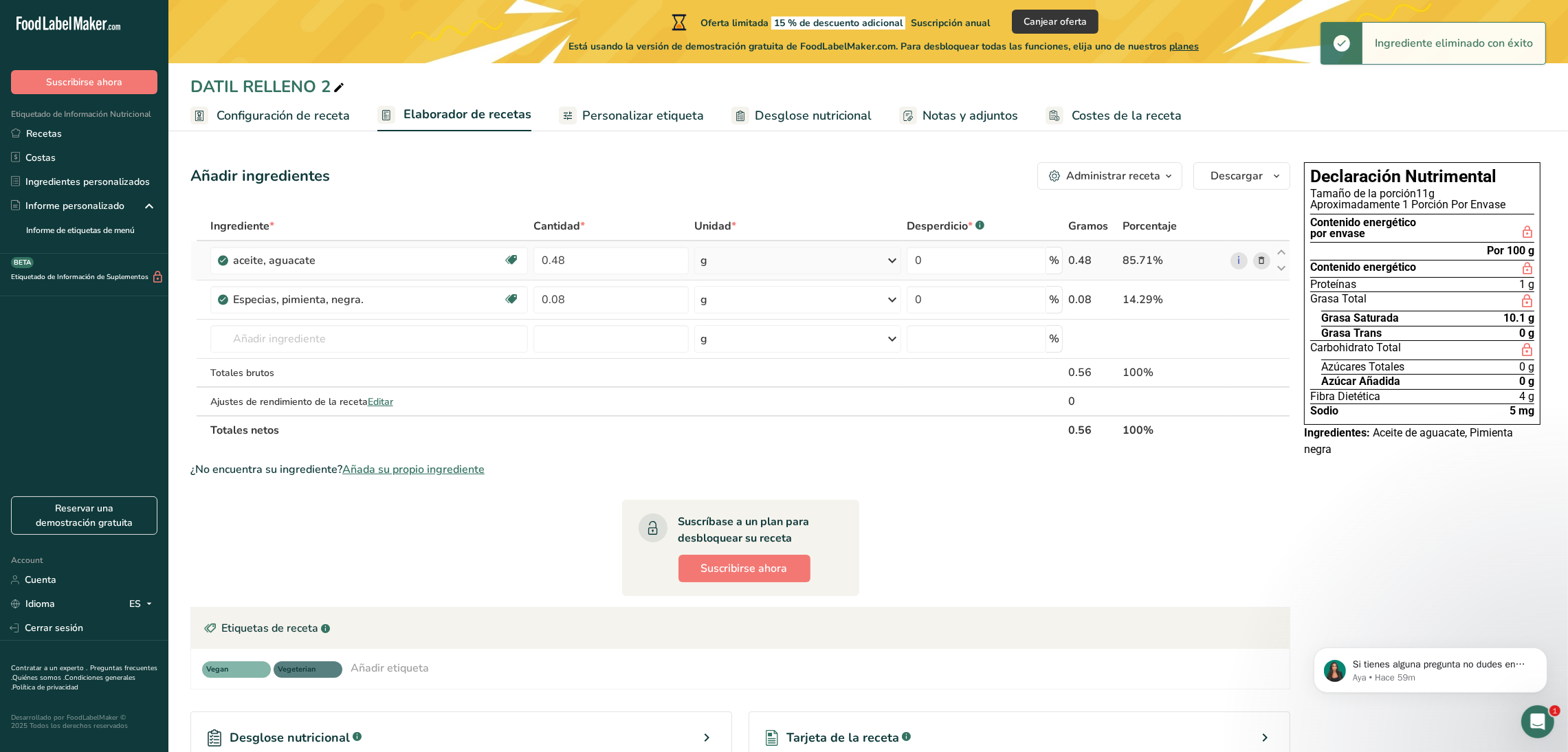 click at bounding box center [1261, 261] 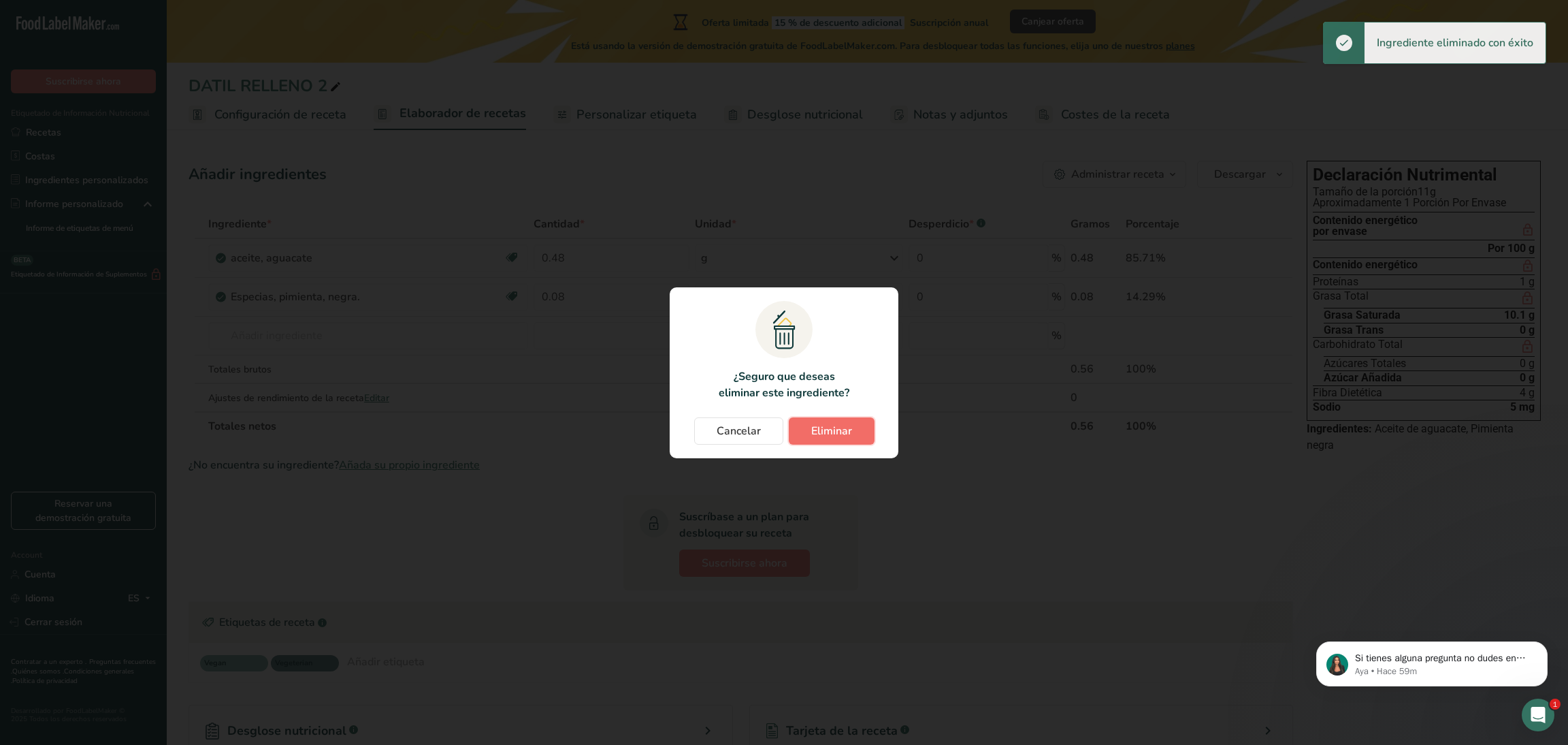 click on "Eliminar" at bounding box center [832, 431] 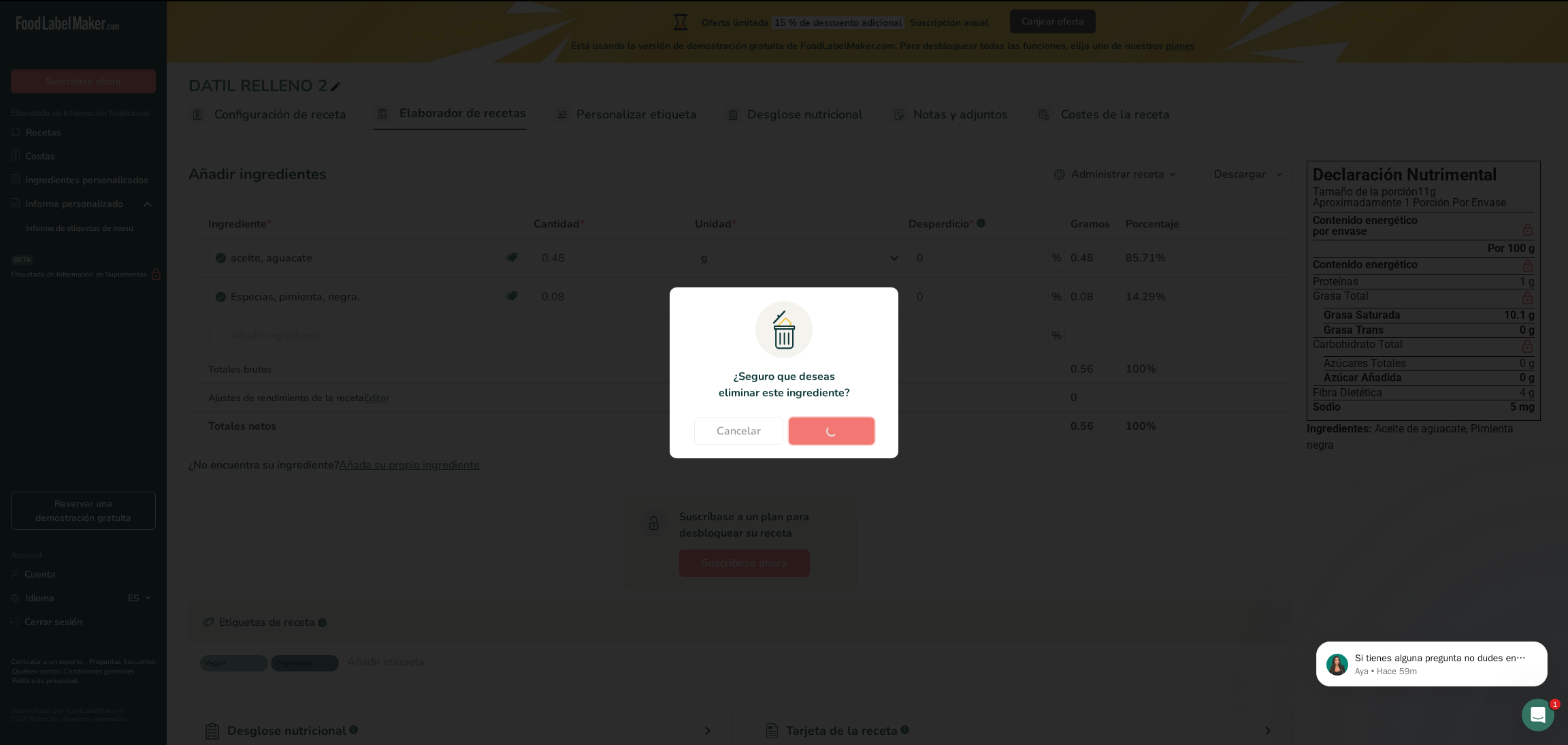 type on "0.08" 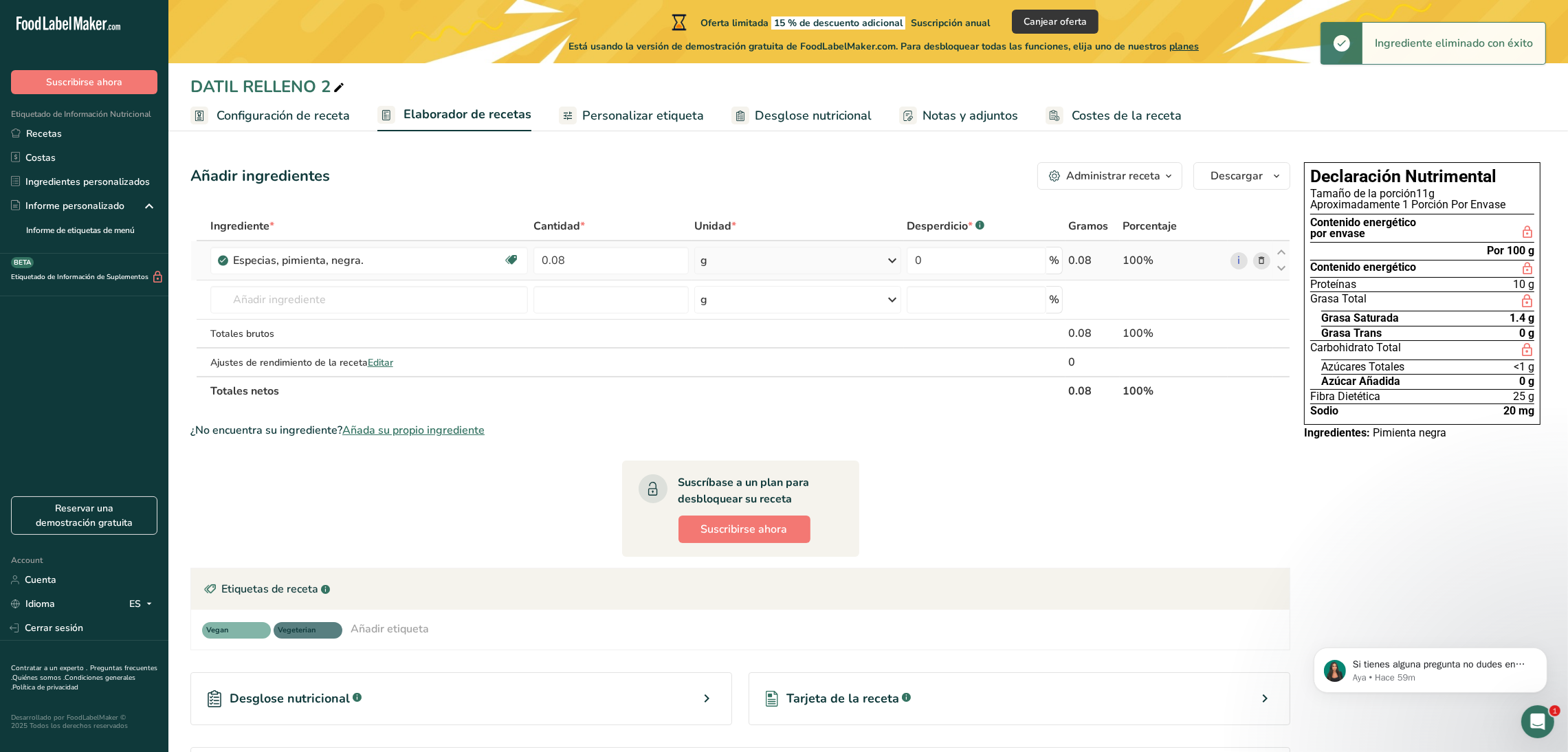click at bounding box center [1261, 261] 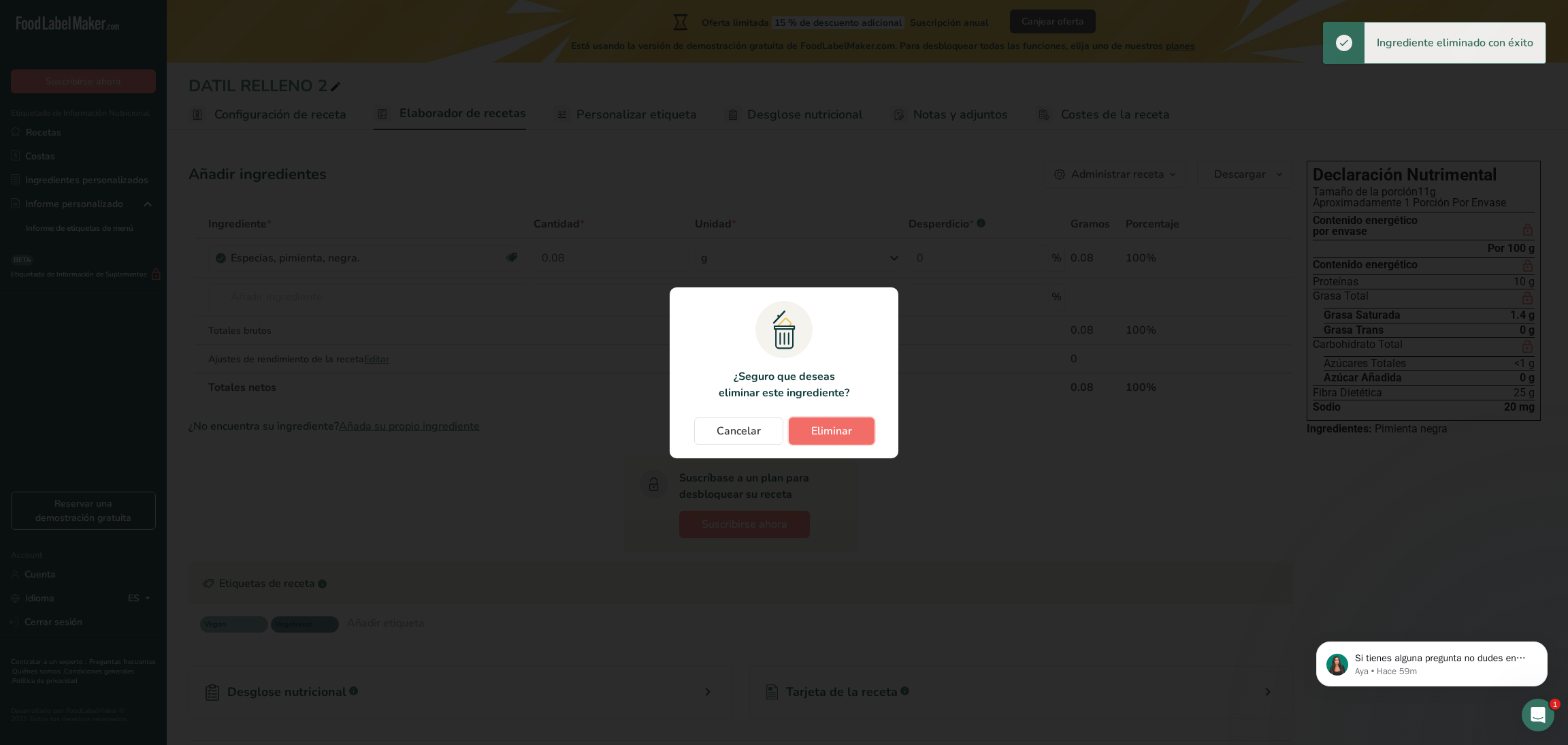 click on "Eliminar" at bounding box center [832, 431] 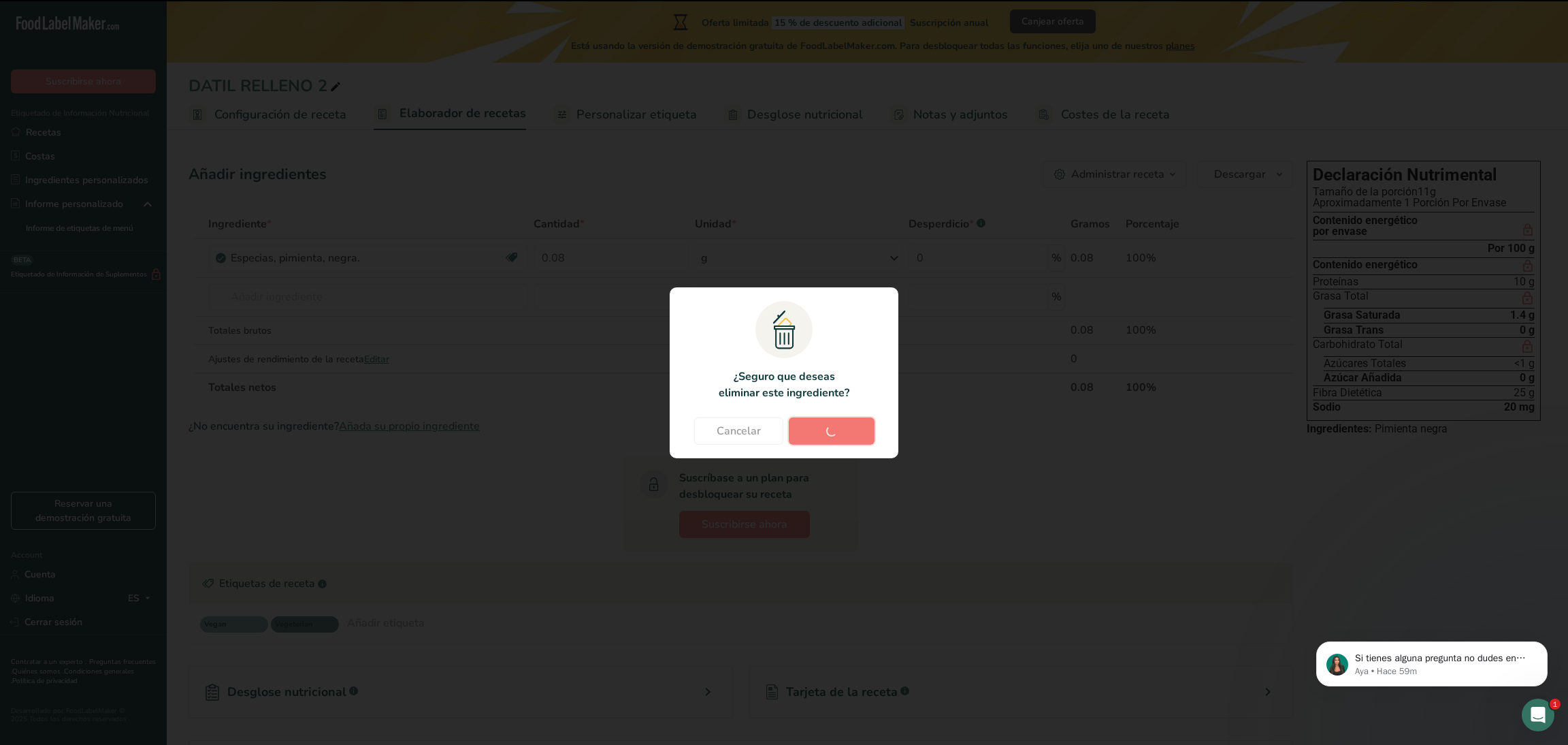 type 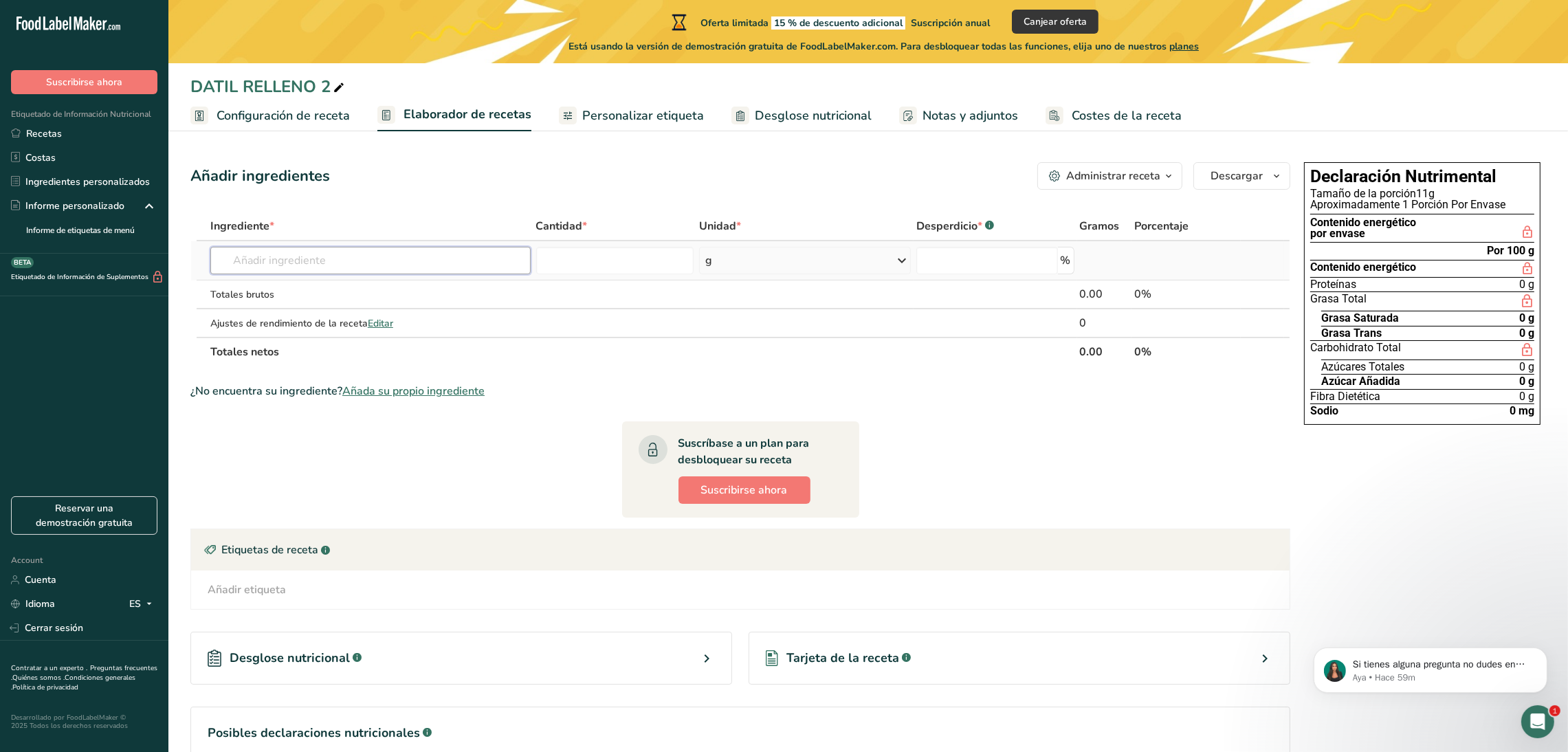 click at bounding box center [371, 261] 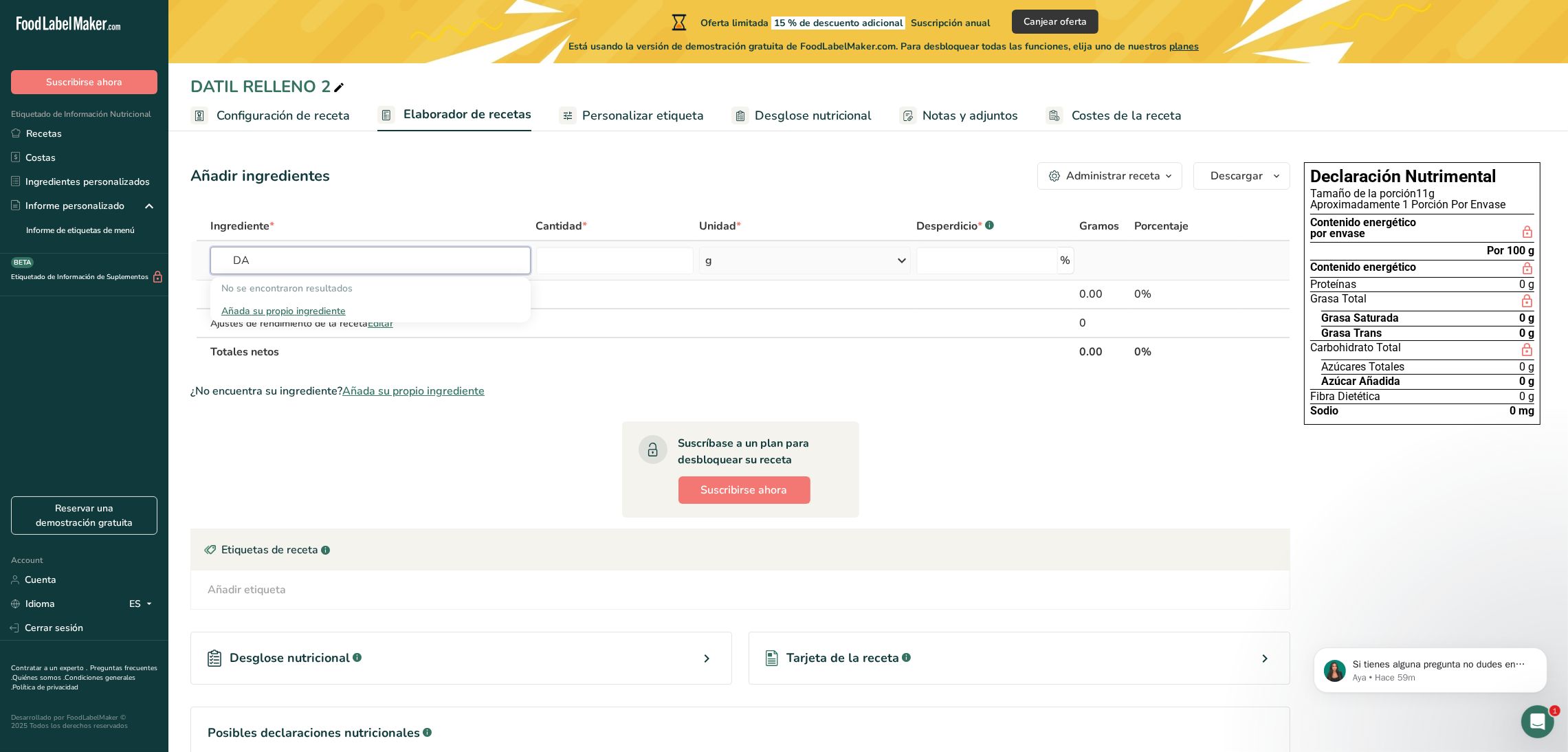 type on "D" 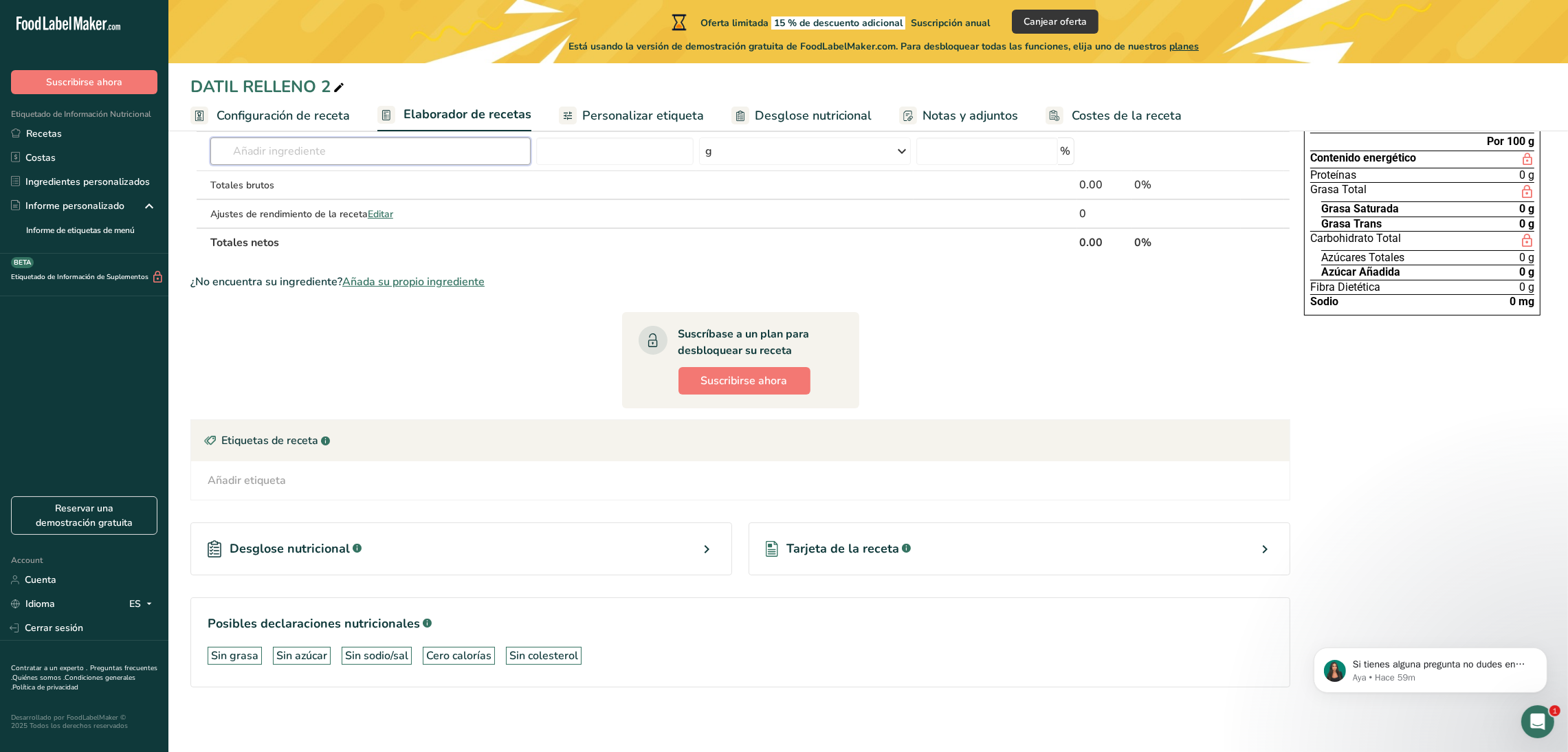 scroll, scrollTop: 0, scrollLeft: 0, axis: both 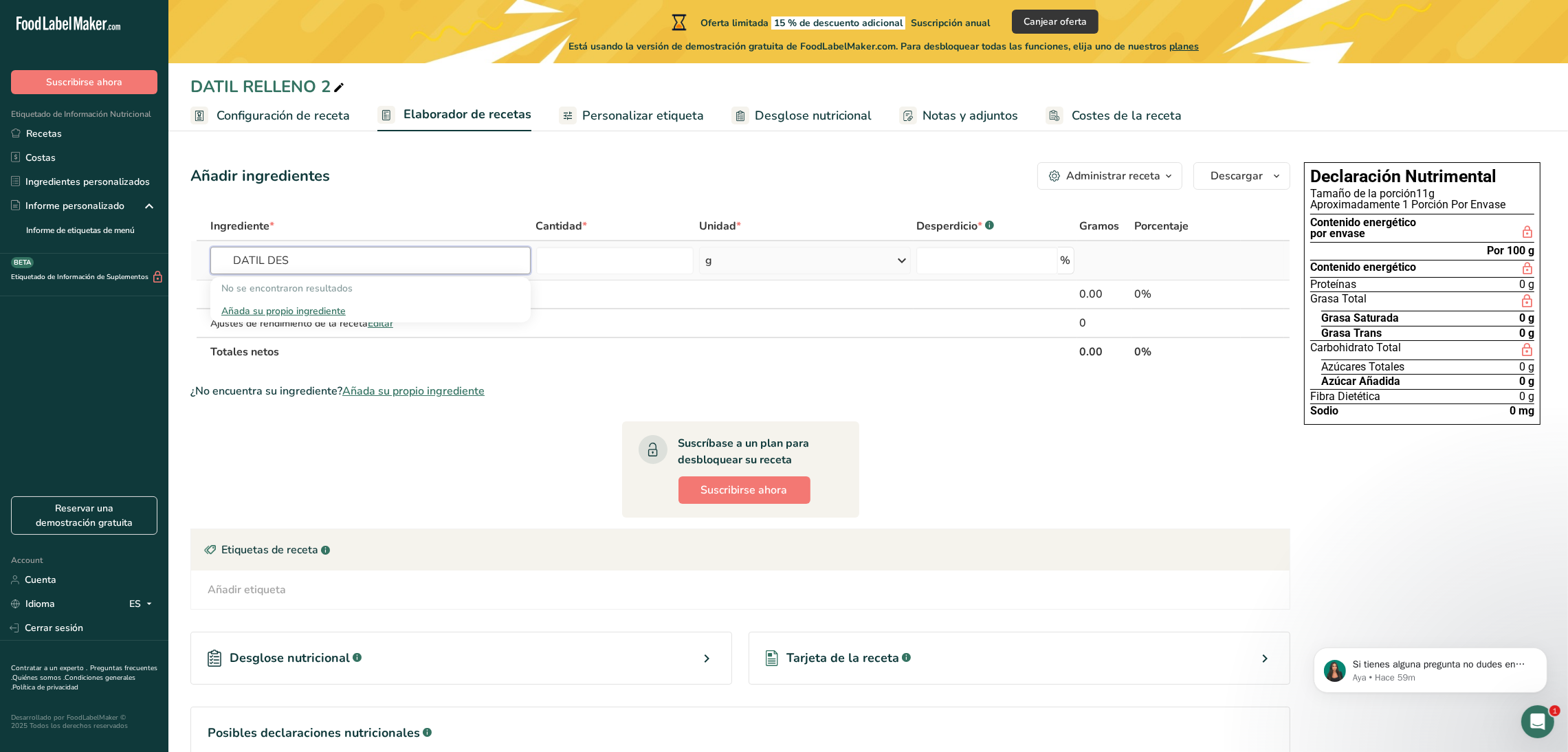 type on "DATIL DES" 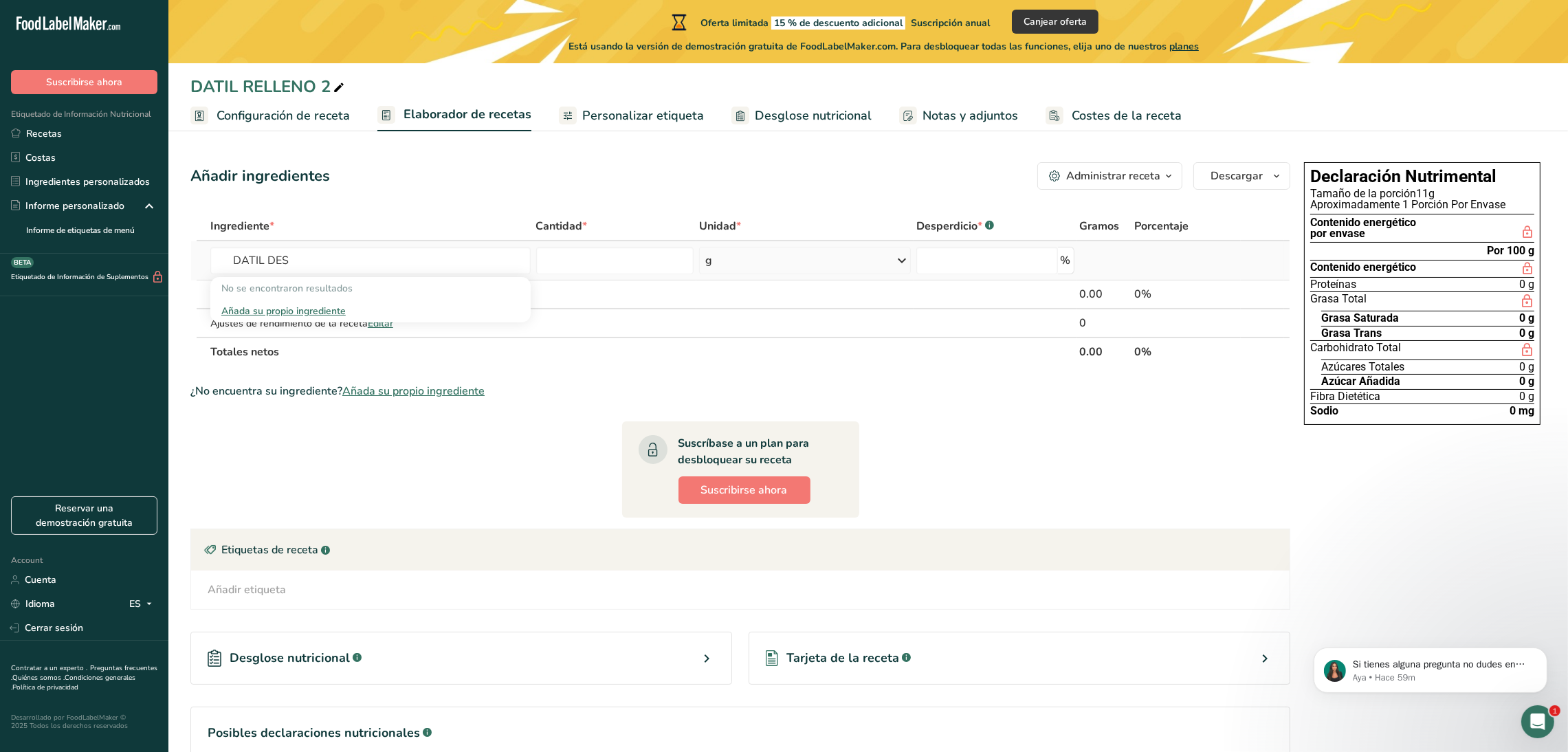 type 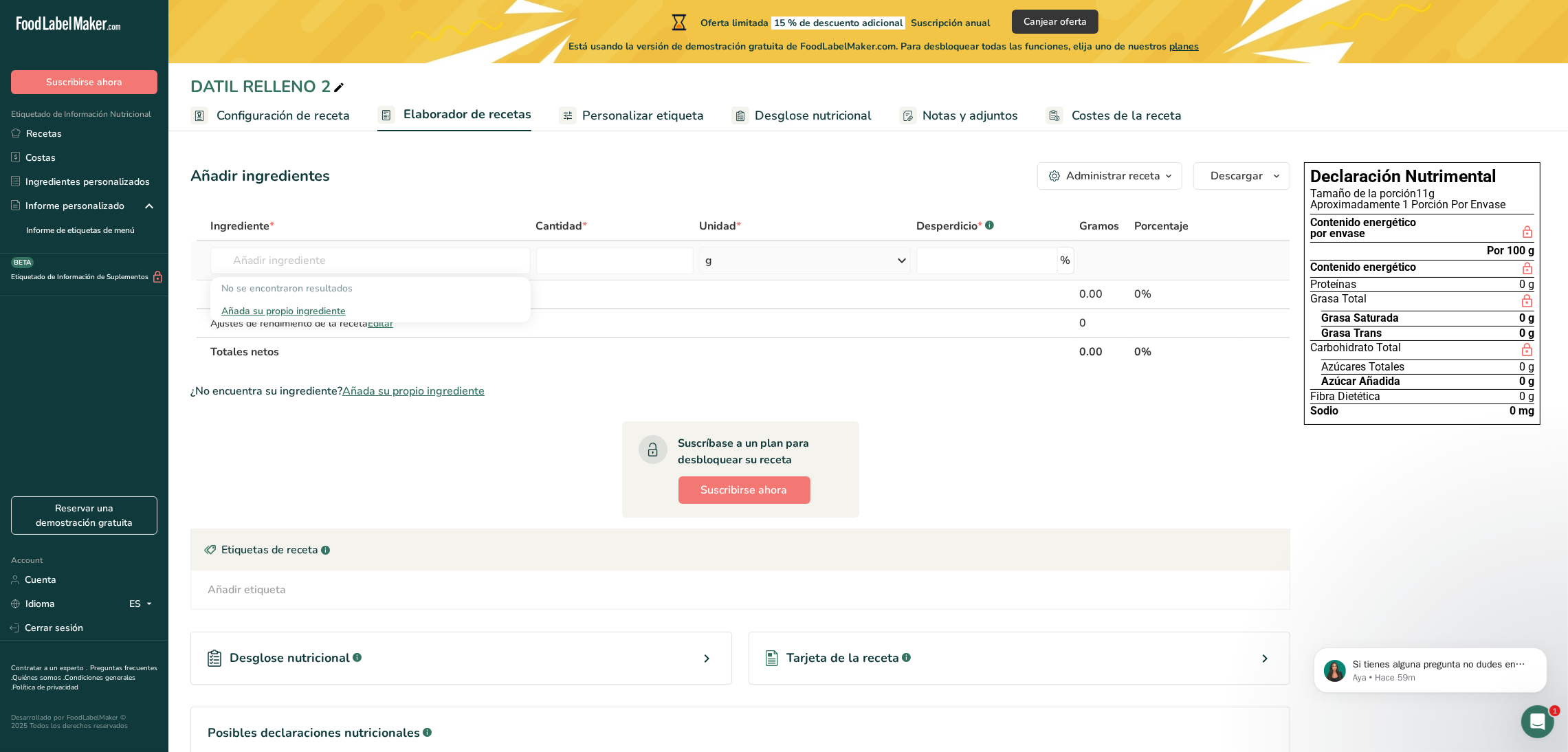 click on "Añada su propio ingrediente" at bounding box center (371, 311) 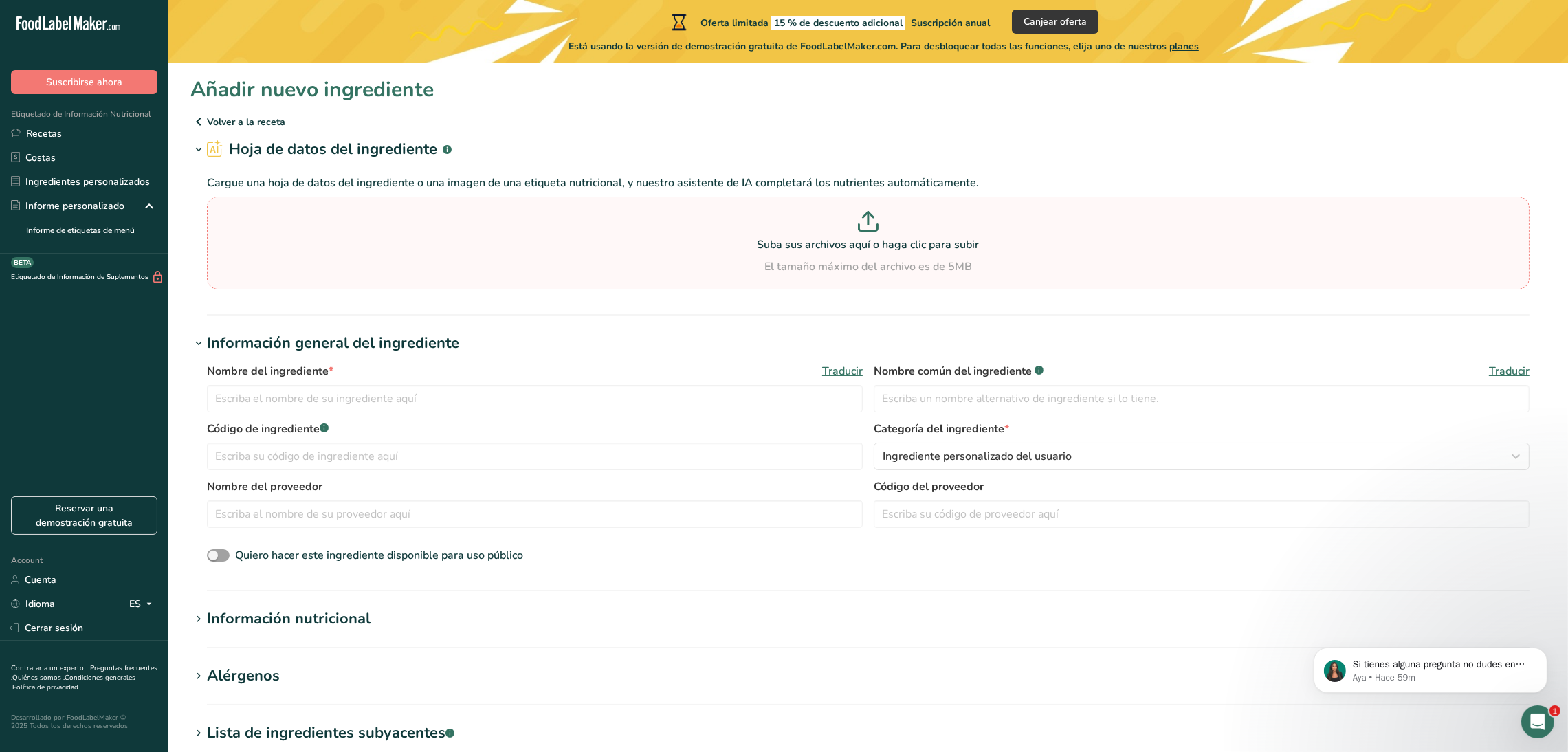 click 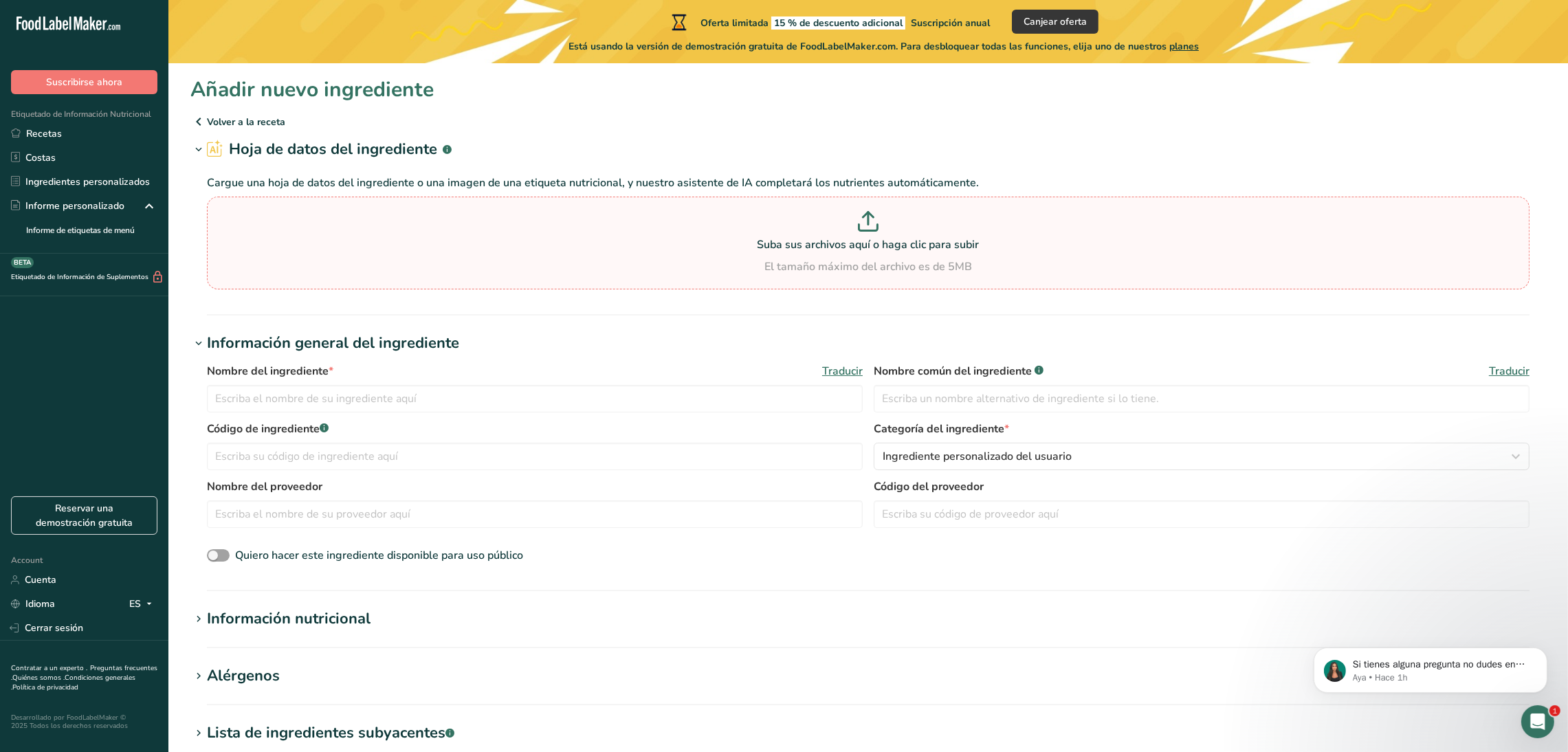 click on "Suba sus archivos aquí o haga clic para subir
El tamaño máximo del archivo es de 5MB" at bounding box center [868, 243] 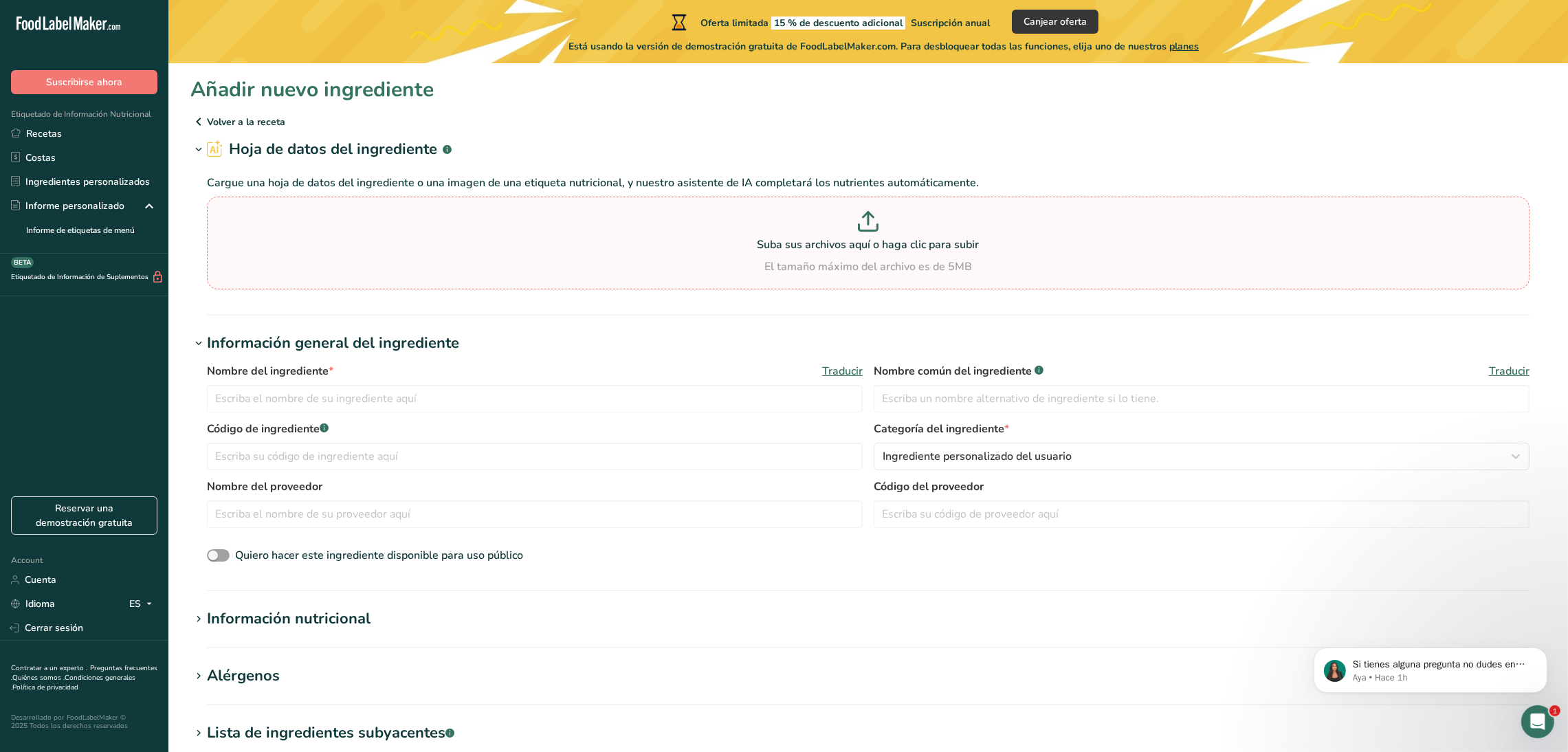 click on "Suba sus archivos aquí o haga clic para subir
El tamaño máximo del archivo es de 5MB" at bounding box center [868, 243] 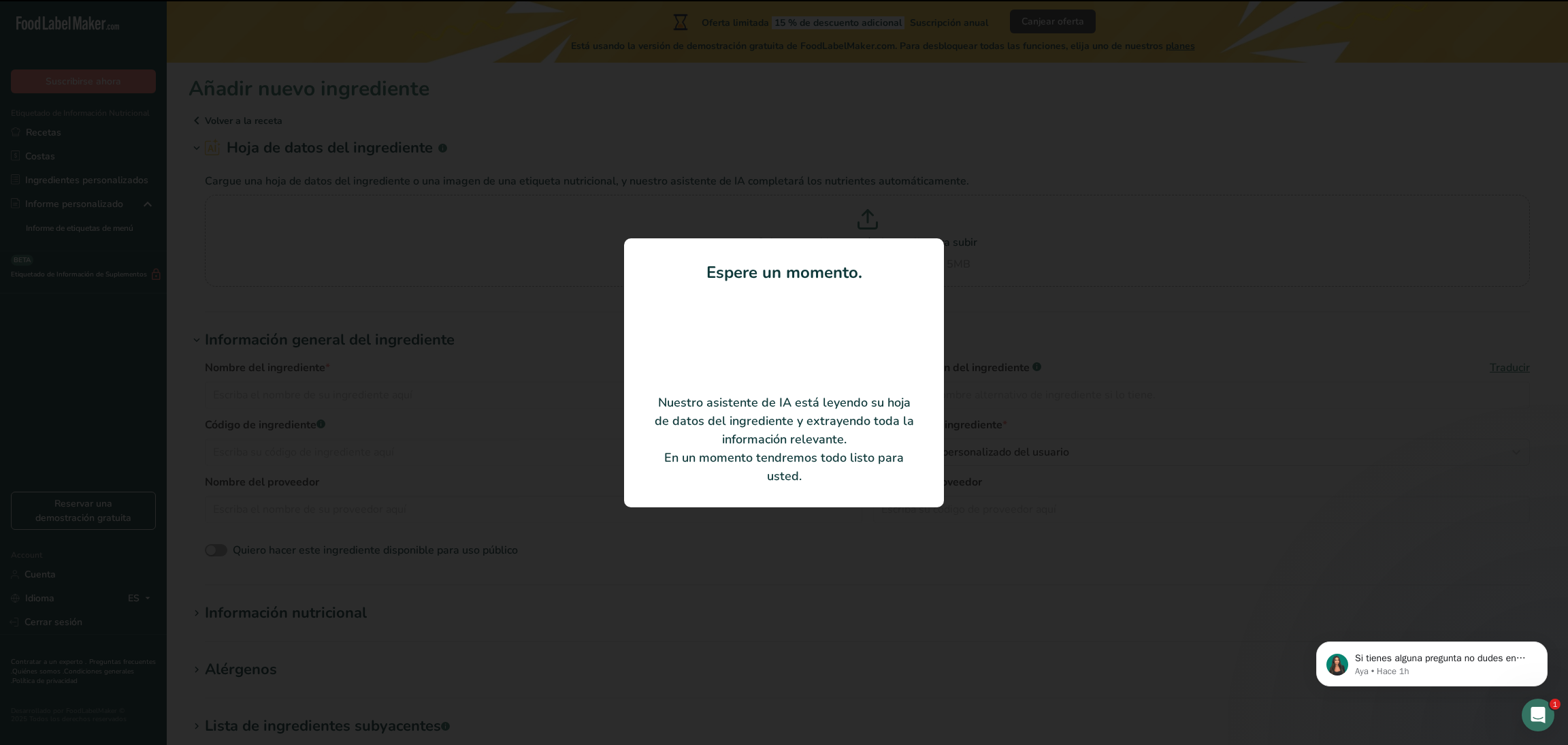 type on "Dátil" 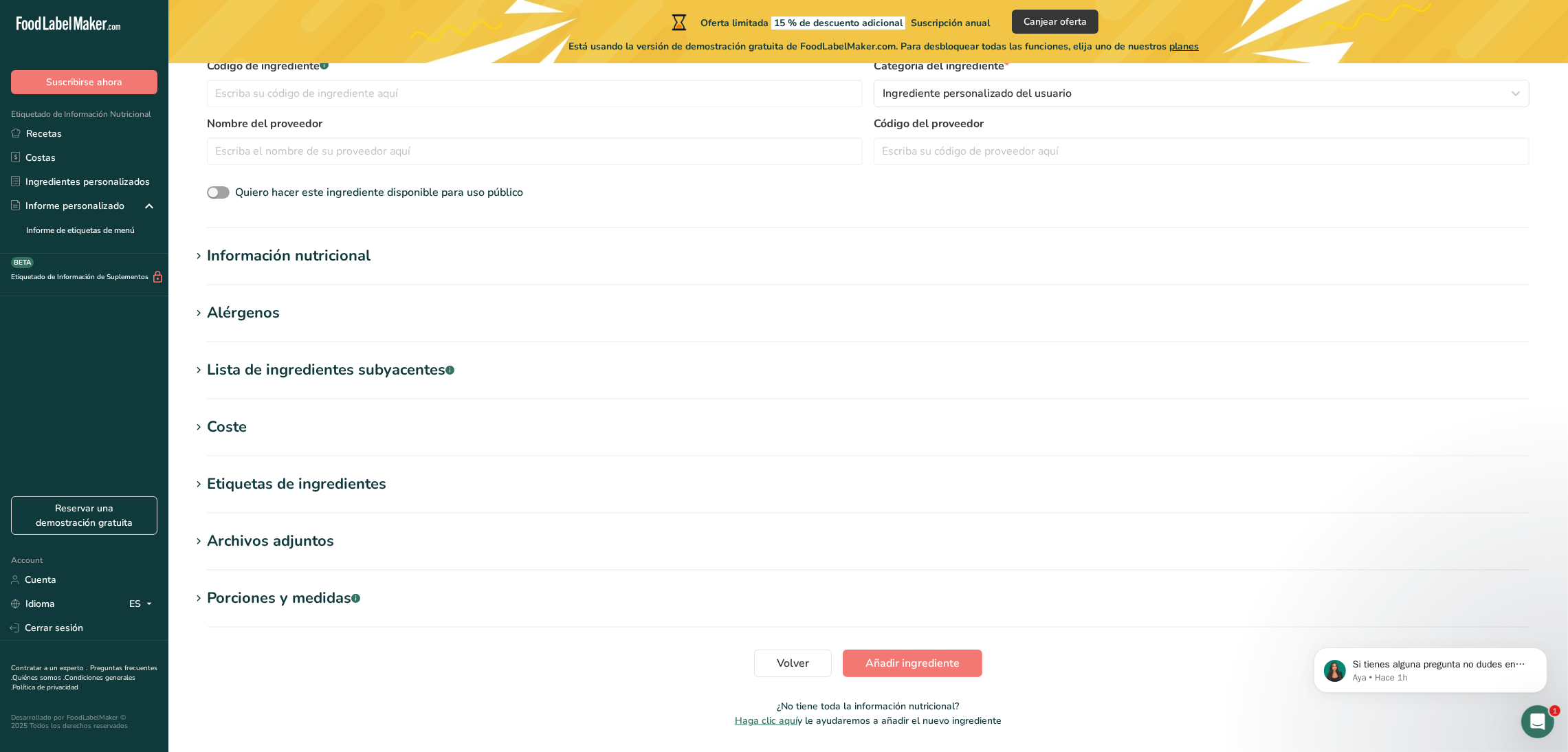 scroll, scrollTop: 300, scrollLeft: 0, axis: vertical 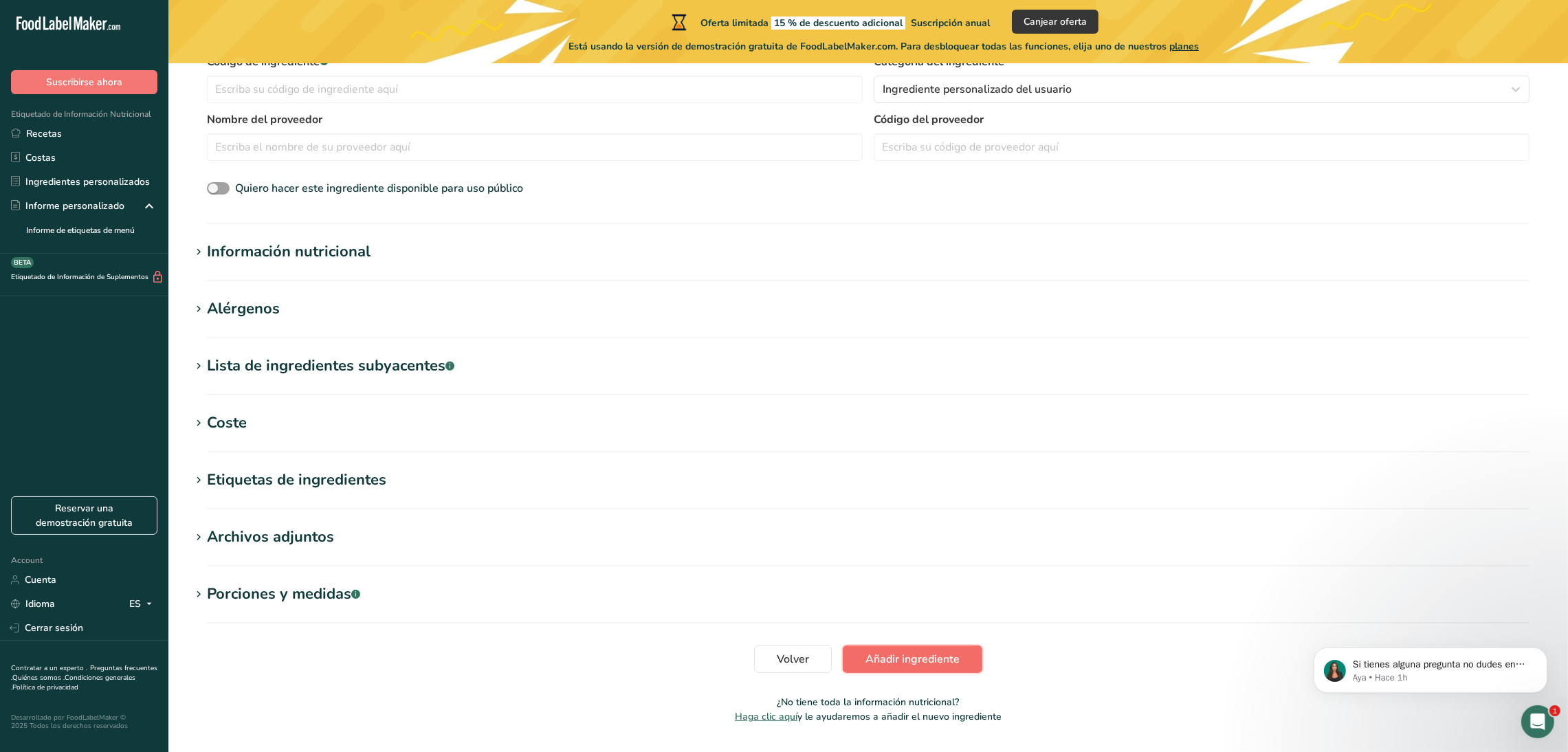 click on "Añadir ingrediente" at bounding box center [912, 659] 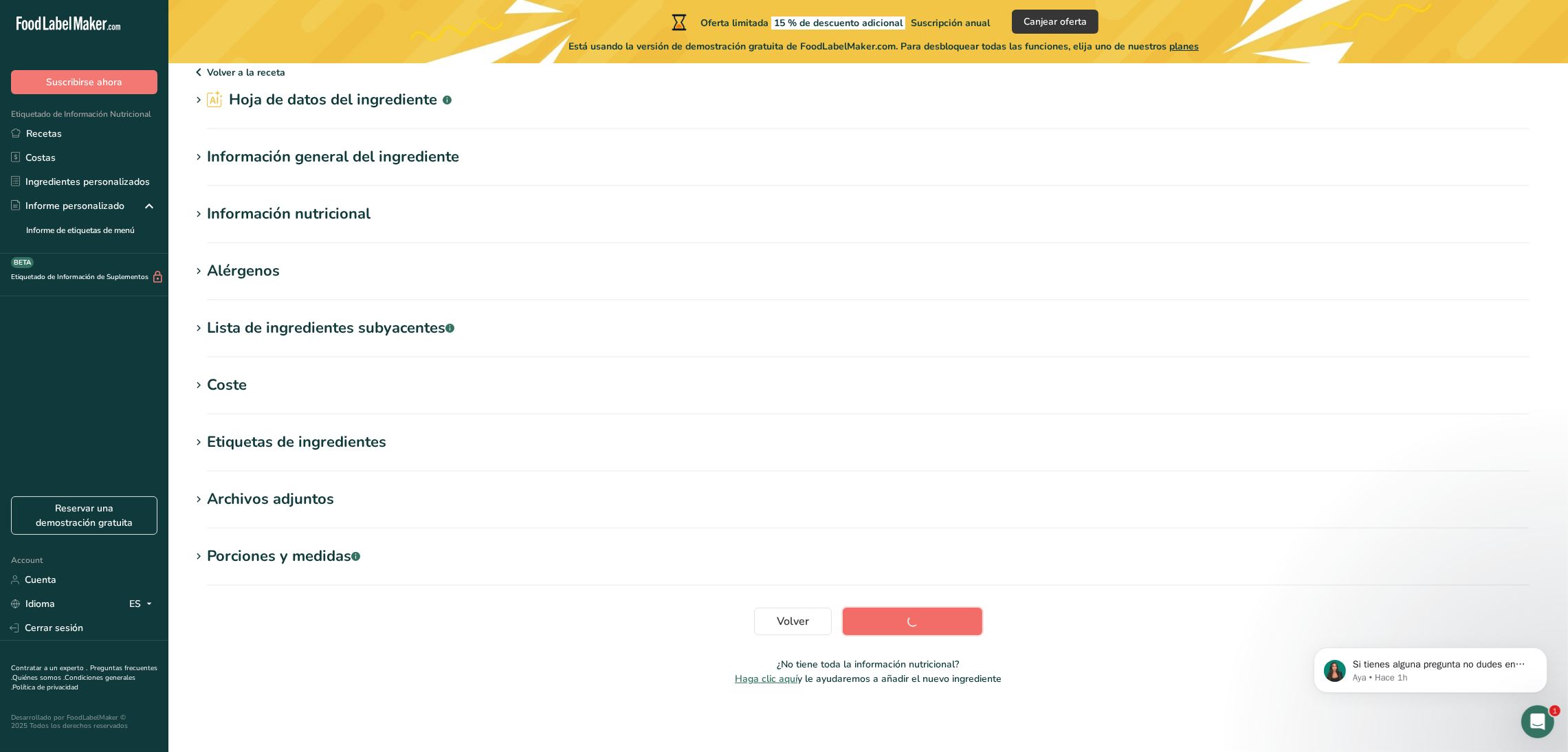 scroll, scrollTop: 48, scrollLeft: 0, axis: vertical 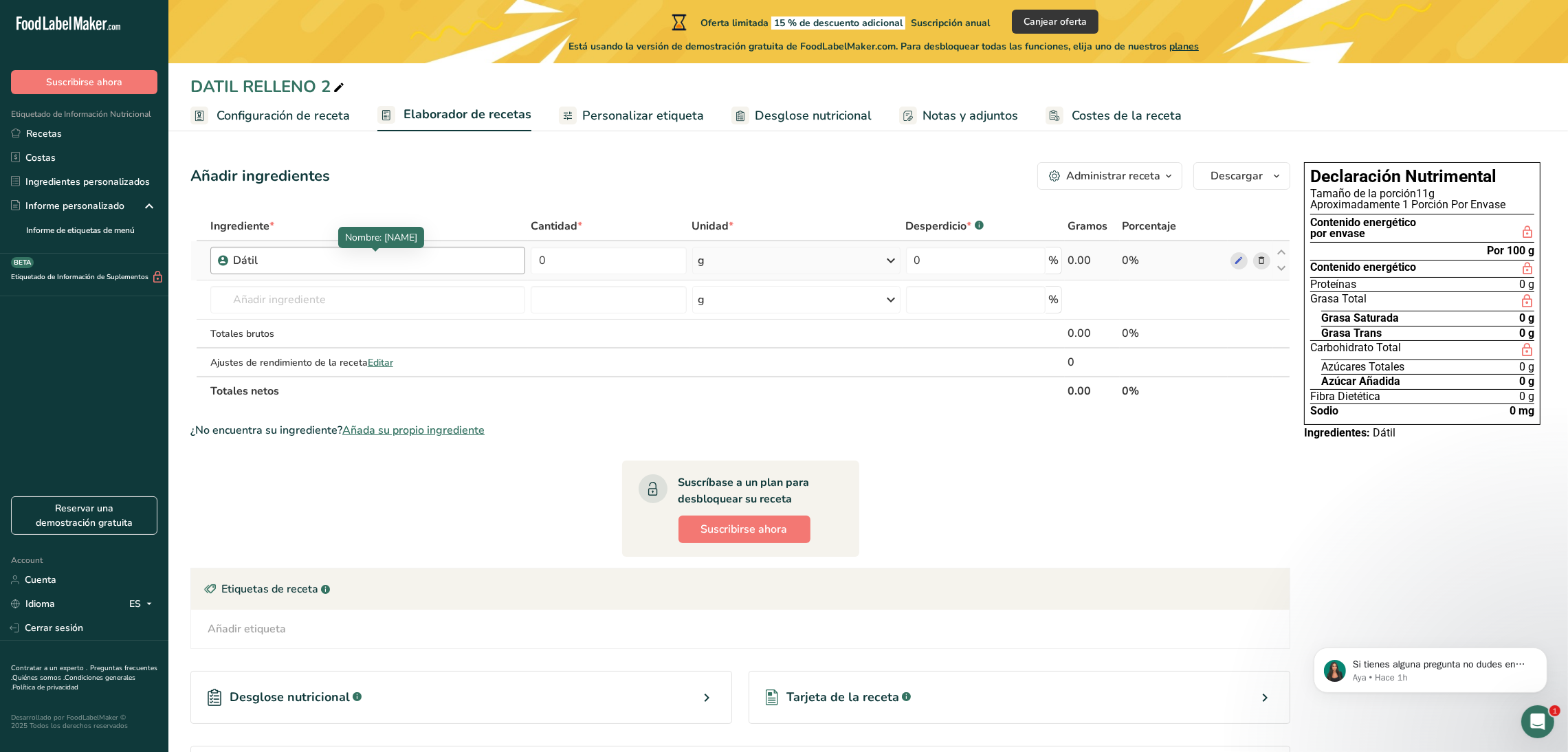 click on "Dátil" at bounding box center [319, 261] 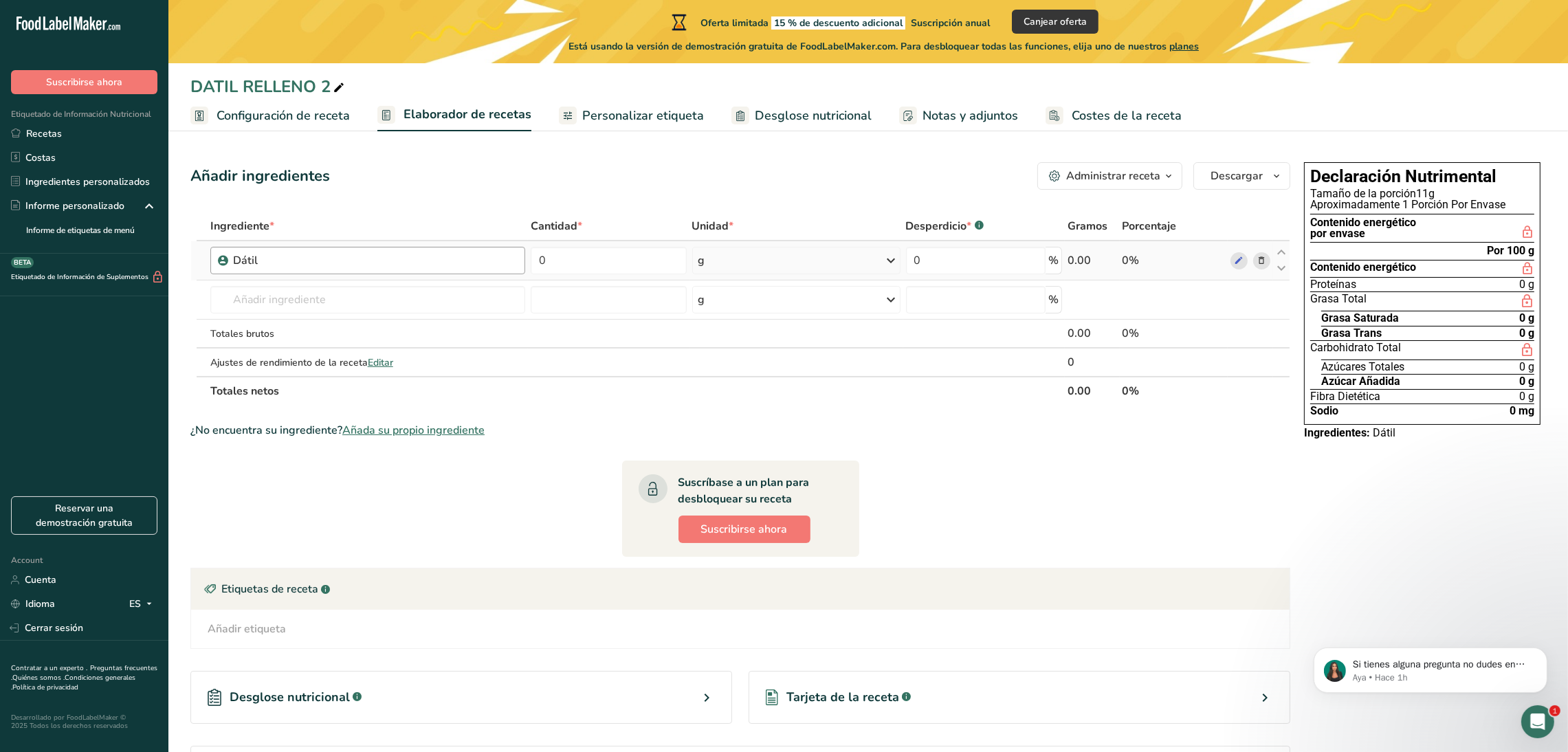 click on "Dátil" at bounding box center (319, 261) 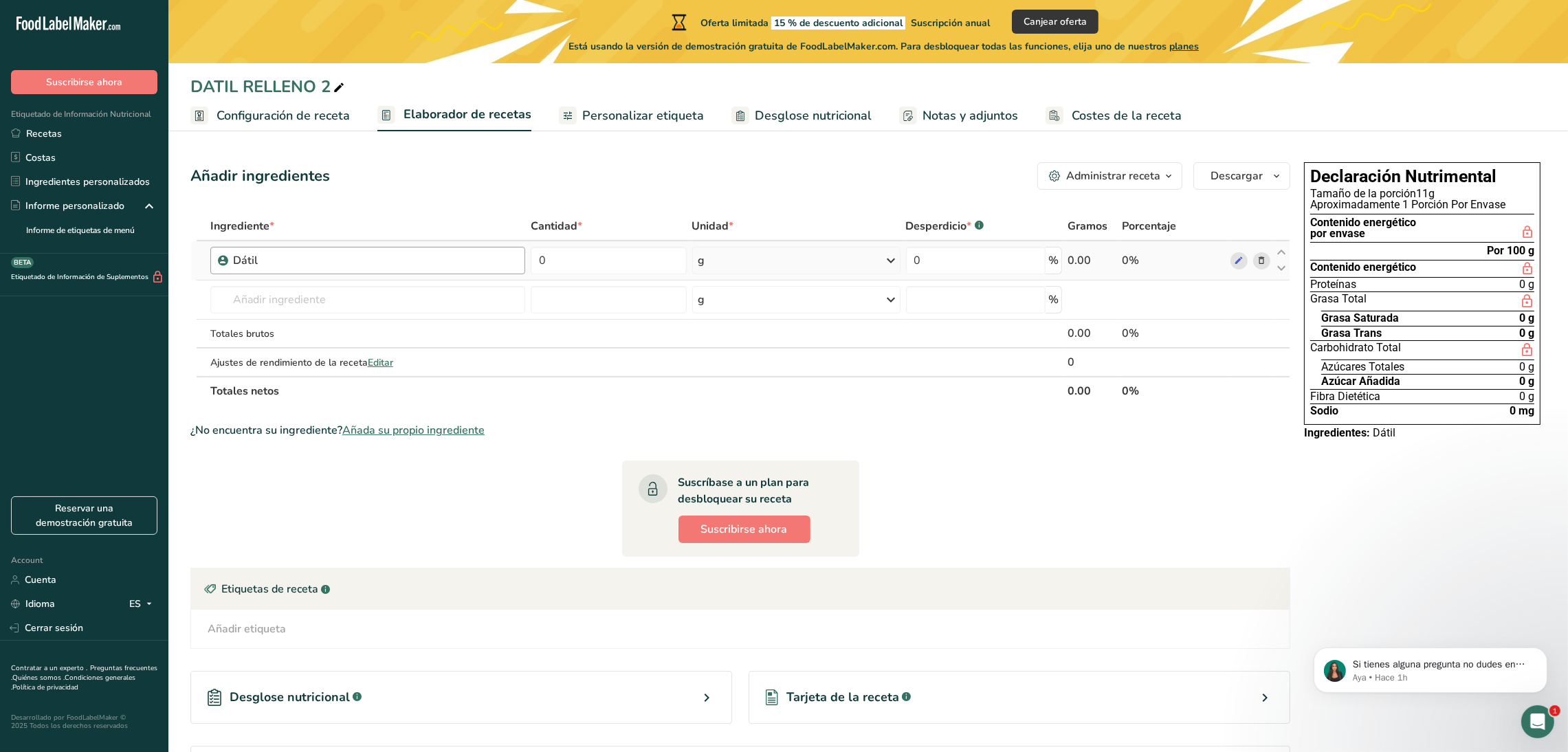 click on "Dátil" at bounding box center [368, 261] 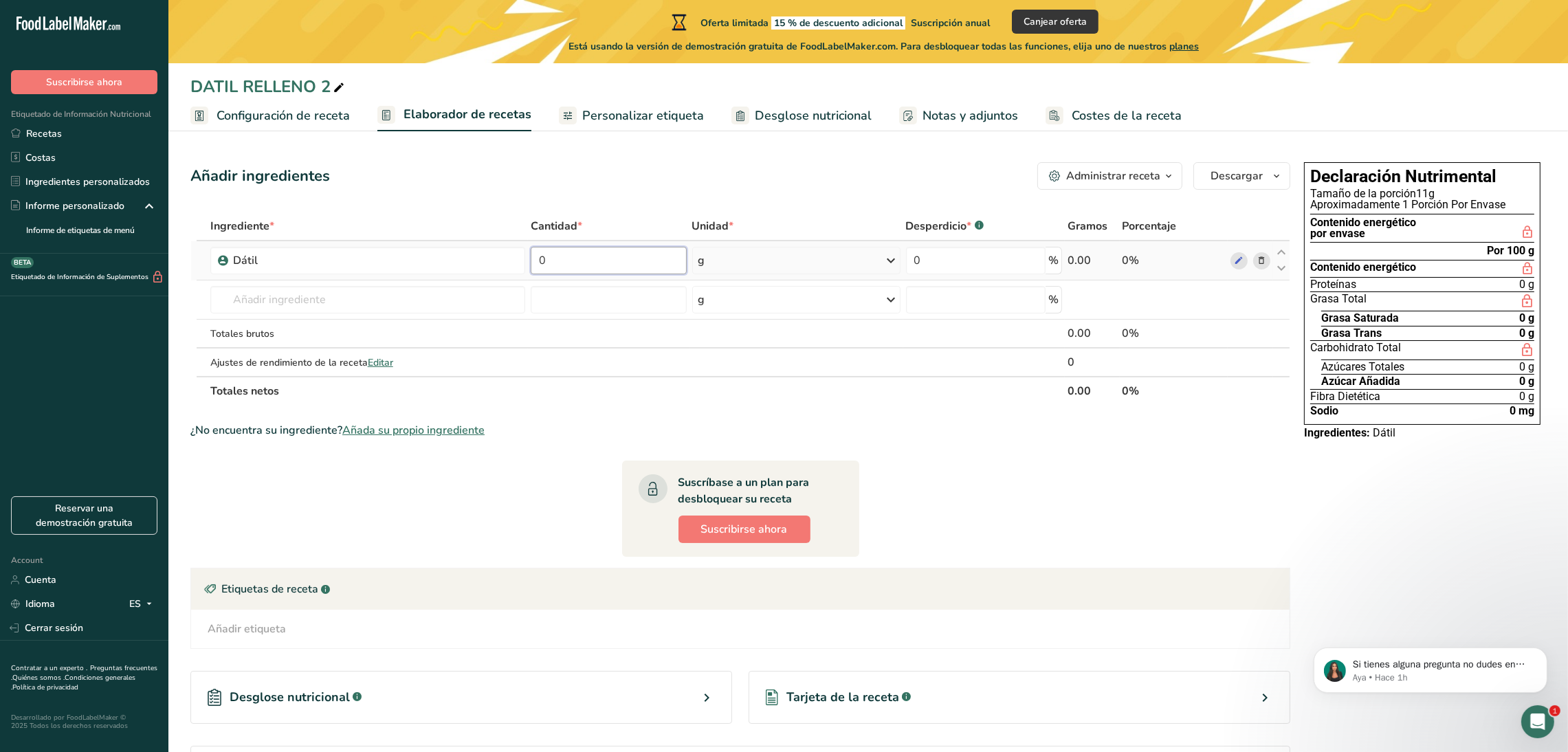 click on "0" at bounding box center (608, 261) 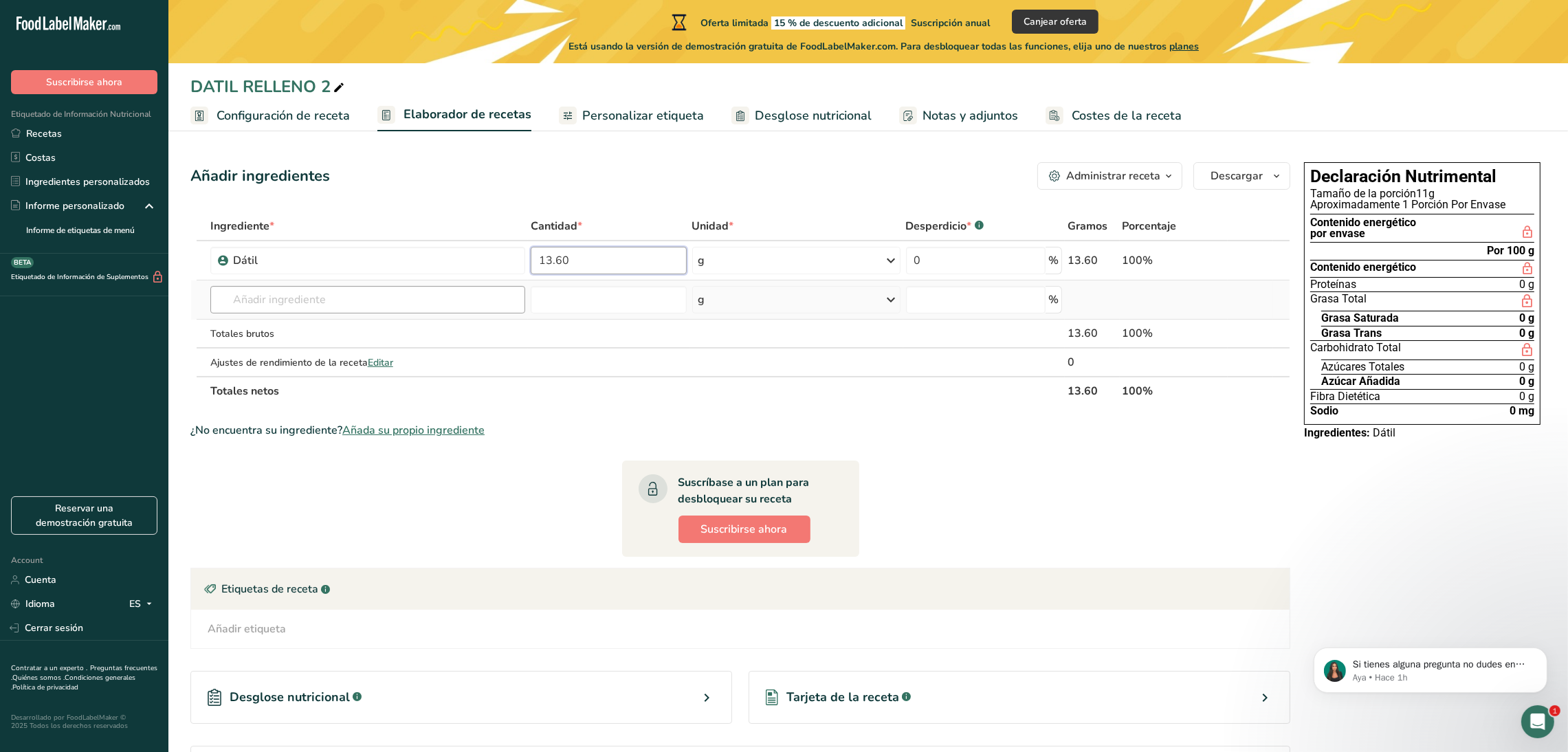type on "13.60" 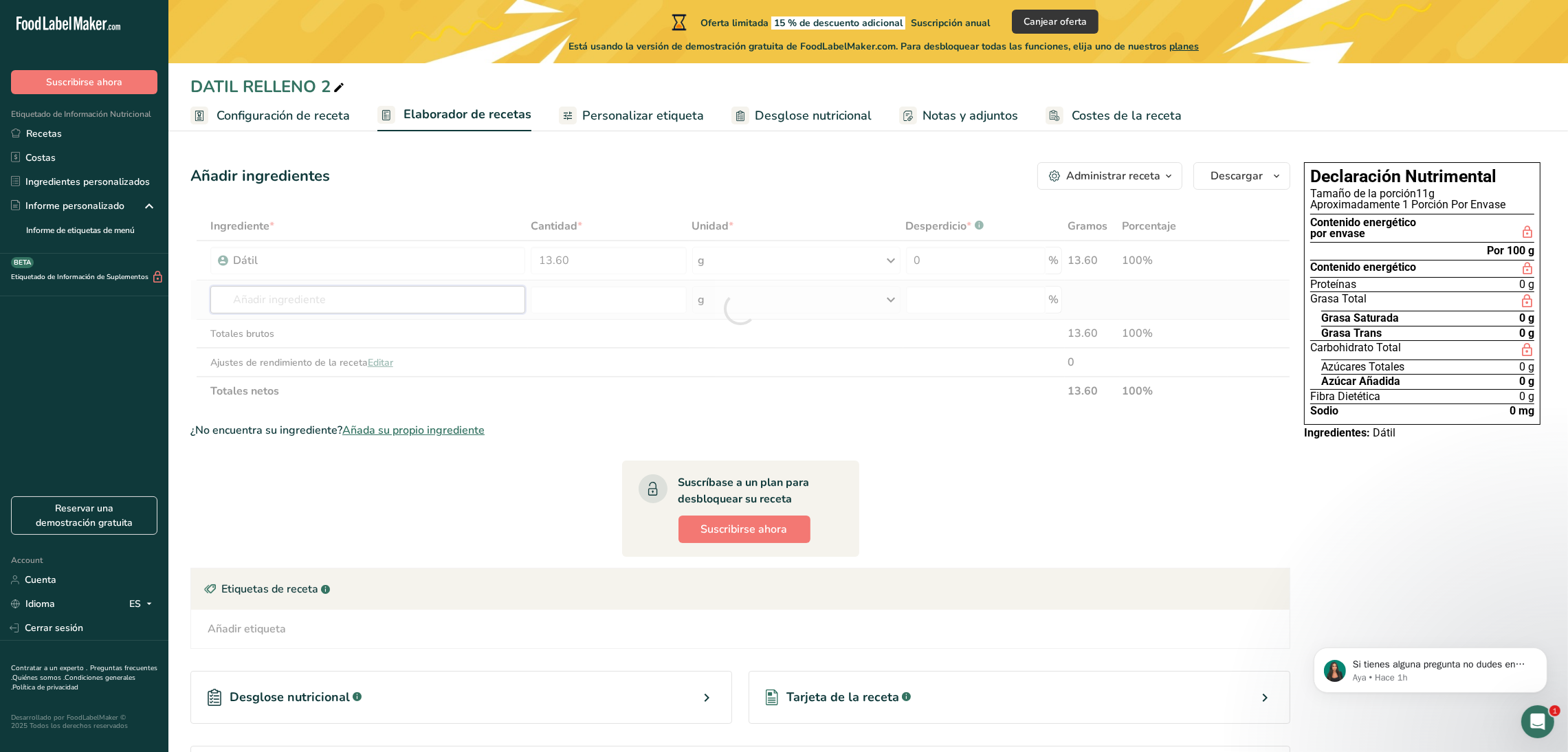 click on "Ingrediente *
Cantidad *
Unidad *
Desperdicio *   .a-a{fill:#347362;}.b-a{fill:#fff;}          Gramos
Porcentaje
Dátil
13.60
g
Unidades de peso
g
kg
mg
Ver más
Unidades de volumen
litro
mL
onza líquida
Ver más
0
%
13.60
100%
Harina de almendra
1211
Leche entera, 3,25 % de grasa láctea, sin vitamina A ni vitamina D añadidas
23601
Carne de res, lomo, filete, sólo magro separable, recortado a 1/8 &quot;de grasa, todos los grados, crudo
g" at bounding box center [740, 309] 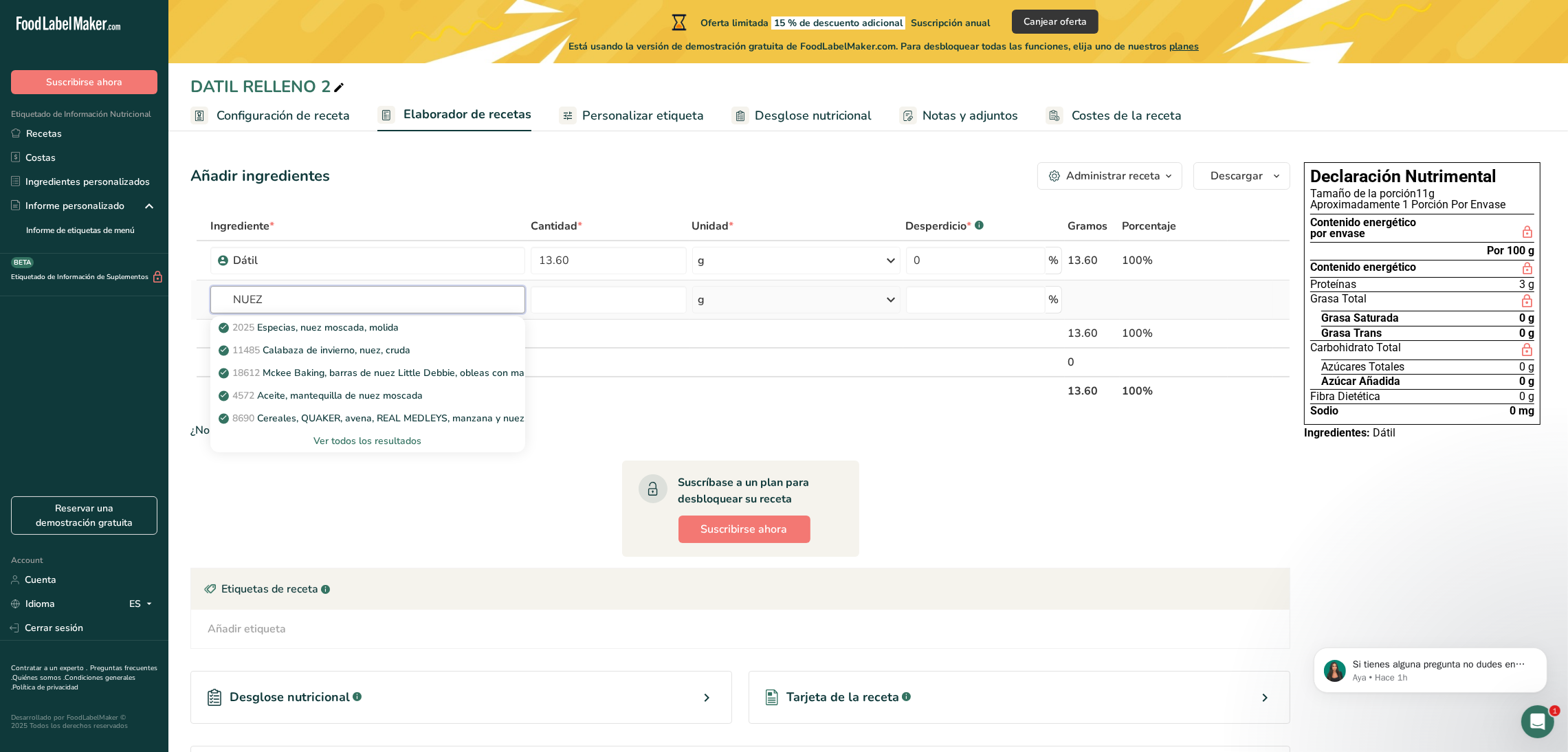 type on "NUEZ" 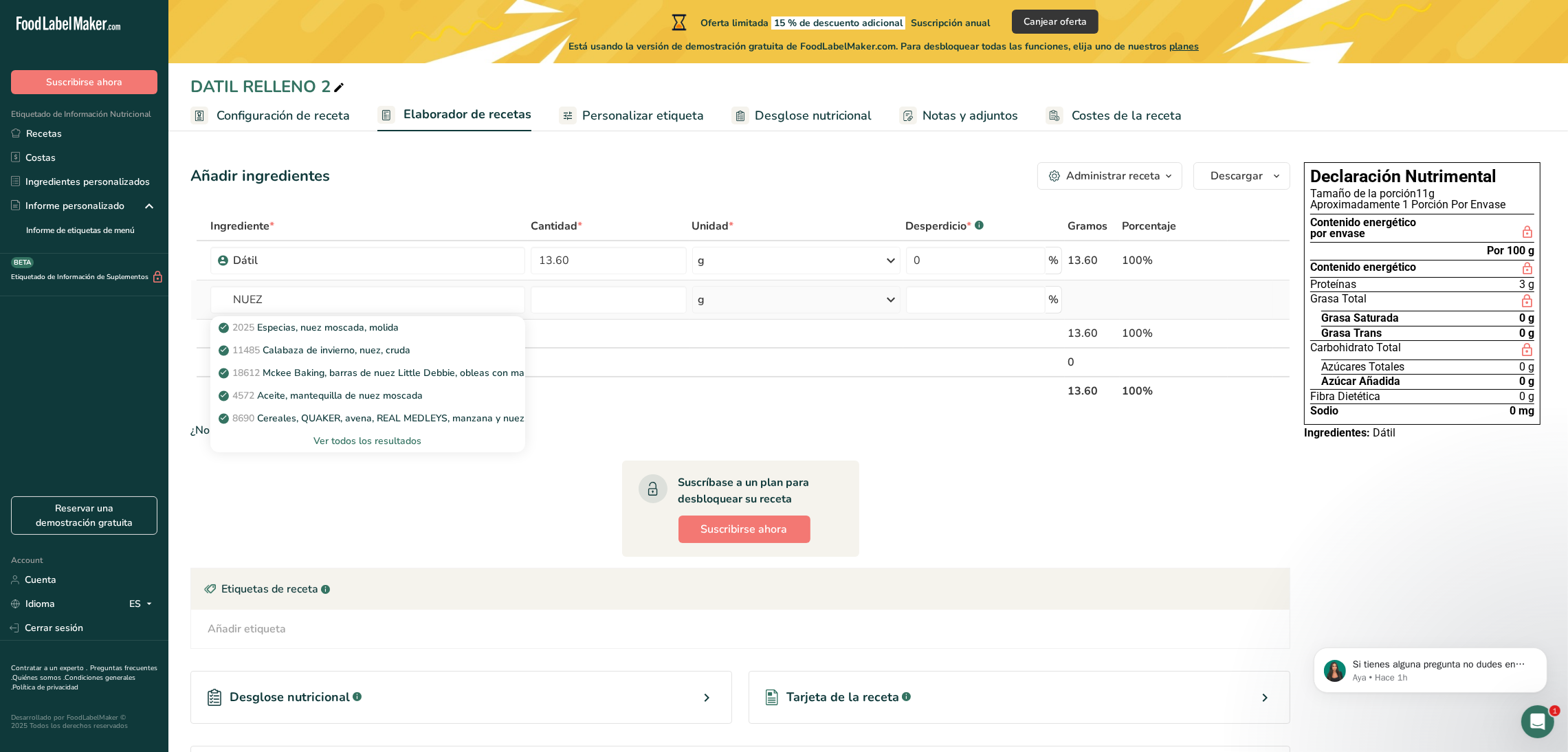 type 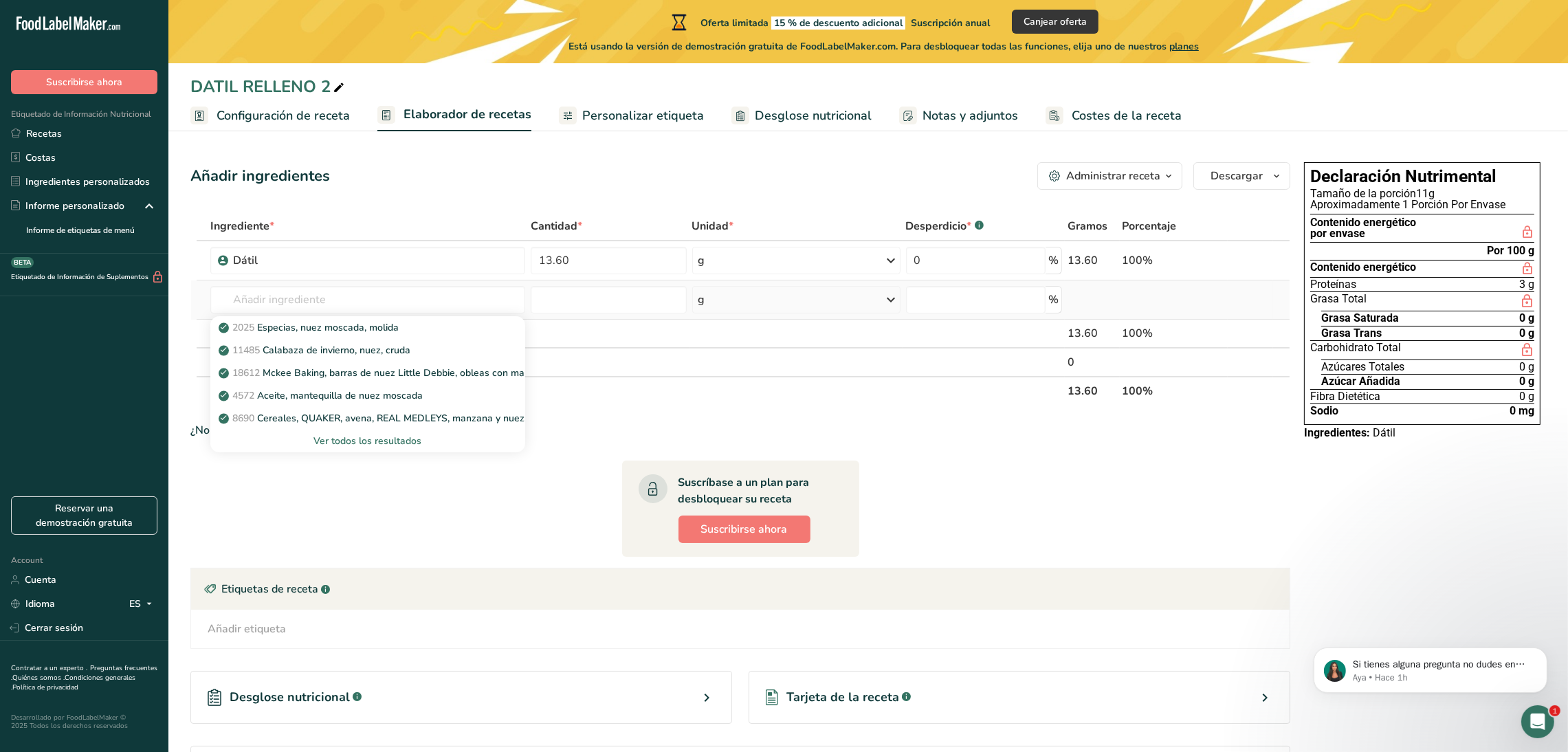 click on "Ver todos los resultados" at bounding box center [368, 441] 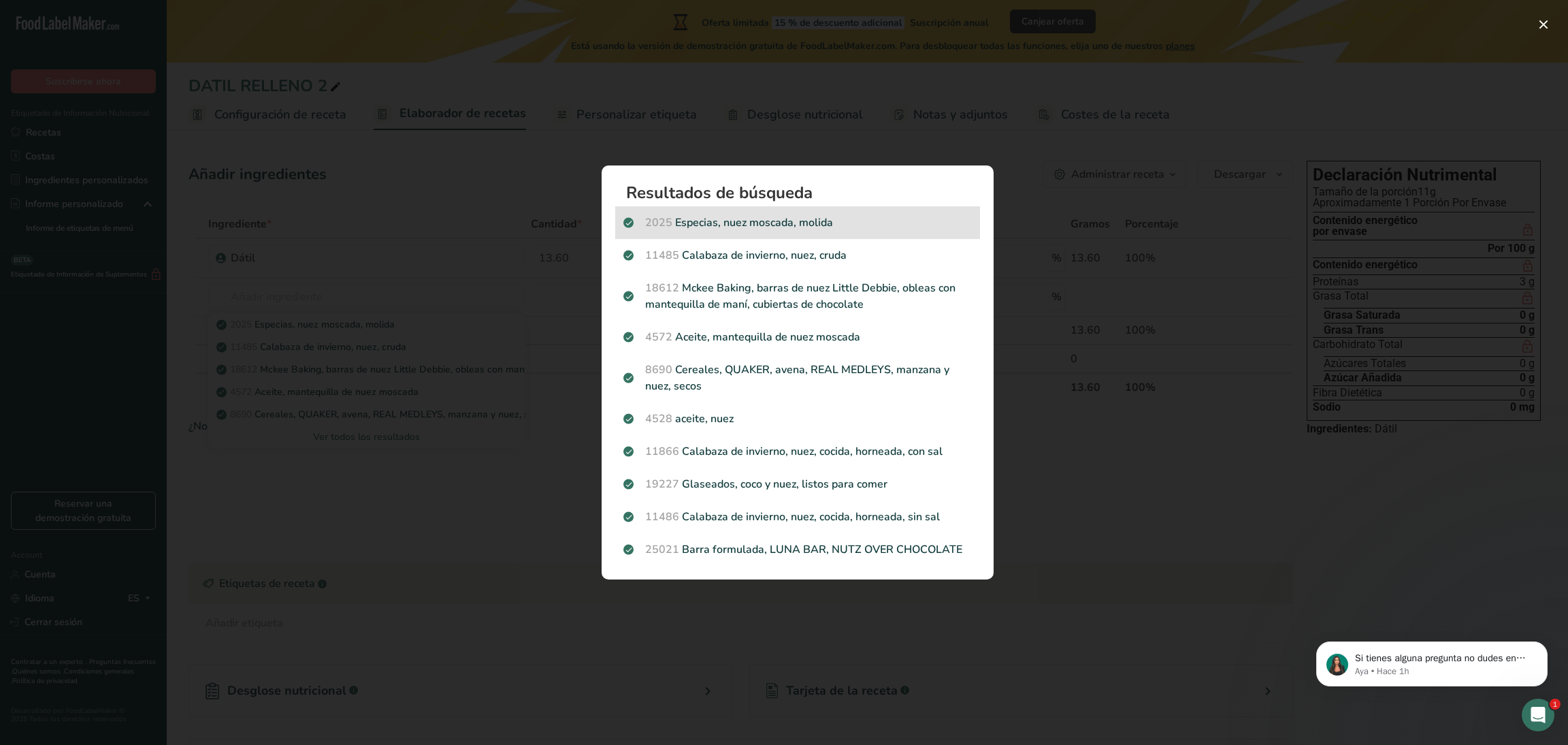 click on "2025
Especias, nuez moscada, molida" at bounding box center [798, 223] 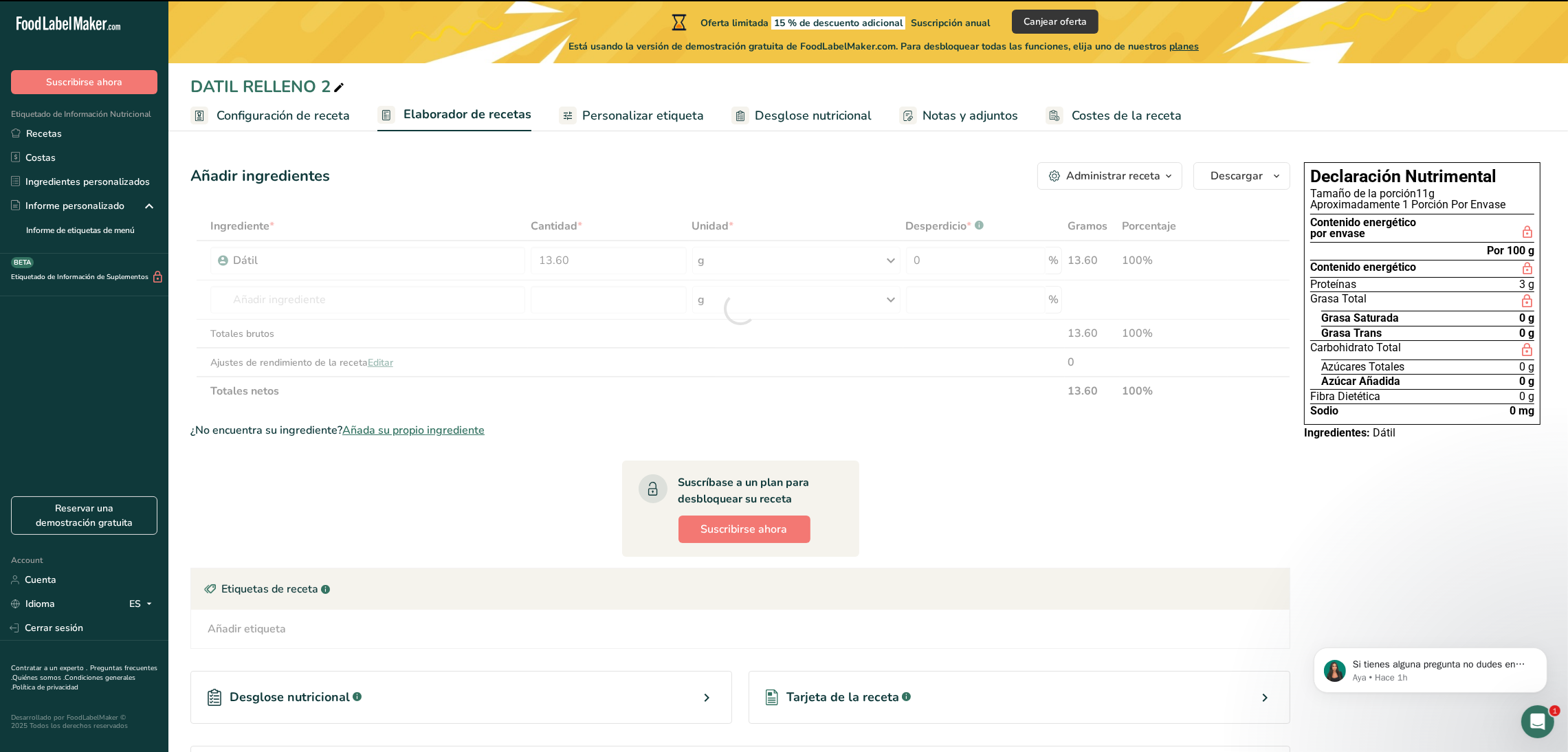 type on "0" 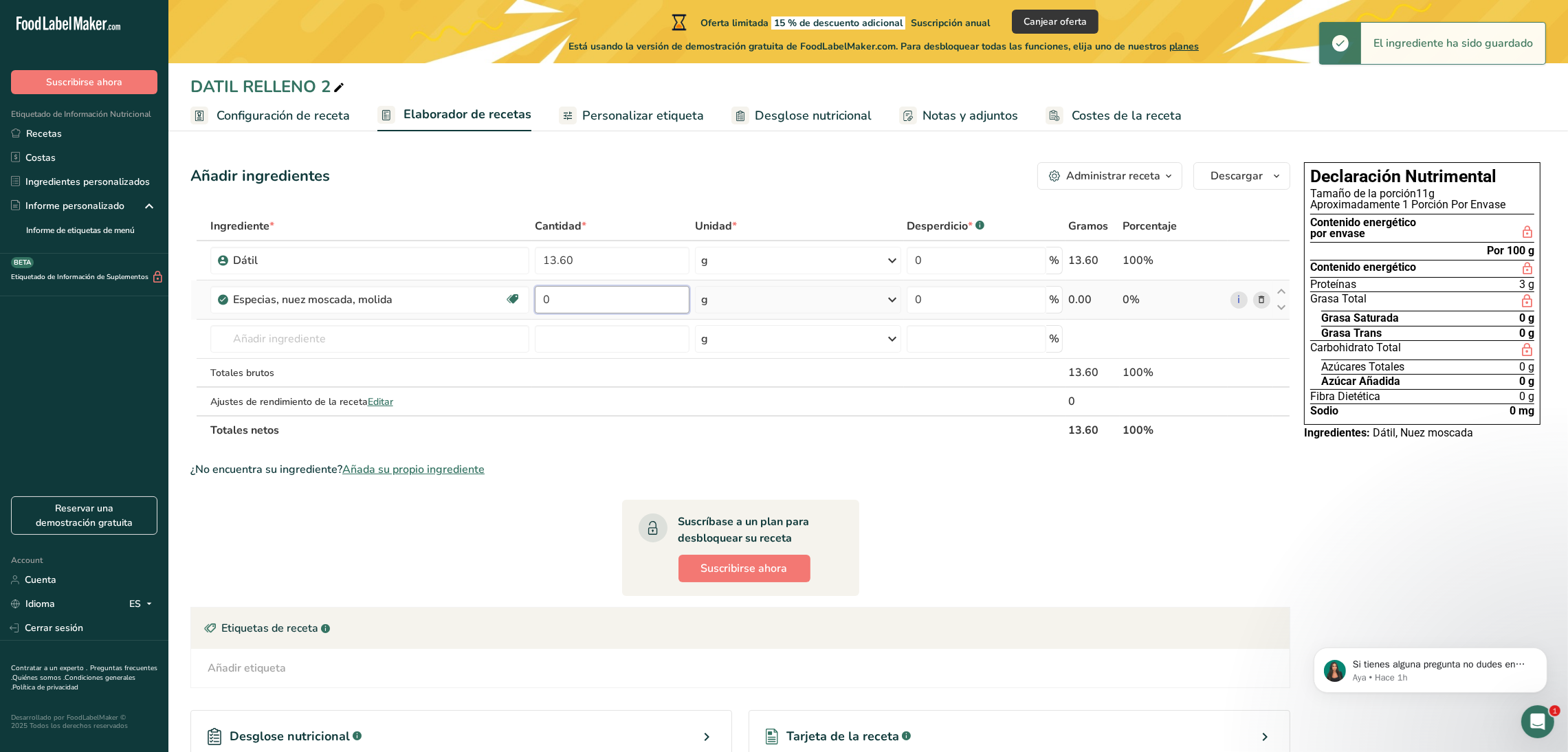 click on "0" at bounding box center [612, 300] 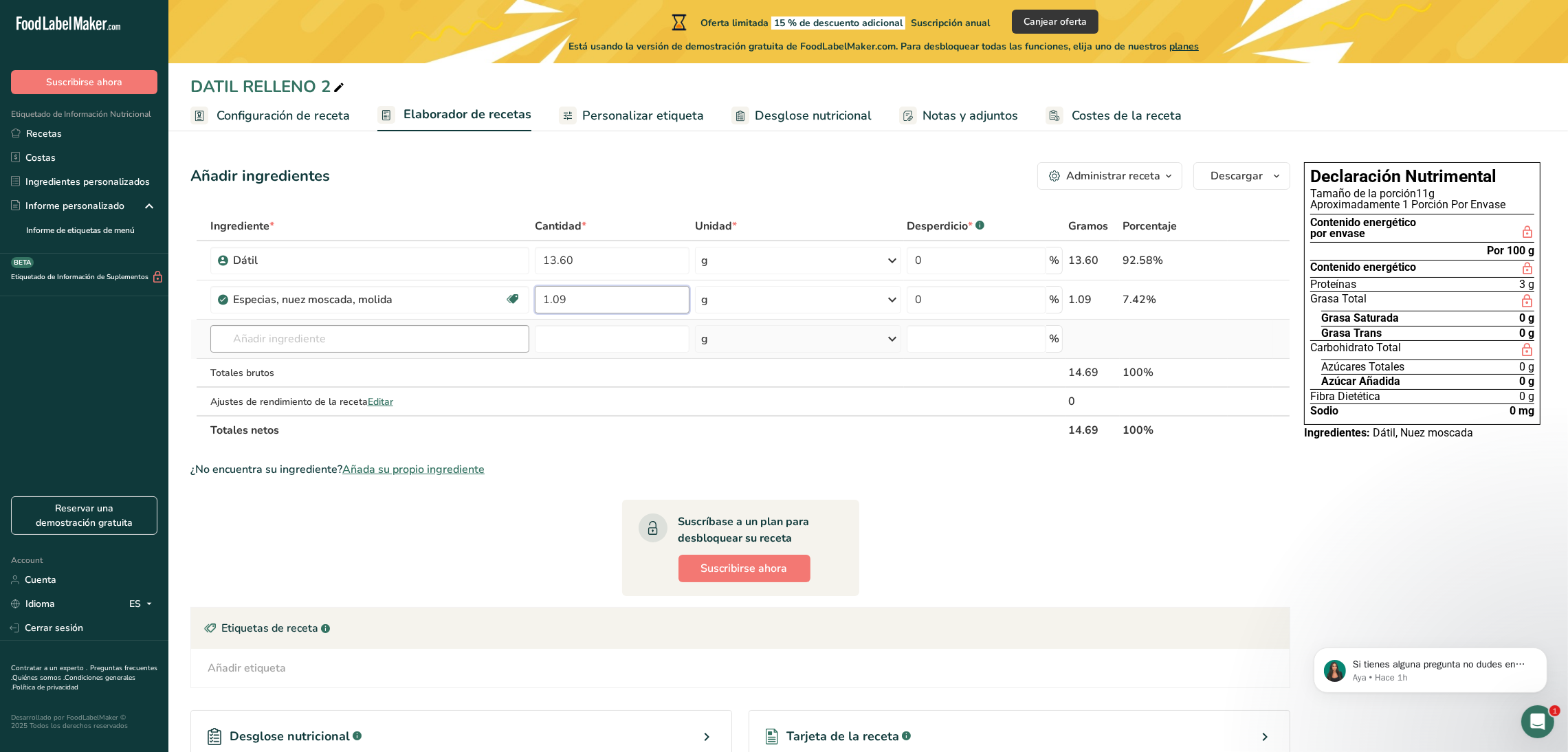 type on "1.09" 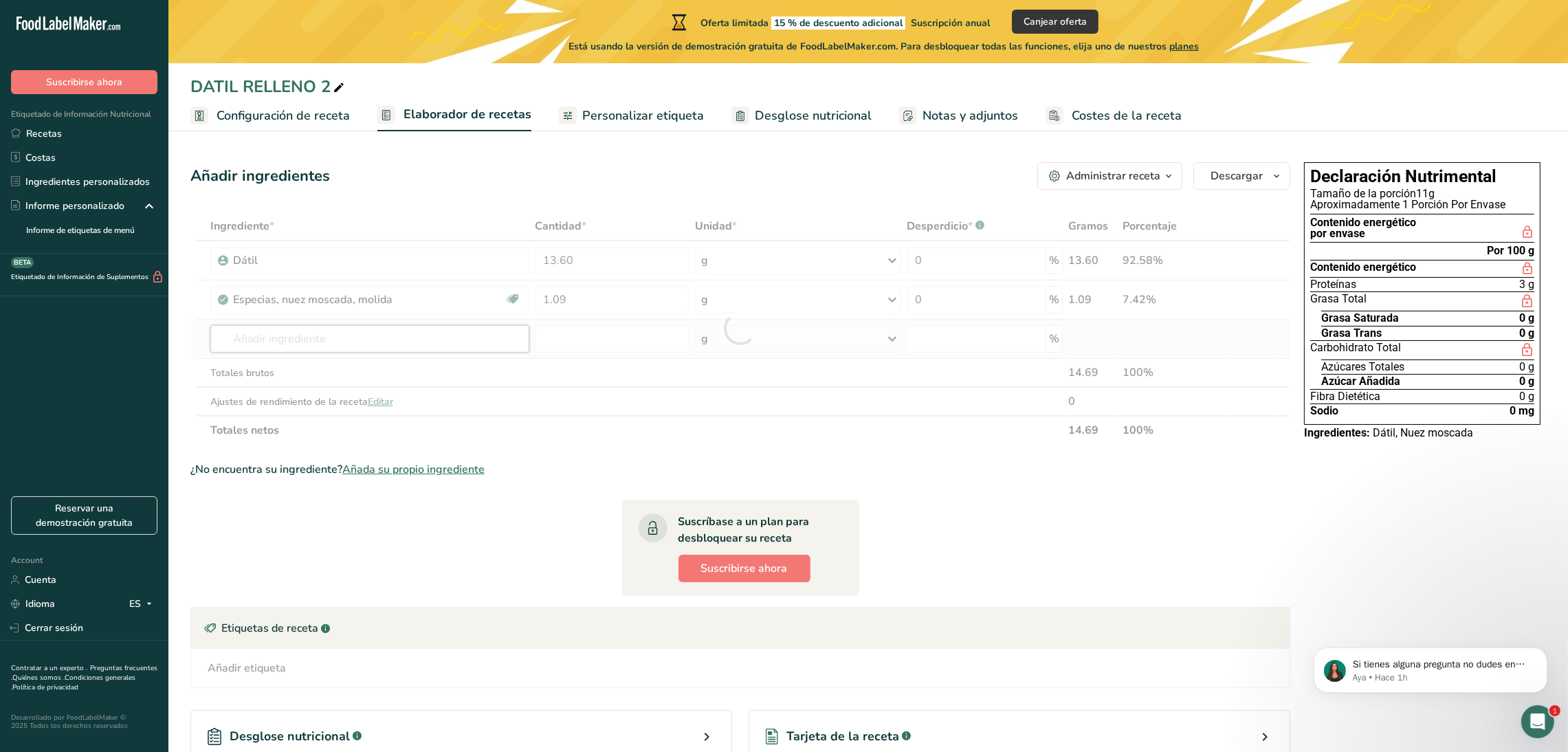 click on "Ingrediente *
Cantidad *
Unidad *
Desperdicio *   .a-a{fill:#347362;}.b-a{fill:#fff;}          Gramos
Porcentaje
Dátil
13.60
g
Unidades de peso
g
kg
mg
Ver más
Unidades de volumen
litro
mL
onza líquida
Ver más
0
%
13.60
92.58%
Especias, nuez moscada, molida
Fuente de antioxidantes
Libre de lácteos
Libre de gluten
Vegano
Vegetariano
Libre de soja
1.09
g
Porciones
1 tsp
1 tbsp
Unidades de peso
g
kg
mg" at bounding box center [740, 328] 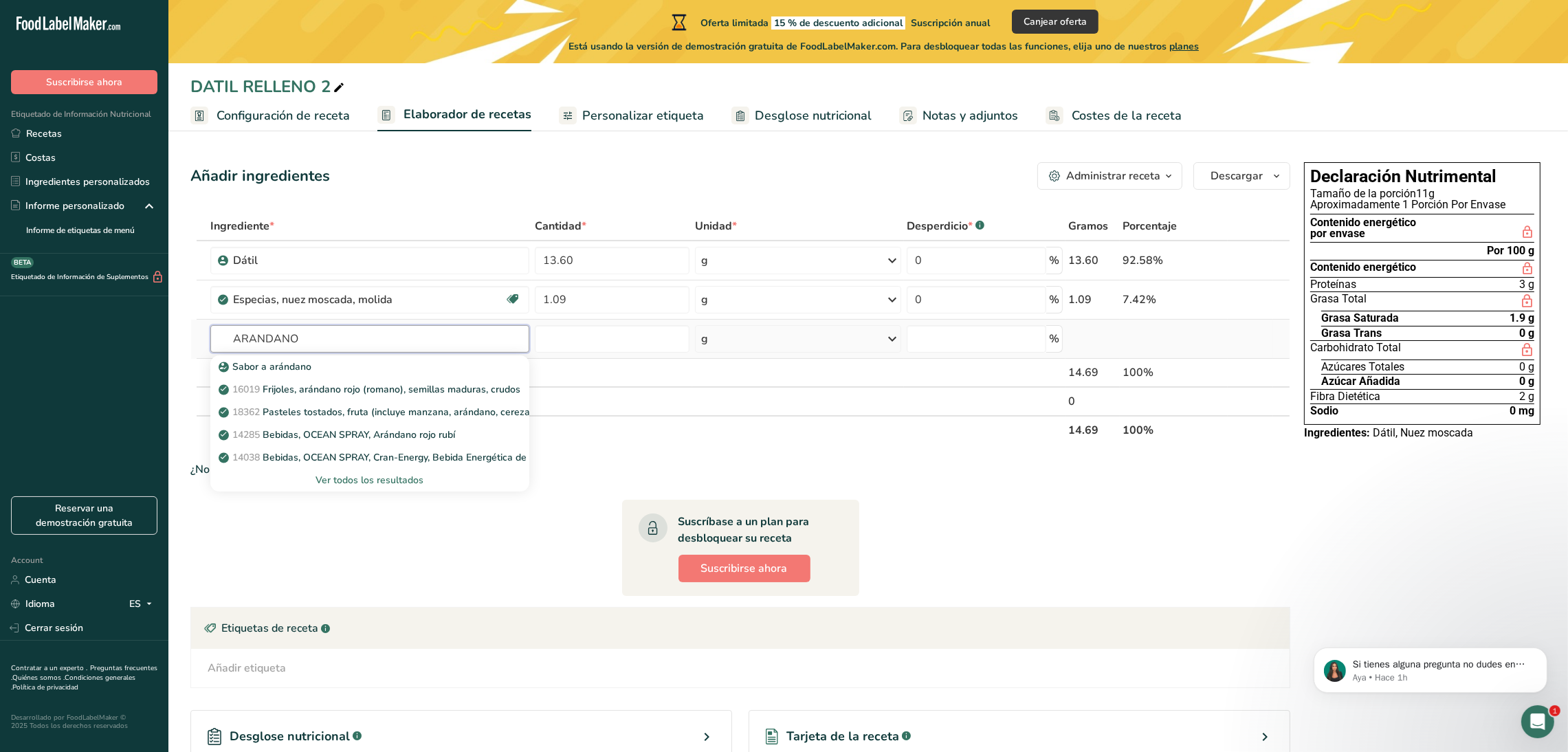type on "ARANDANO" 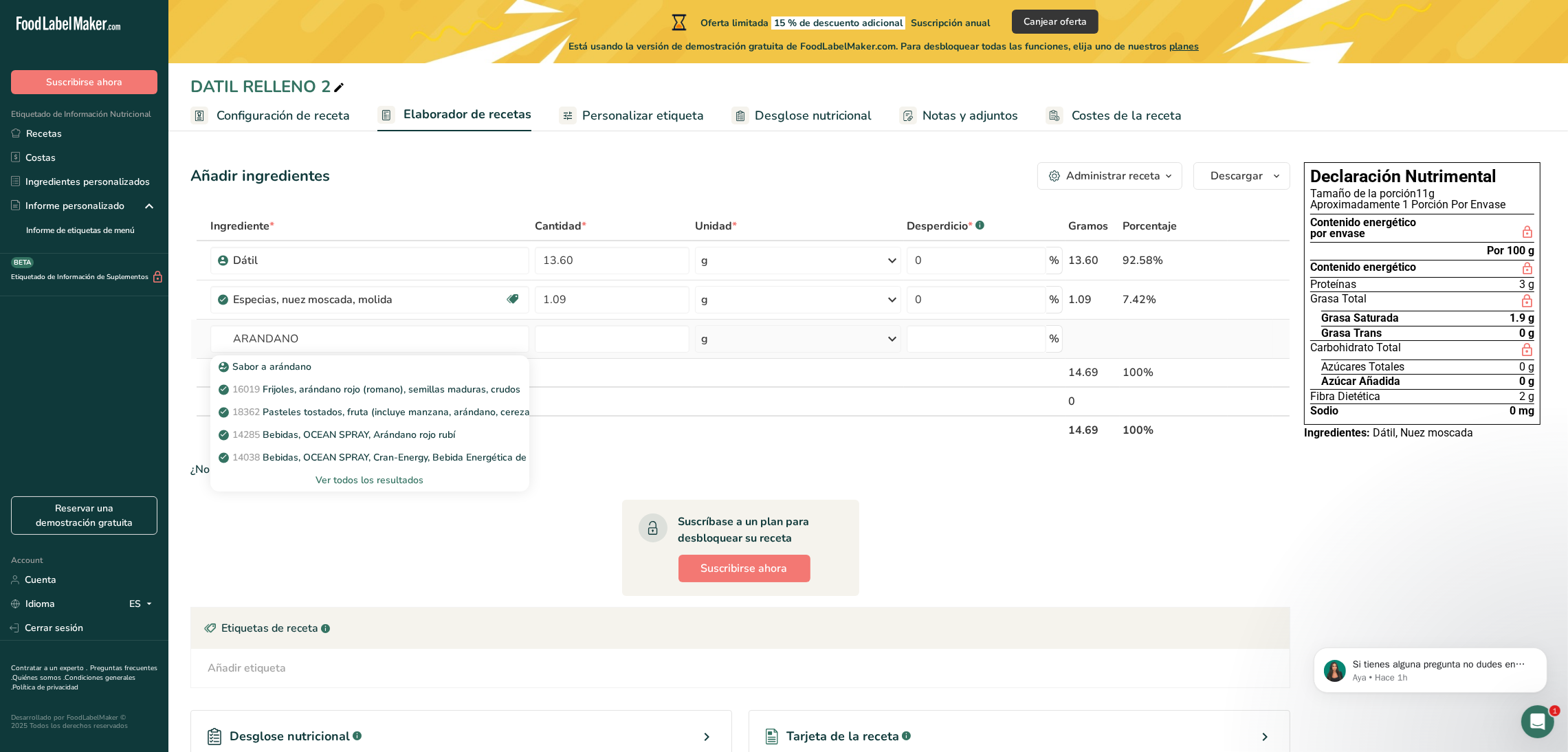 type 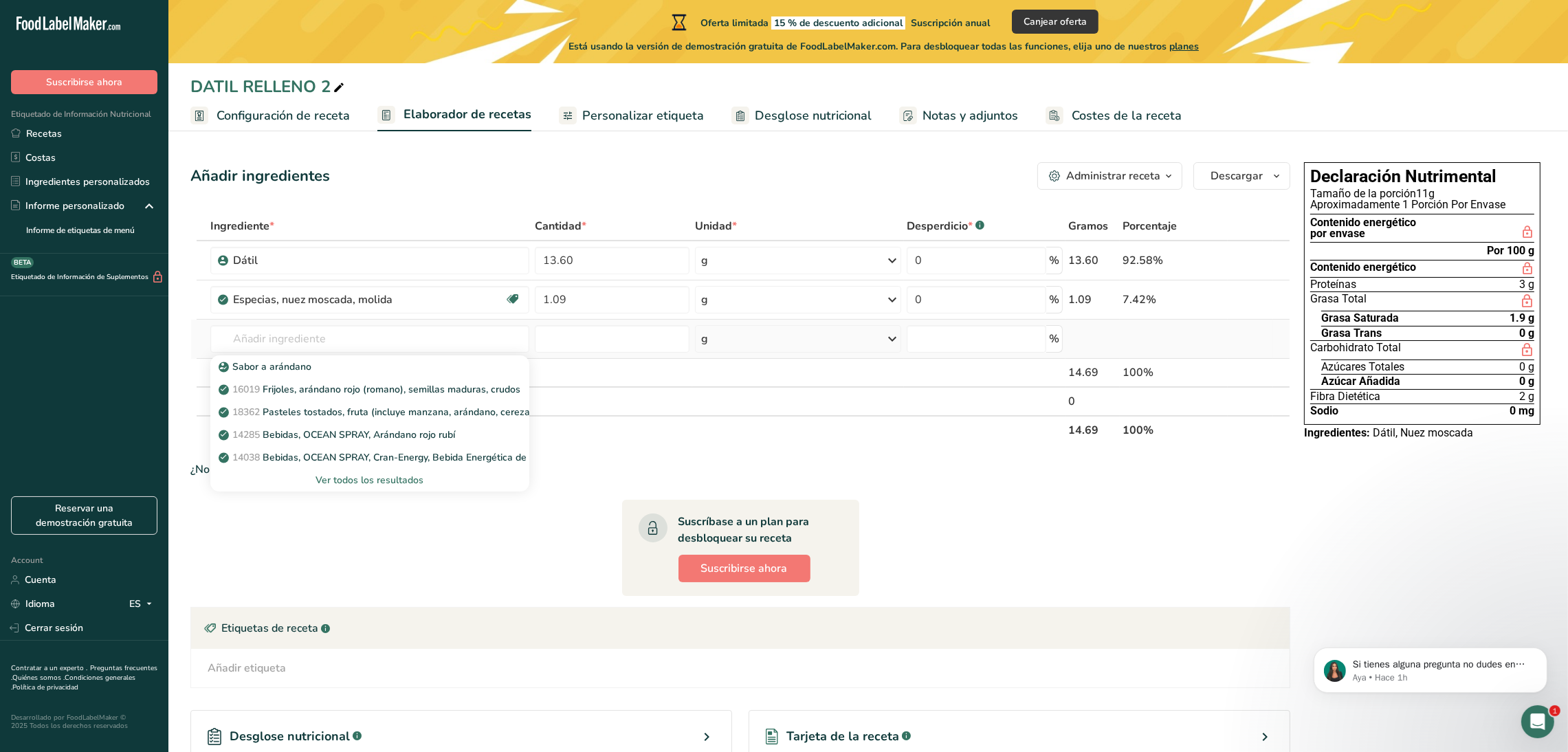 click on "Ver todos los resultados" at bounding box center [370, 480] 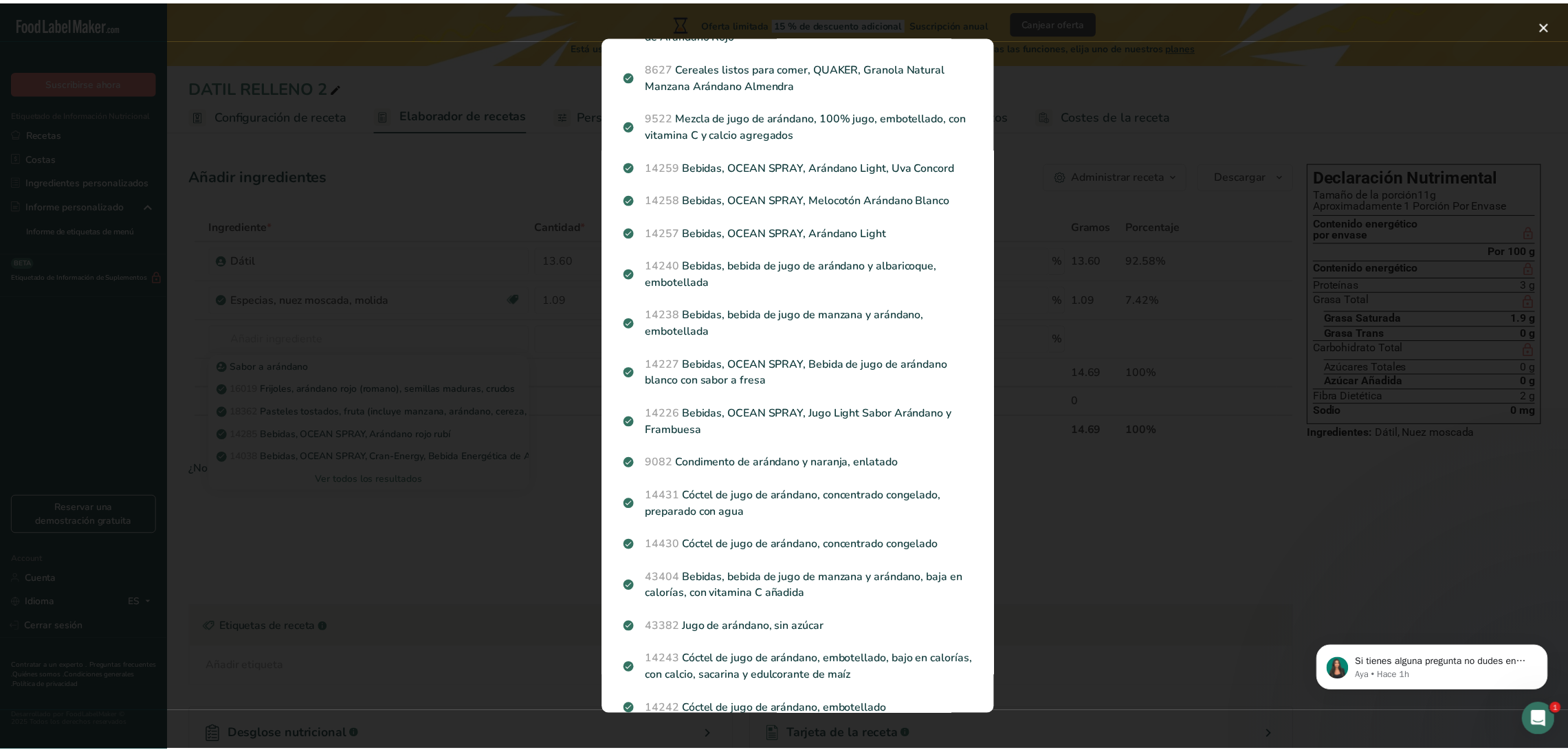 scroll, scrollTop: 0, scrollLeft: 0, axis: both 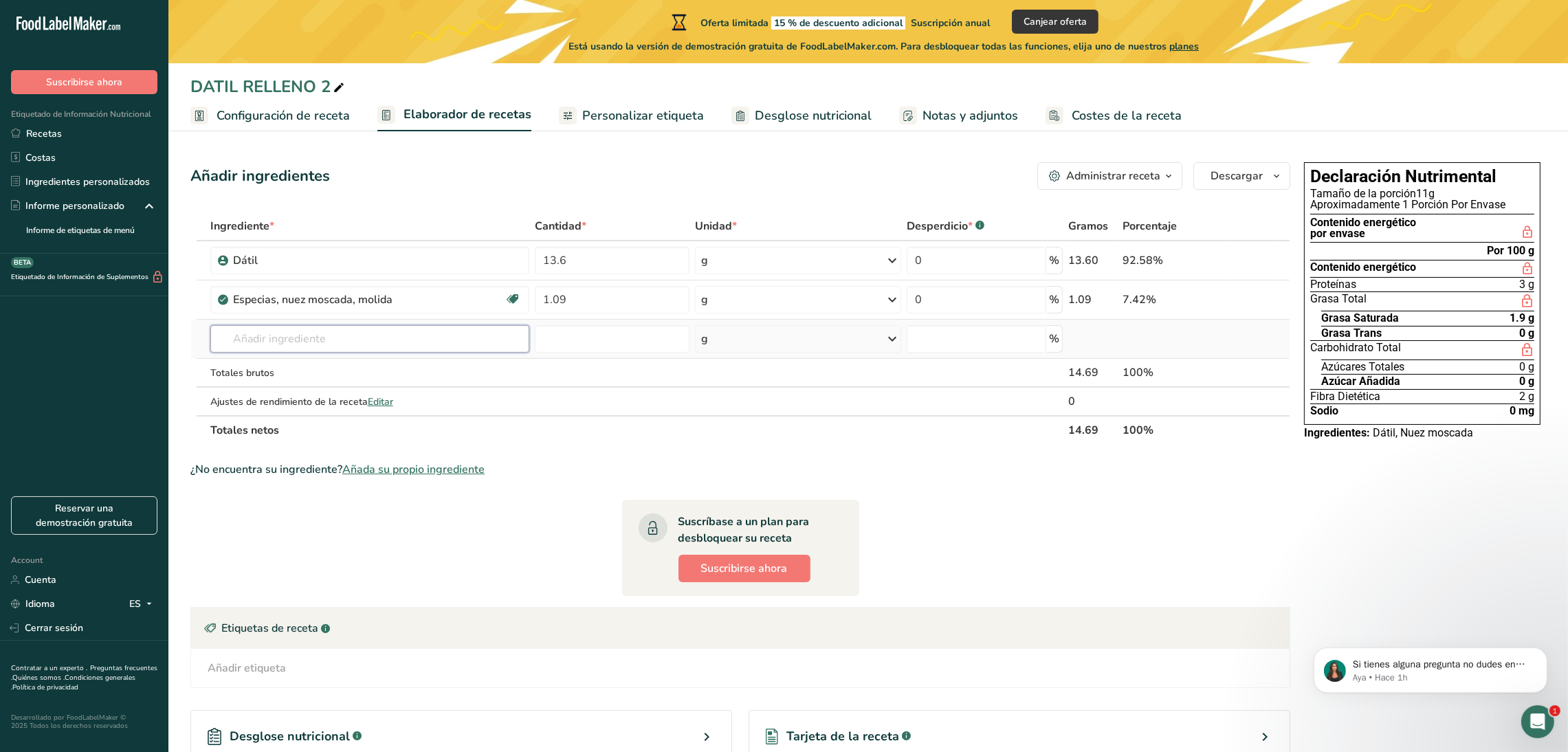 click at bounding box center [370, 339] 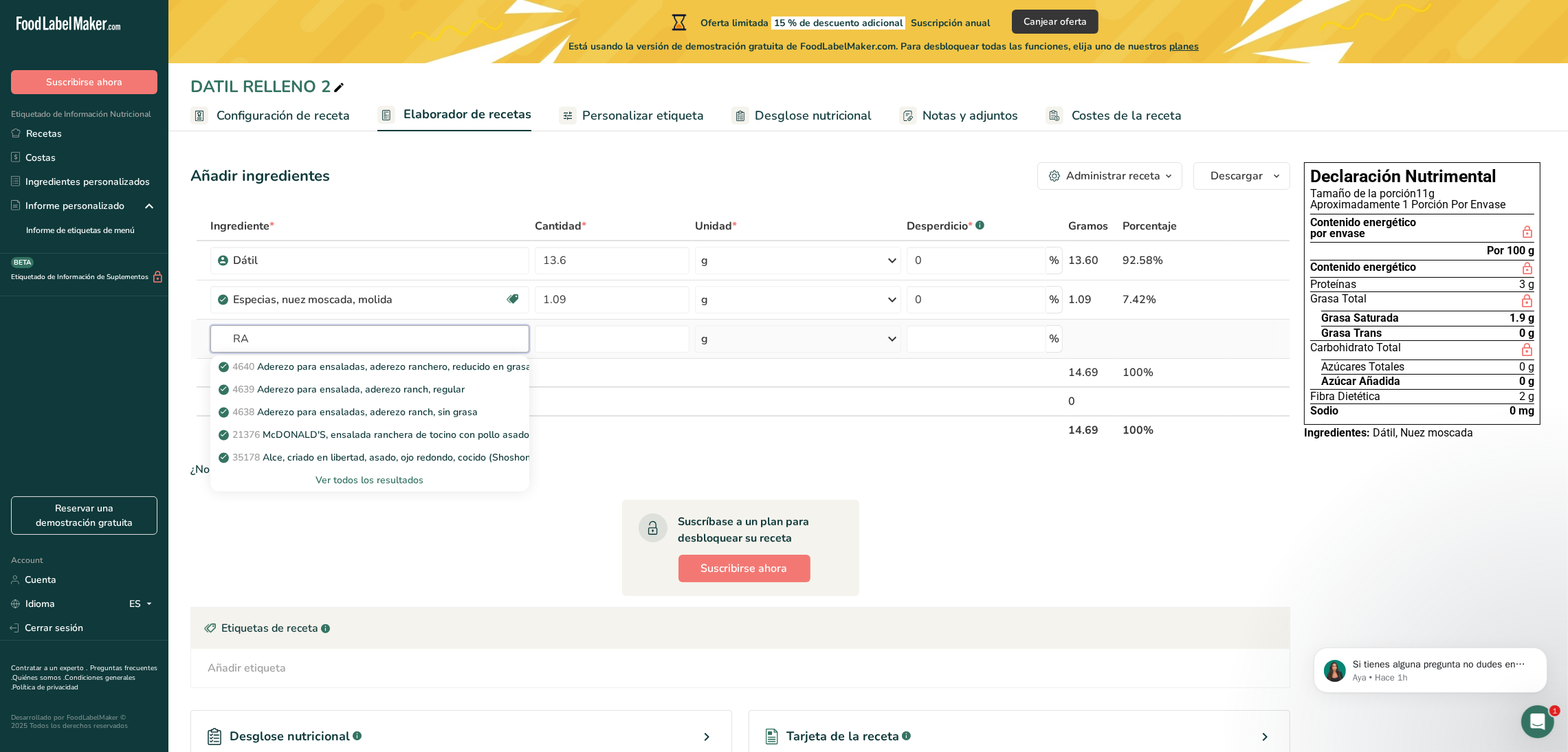 type on "R" 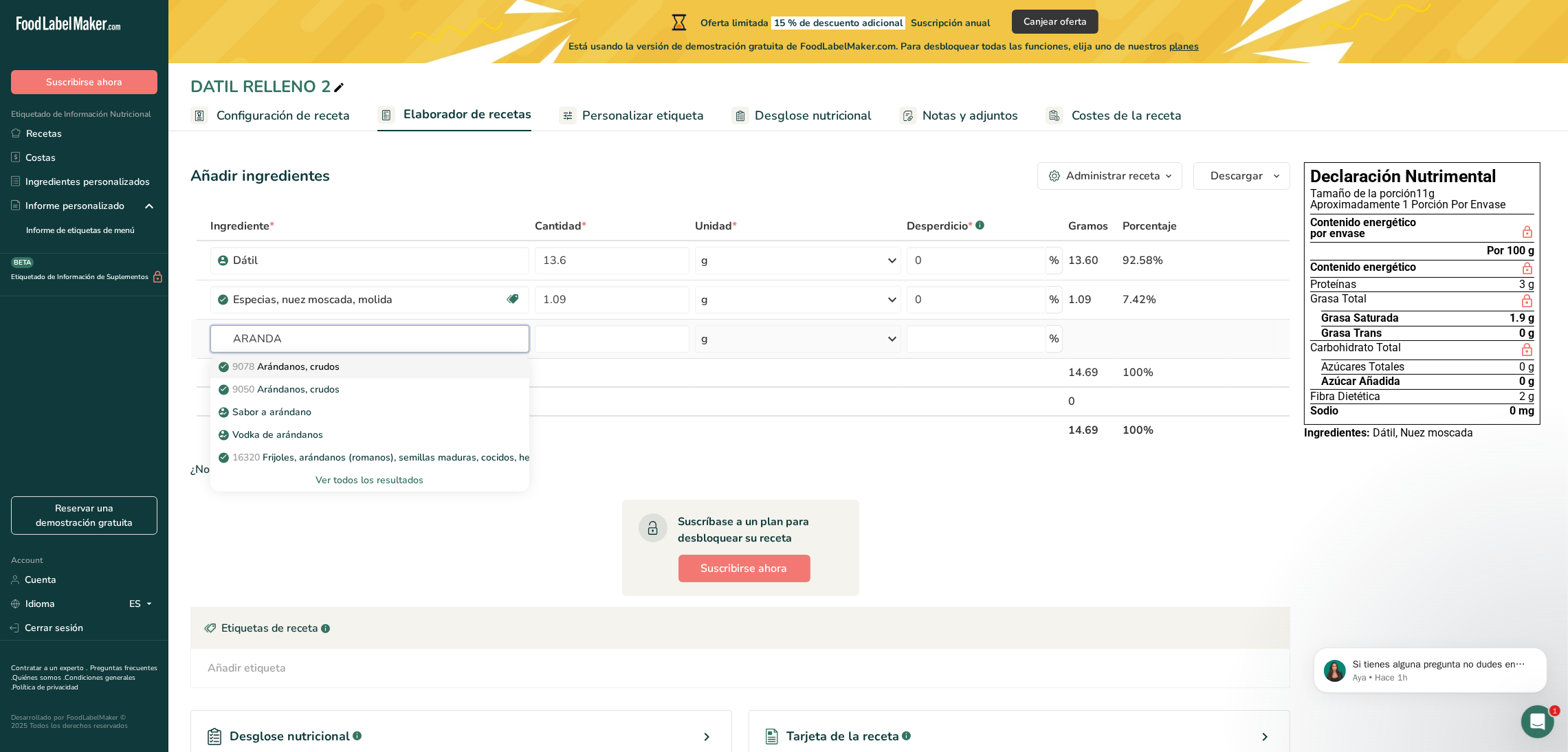 type on "ARANDA" 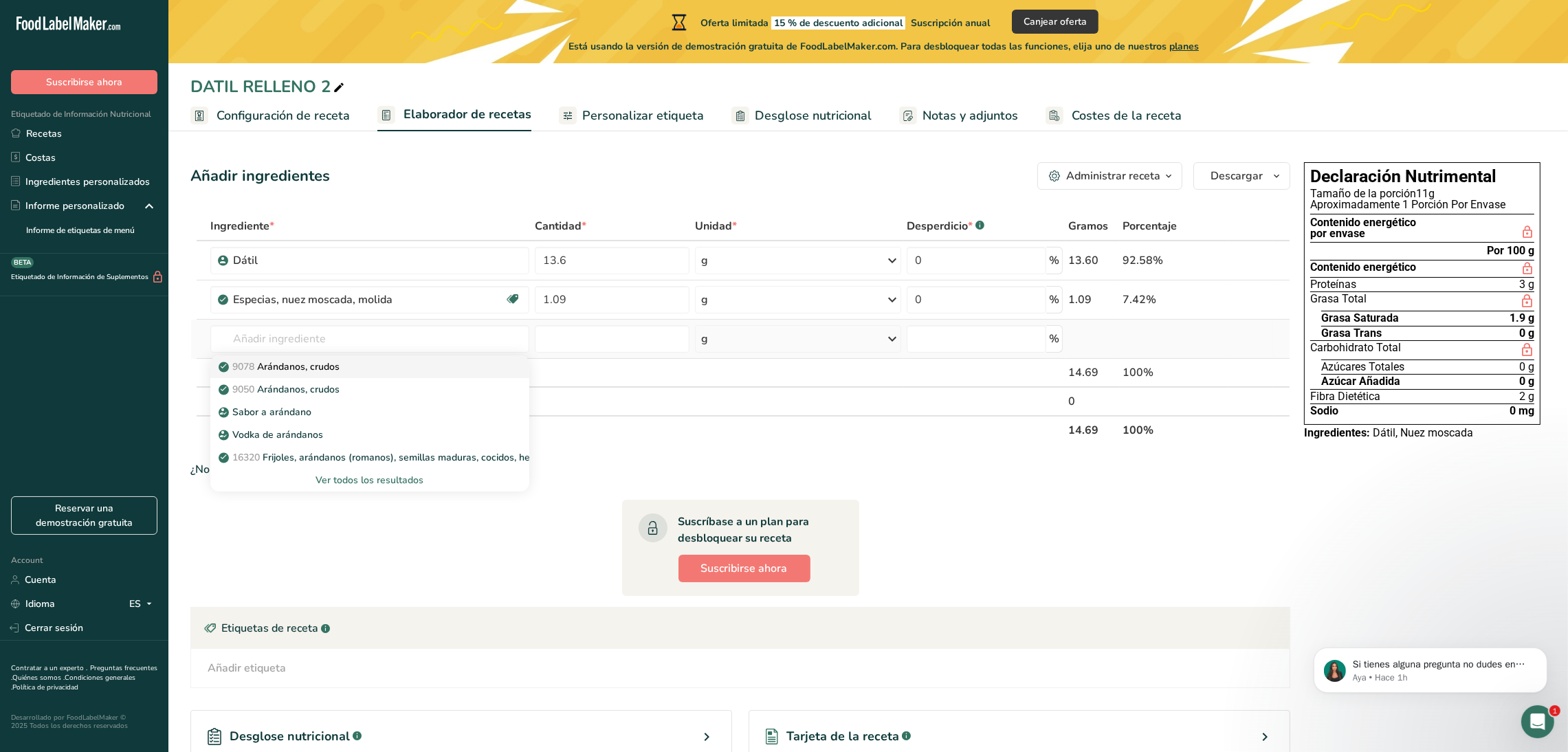 click on "9078
Arándanos, crudos" at bounding box center [280, 366] 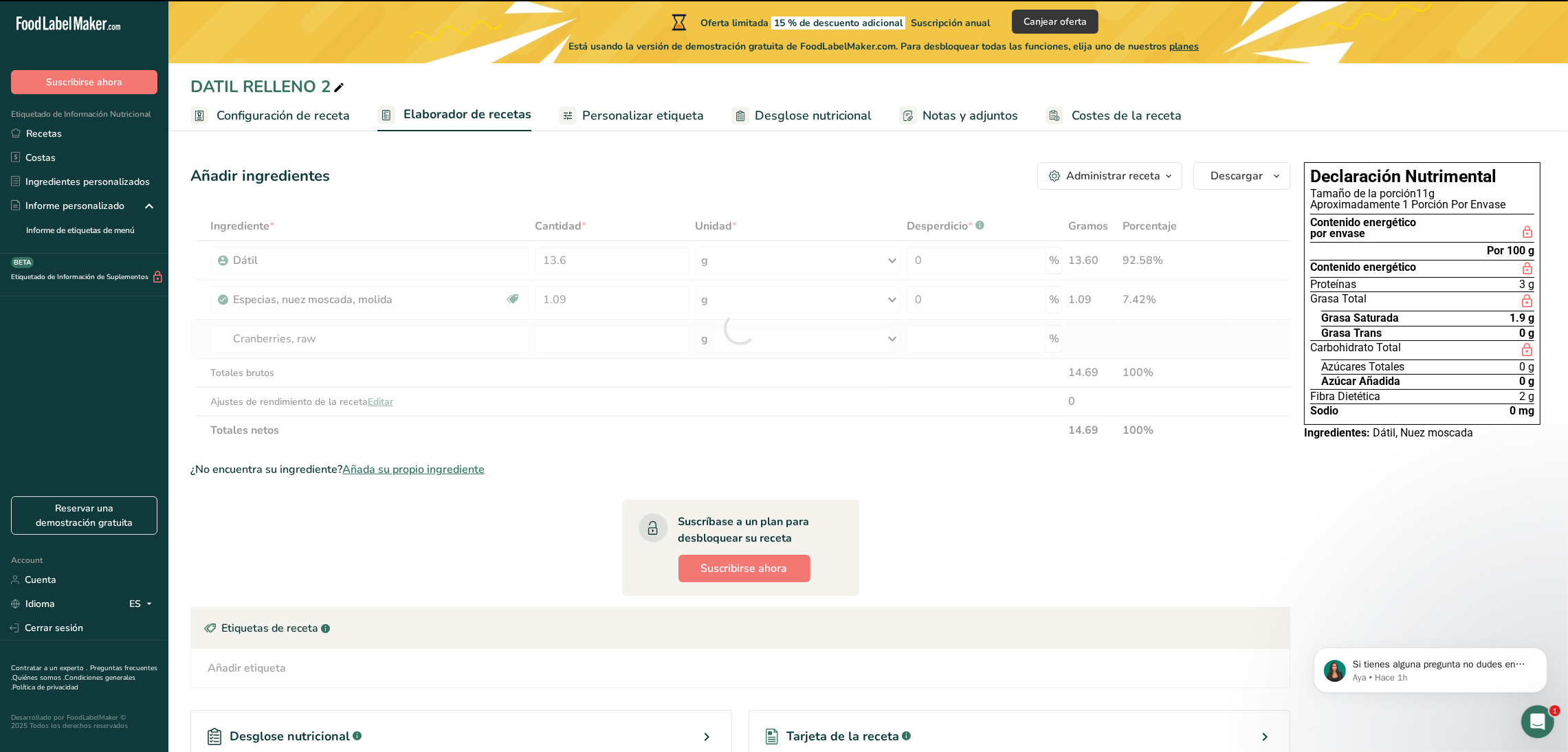 type on "0" 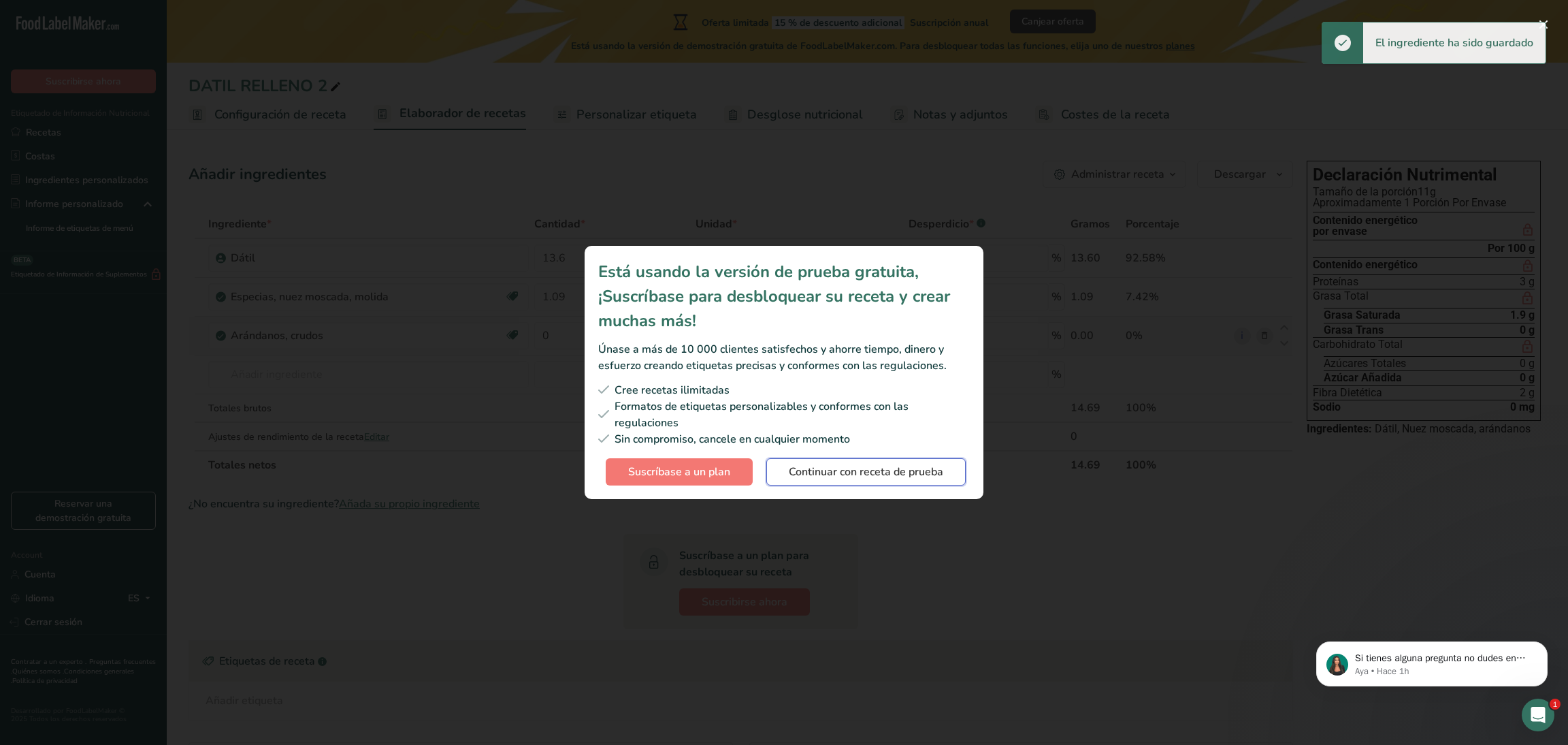click on "Continuar con receta de prueba" at bounding box center [866, 472] 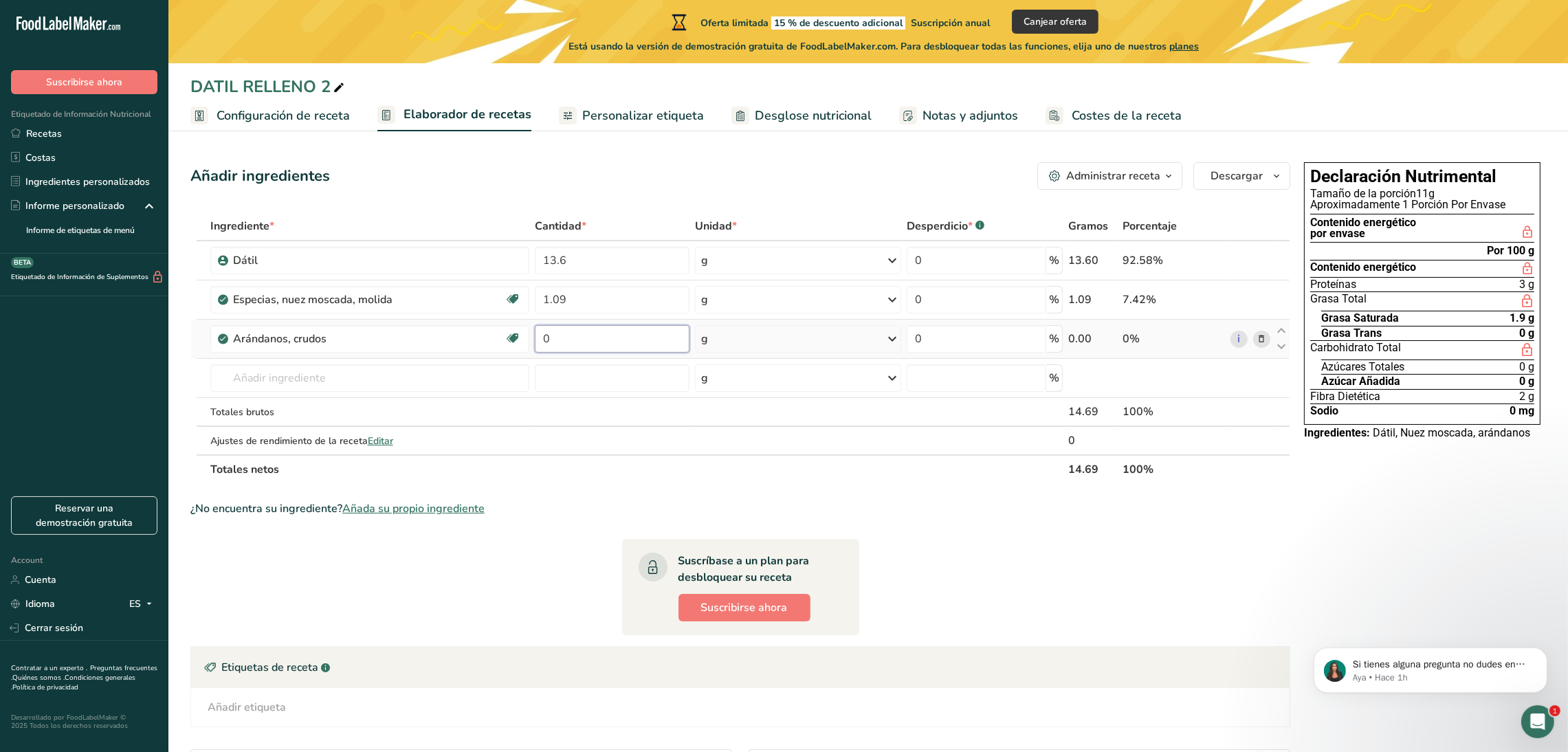 click on "0" at bounding box center (612, 339) 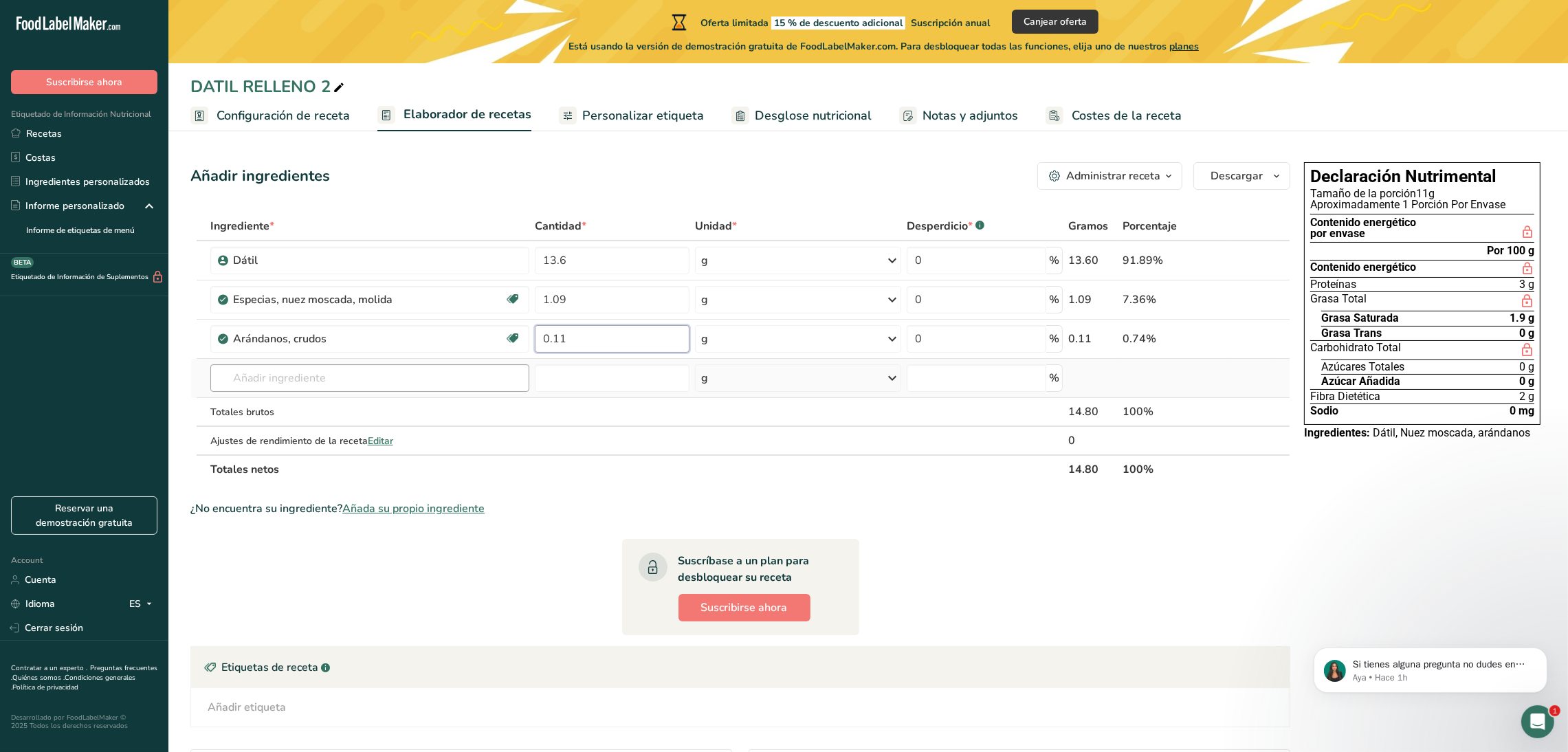 type on "0.11" 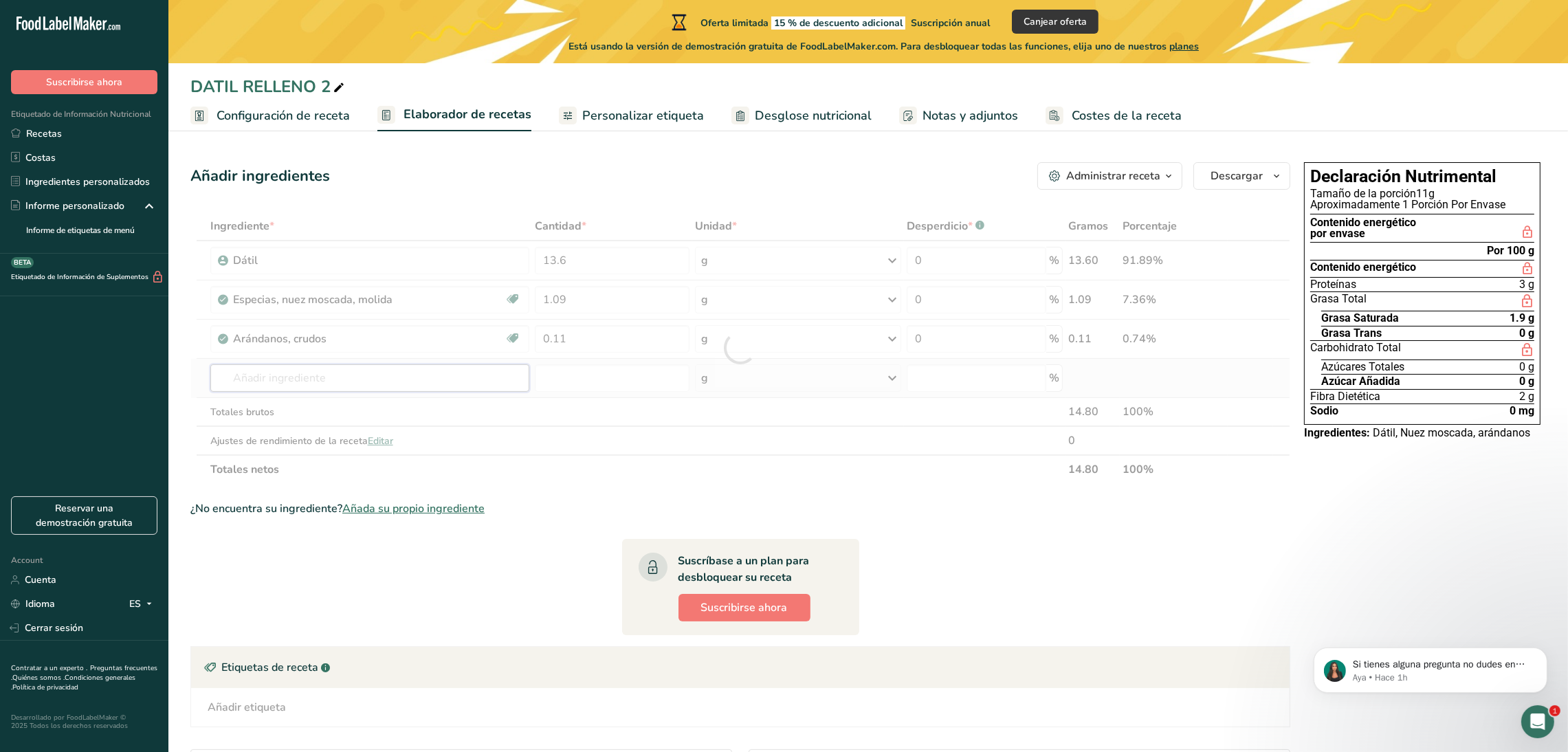 click on "Ingrediente *
Cantidad *
Unidad *
Desperdicio *   .a-a{fill:#347362;}.b-a{fill:#fff;}          Gramos
Porcentaje
Dátil
13.6
g
Unidades de peso
g
kg
mg
Ver más
Unidades de volumen
litro
mL
onza líquida
Ver más
0
%
13.60
91.89%
Especias, nuez moscada, molida
Fuente de antioxidantes
Libre de lácteos
Libre de gluten
Vegano
Vegetariano
Libre de soja
1.09
g
Porciones
1 tsp
1 tbsp
Unidades de peso
g
kg
mg" at bounding box center (740, 348) 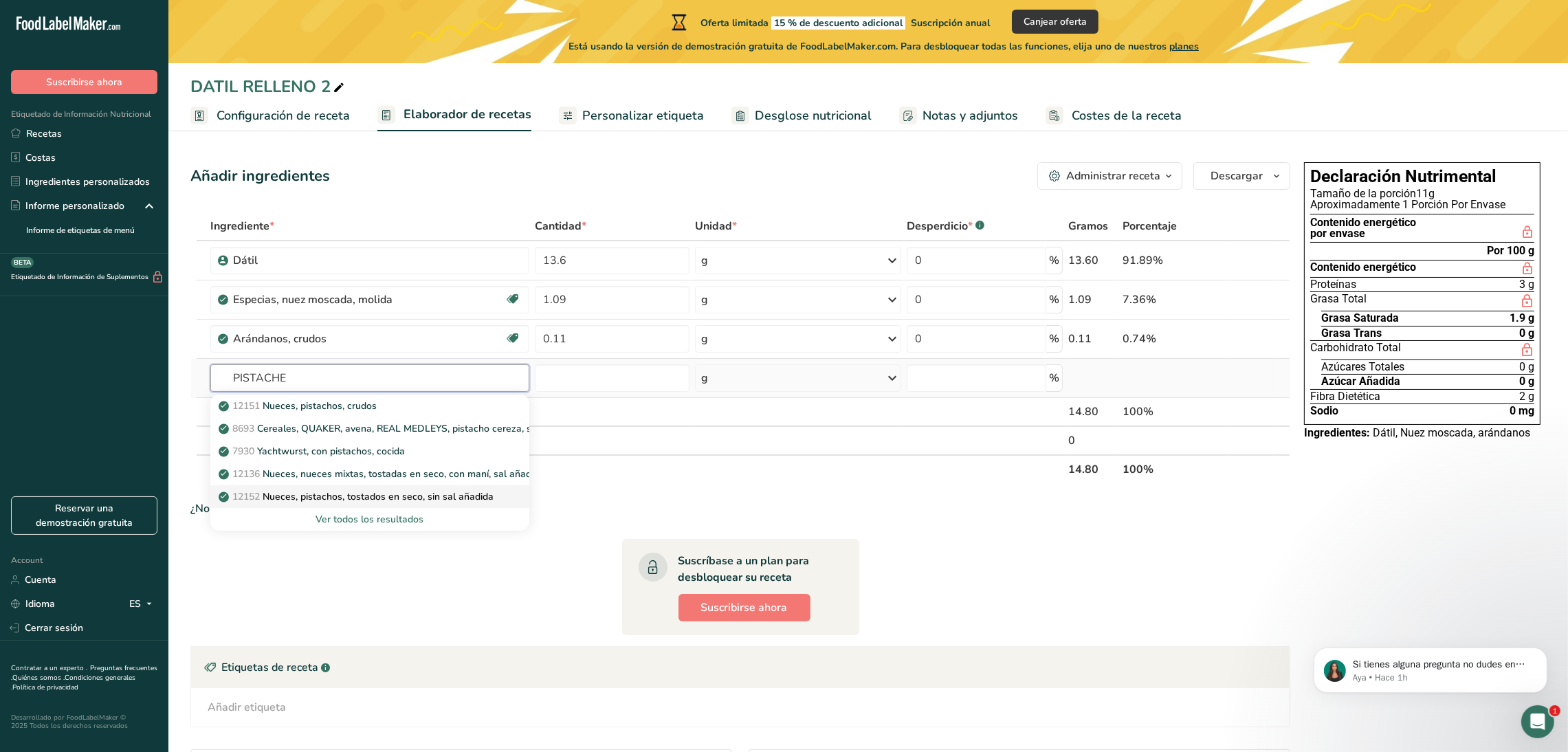 type on "PISTACHE" 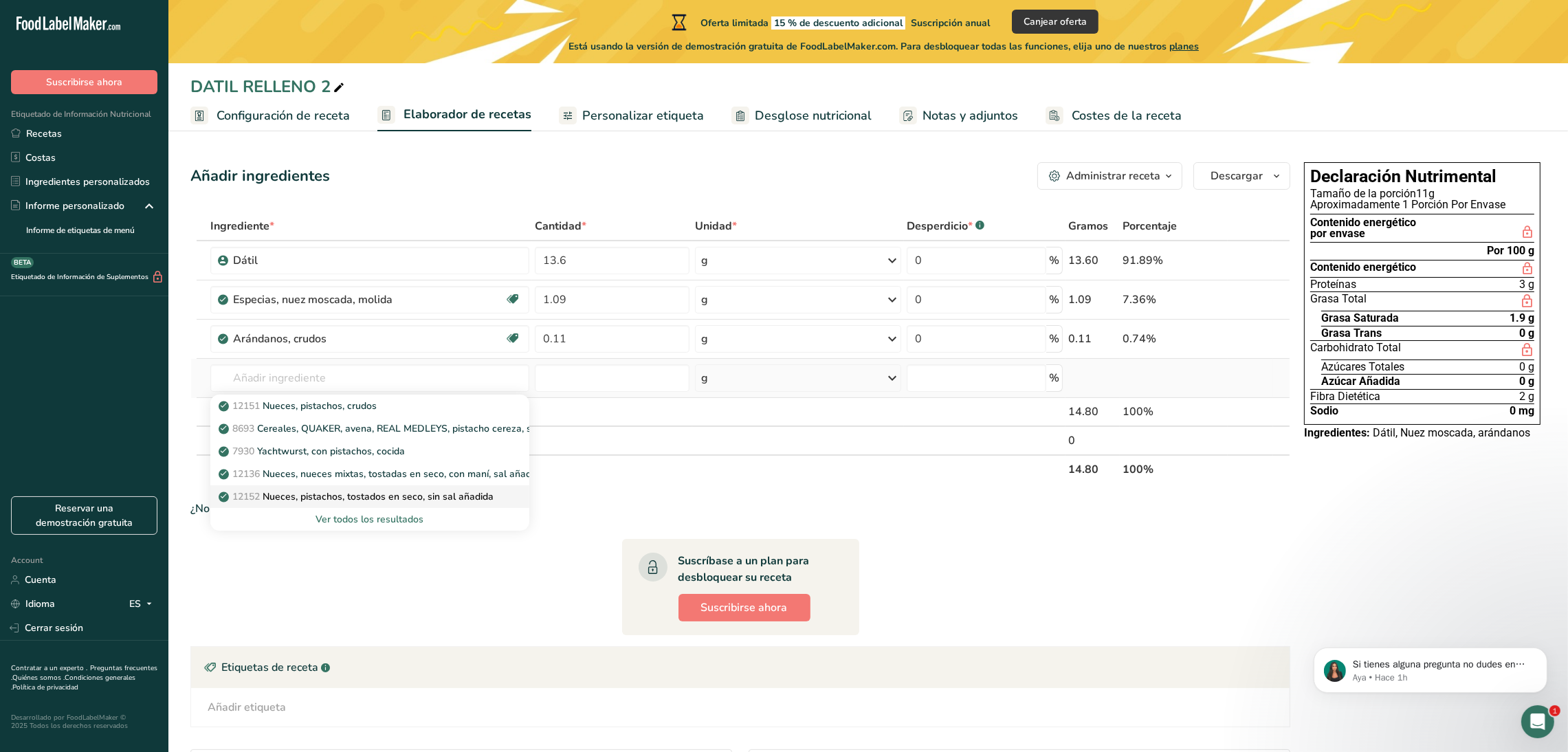 click on "12152
Nueces, pistachos, tostados en seco, sin sal añadida" at bounding box center [357, 496] 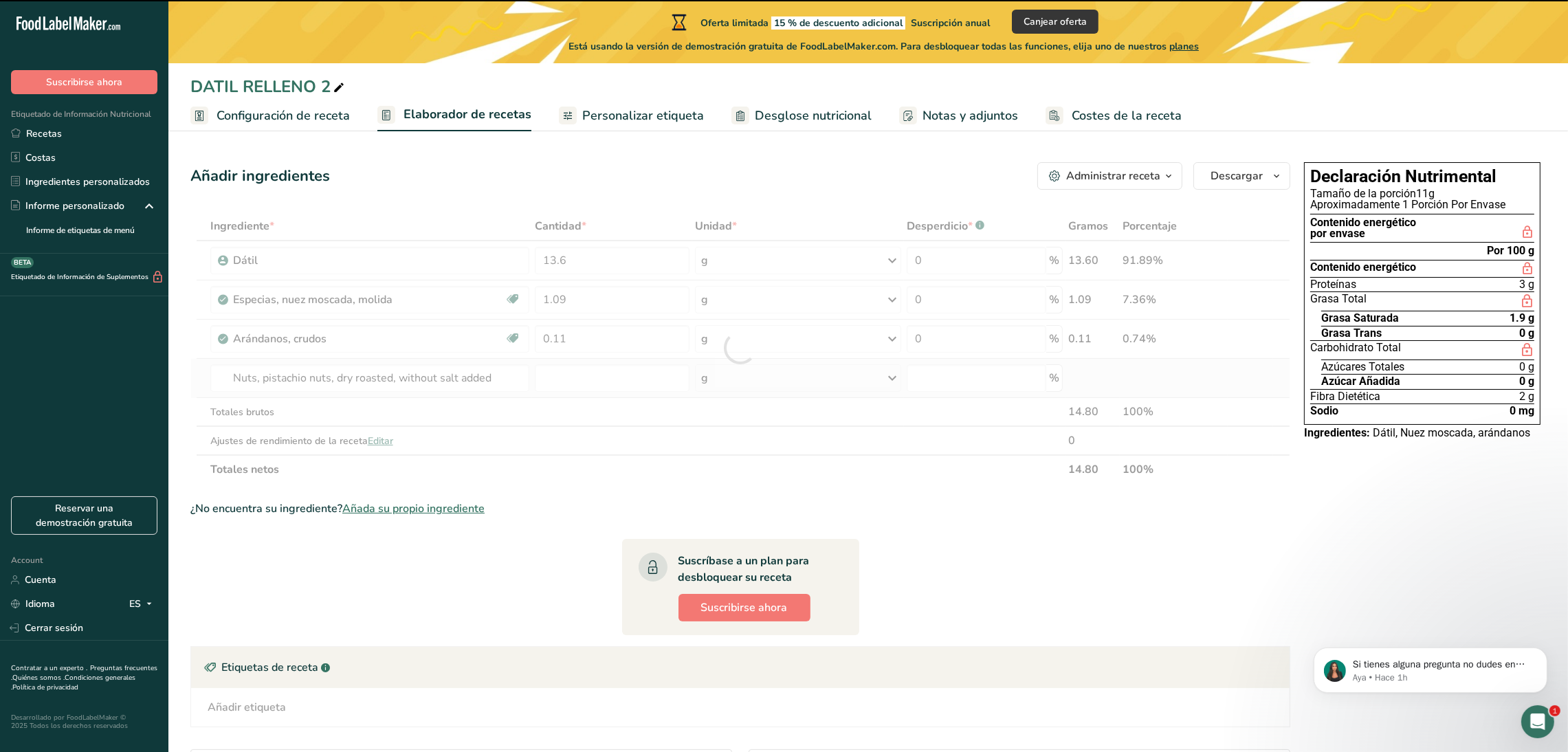 type on "0" 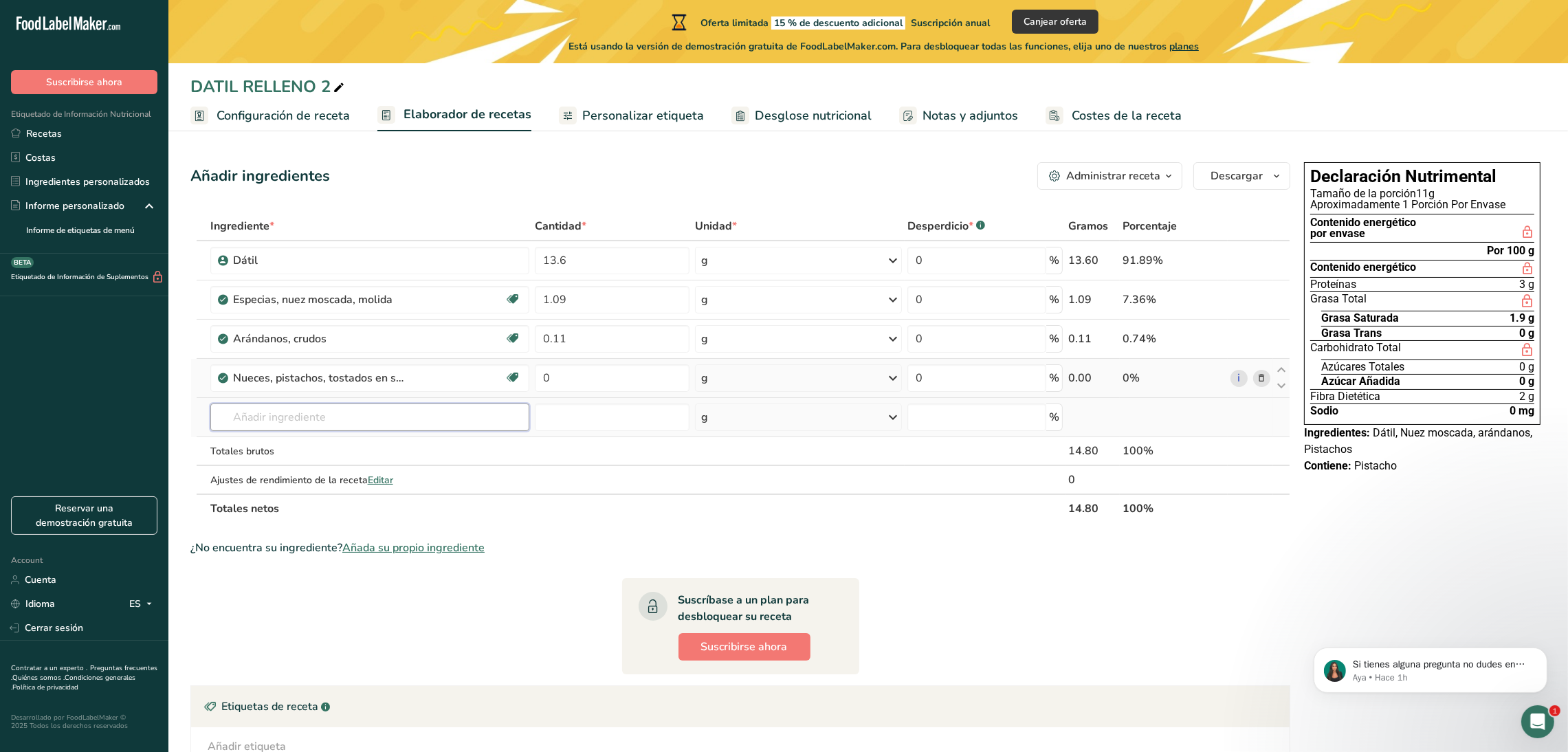 click at bounding box center [370, 417] 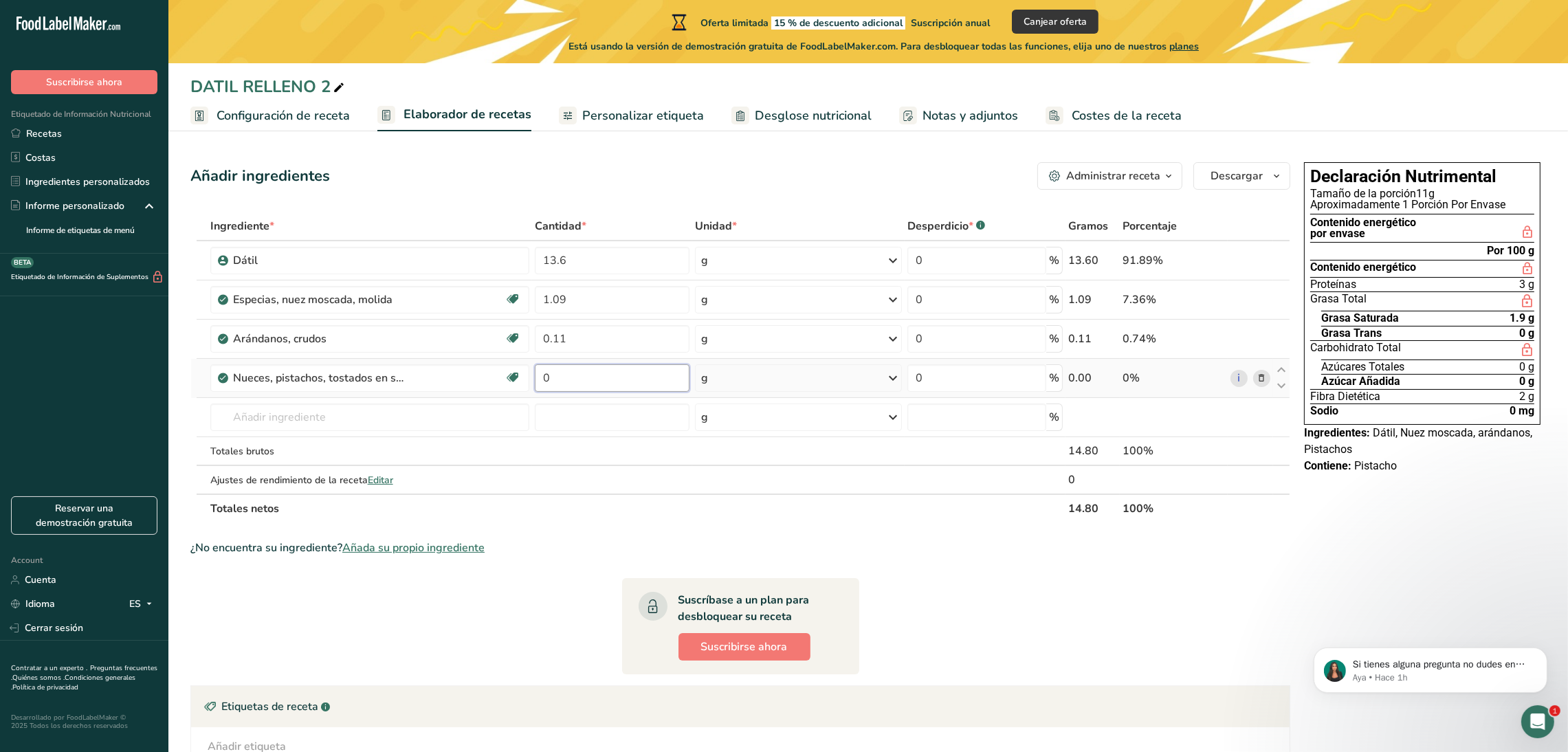 click on "0" at bounding box center (612, 378) 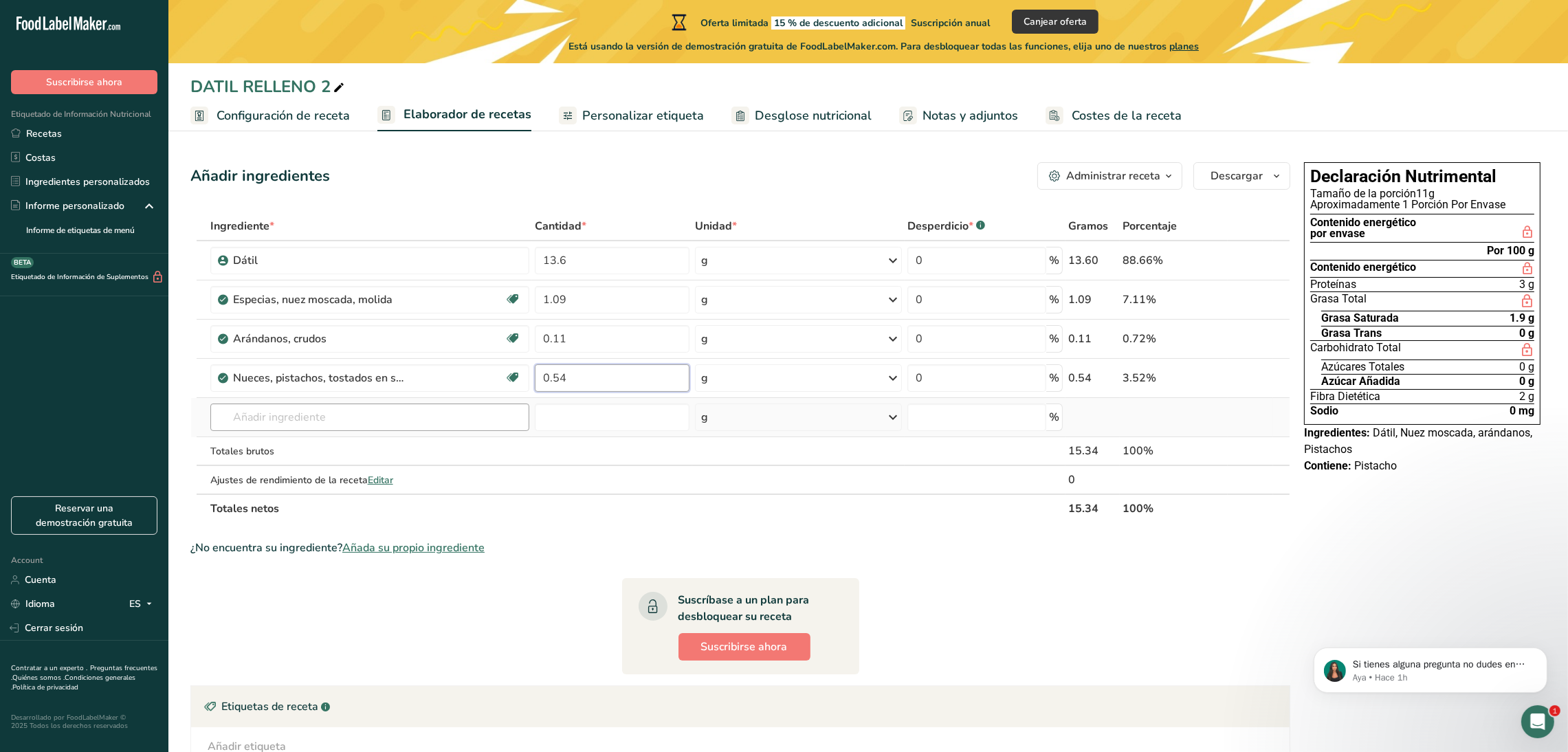 type on "0.54" 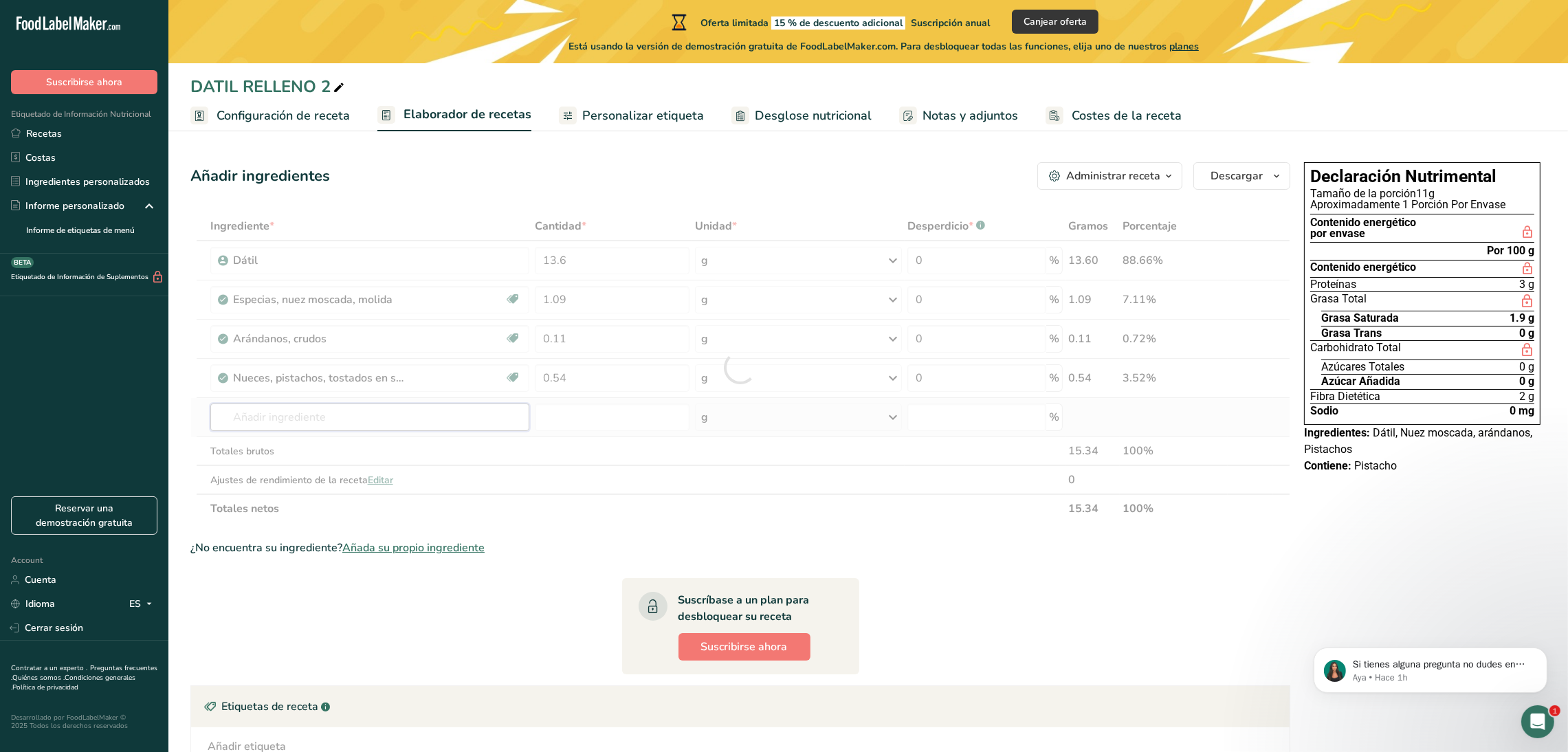 click on "Ingrediente *
Cantidad *
Unidad *
Desperdicio *   .a-a{fill:#347362;}.b-a{fill:#fff;}          Gramos
Porcentaje
Dátil
13.6
g
Unidades de peso
g
kg
mg
Ver más
Unidades de volumen
litro
mL
onza líquida
Ver más
0
%
13.60
88.66%
Especias, nuez moscada, molida
Fuente de antioxidantes
Libre de lácteos
Libre de gluten
Vegano
Vegetariano
Libre de soja
1.09
g
Porciones
1 tsp
1 tbsp
Unidades de peso
g
kg
mg" at bounding box center (740, 367) 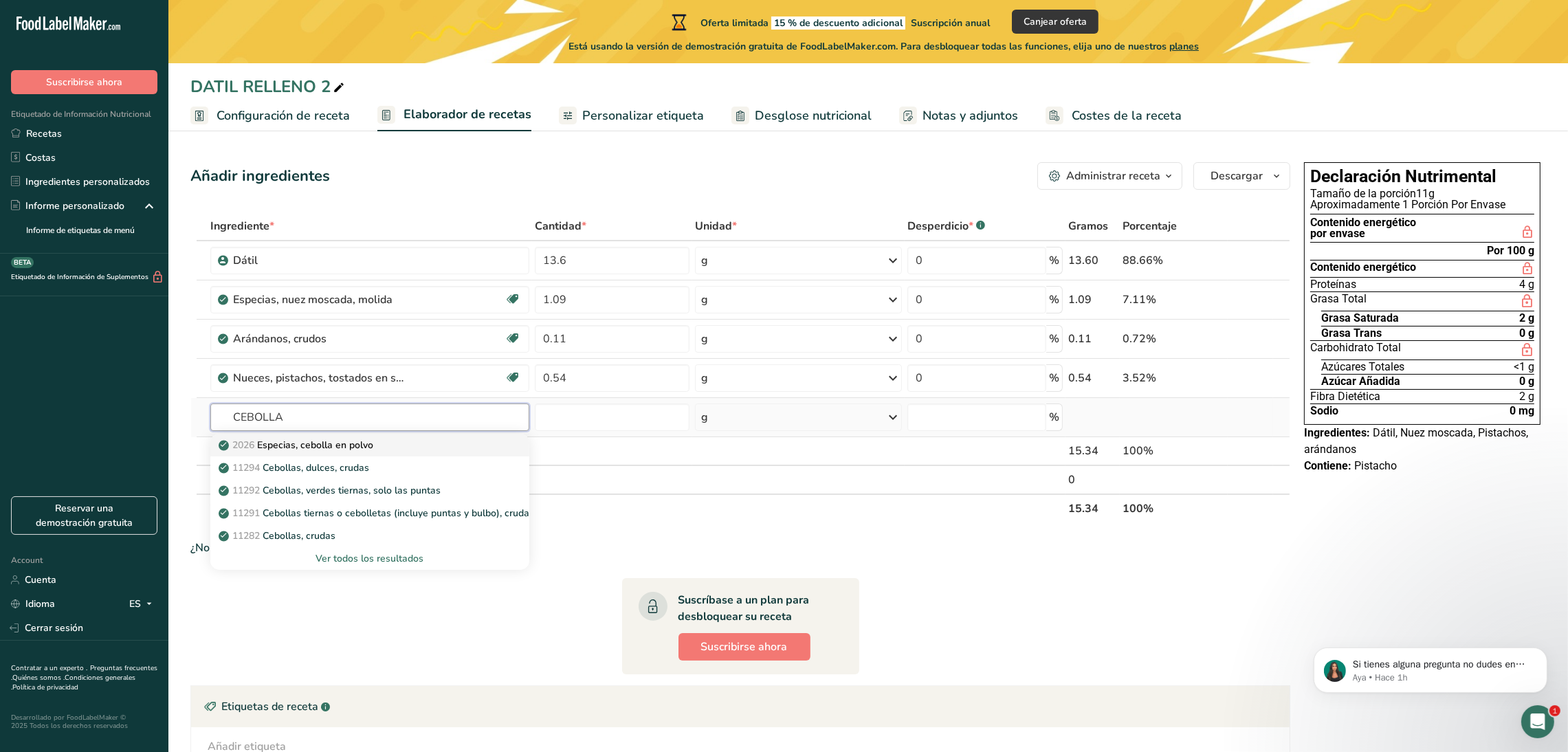 type on "CEBOLLA" 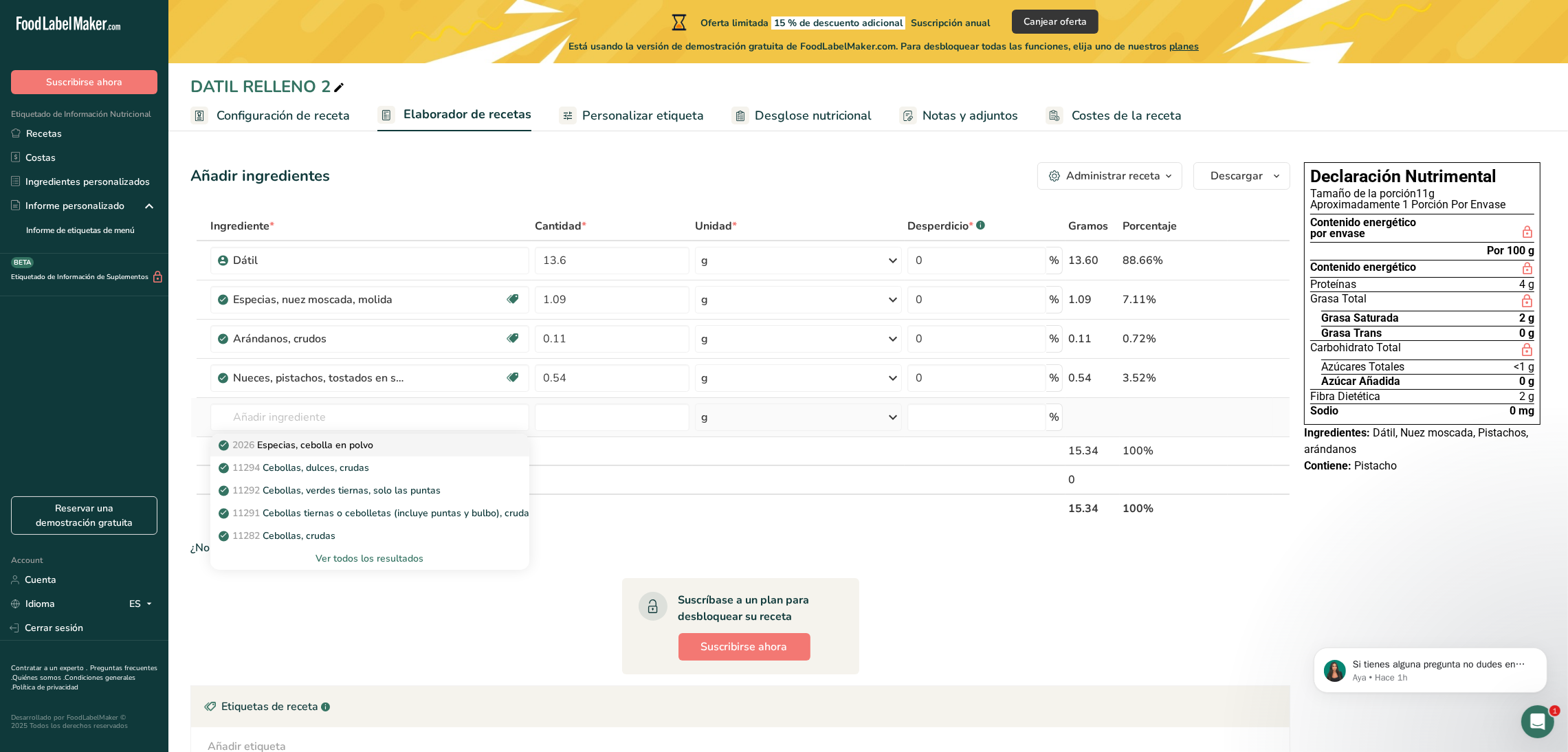 click on "2026
Especias, cebolla en polvo" at bounding box center [297, 445] 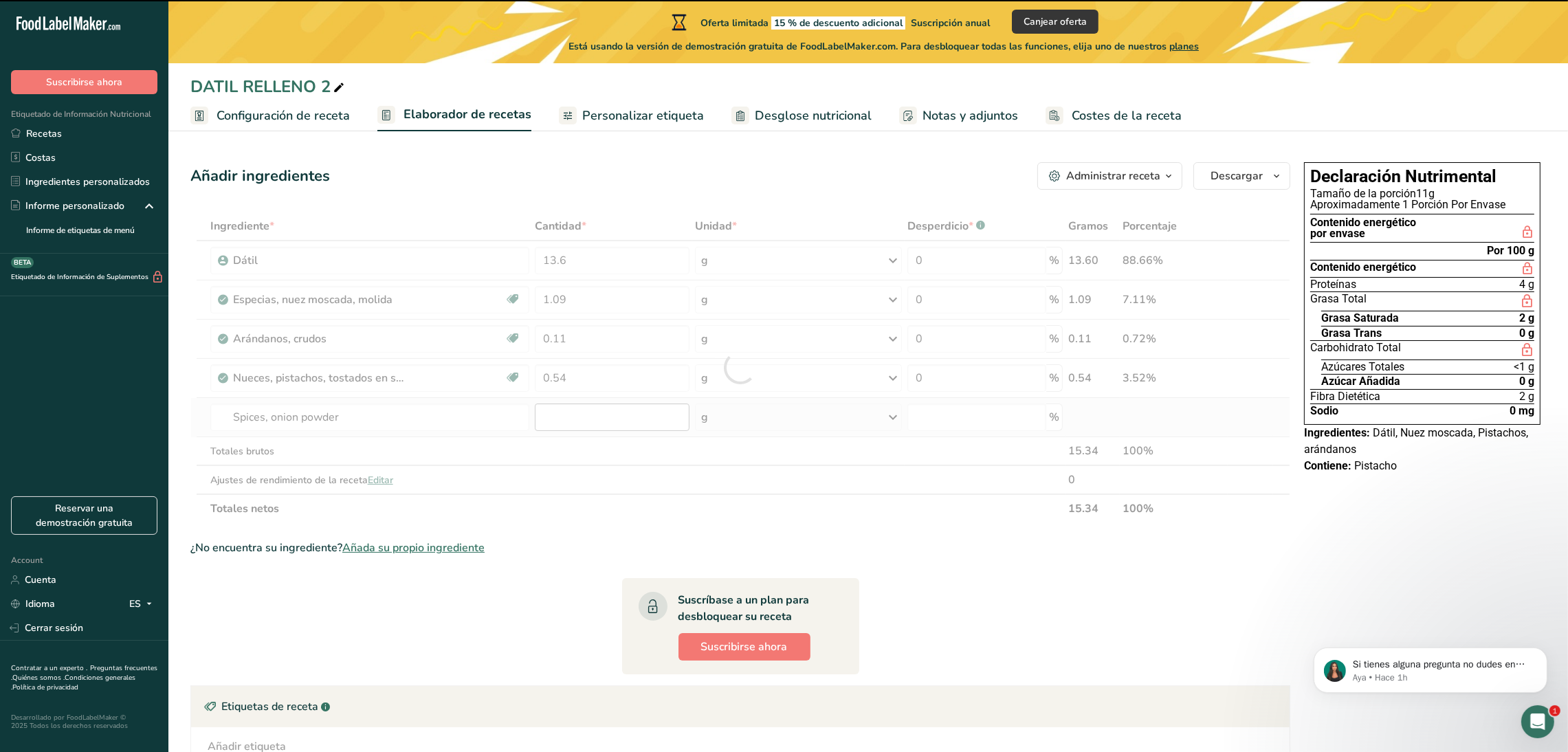 type on "0" 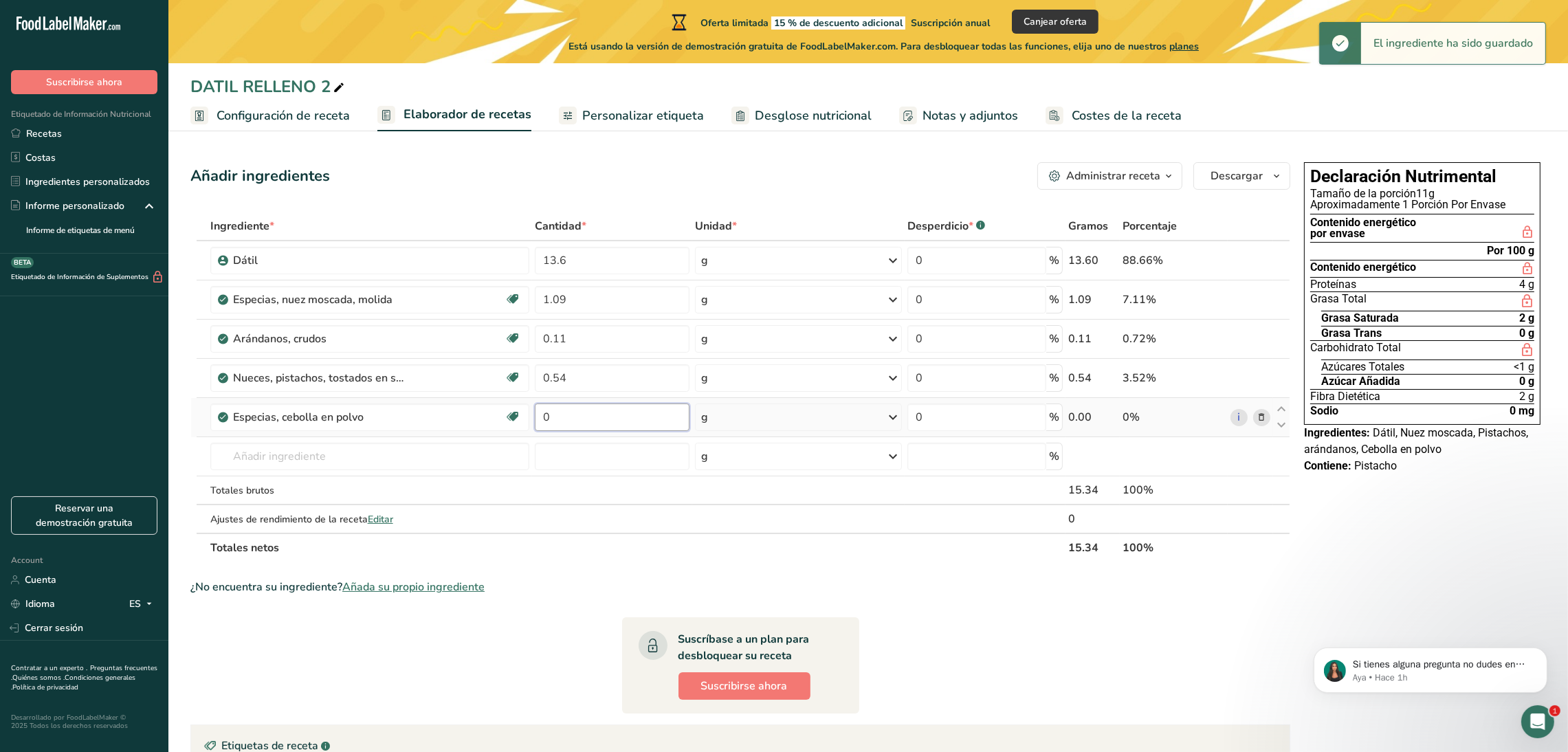 click on "0" at bounding box center (612, 417) 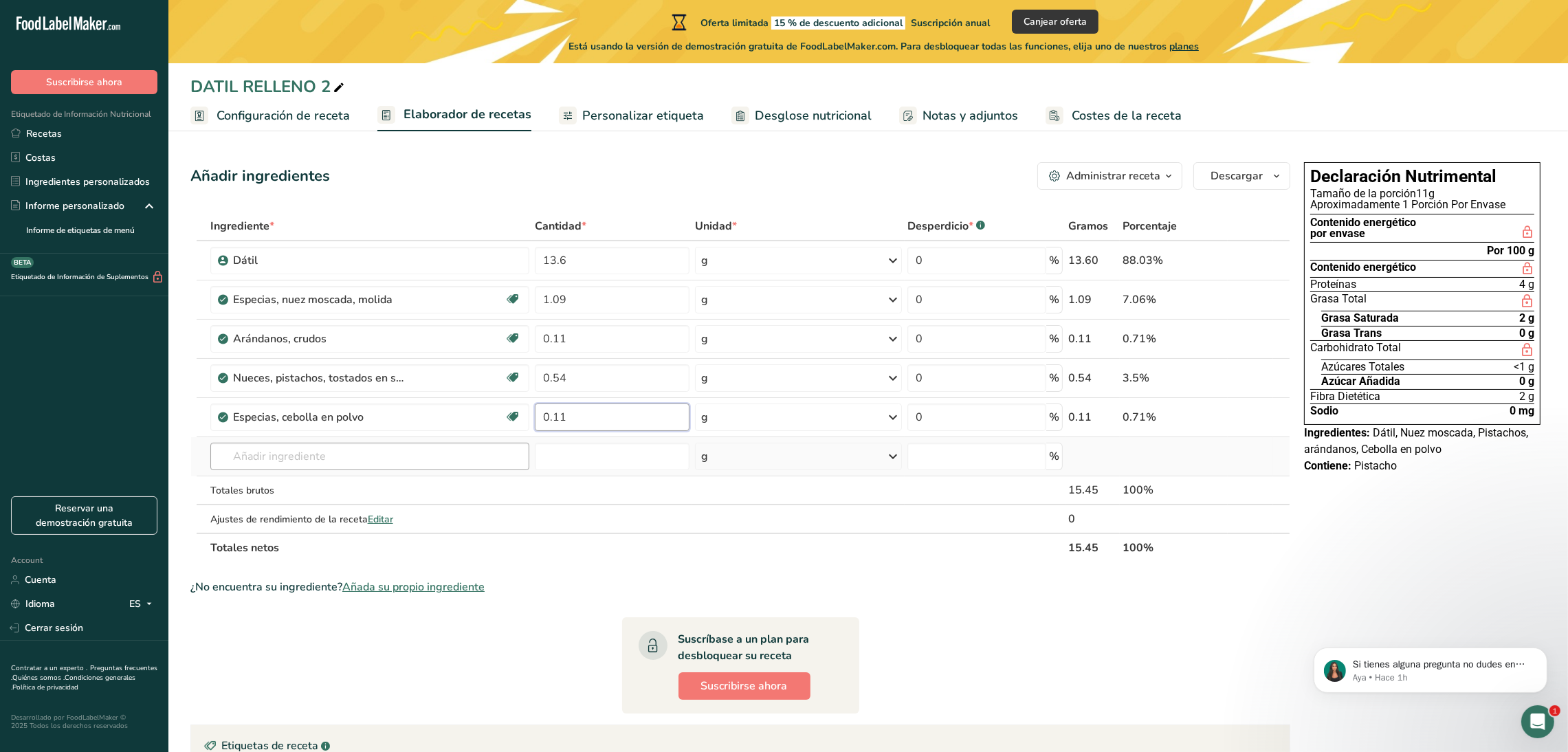 type on "0.11" 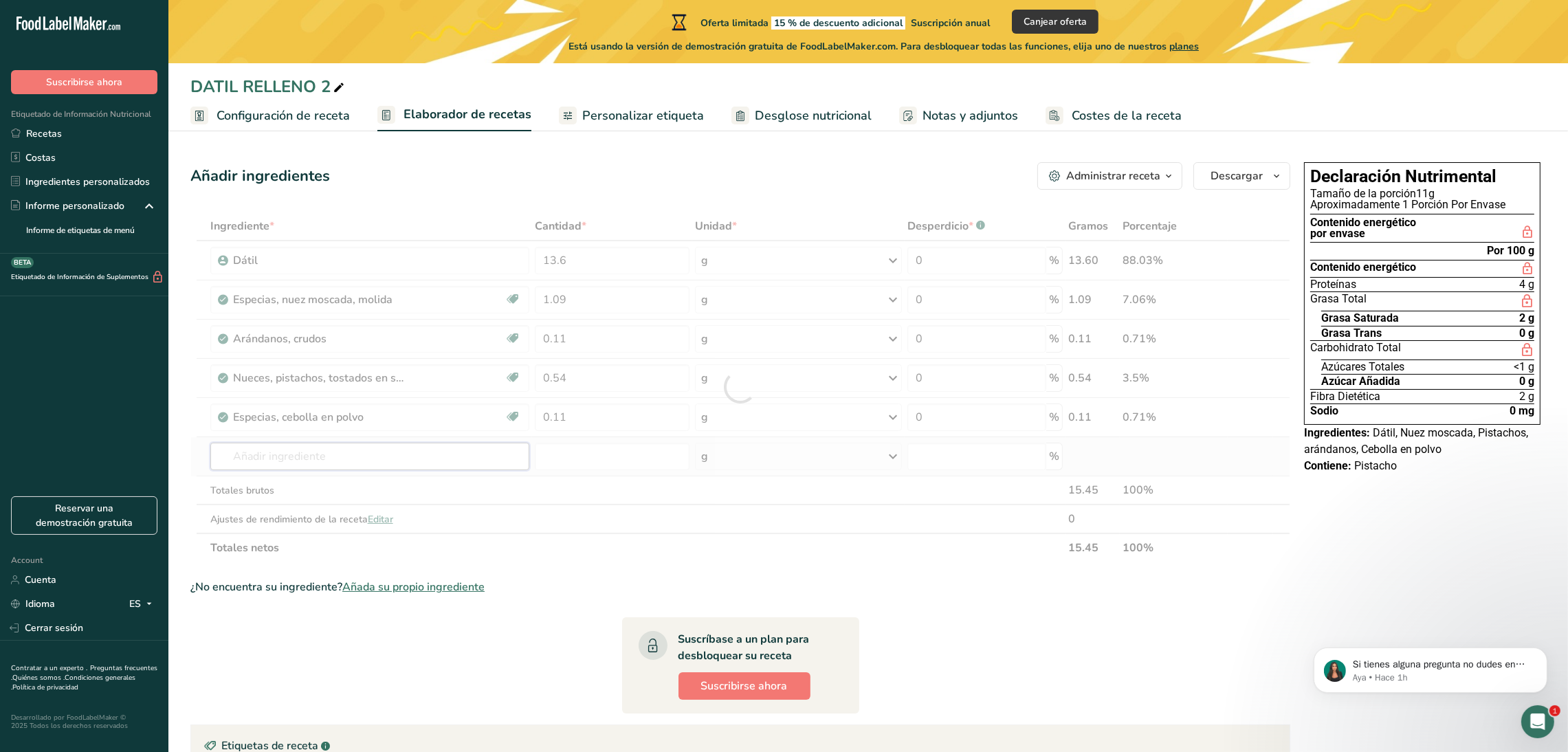 click on "Ingrediente *
Cantidad *
Unidad *
Desperdicio *   .a-a{fill:#347362;}.b-a{fill:#fff;}          Gramos
Porcentaje
Dátil
13.6
g
Unidades de peso
g
kg
mg
Ver más
Unidades de volumen
litro
mL
onza líquida
Ver más
0
%
13.60
88.03%
Especias, nuez moscada, molida
Fuente de antioxidantes
Libre de lácteos
Libre de gluten
Vegano
Vegetariano
Libre de soja
1.09
g
Porciones
1 tsp
1 tbsp
Unidades de peso
g
kg
mg" at bounding box center (740, 387) 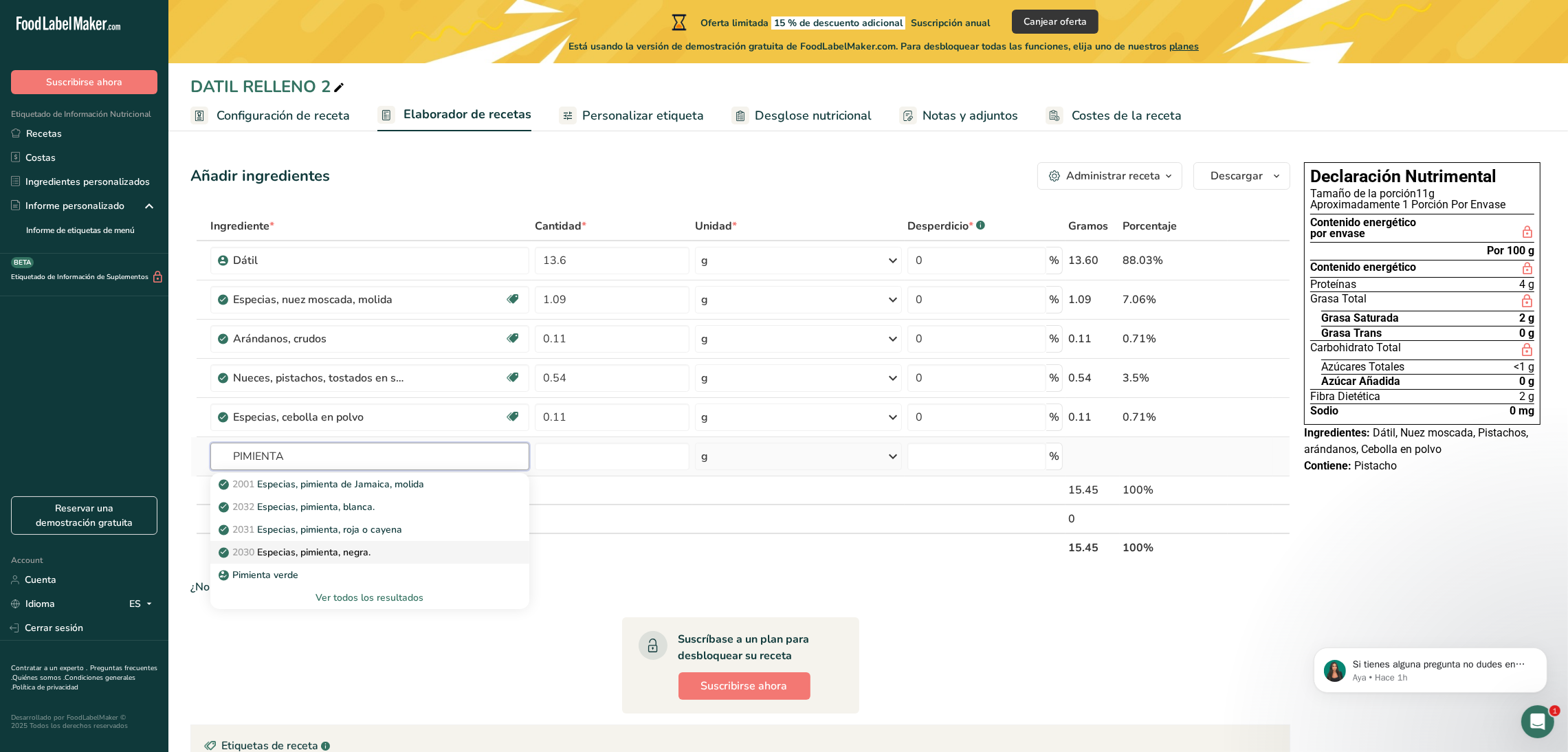type on "PIMIENTA" 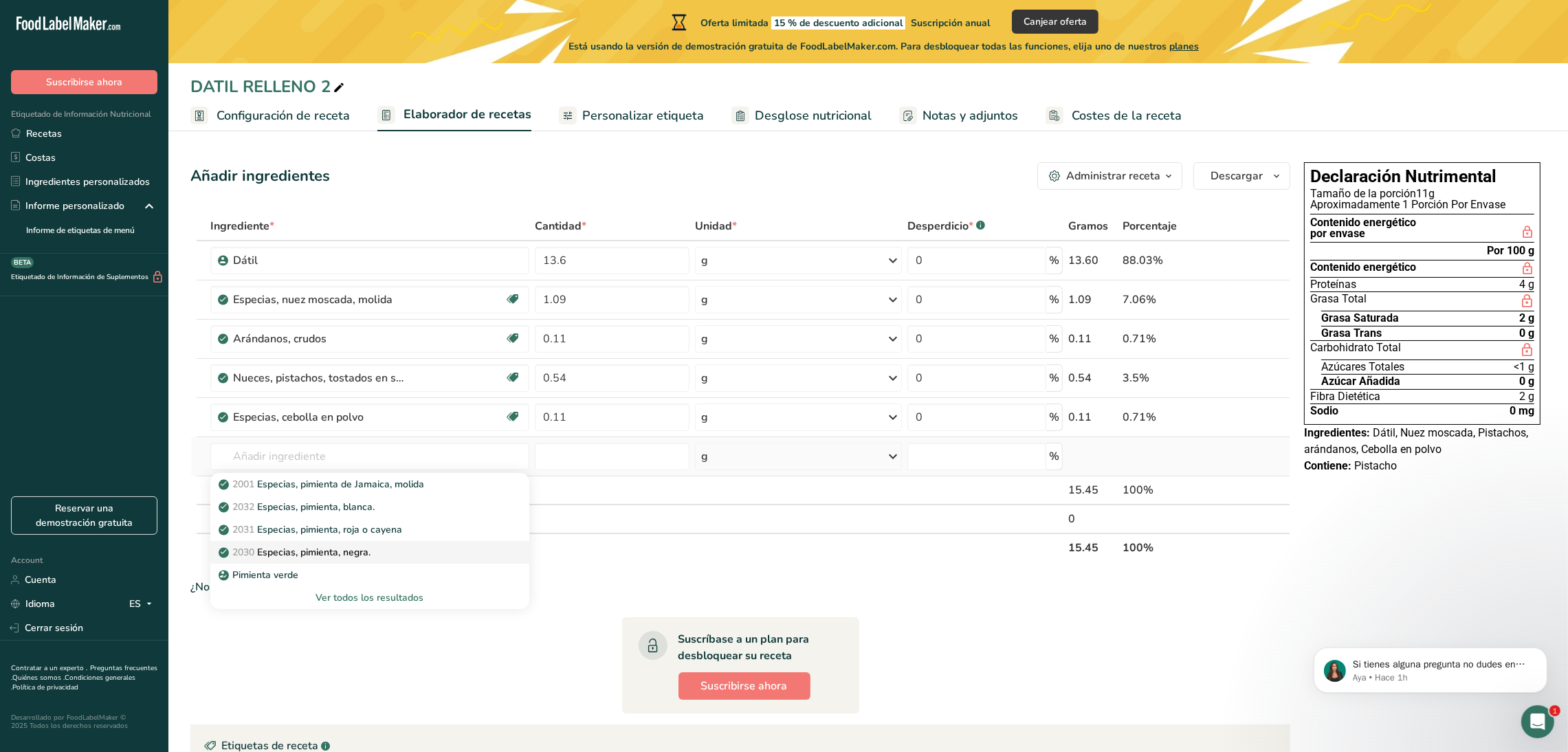 click on "2030
Especias, pimienta, negra." at bounding box center (359, 552) 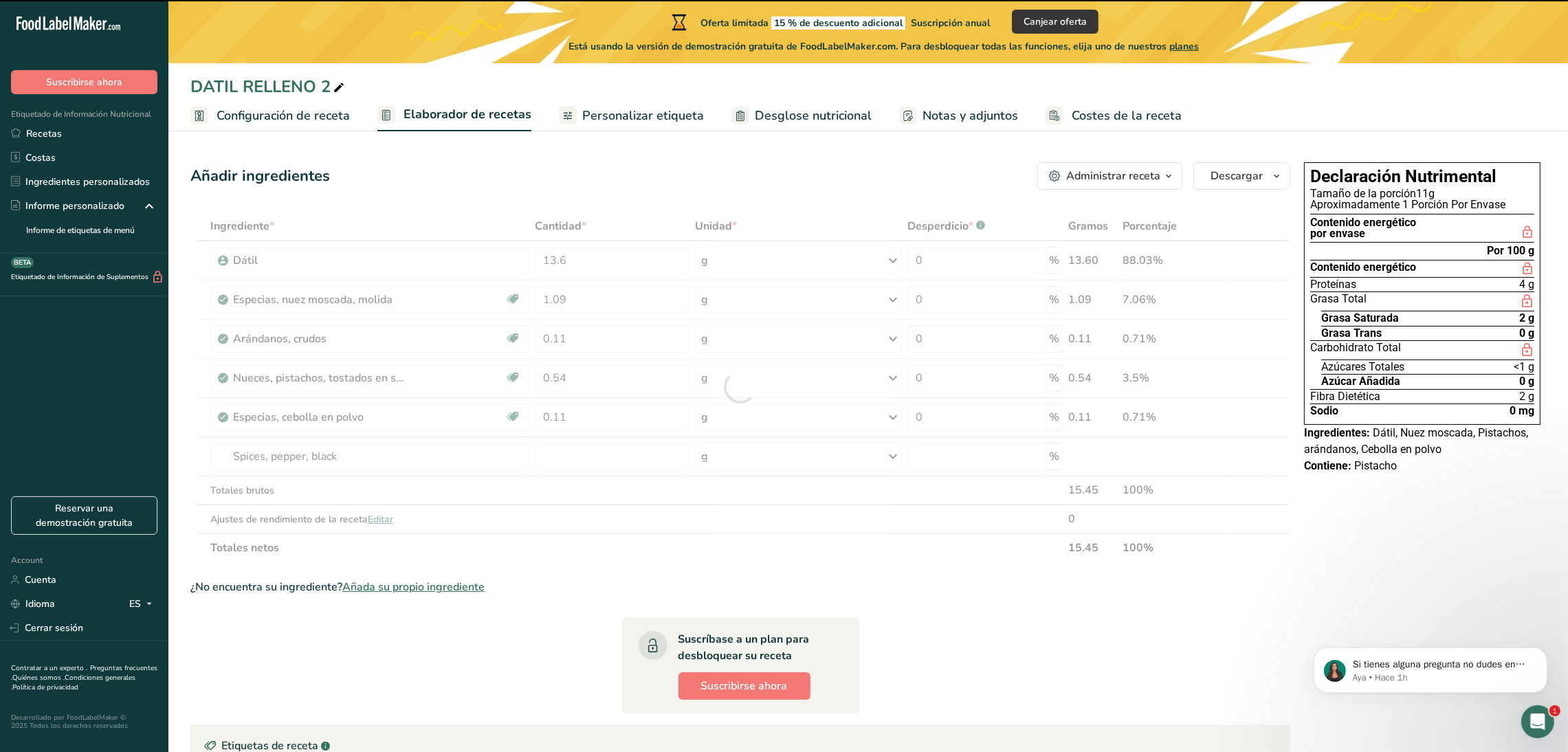 type on "0" 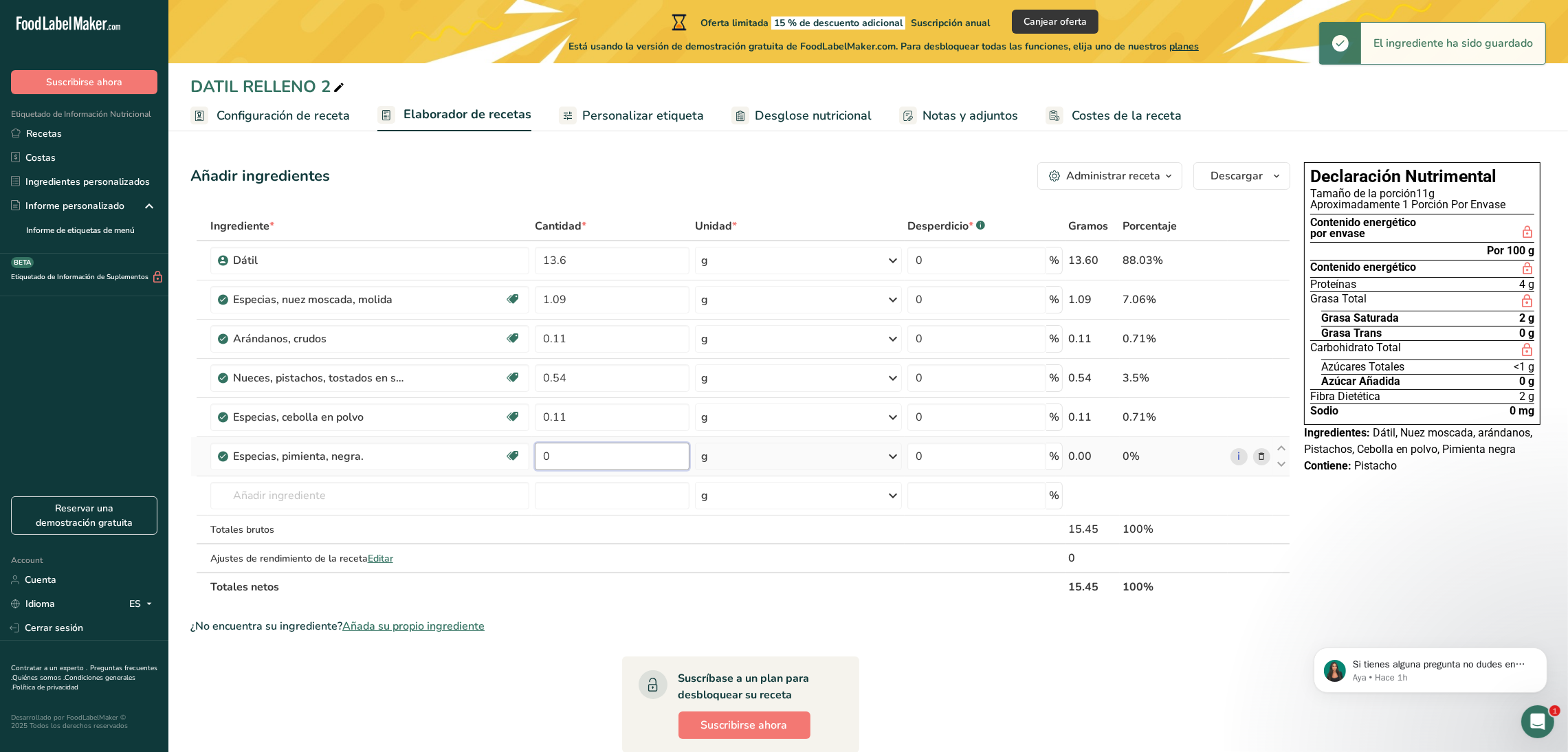 click on "0" at bounding box center [612, 456] 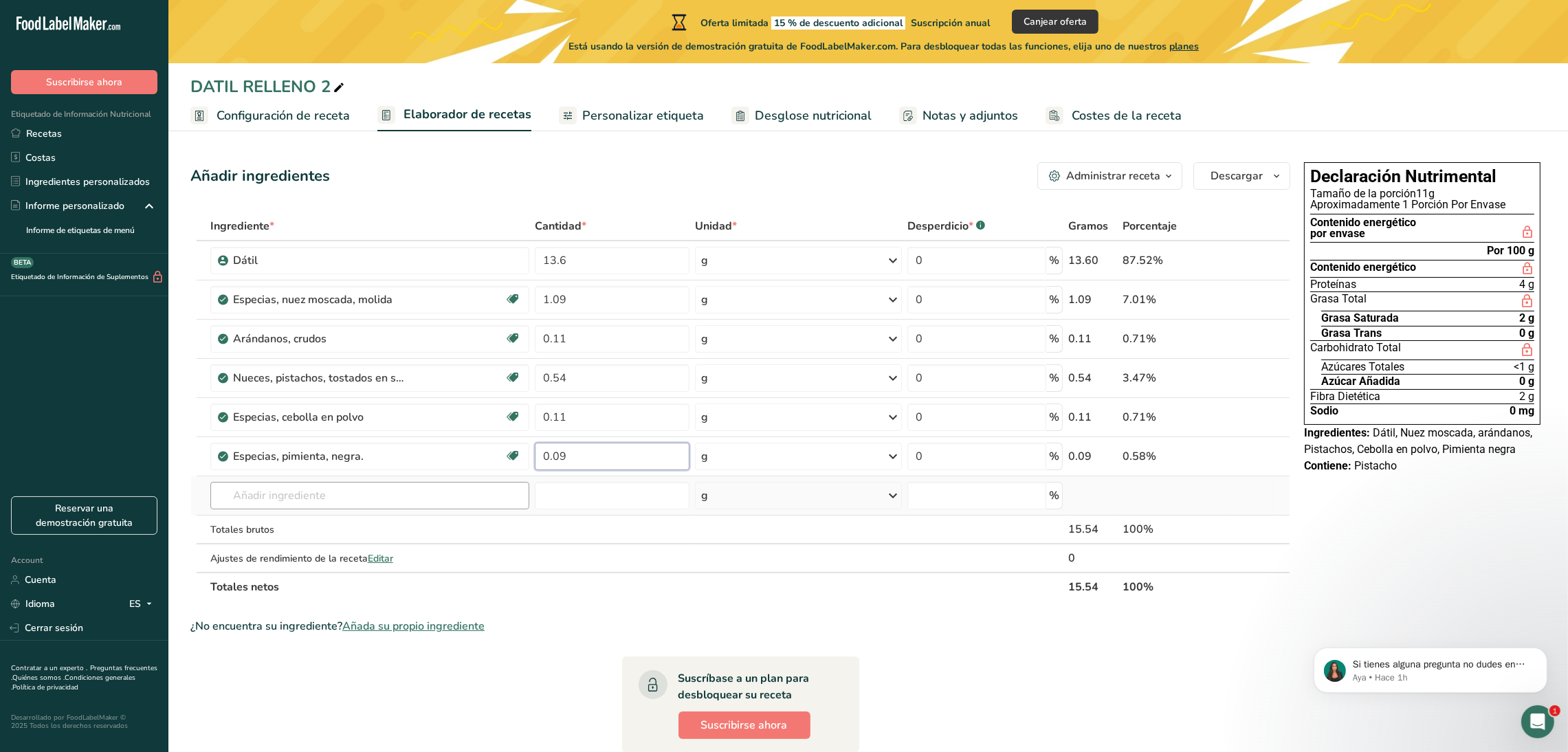 type on "0.09" 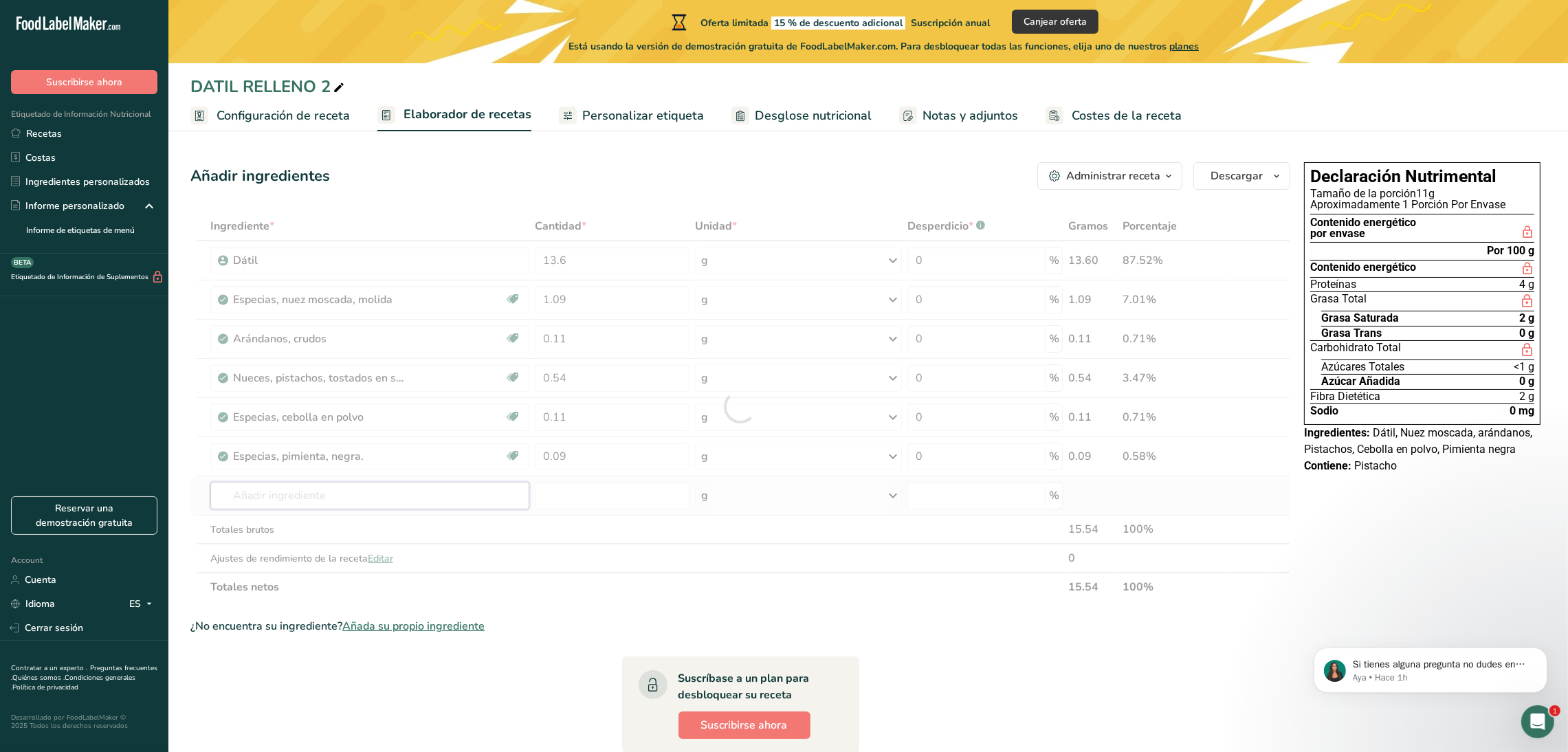 click on "Ingrediente *
Cantidad *
Unidad *
Desperdicio *   .a-a{fill:#347362;}.b-a{fill:#fff;}          Gramos
Porcentaje
Dátil
13.6
g
Unidades de peso
g
kg
mg
Ver más
Unidades de volumen
litro
mL
onza líquida
Ver más
0
%
13.60
87.52%
Especias, nuez moscada, molida
Fuente de antioxidantes
Libre de lácteos
Libre de gluten
Vegano
Vegetariano
Libre de soja
1.09
g
Porciones
1 tsp
1 tbsp
Unidades de peso
g
kg
mg" at bounding box center [740, 406] 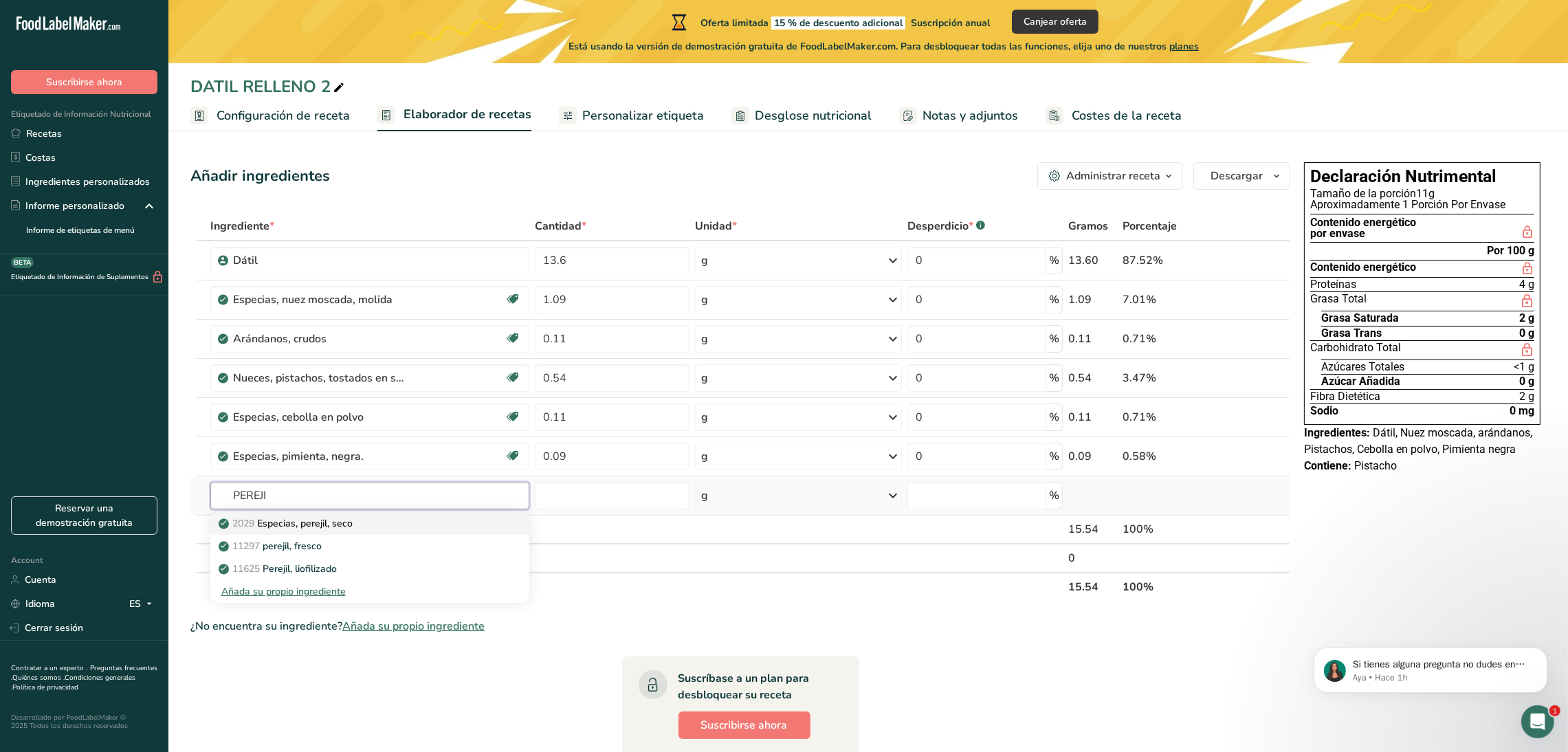 type on "PEREJI" 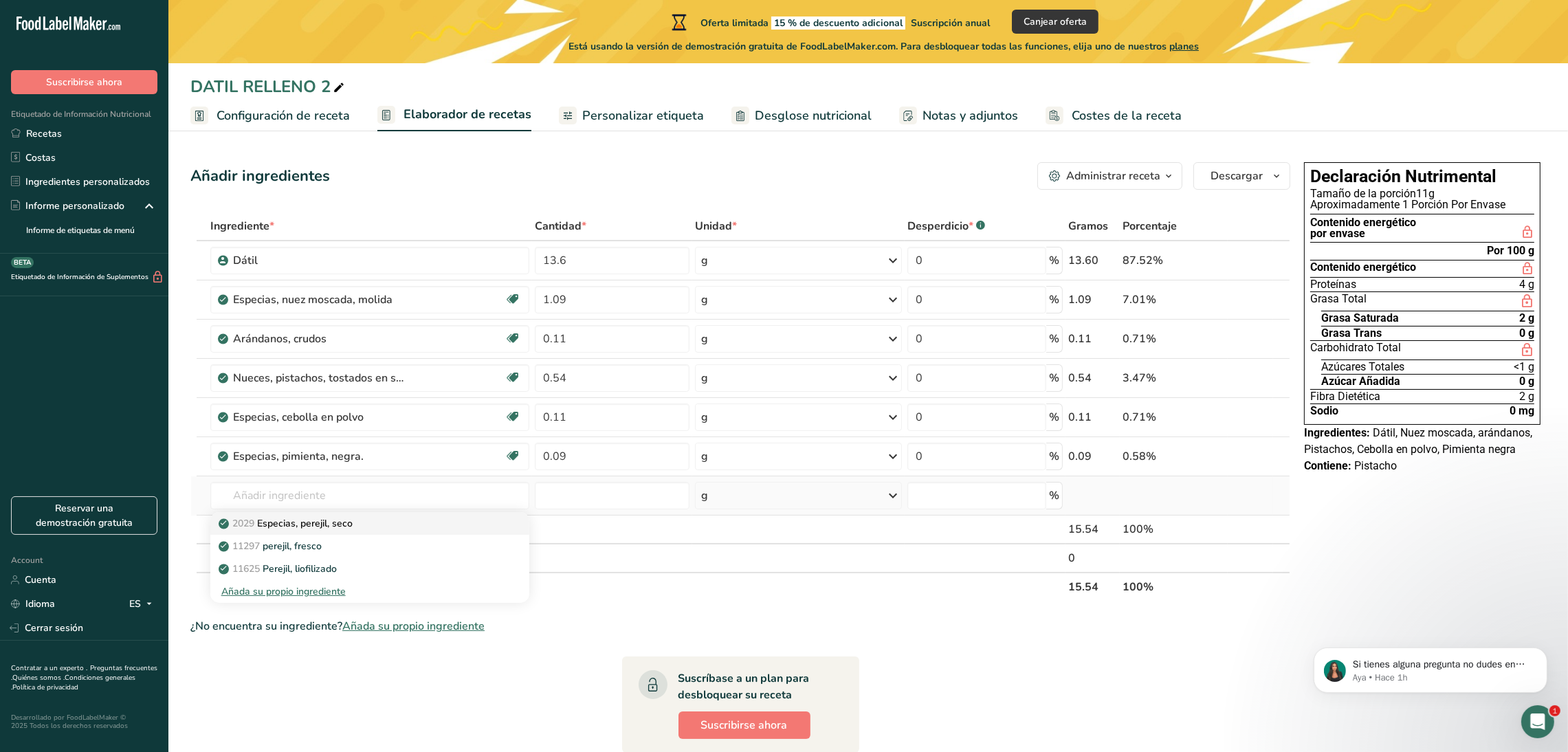 click on "2029
Especias, perejil, seco" at bounding box center (287, 523) 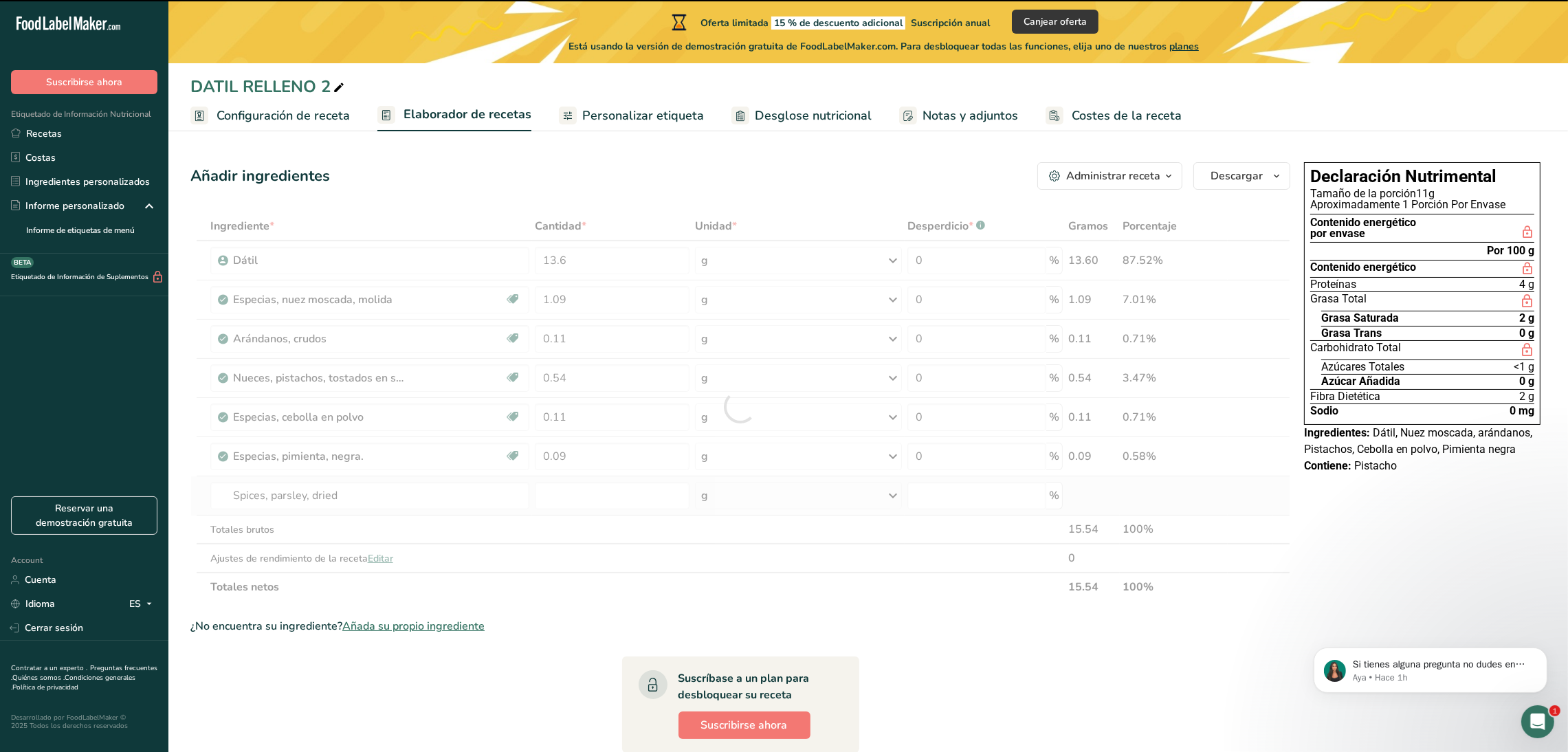 type on "0" 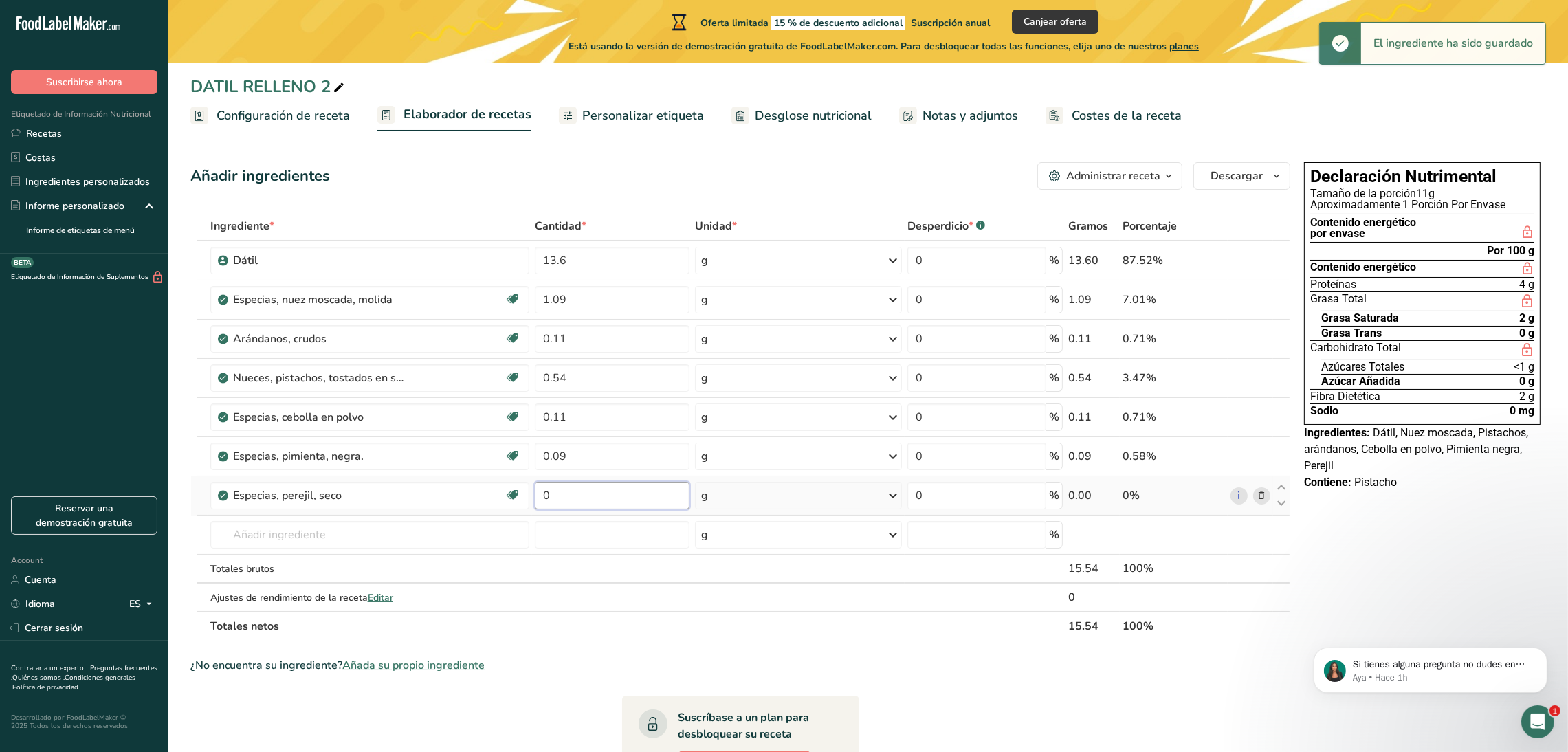 click on "0" at bounding box center [612, 496] 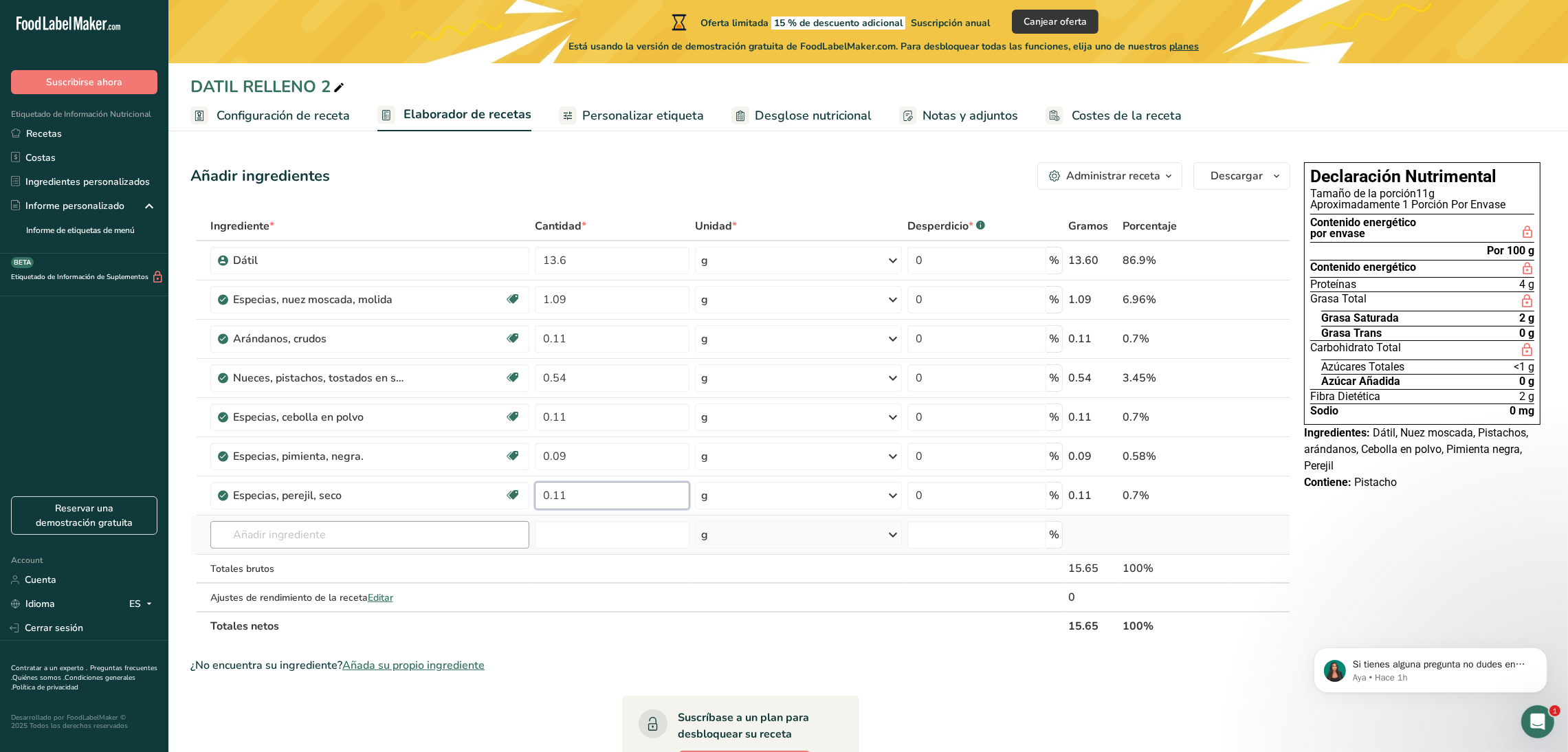 type on "0.11" 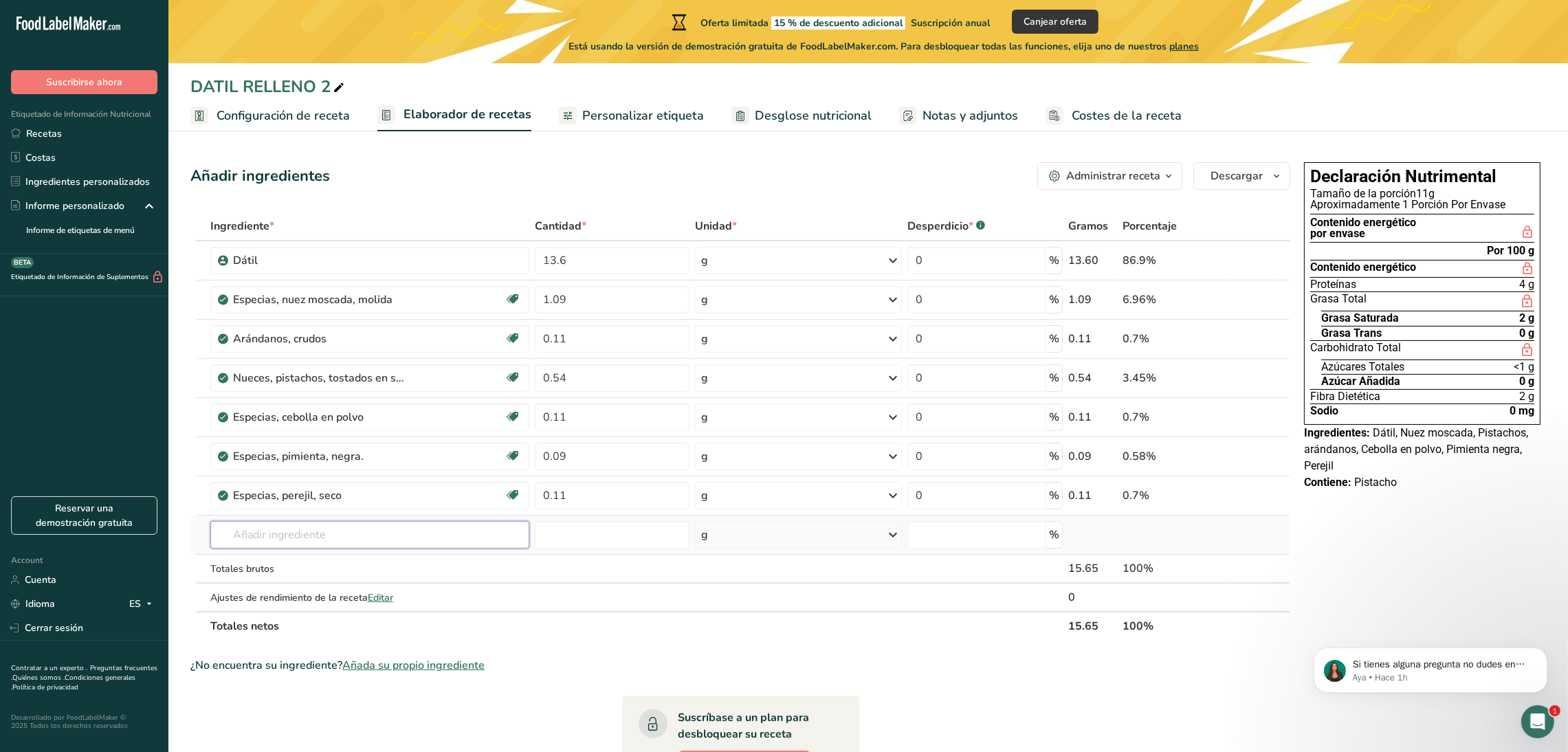 click on "Ingrediente *
Cantidad *
Unidad *
Desperdicio *   .a-a{fill:#347362;}.b-a{fill:#fff;}          Gramos
Porcentaje
Dátil
13.6
g
Unidades de peso
g
kg
mg
Ver más
Unidades de volumen
litro
mL
onza líquida
Ver más
0
%
13.60
86.9%
Especias, nuez moscada, molida
Fuente de antioxidantes
Libre de lácteos
Libre de gluten
Vegano
Vegetariano
Libre de soja
1.09
g
Porciones
1 tsp
1 tbsp
Unidades de peso
g
kg
mg" at bounding box center [740, 426] 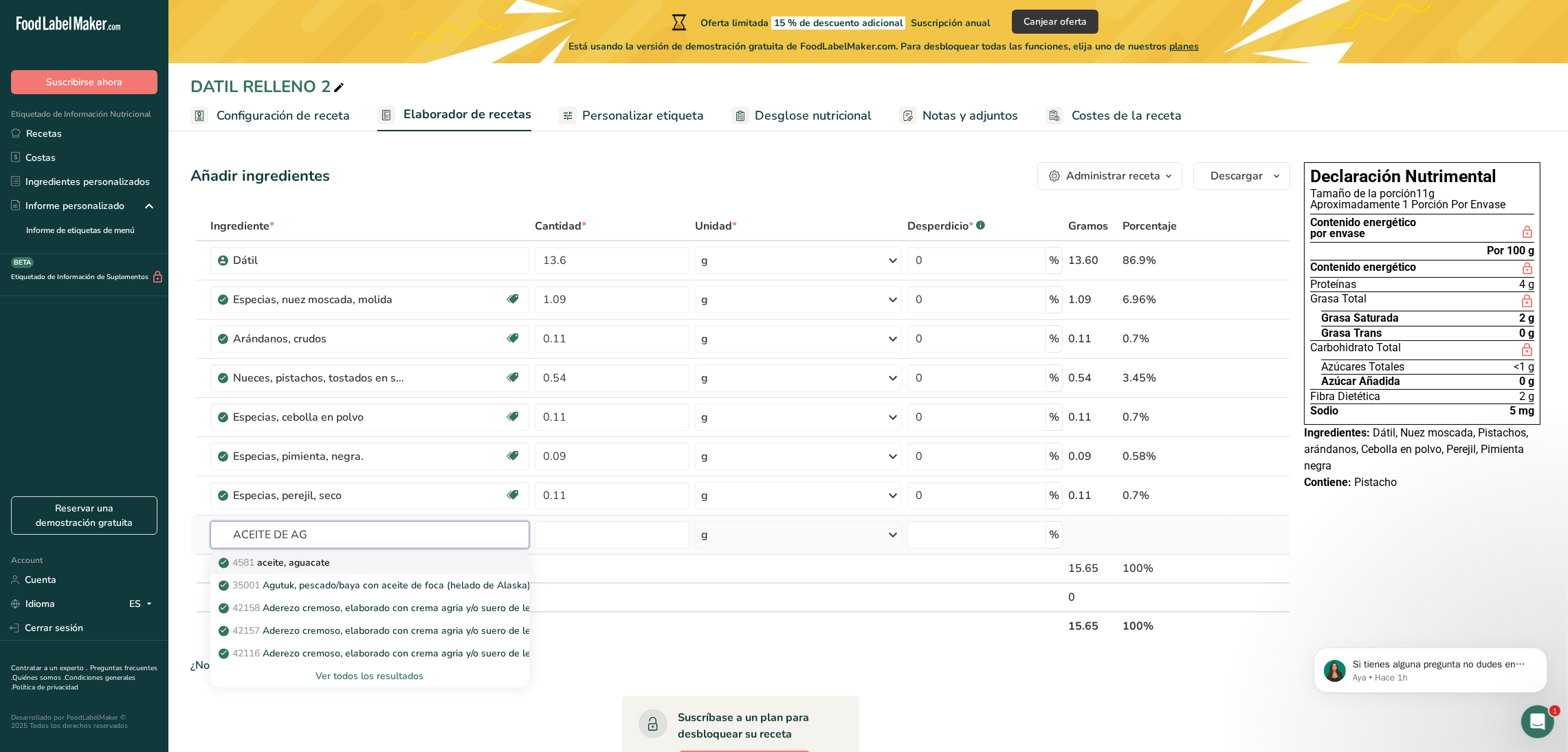 type on "ACEITE DE AG" 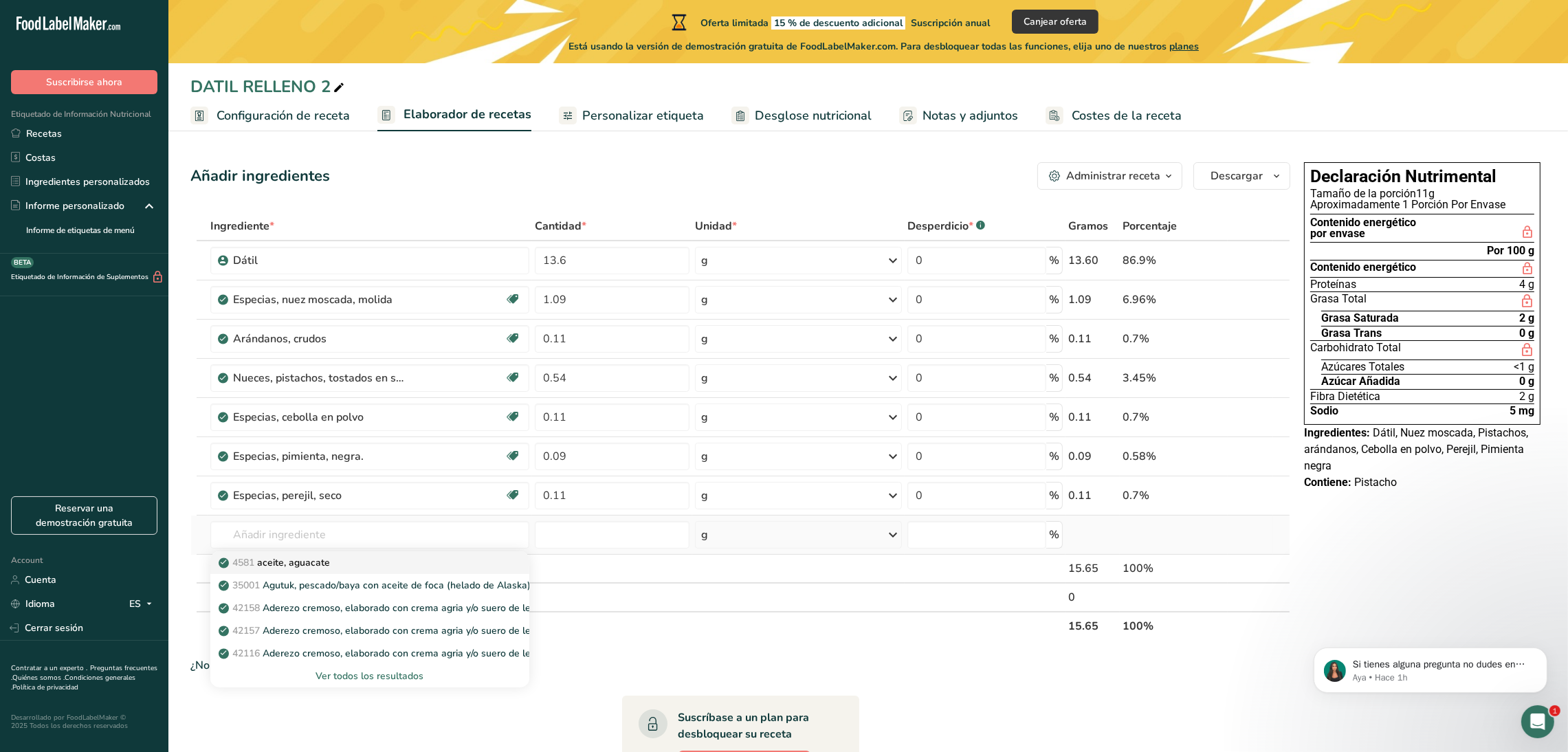 click on "4581
aceite, aguacate" at bounding box center (276, 562) 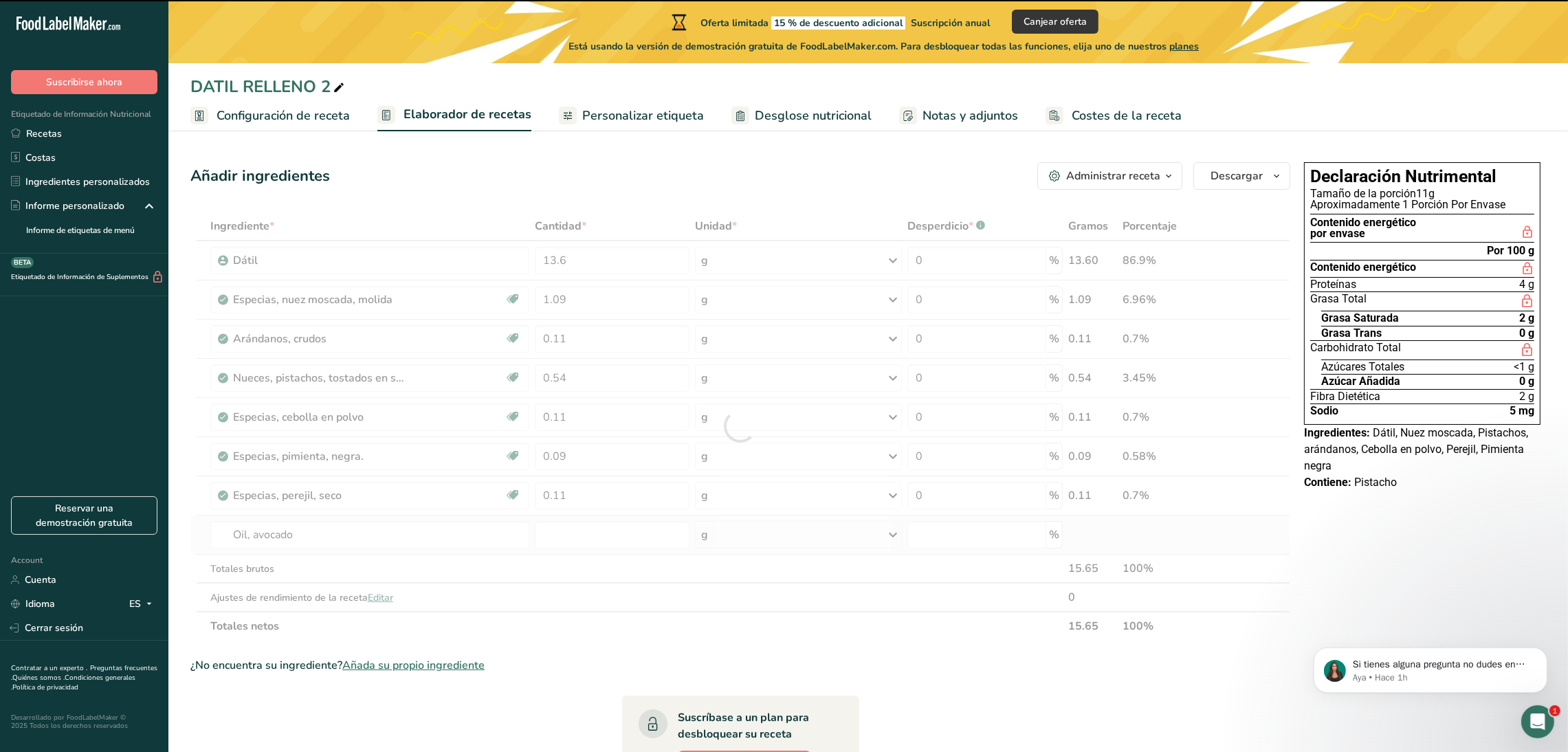 type on "0" 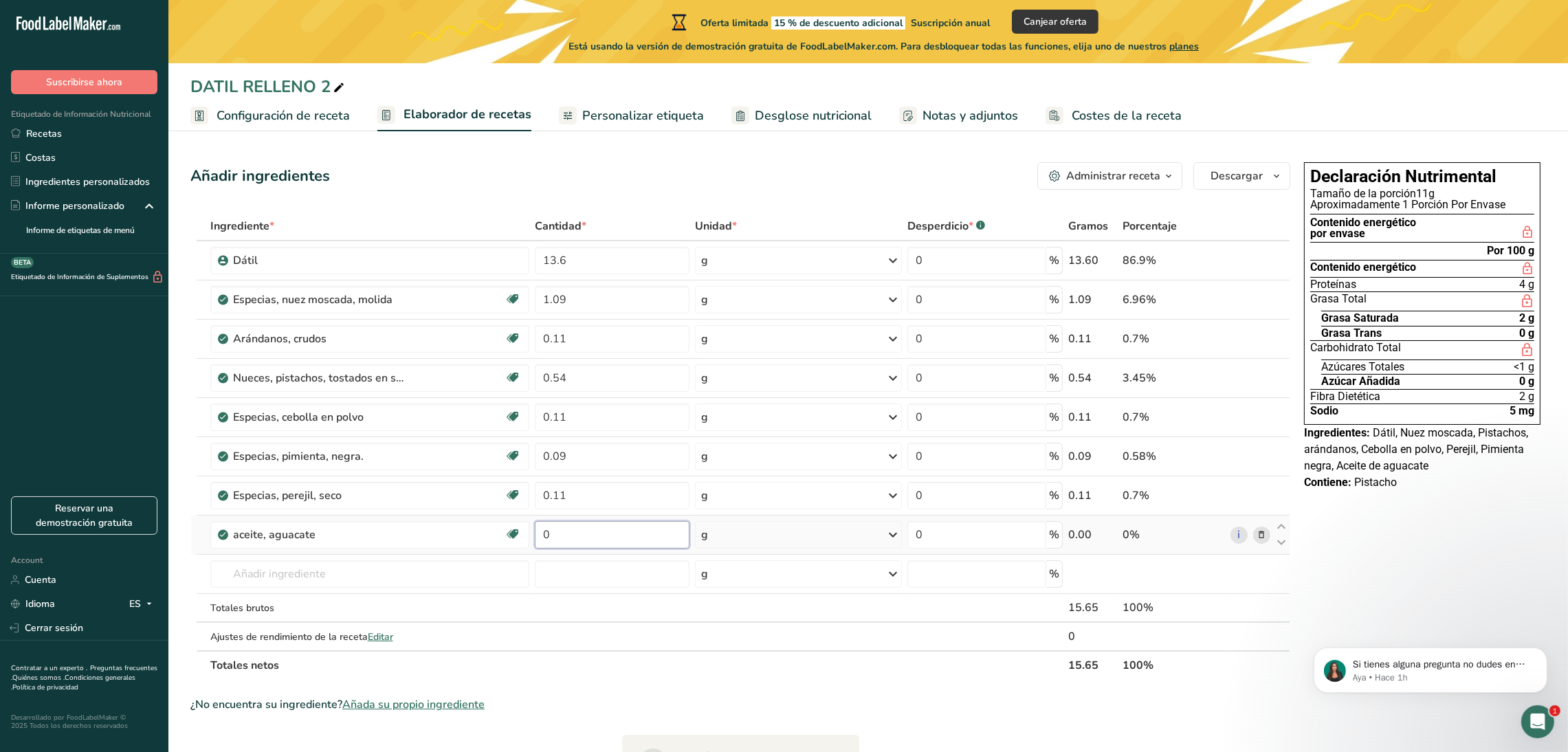 click on "0" at bounding box center [612, 535] 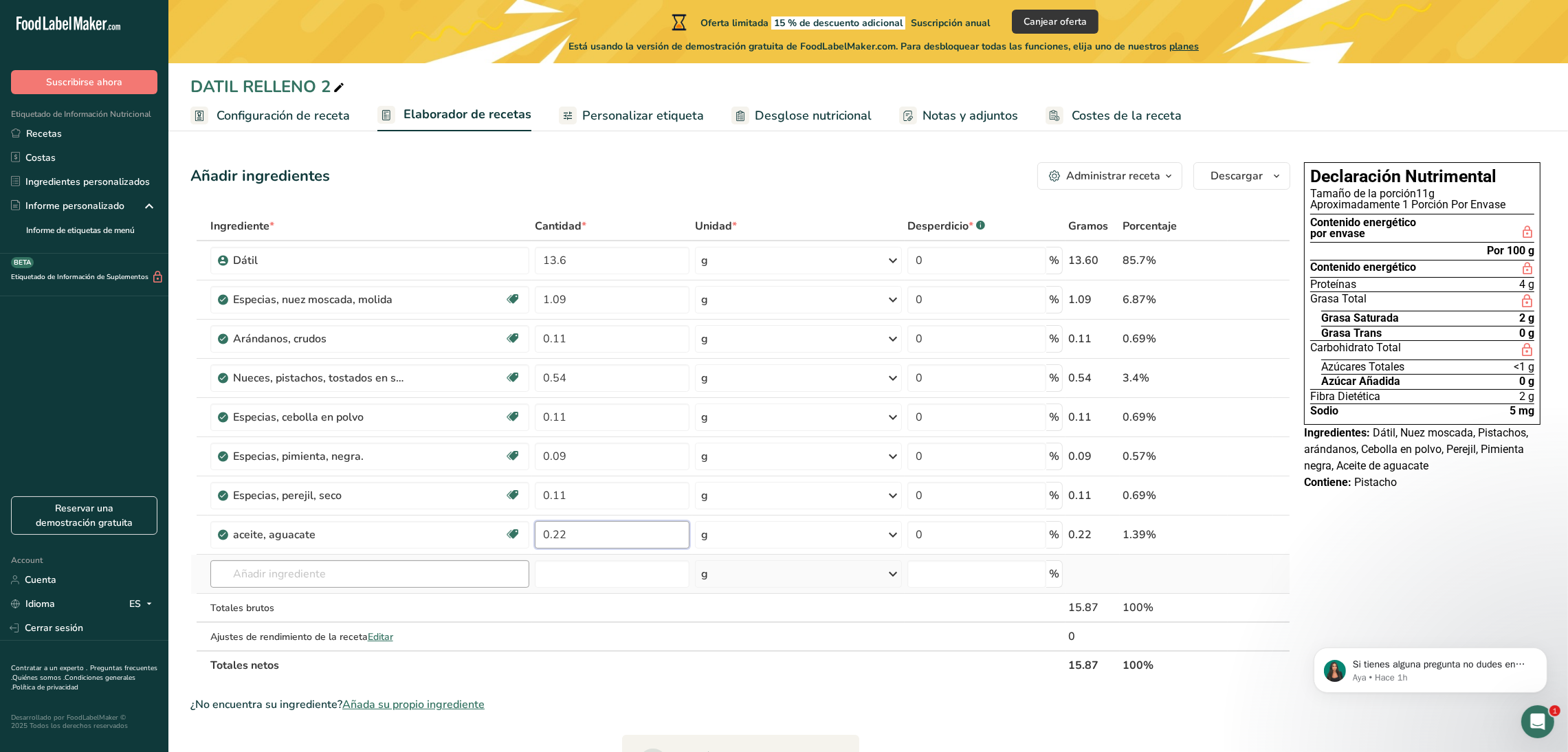 type on "0.22" 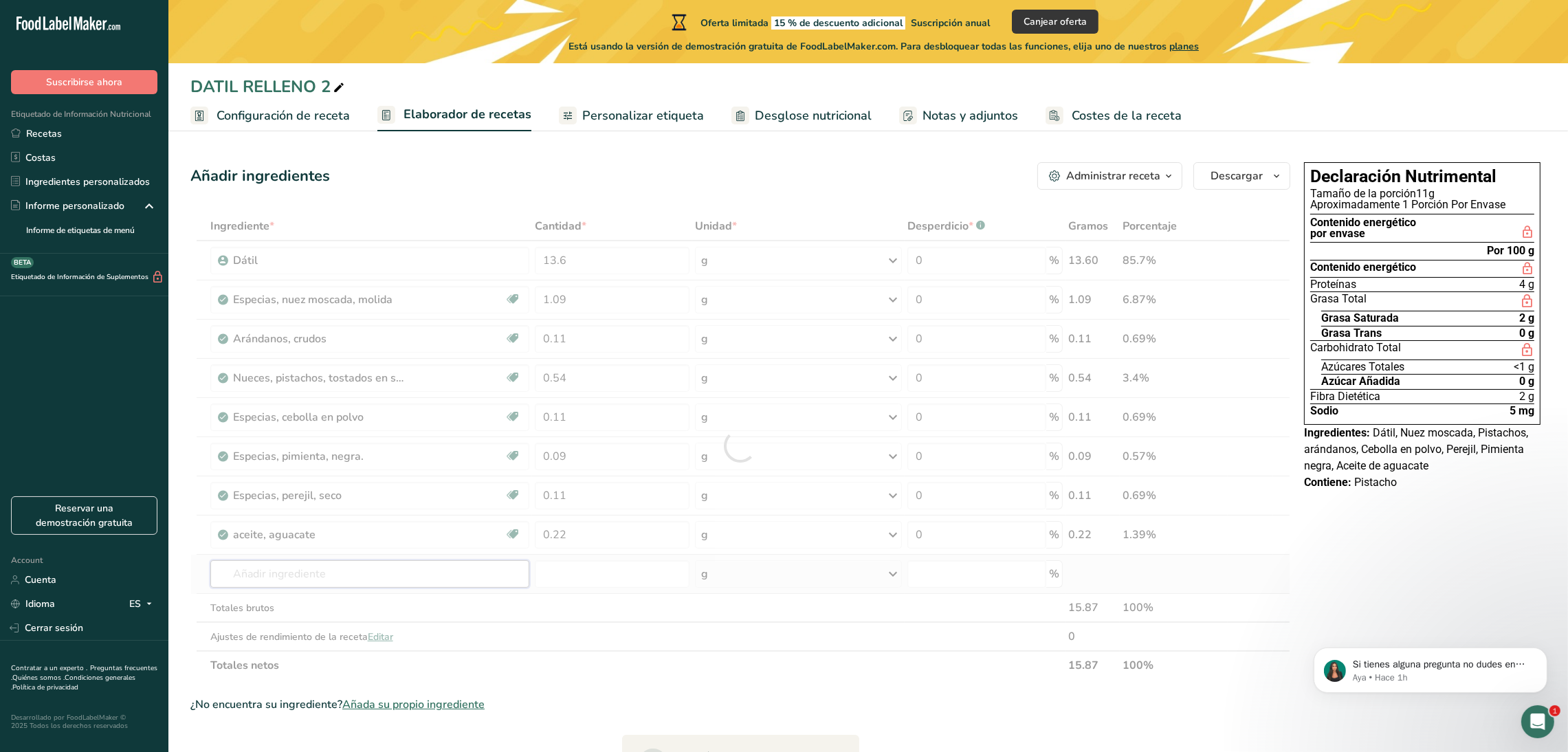 click on "Ingrediente *
Cantidad *
Unidad *
Desperdicio *   .a-a{fill:#347362;}.b-a{fill:#fff;}          Gramos
Porcentaje
Dátil
13.6
g
Unidades de peso
g
kg
mg
Ver más
Unidades de volumen
litro
mL
onza líquida
Ver más
0
%
13.60
85.7%
Especias, nuez moscada, molida
Fuente de antioxidantes
Libre de lácteos
Libre de gluten
Vegano
Vegetariano
Libre de soja
1.09
g
Porciones
1 tsp
1 tbsp
Unidades de peso
g
kg
mg" at bounding box center (740, 445) 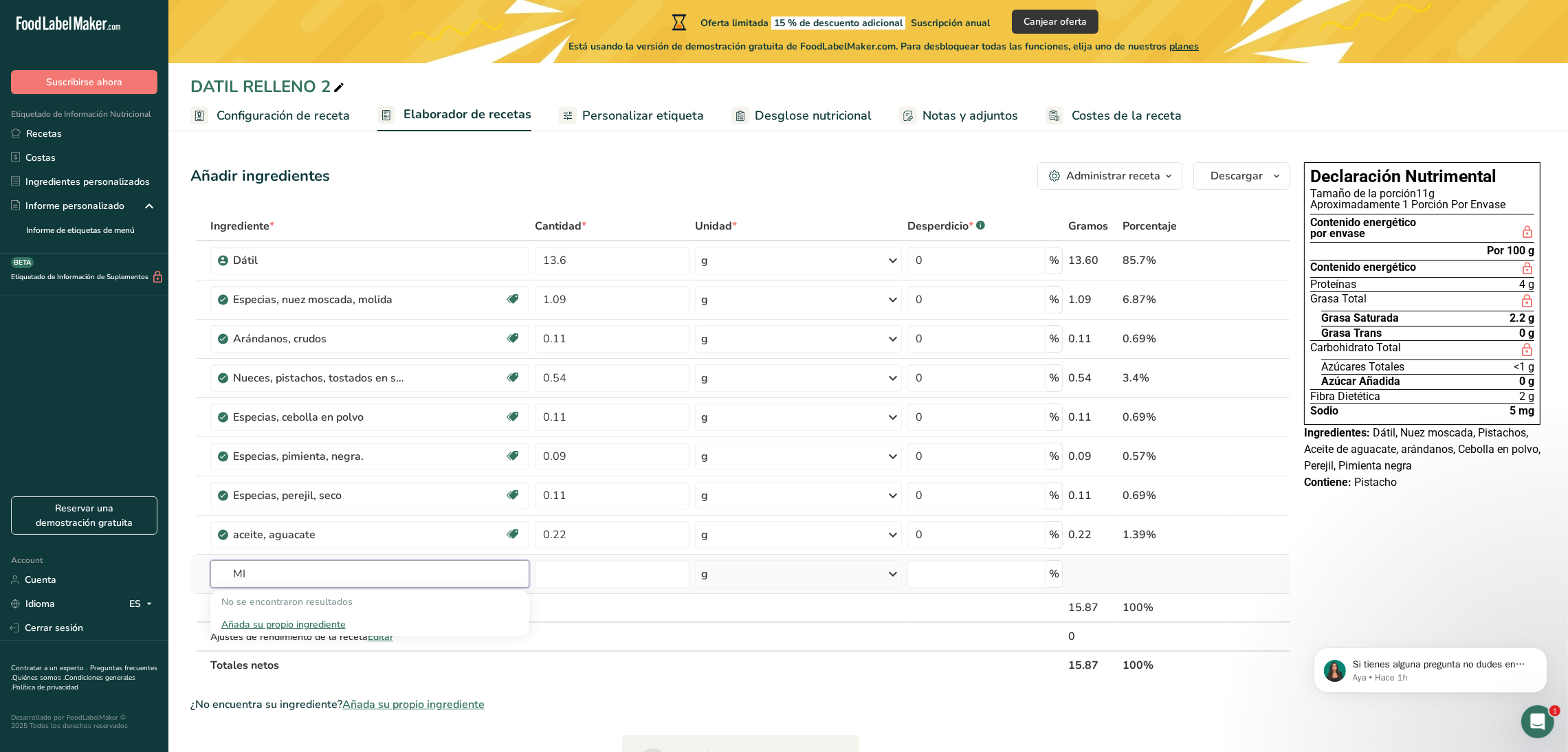 type on "M" 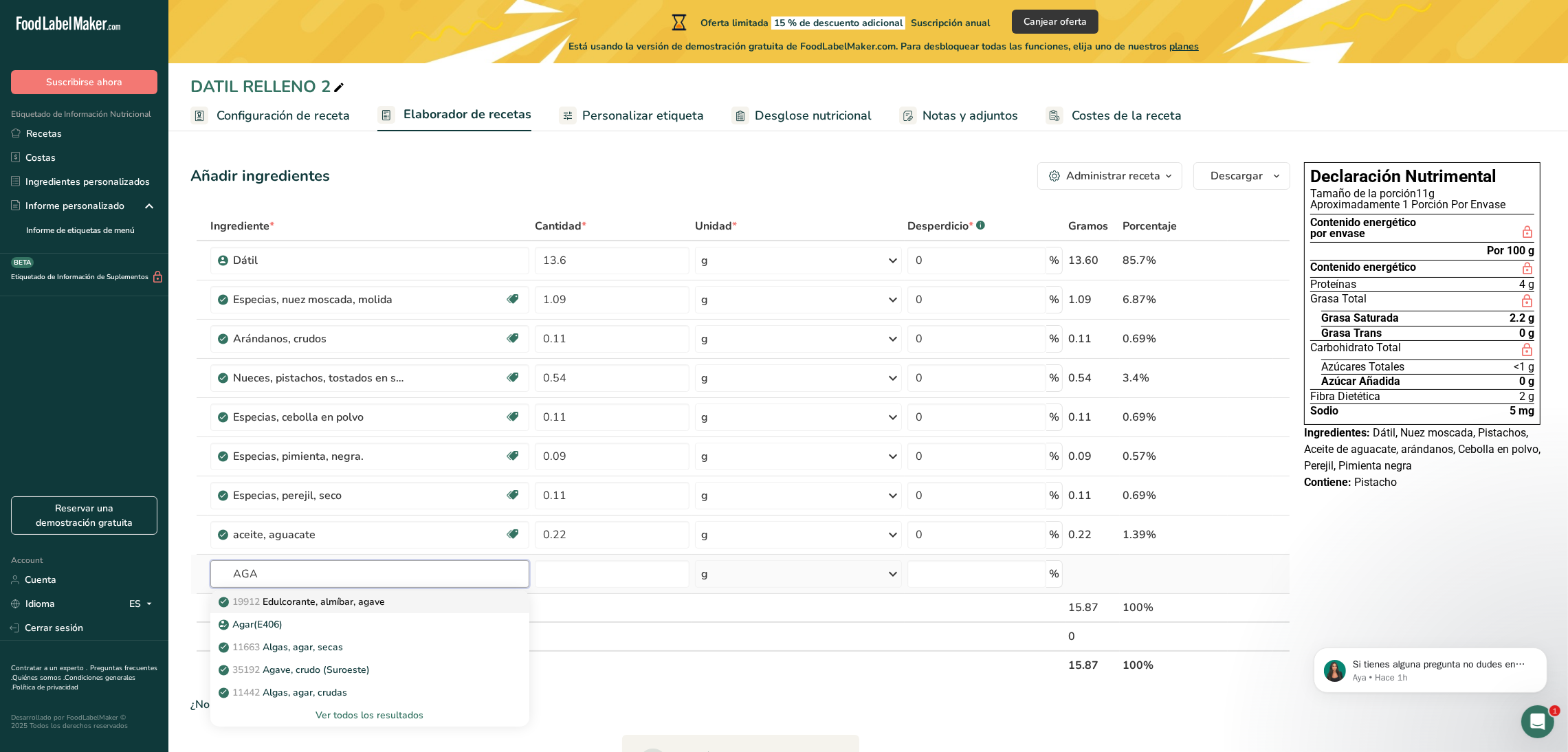 type on "AGA" 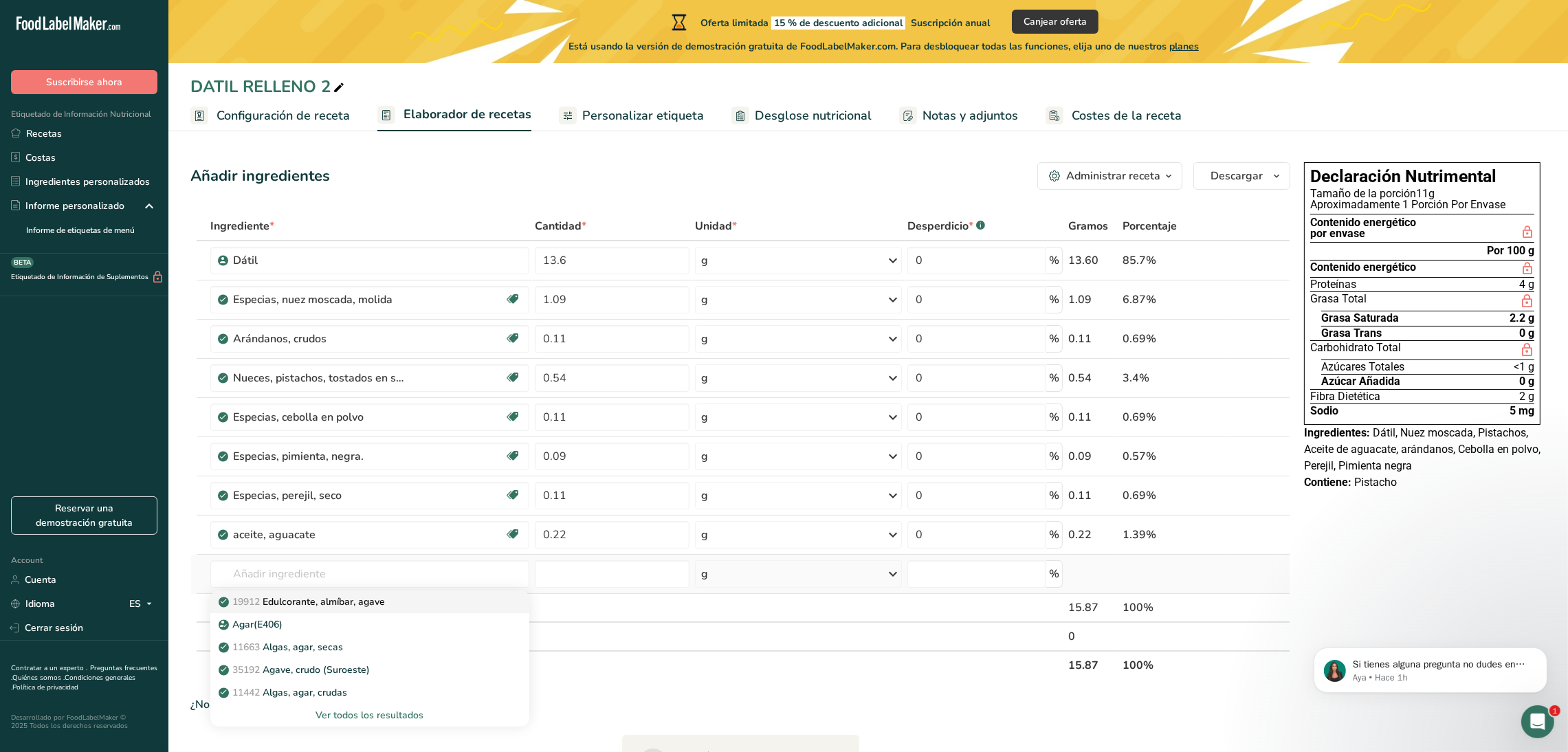 click on "19912
Edulcorante, almíbar, agave" at bounding box center [303, 601] 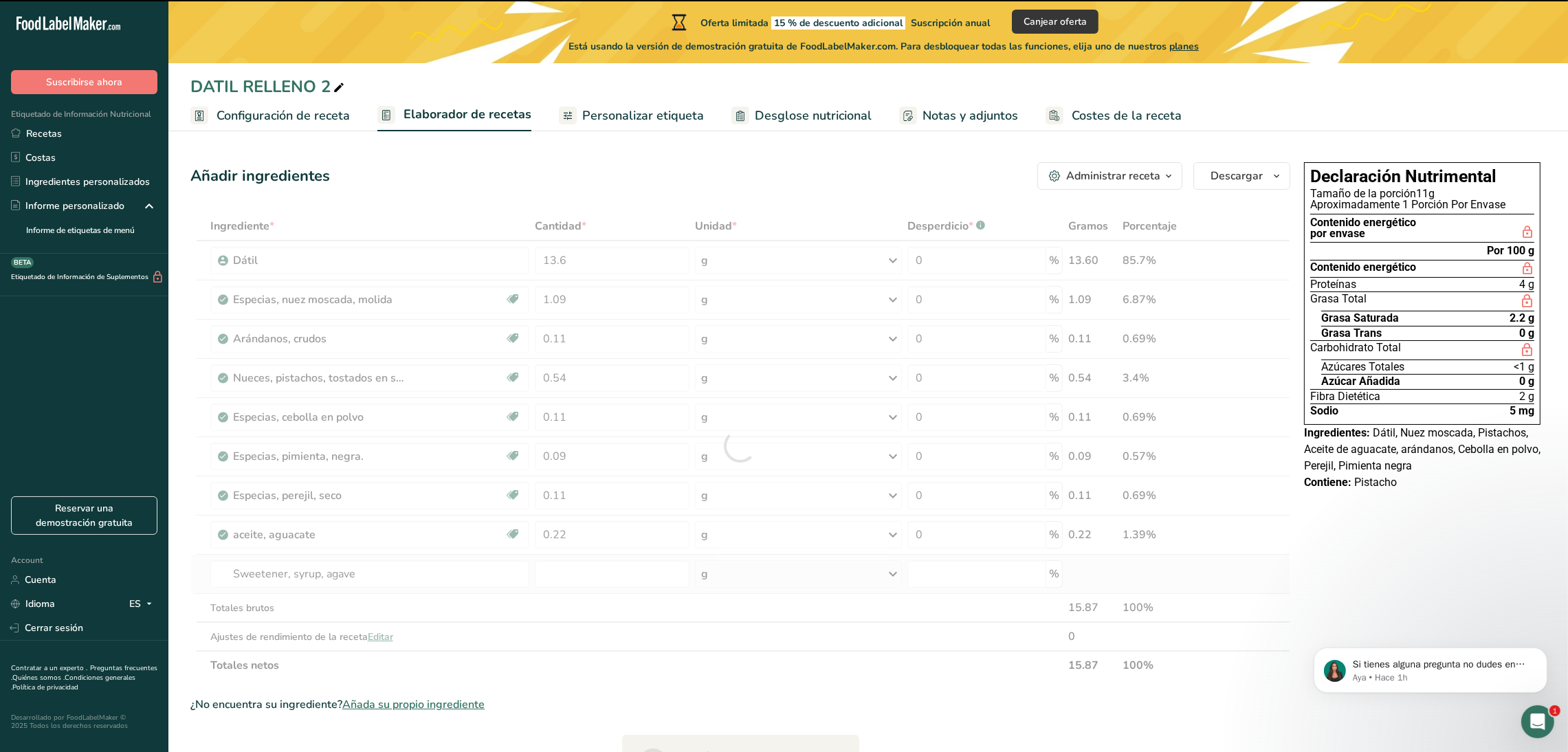 type on "0" 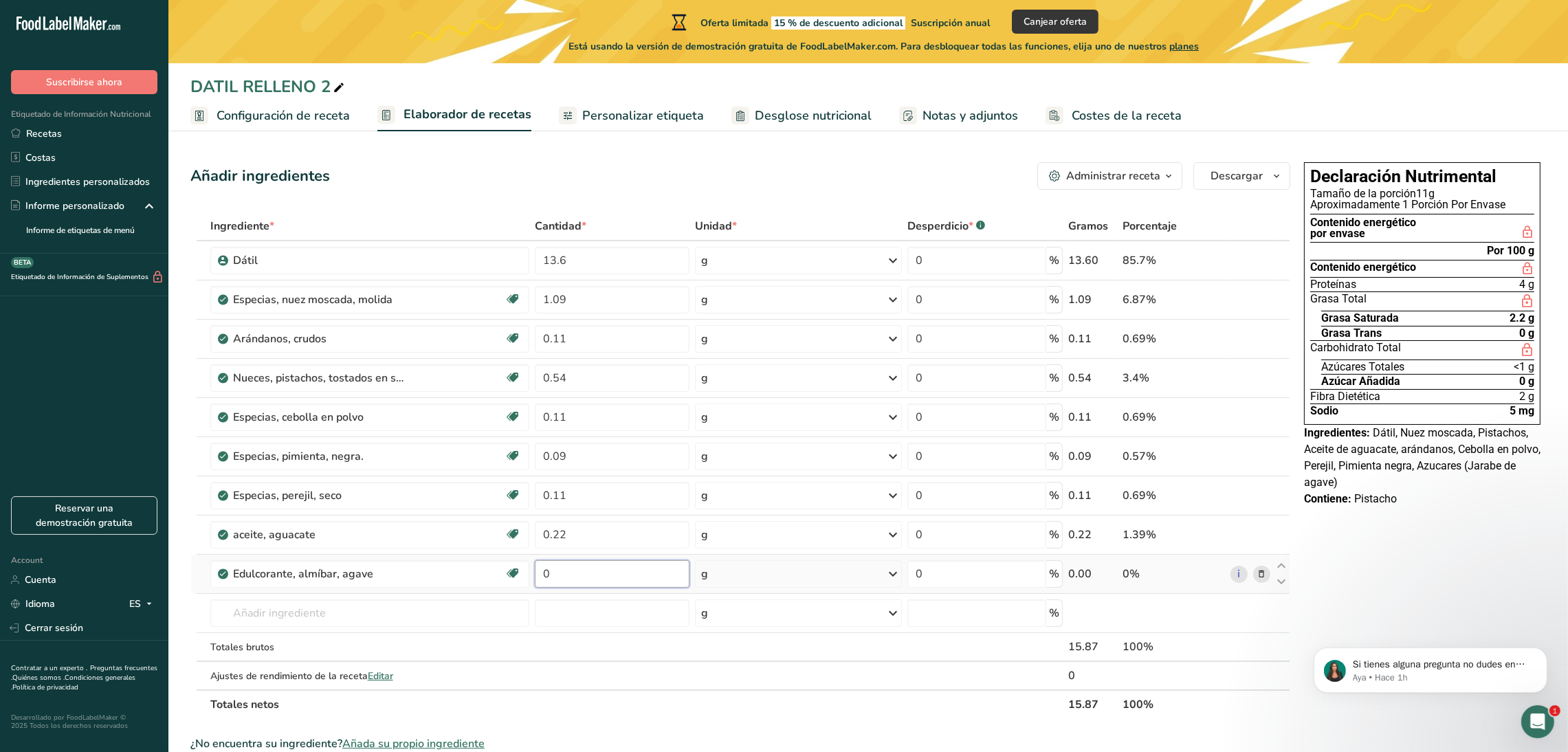 click on "0" at bounding box center [612, 574] 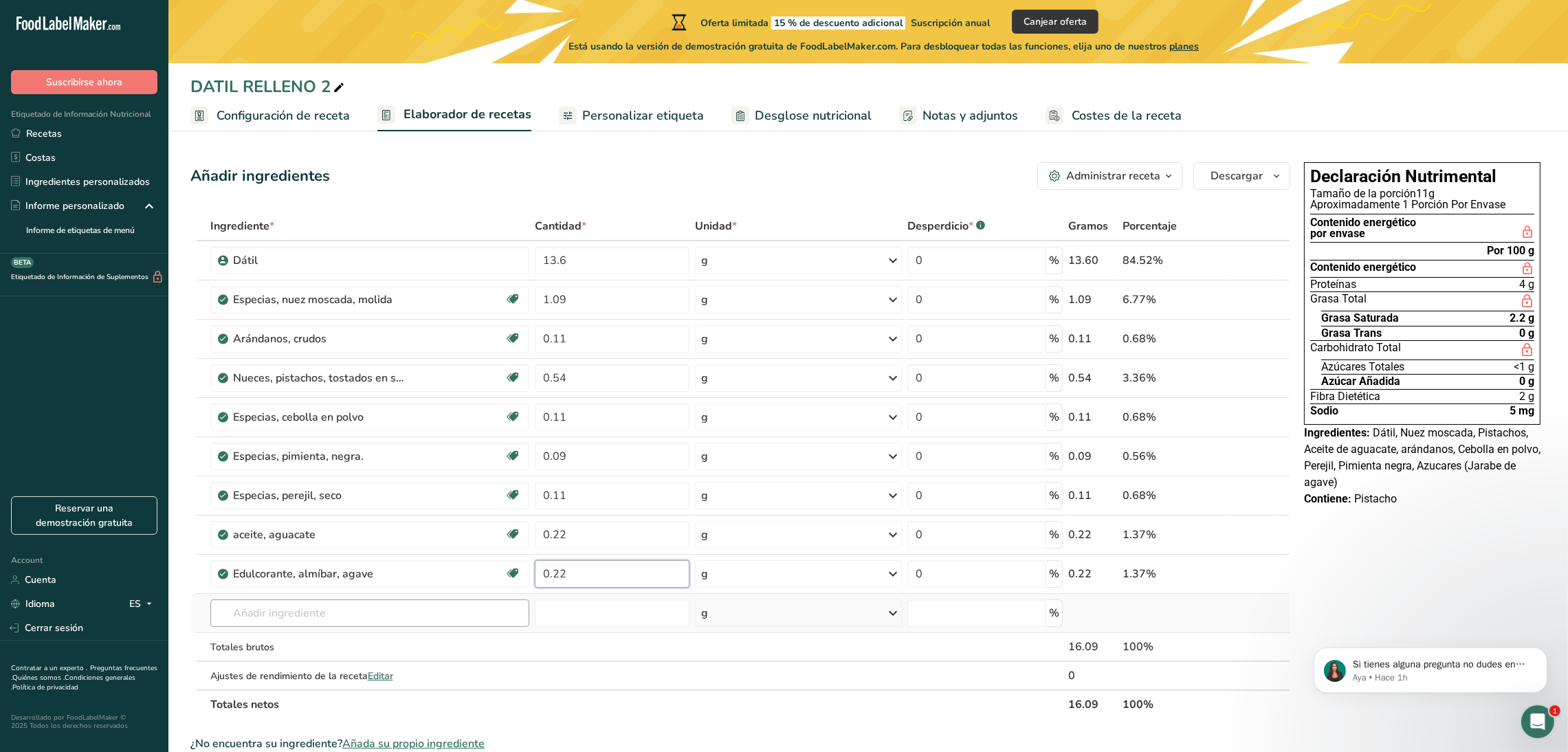 type on "0.22" 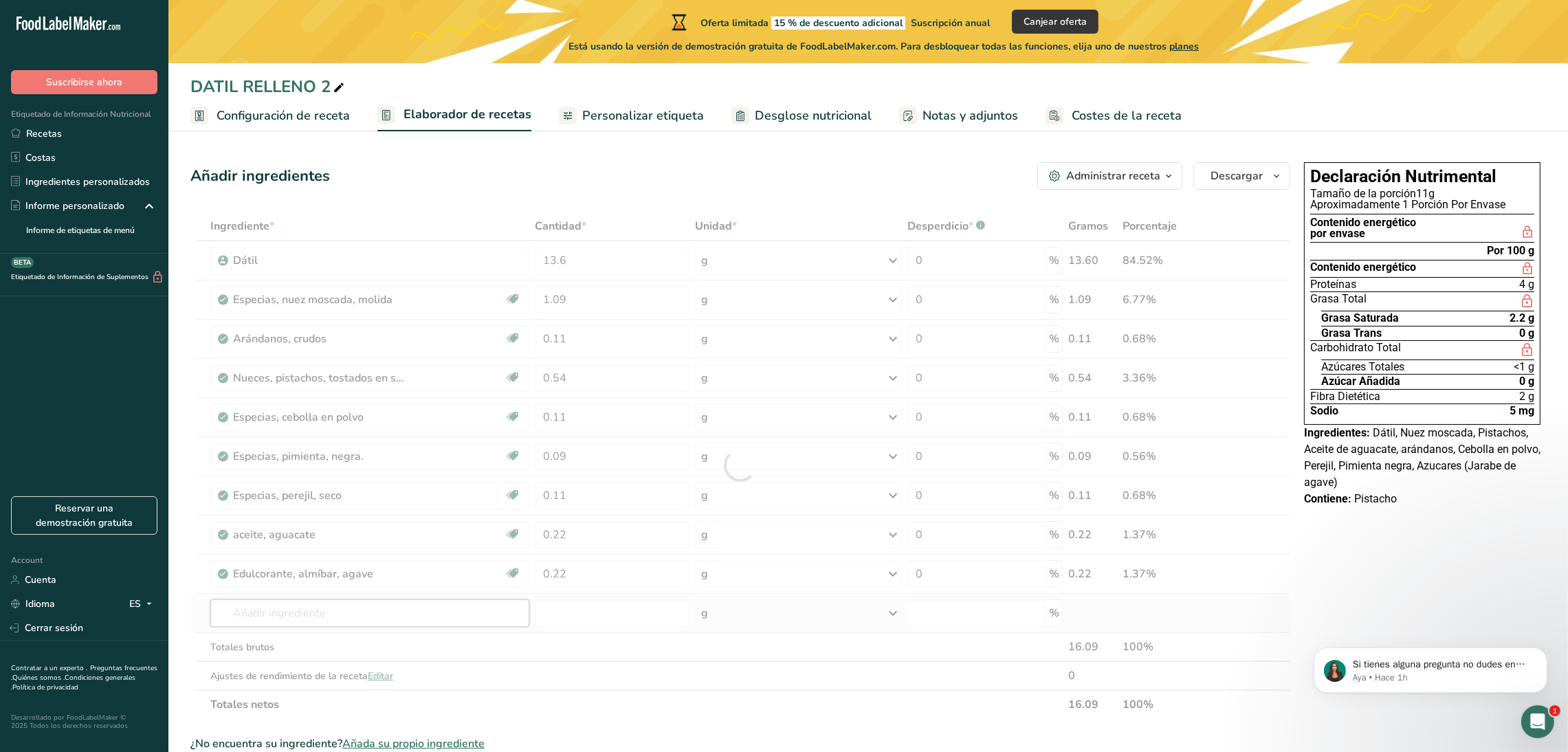 click on "Ingrediente *
Cantidad *
Unidad *
Desperdicio *   .a-a{fill:#347362;}.b-a{fill:#fff;}          Gramos
Porcentaje
Dátil
13.6
g
Unidades de peso
g
kg
mg
Ver más
Unidades de volumen
litro
mL
onza líquida
Ver más
0
%
13.60
84.52%
Especias, nuez moscada, molida
Fuente de antioxidantes
Libre de lácteos
Libre de gluten
Vegano
Vegetariano
Libre de soja
1.09
g
Porciones
1 tsp
1 tbsp
Unidades de peso
g
kg
mg" at bounding box center [740, 465] 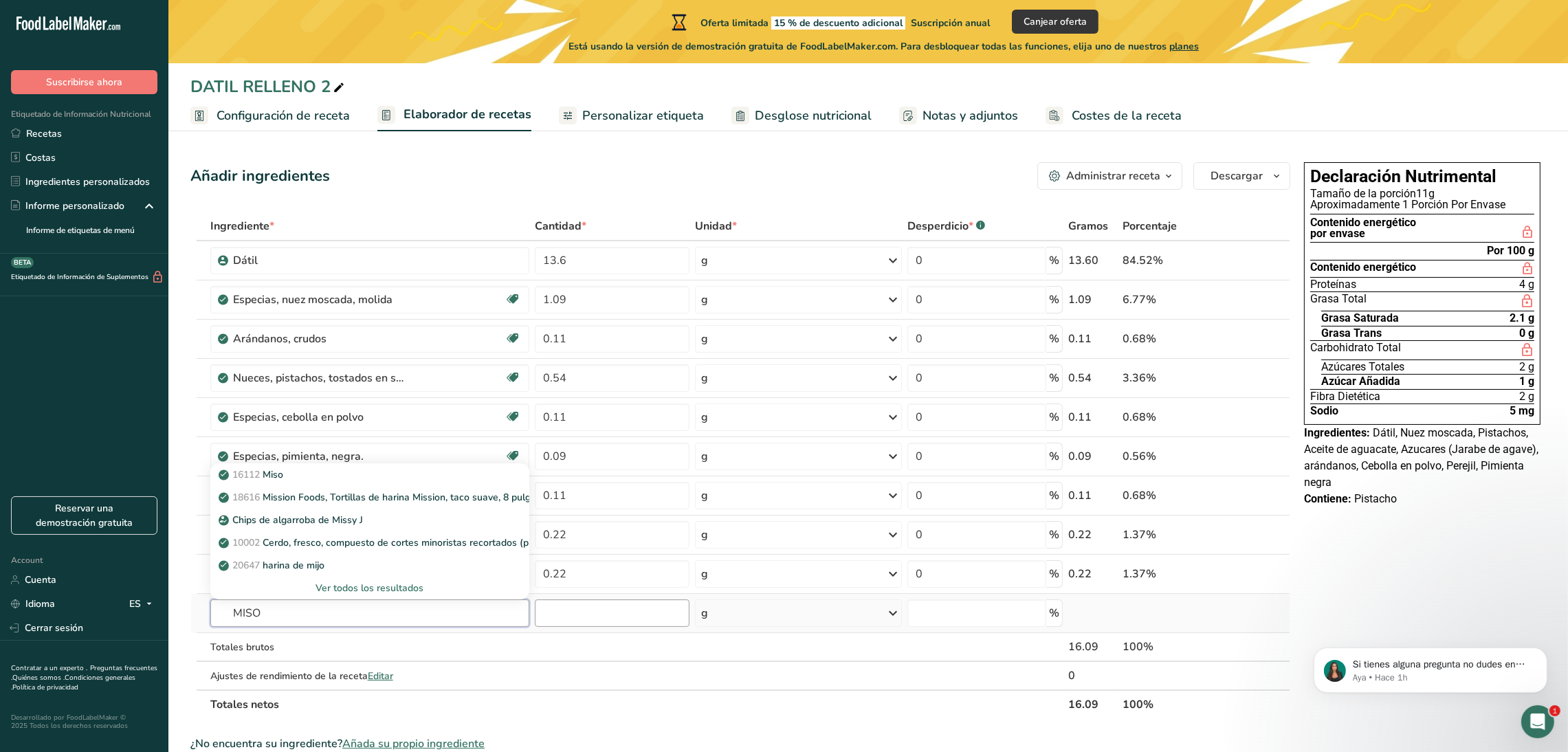 type on "MISO" 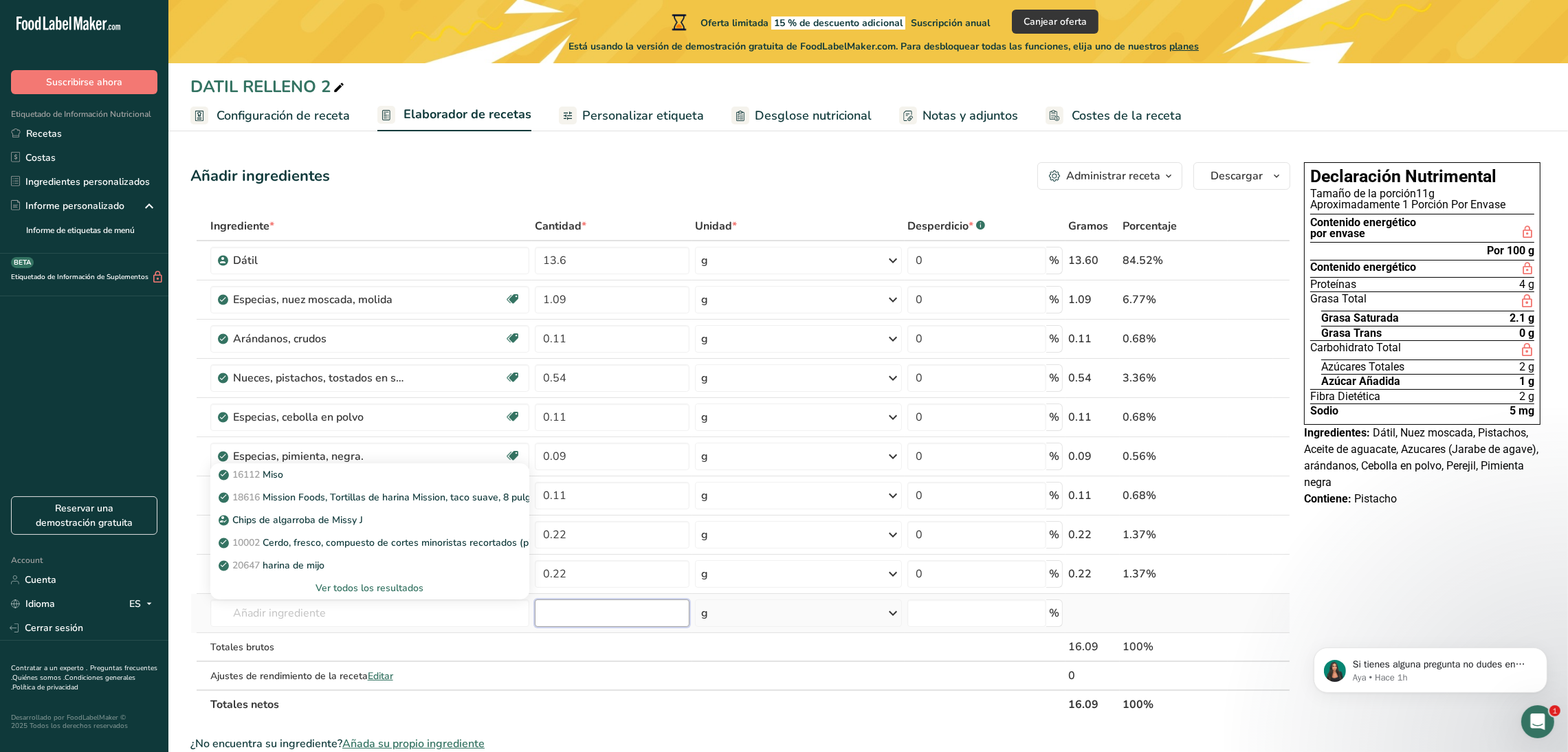 click at bounding box center [612, 613] 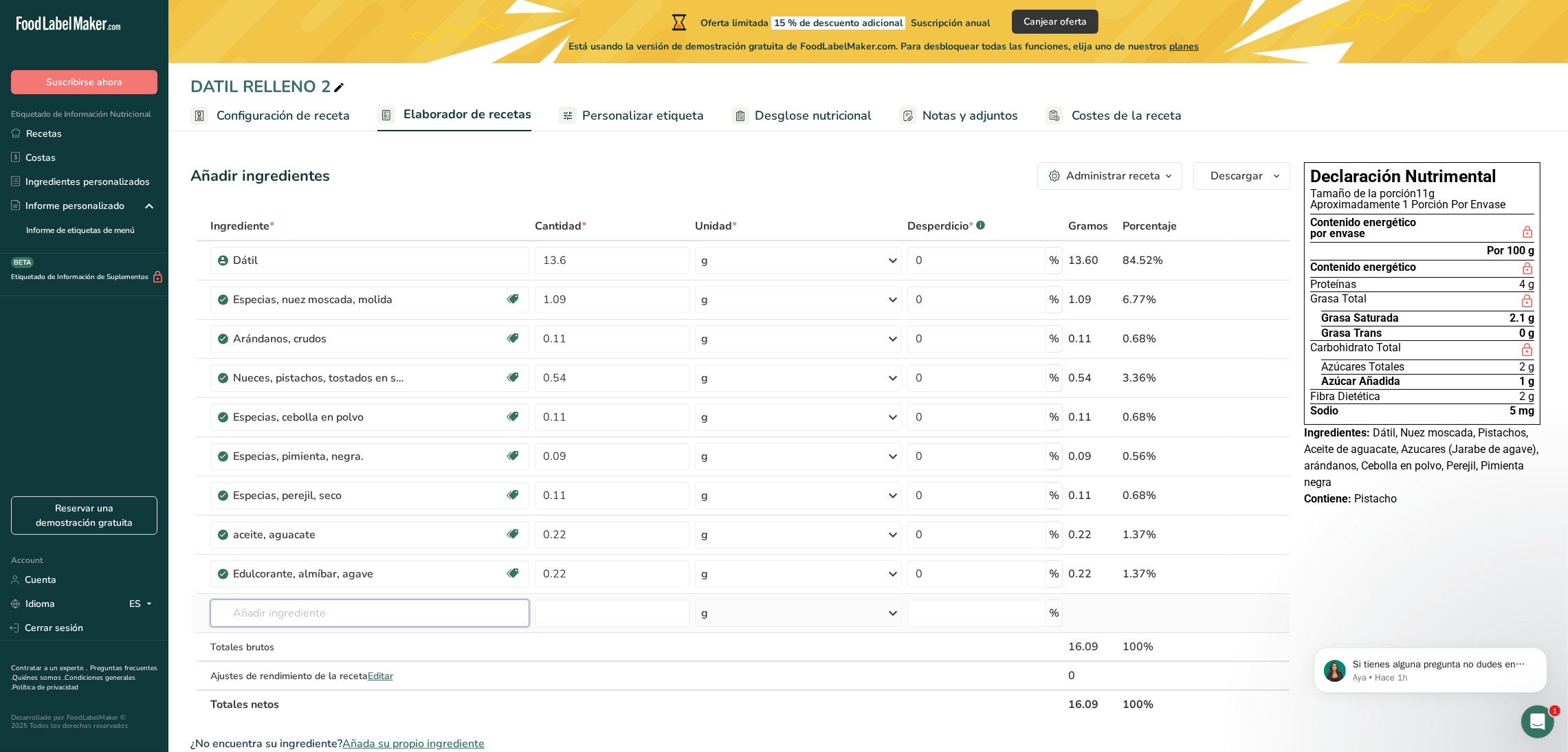 click at bounding box center [370, 613] 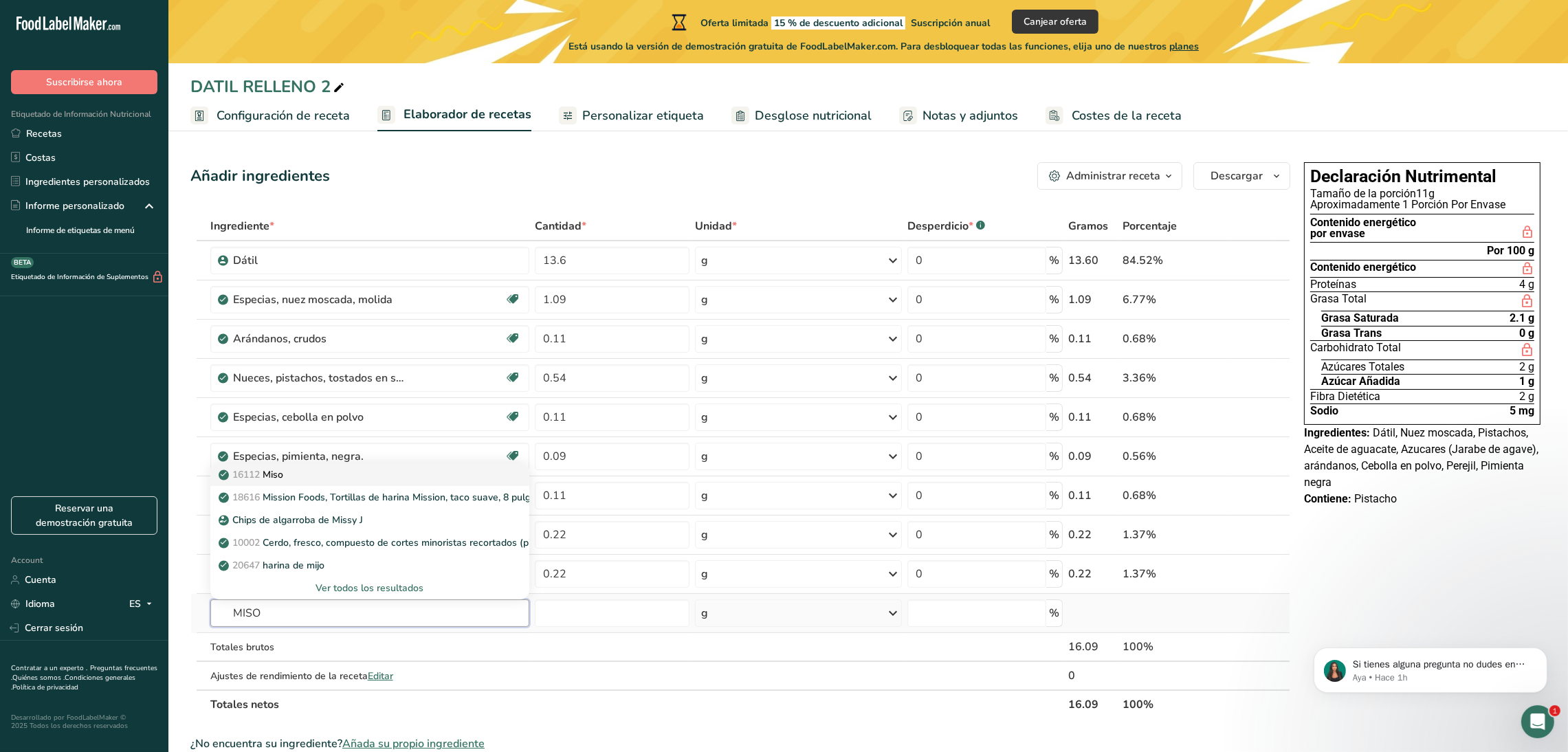 type on "MISO" 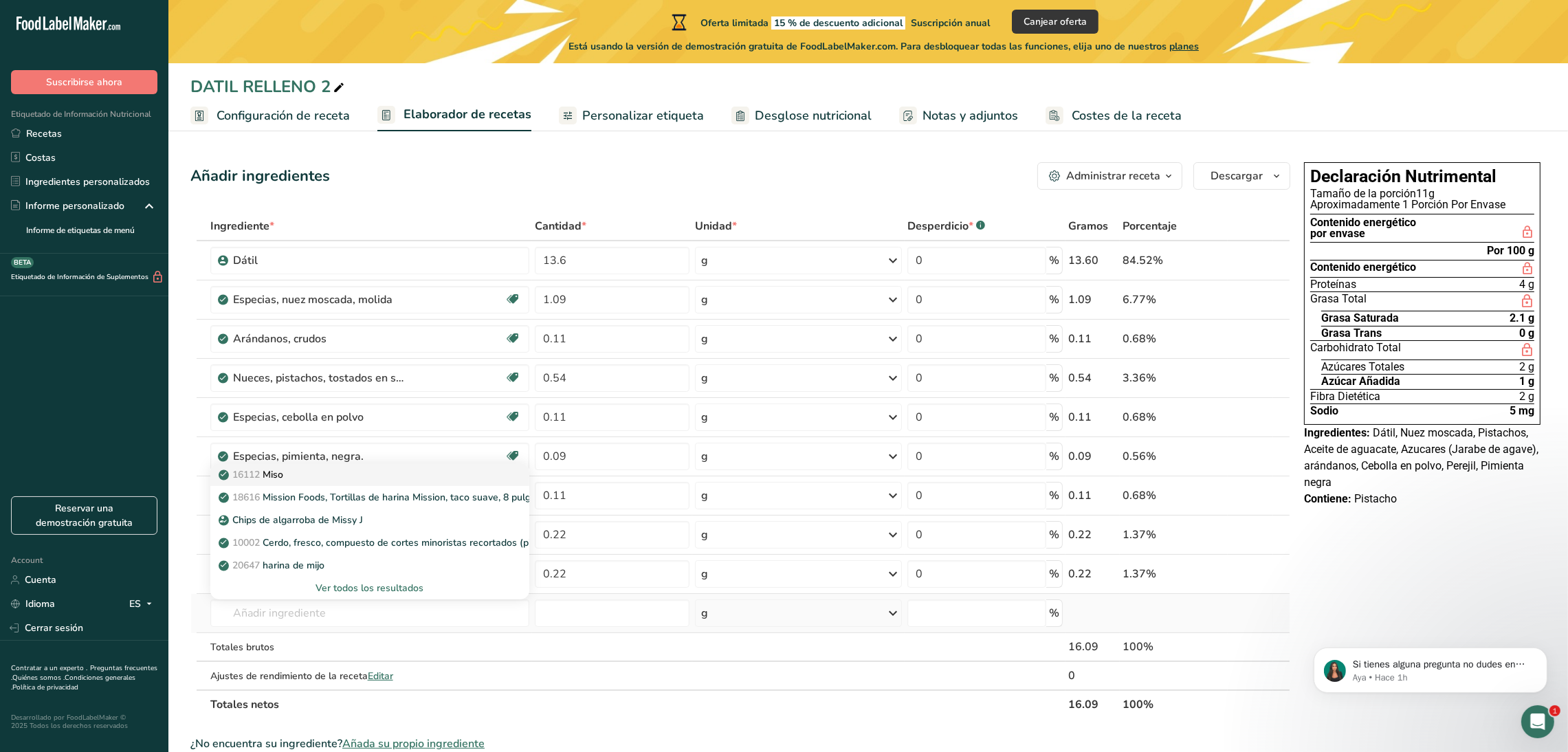 click on "16112
Miso" at bounding box center [359, 474] 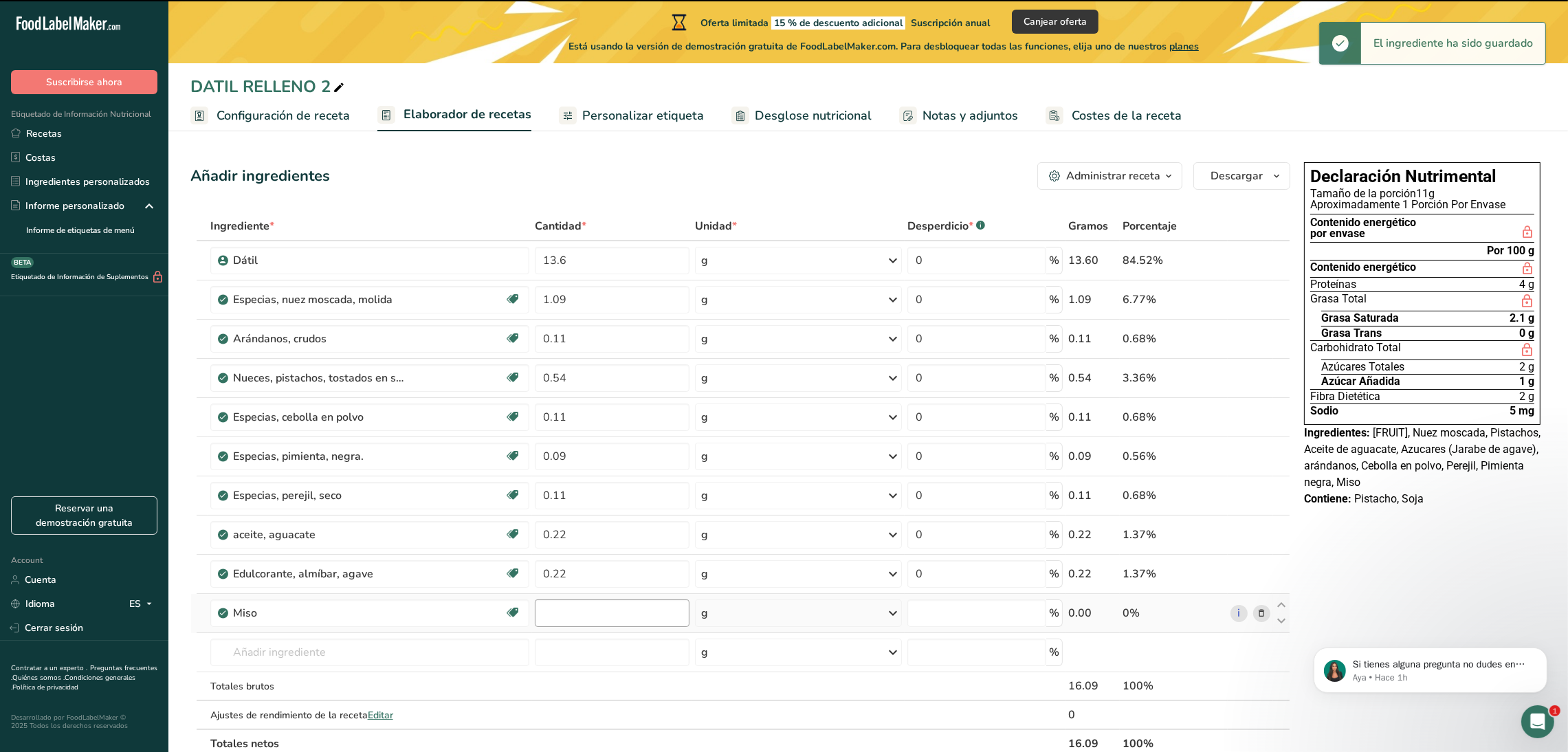type on "0" 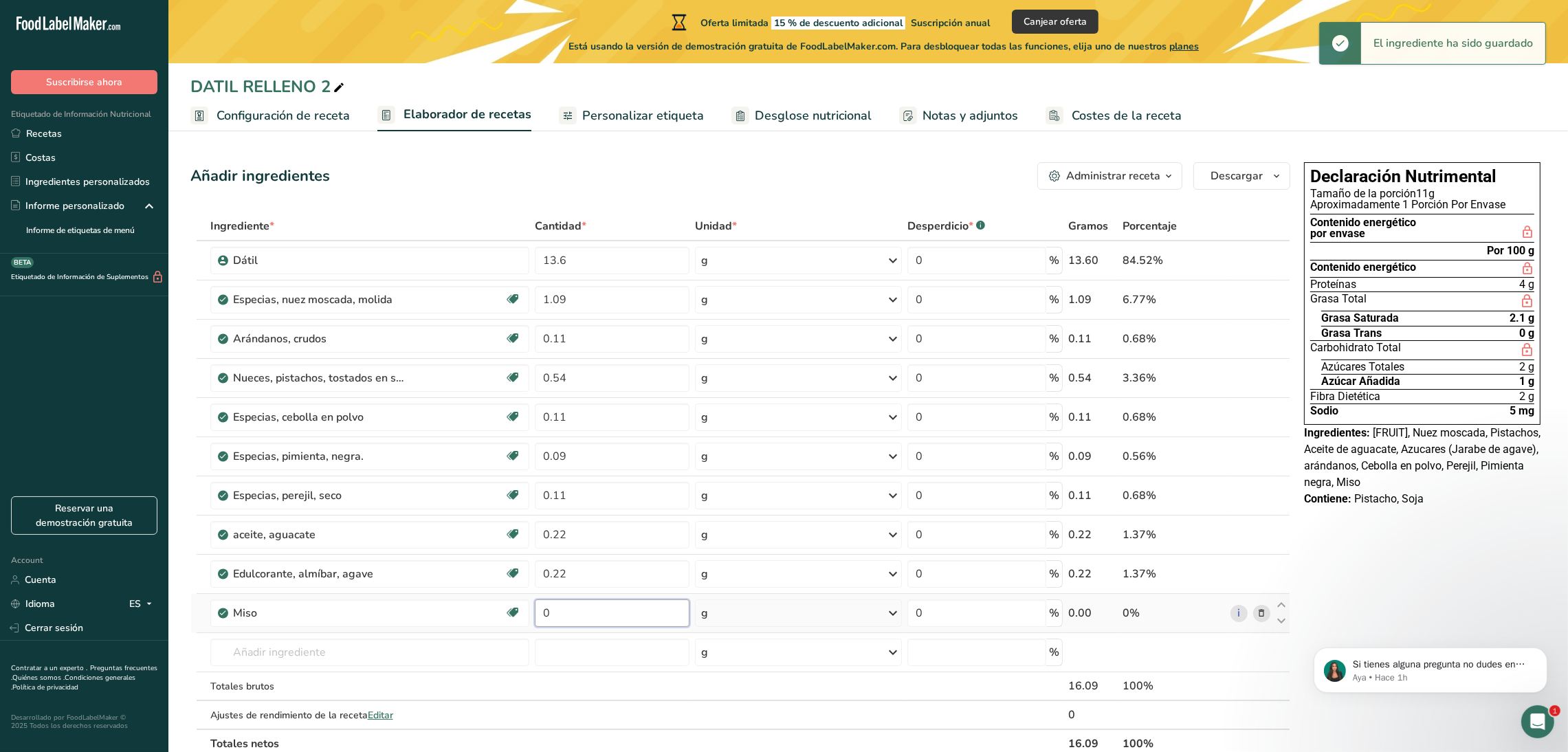 click on "0" at bounding box center [612, 613] 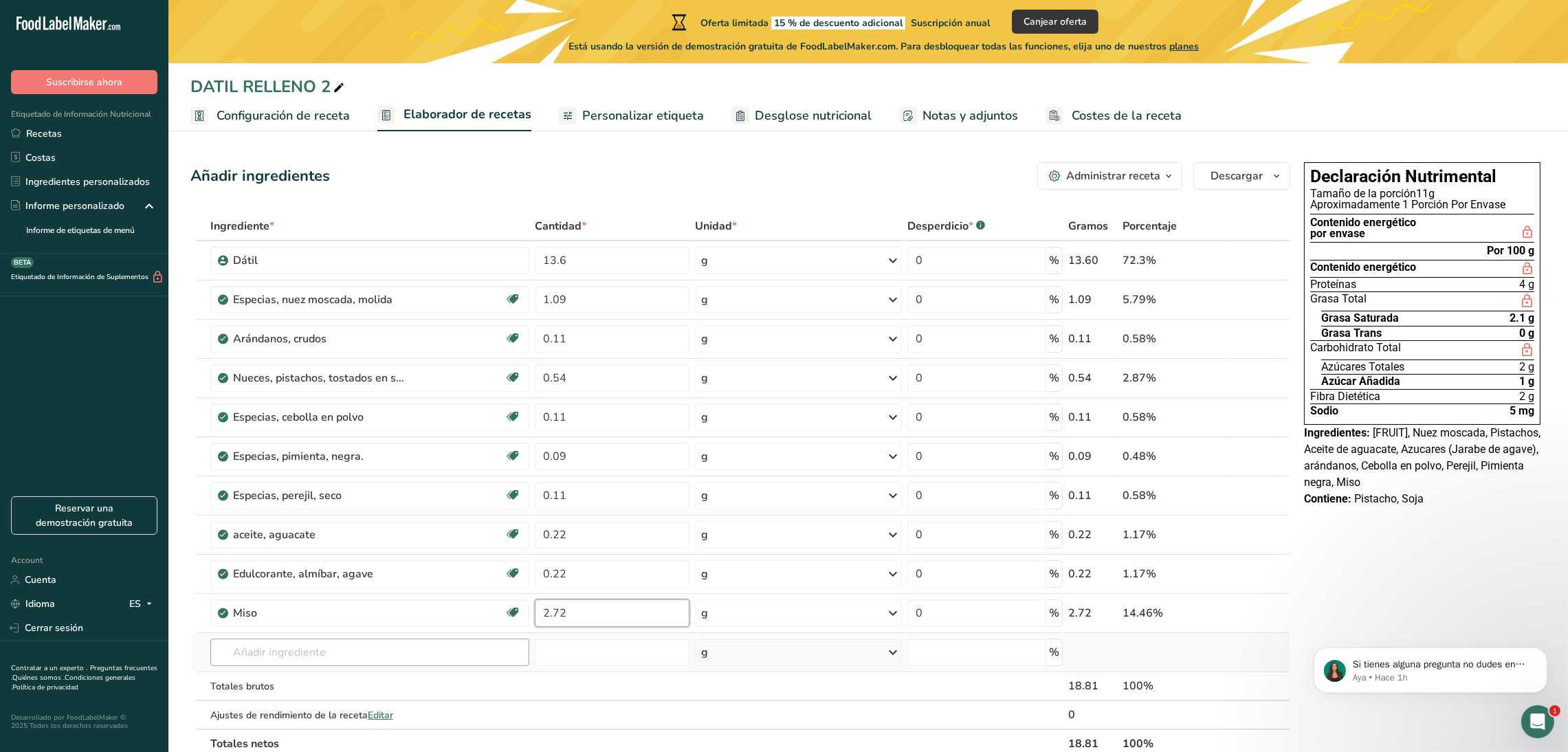 type on "2.72" 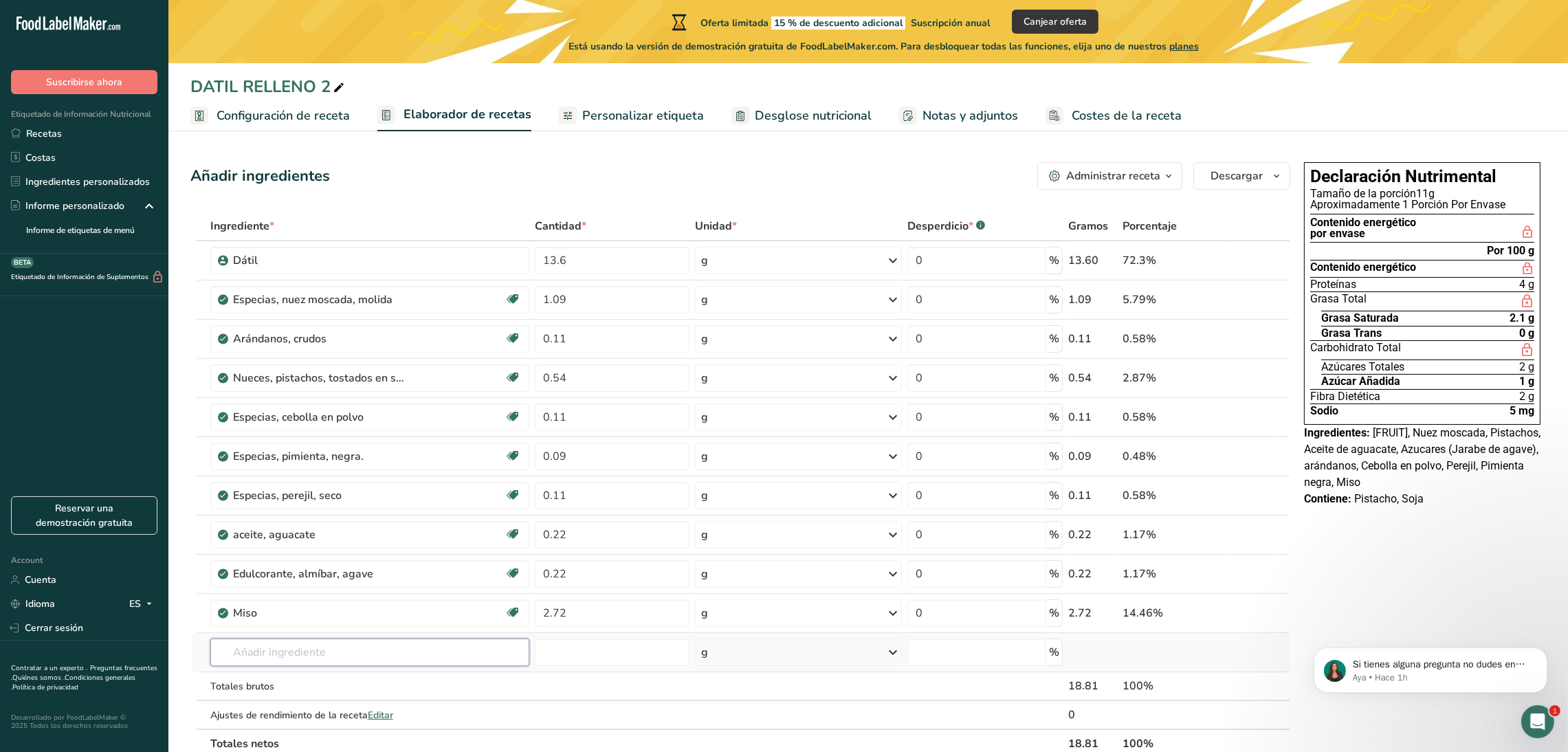 click on "Ingrediente *
Cantidad *
Unidad *
Desperdicio *   .a-a{fill:#347362;}.b-a{fill:#fff;}          Gramos
Porcentaje
Dátil
13.6
g
Unidades de peso
g
kg
mg
Ver más
Unidades de volumen
litro
mL
onza líquida
Ver más
0
%
13.60
72.3%
Especias, nuez moscada, molida
Fuente de antioxidantes
Libre de lácteos
Libre de gluten
Vegano
Vegetariano
Libre de soja
1.09
g
Porciones
1 tsp
1 tbsp
Unidades de peso
g
kg
mg" at bounding box center (740, 485) 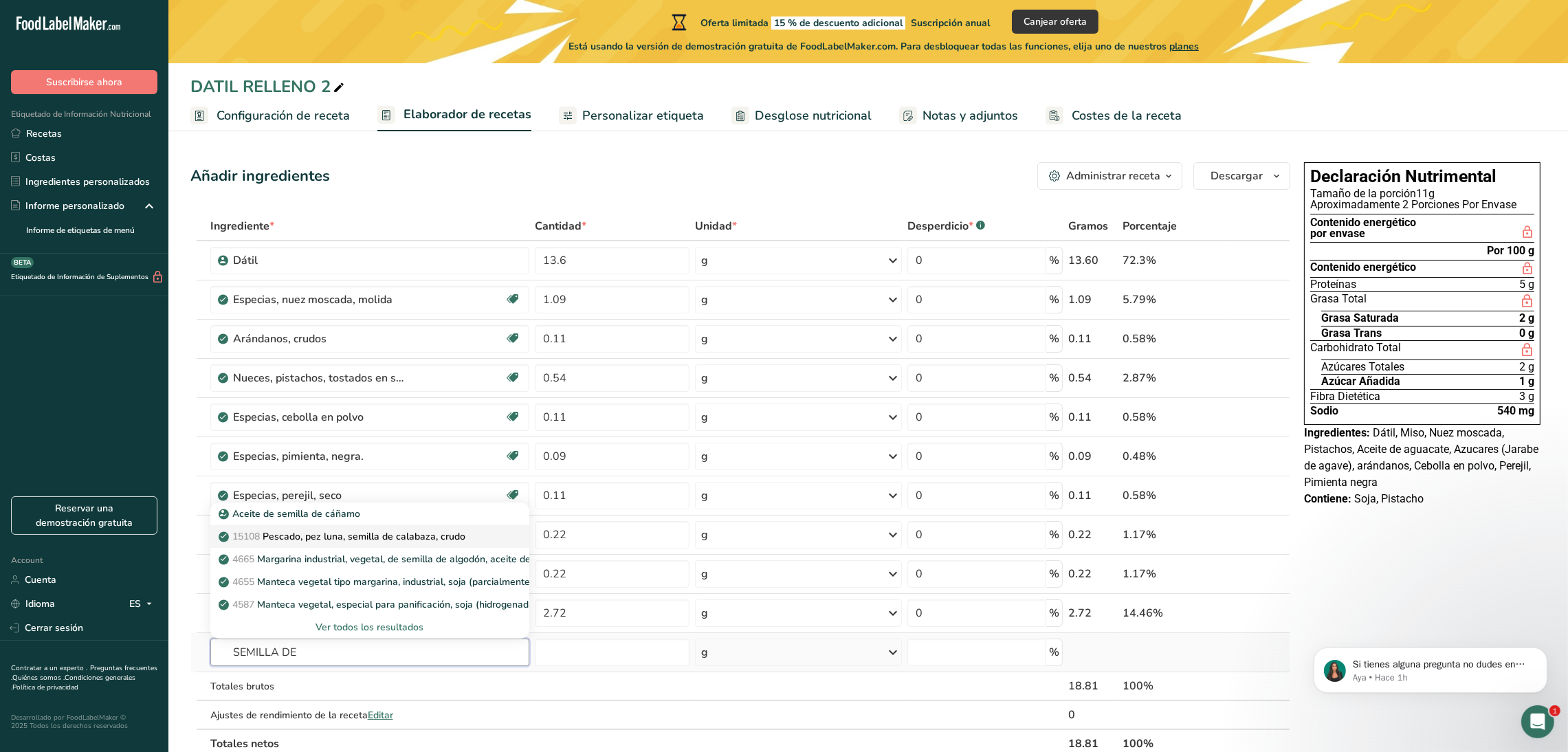 type on "SEMILLA DE" 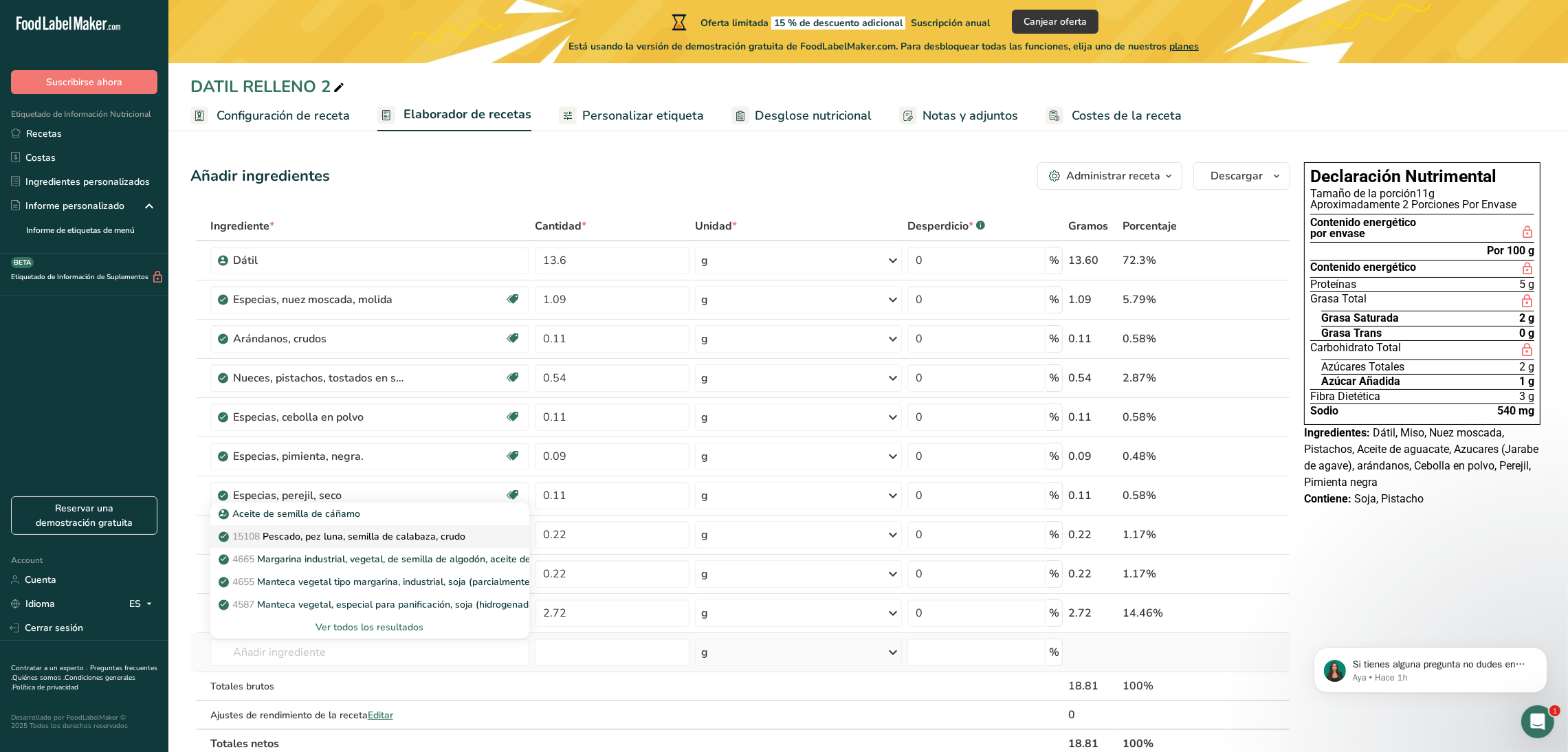 click on "15108
Pescado, pez luna, semilla de calabaza, crudo" at bounding box center (343, 536) 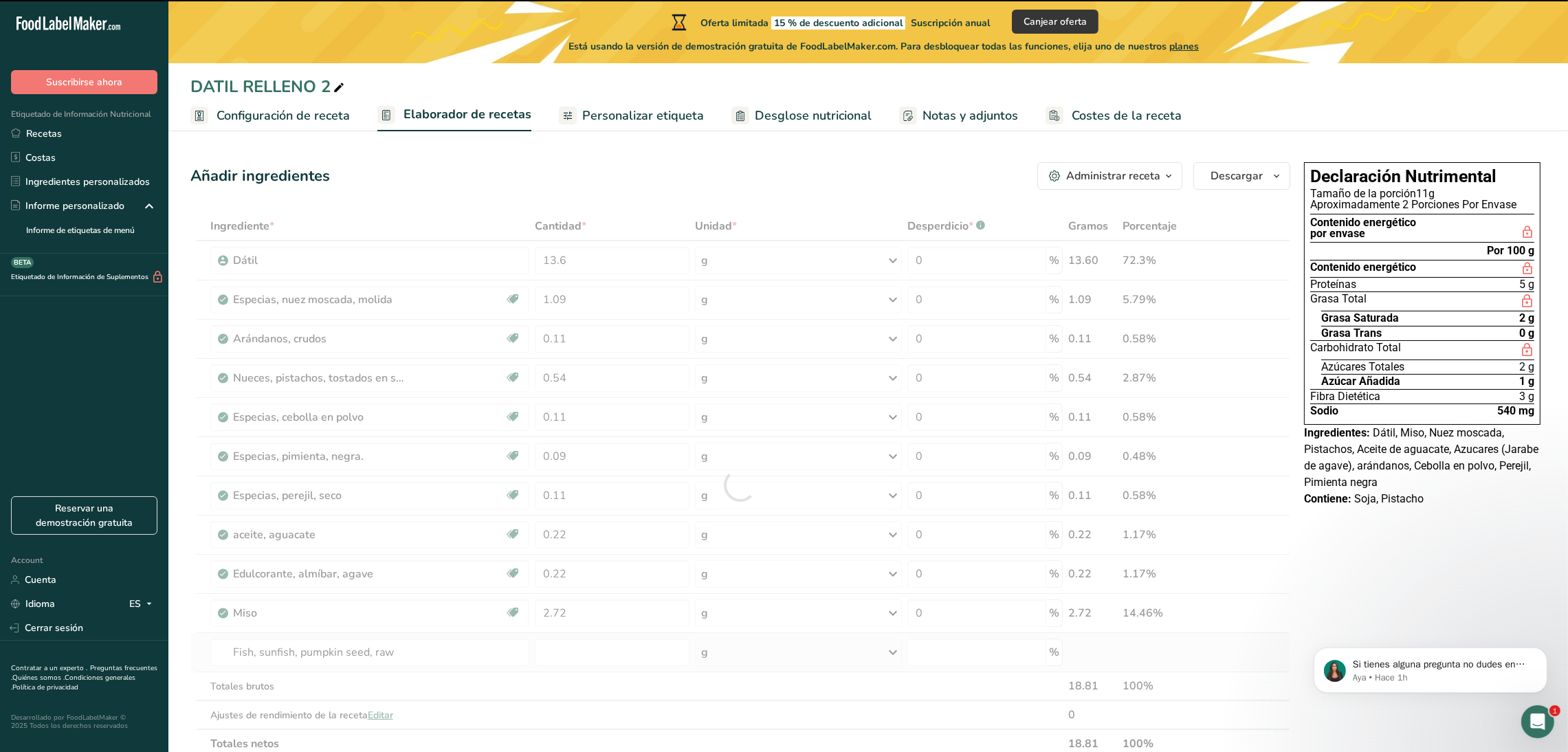 type on "0" 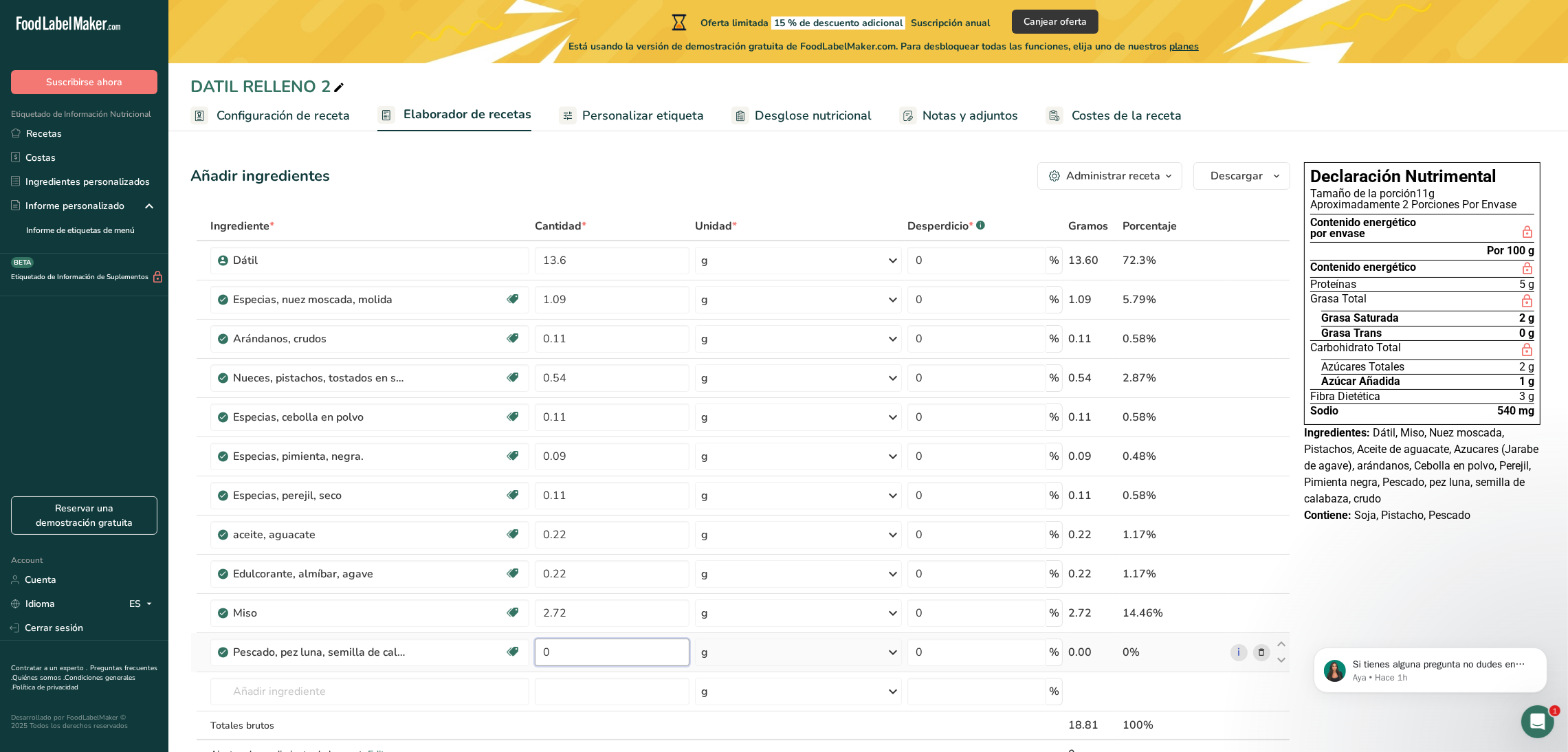 click on "0" at bounding box center [612, 652] 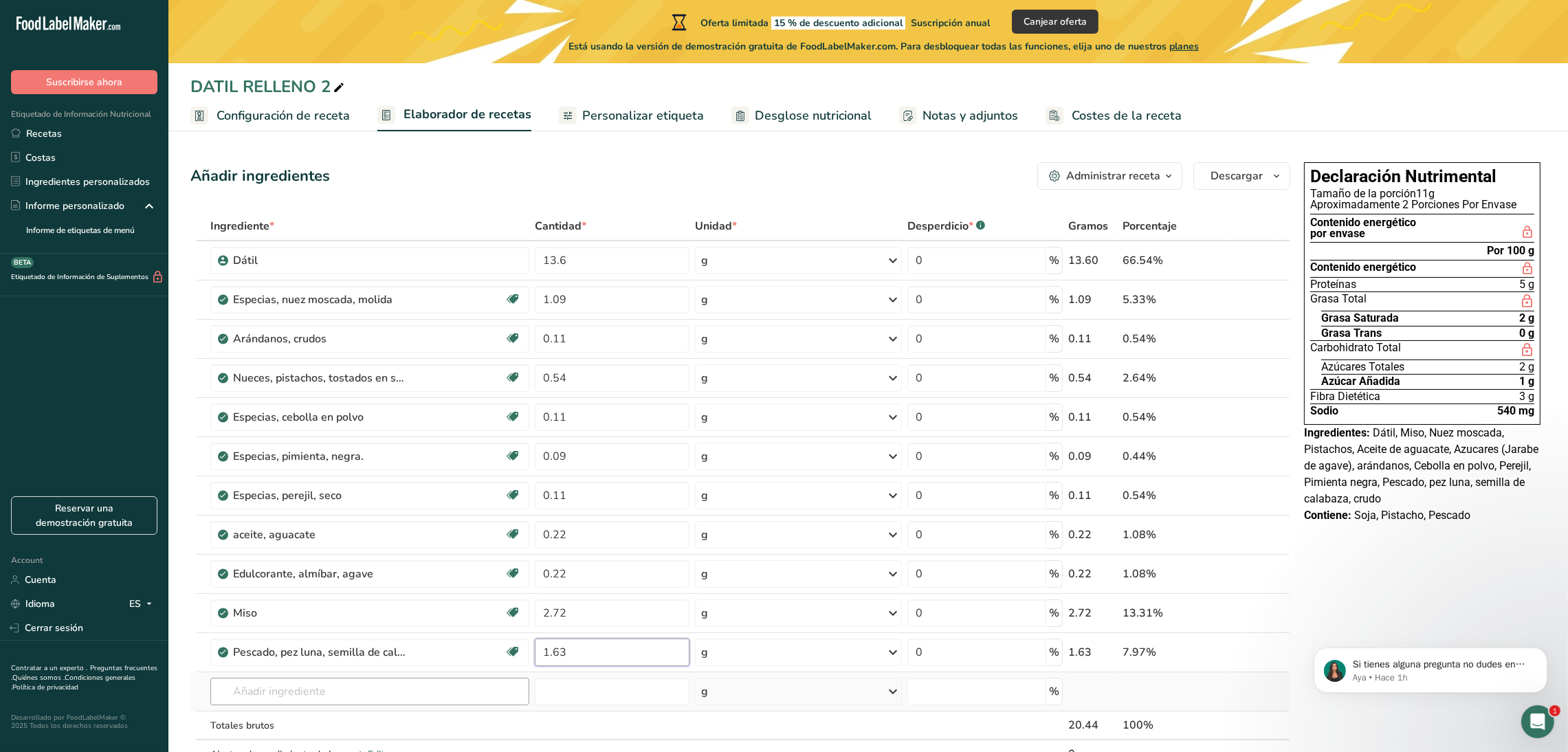 type on "1.63" 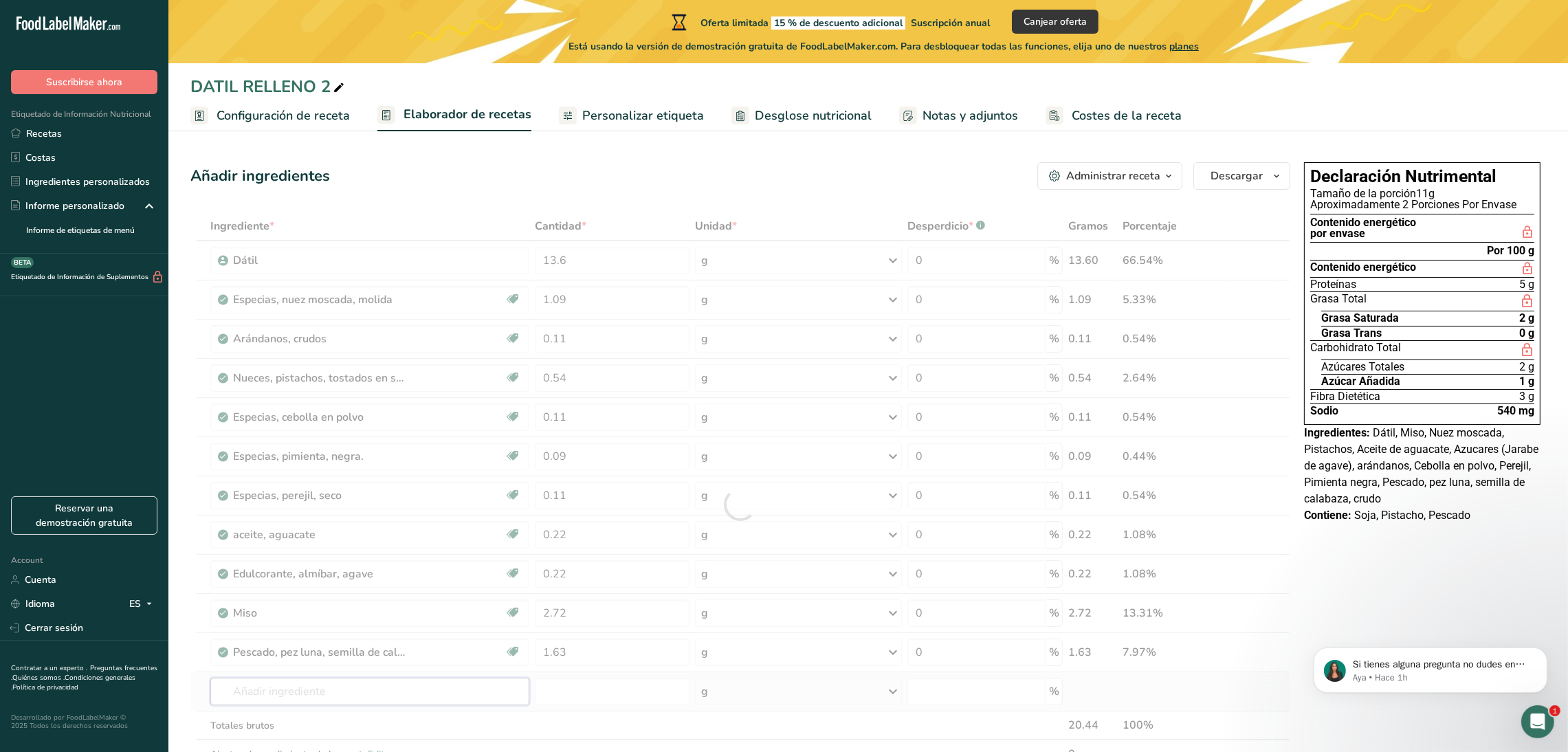 click on "Ingrediente *
Cantidad *
Unidad *
Desperdicio *   .a-a{fill:#347362;}.b-a{fill:#fff;}          Gramos
Porcentaje
Dátil
13.6
g
Unidades de peso
g
kg
mg
Ver más
Unidades de volumen
litro
mL
onza líquida
Ver más
0
%
13.60
66.54%
Especias, nuez moscada, molida
Fuente de antioxidantes
Libre de lácteos
Libre de gluten
Vegano
Vegetariano
Libre de soja
1.09
g
Porciones
1 tsp
1 tbsp
Unidades de peso
g
kg
mg" at bounding box center [740, 505] 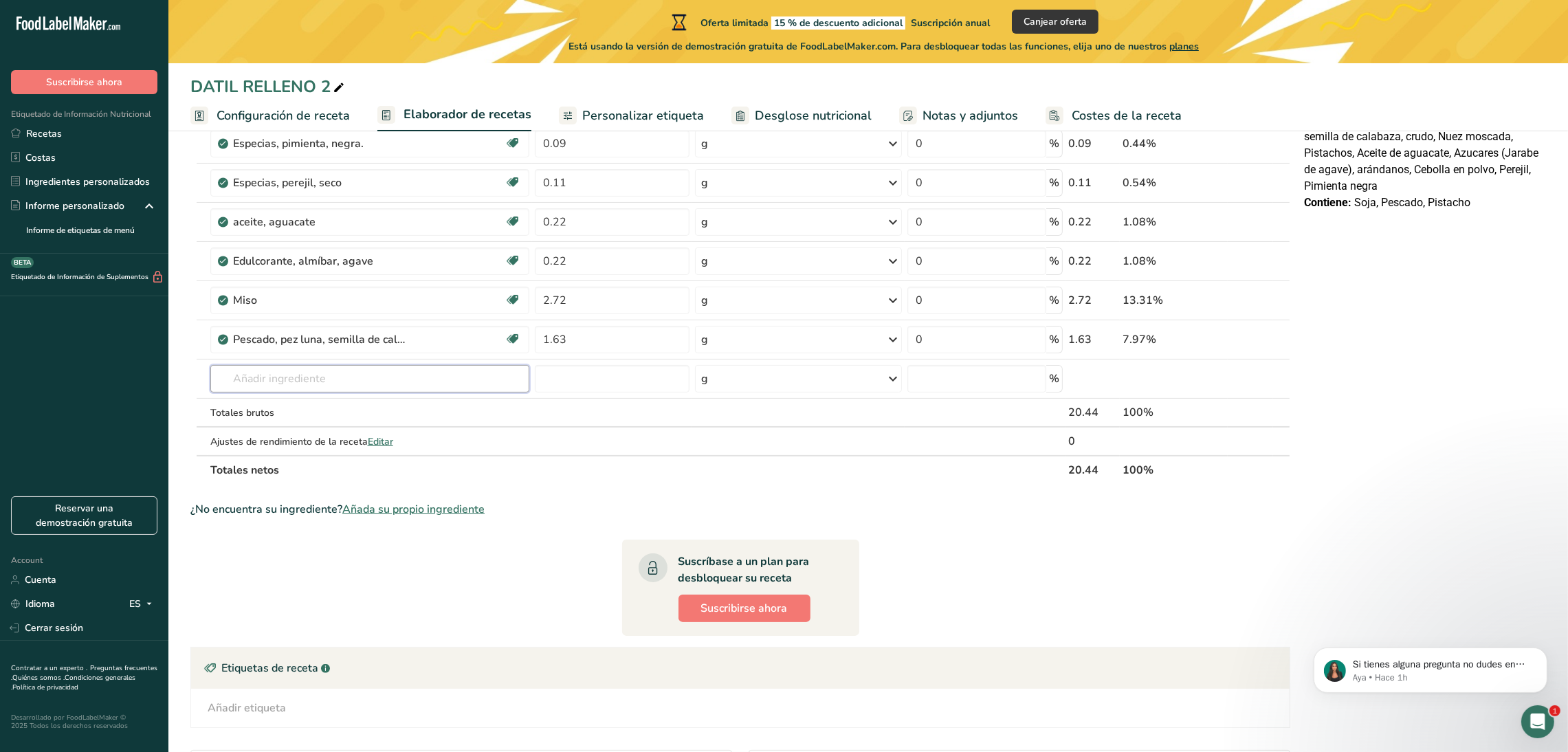 scroll, scrollTop: 316, scrollLeft: 0, axis: vertical 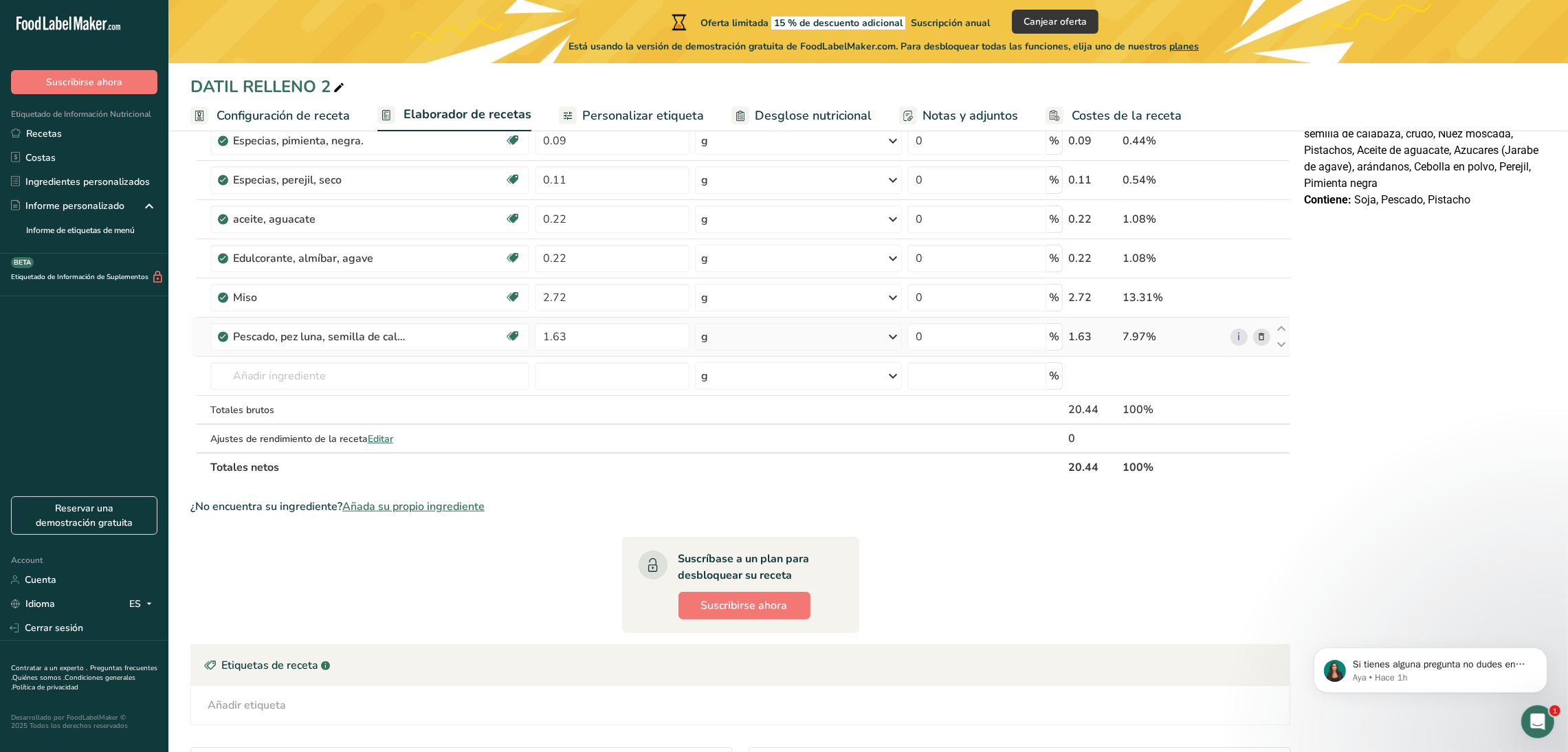 click on "7.97%" at bounding box center (1173, 337) 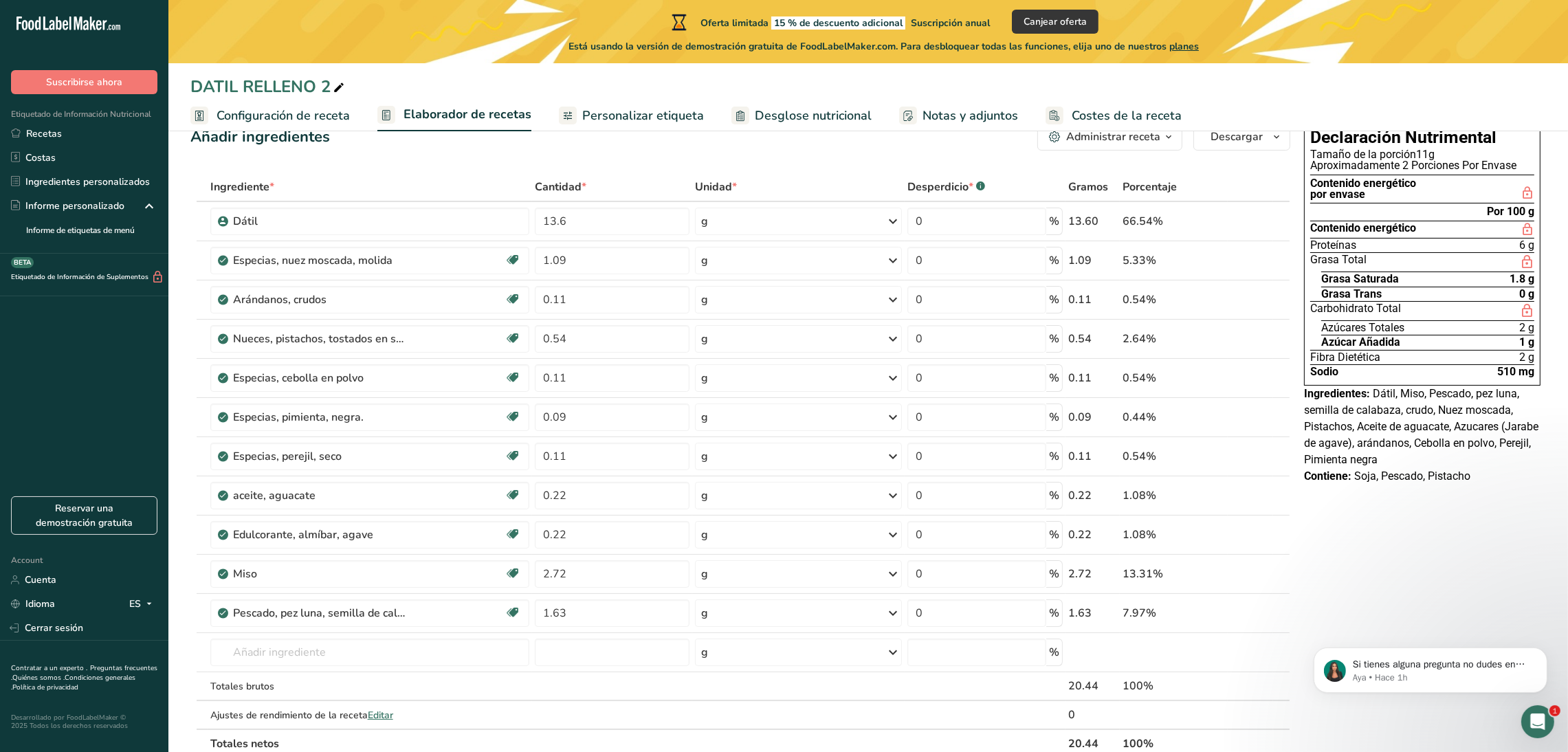 scroll, scrollTop: 0, scrollLeft: 0, axis: both 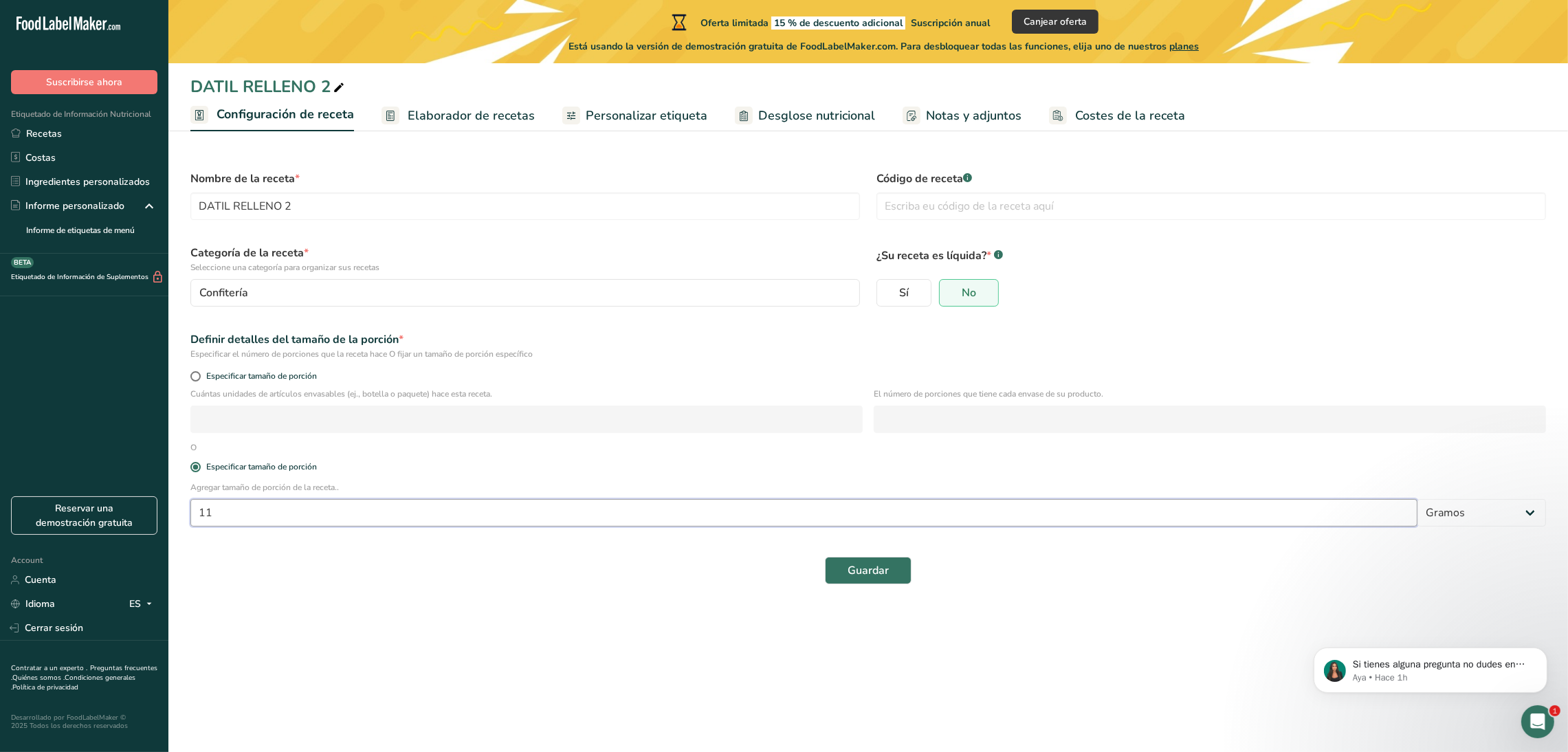 click on "11" at bounding box center [804, 513] 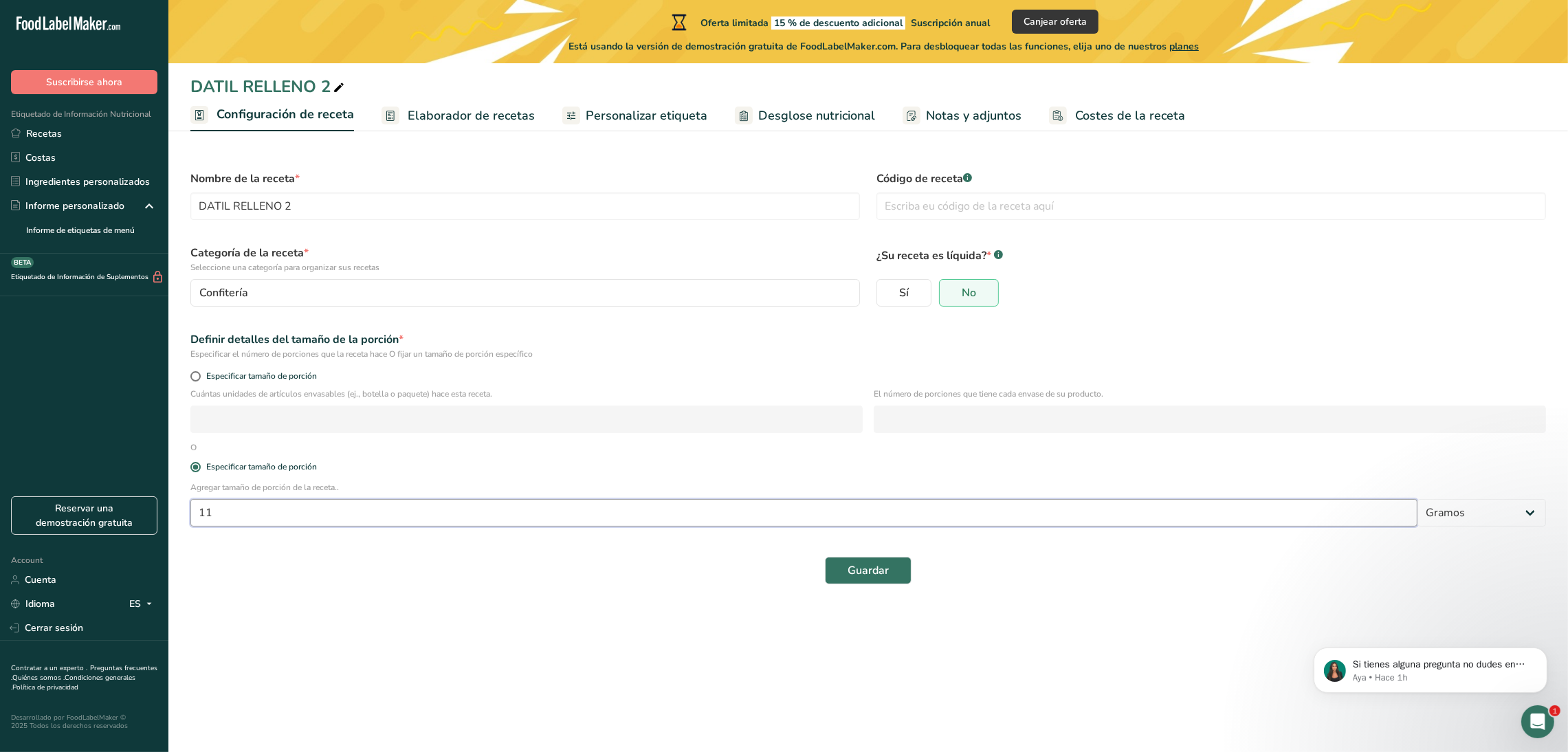 type on "1" 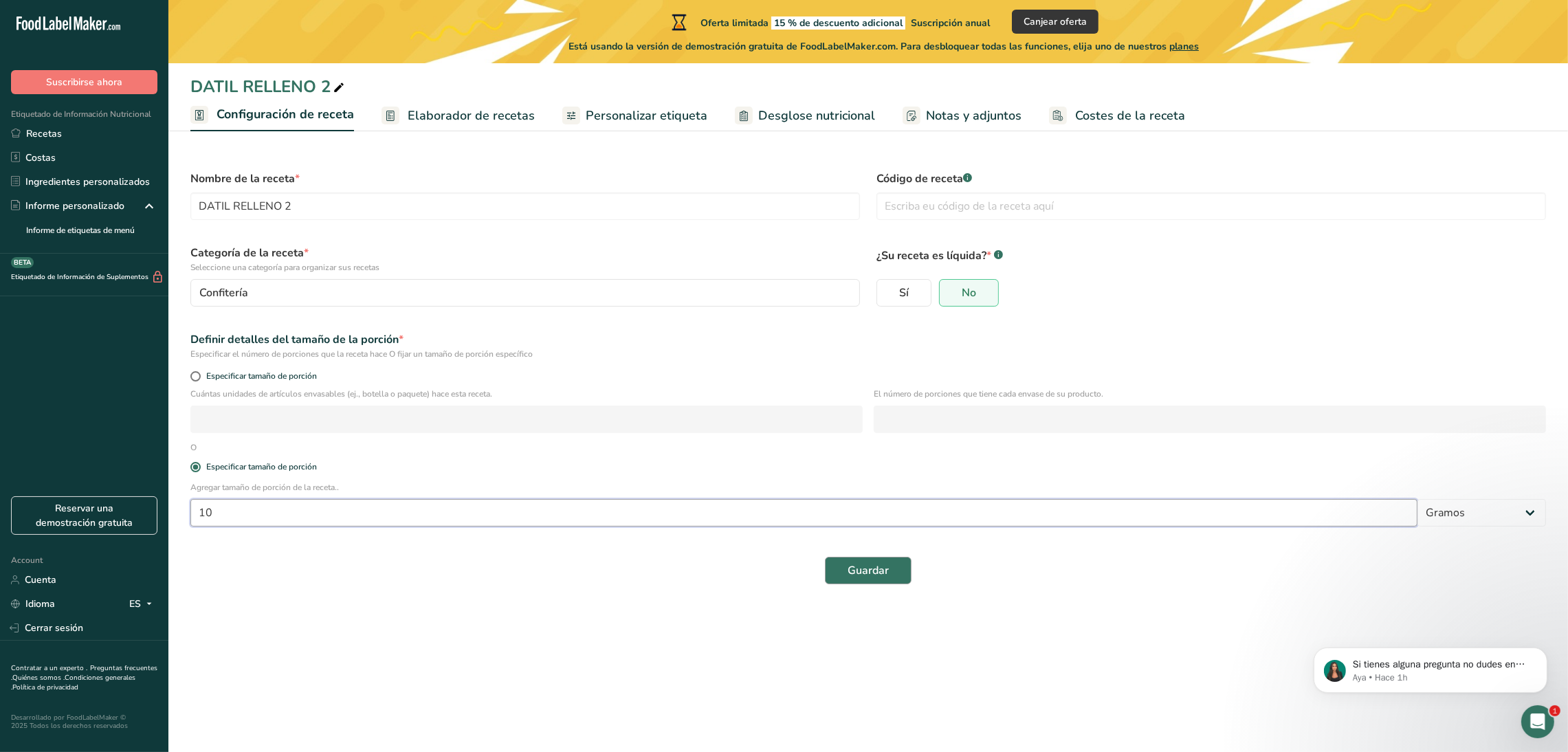 type on "10" 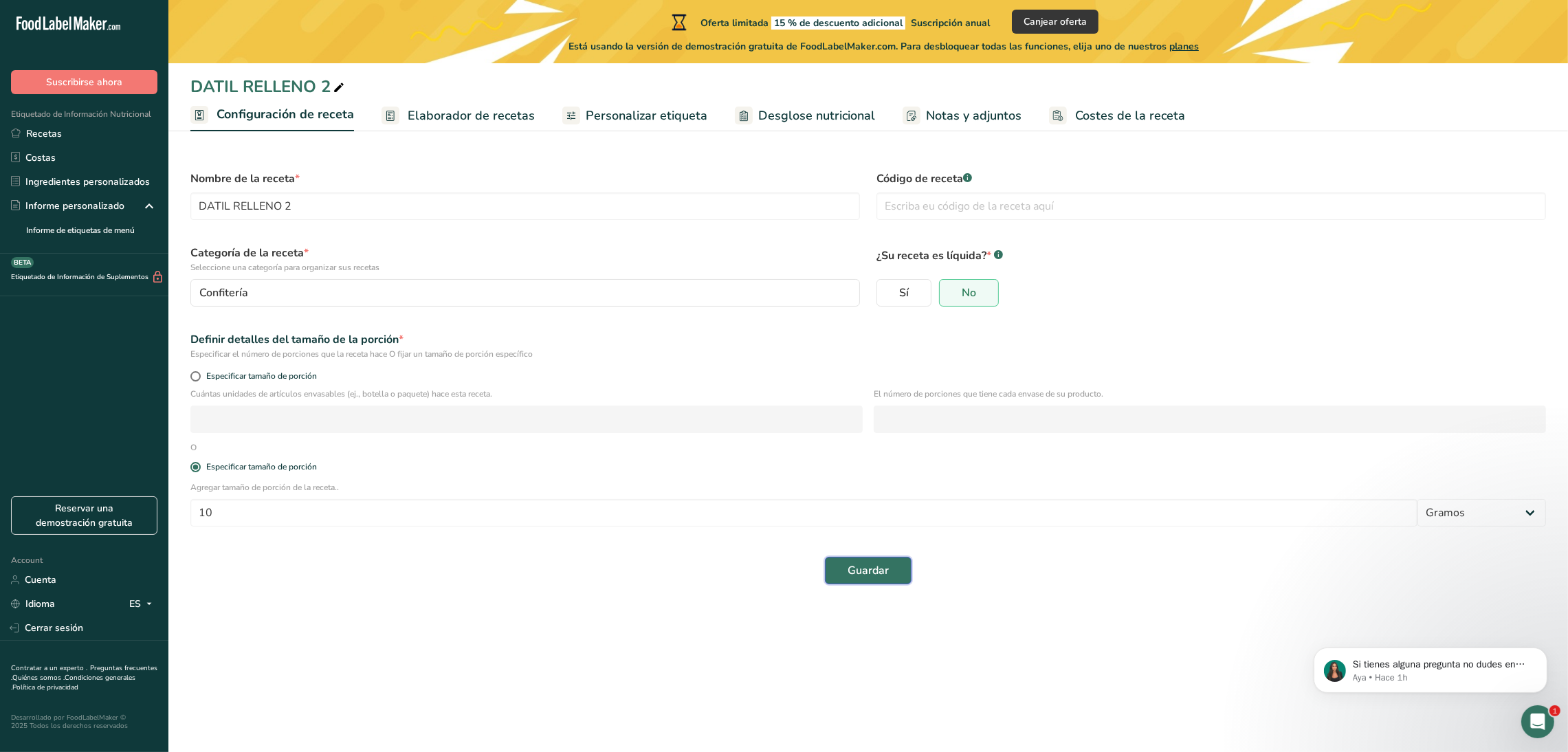 click on "Guardar" at bounding box center (868, 571) 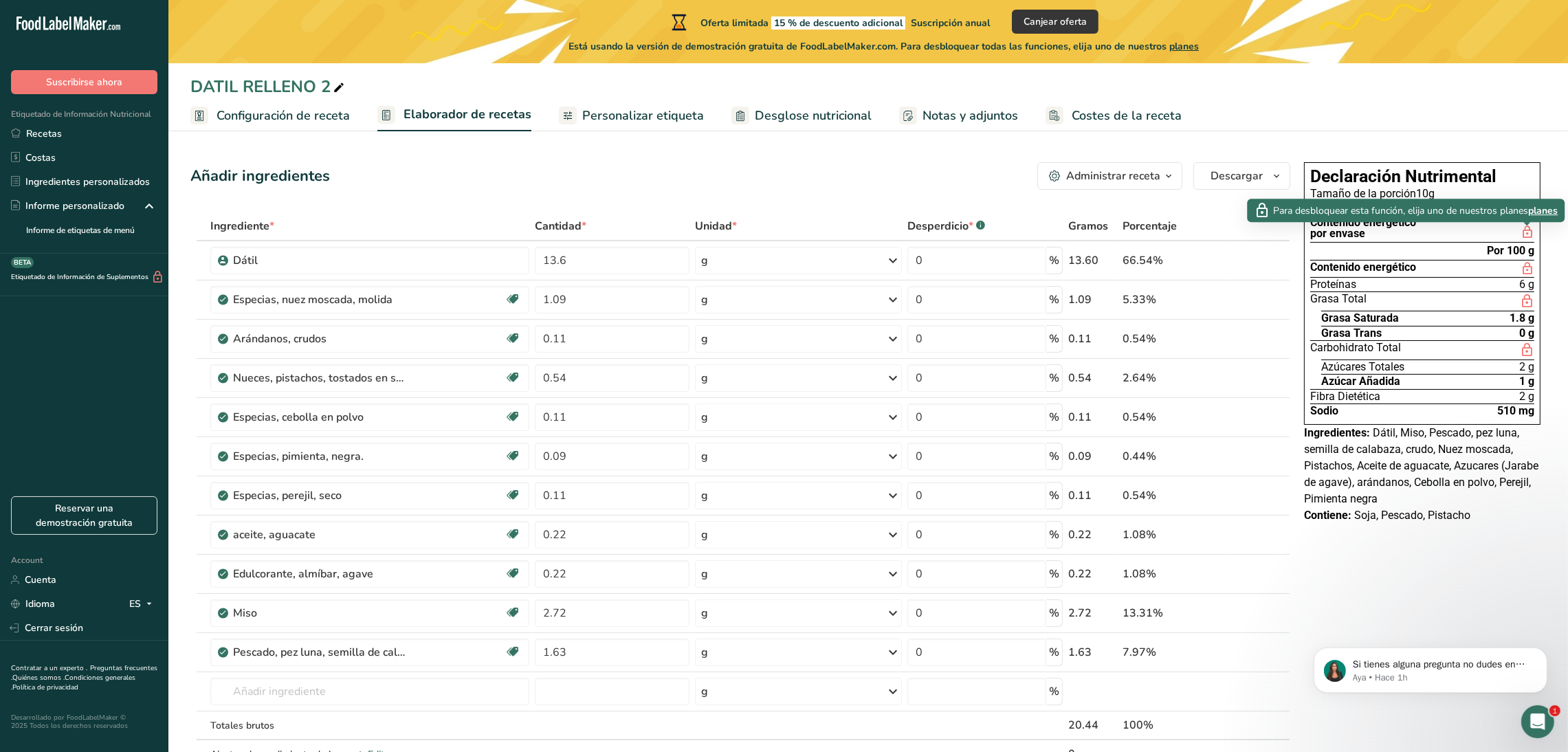 click at bounding box center [1527, 232] 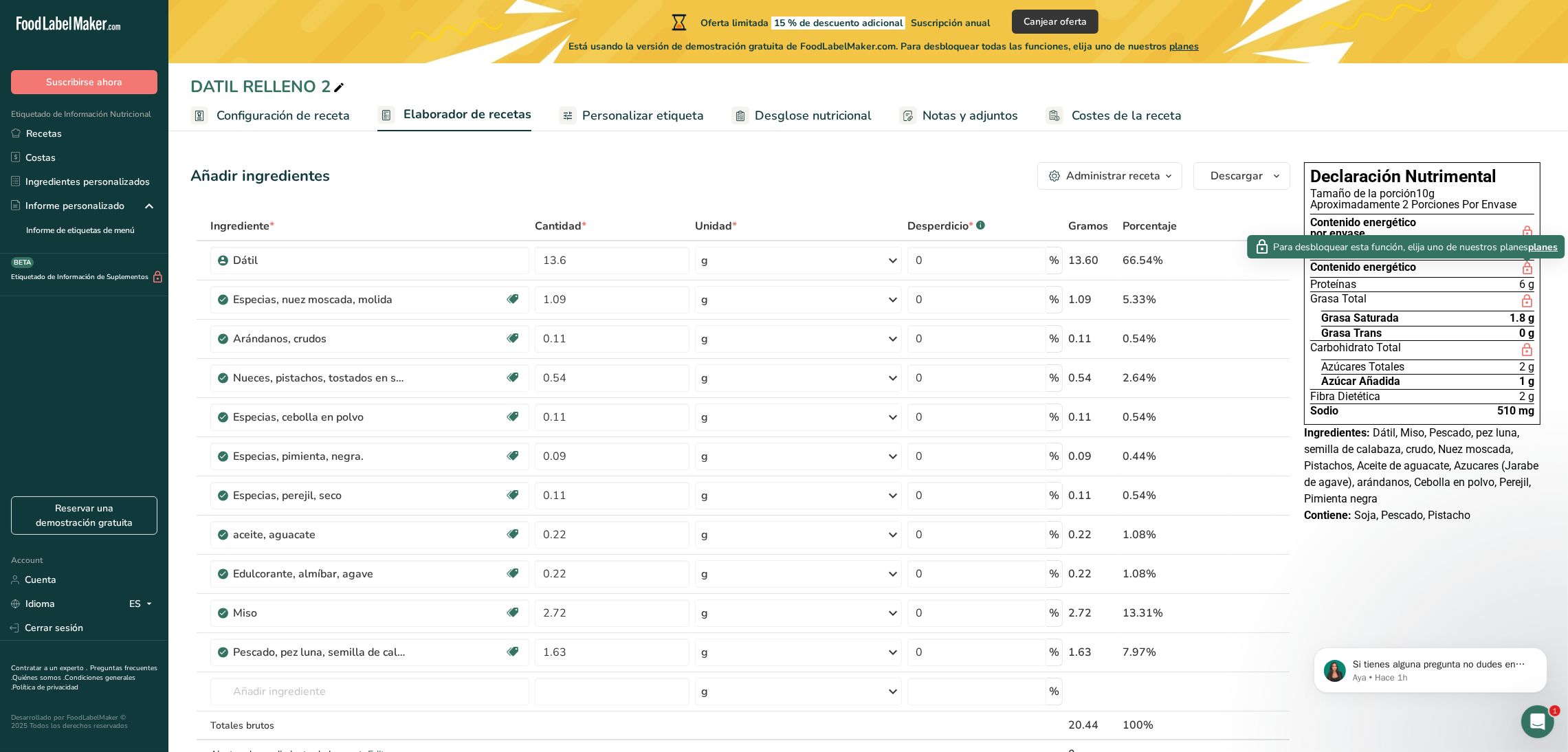 click at bounding box center (1527, 269) 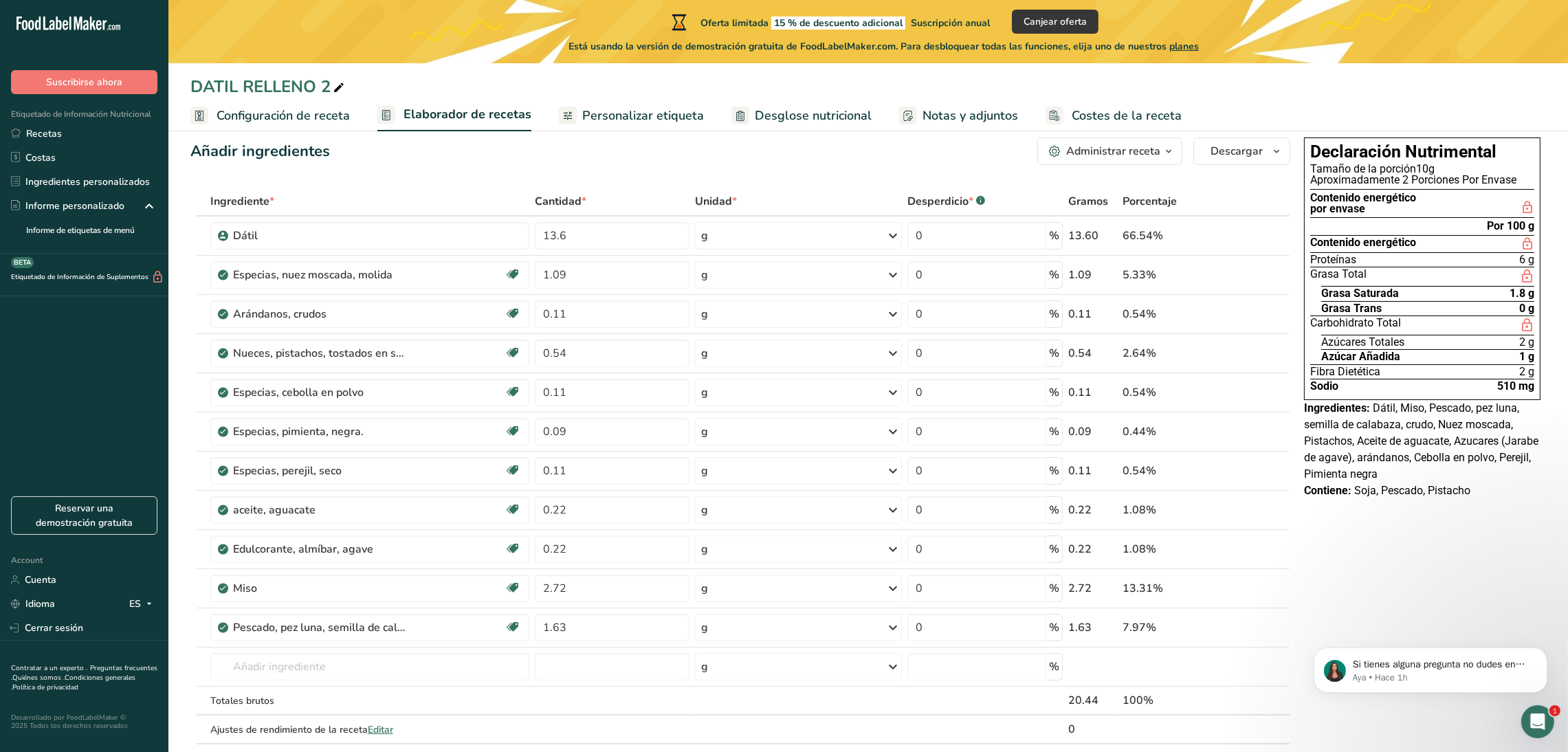 scroll, scrollTop: 22, scrollLeft: 0, axis: vertical 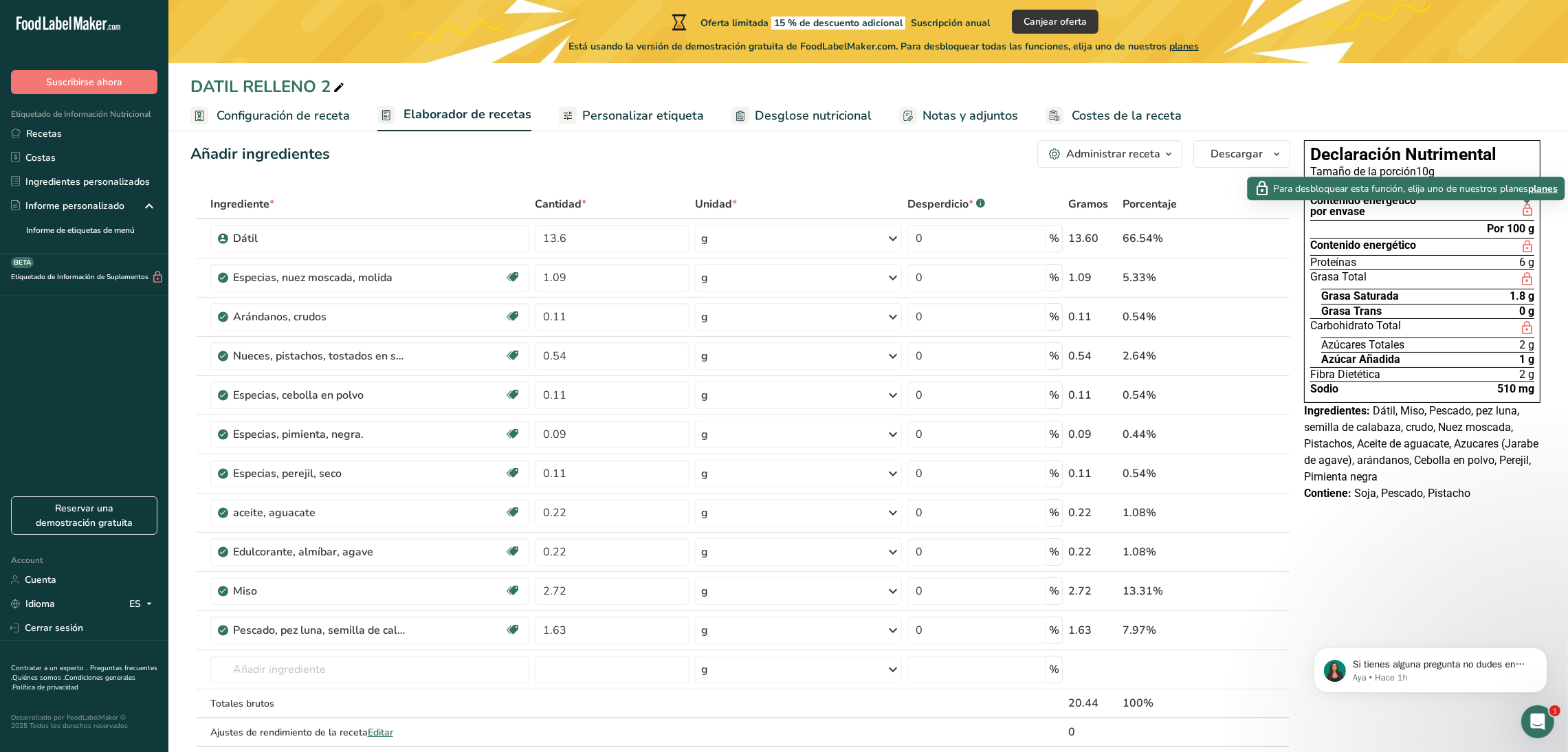 click at bounding box center (1527, 210) 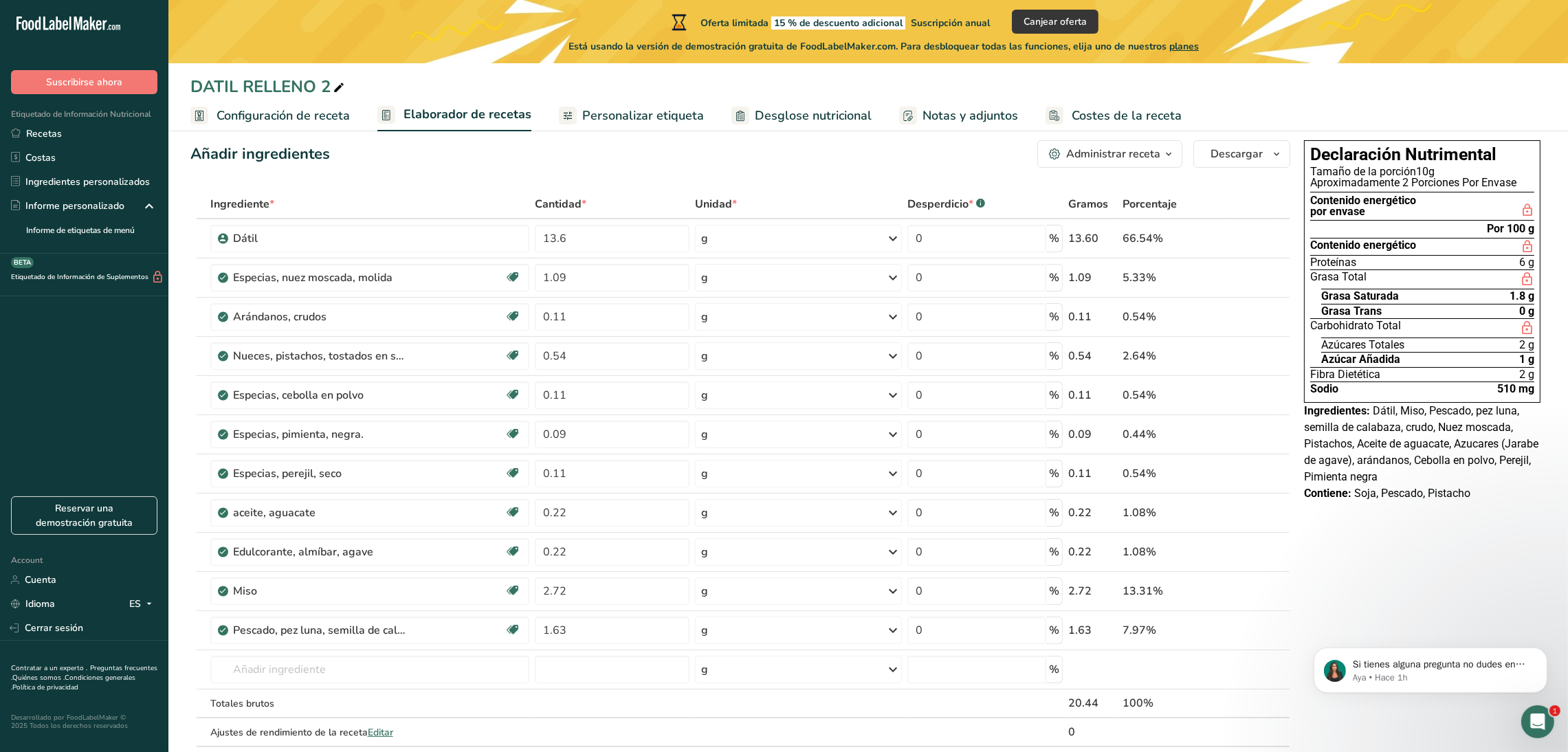 click at bounding box center [1527, 210] 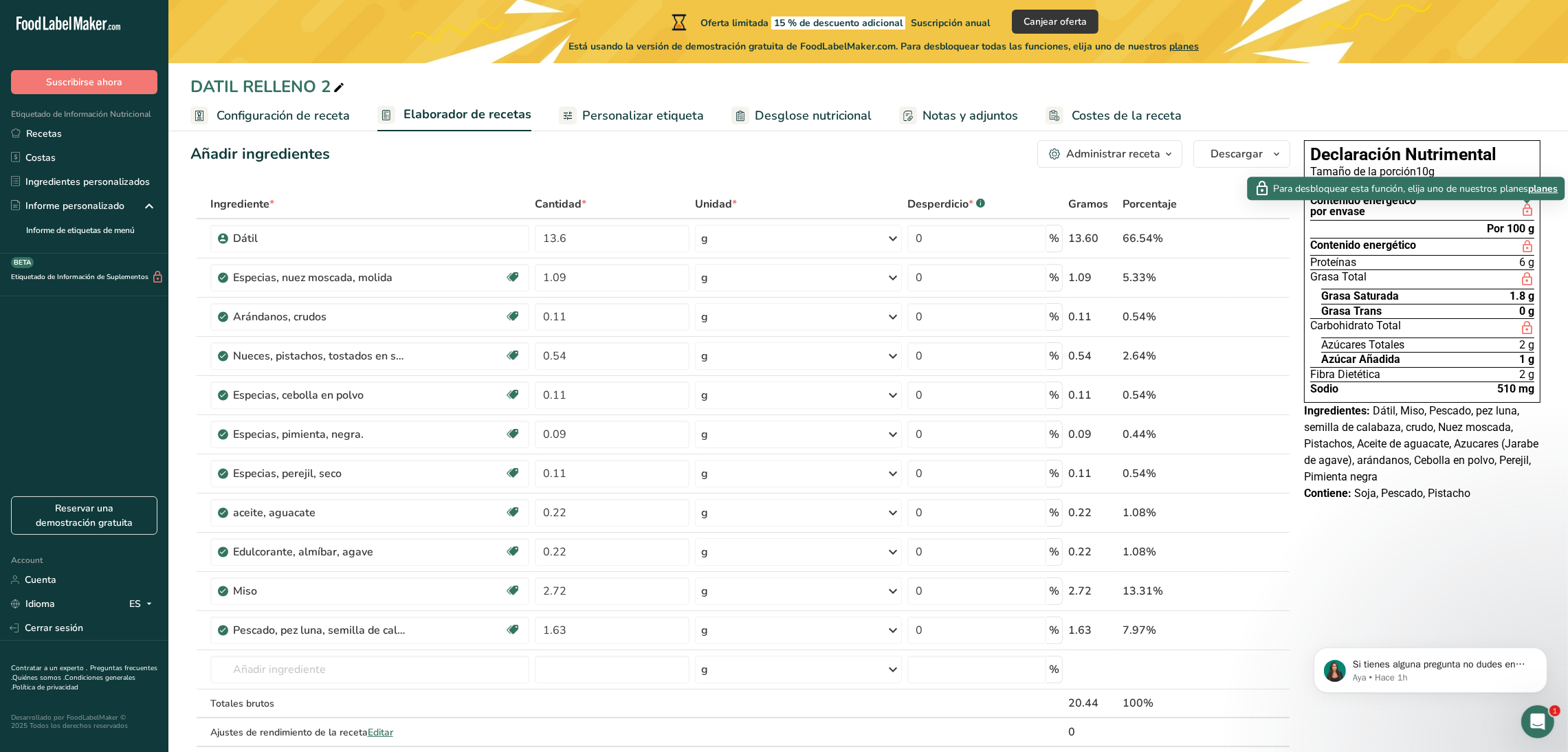 click on "planes" at bounding box center [1543, 188] 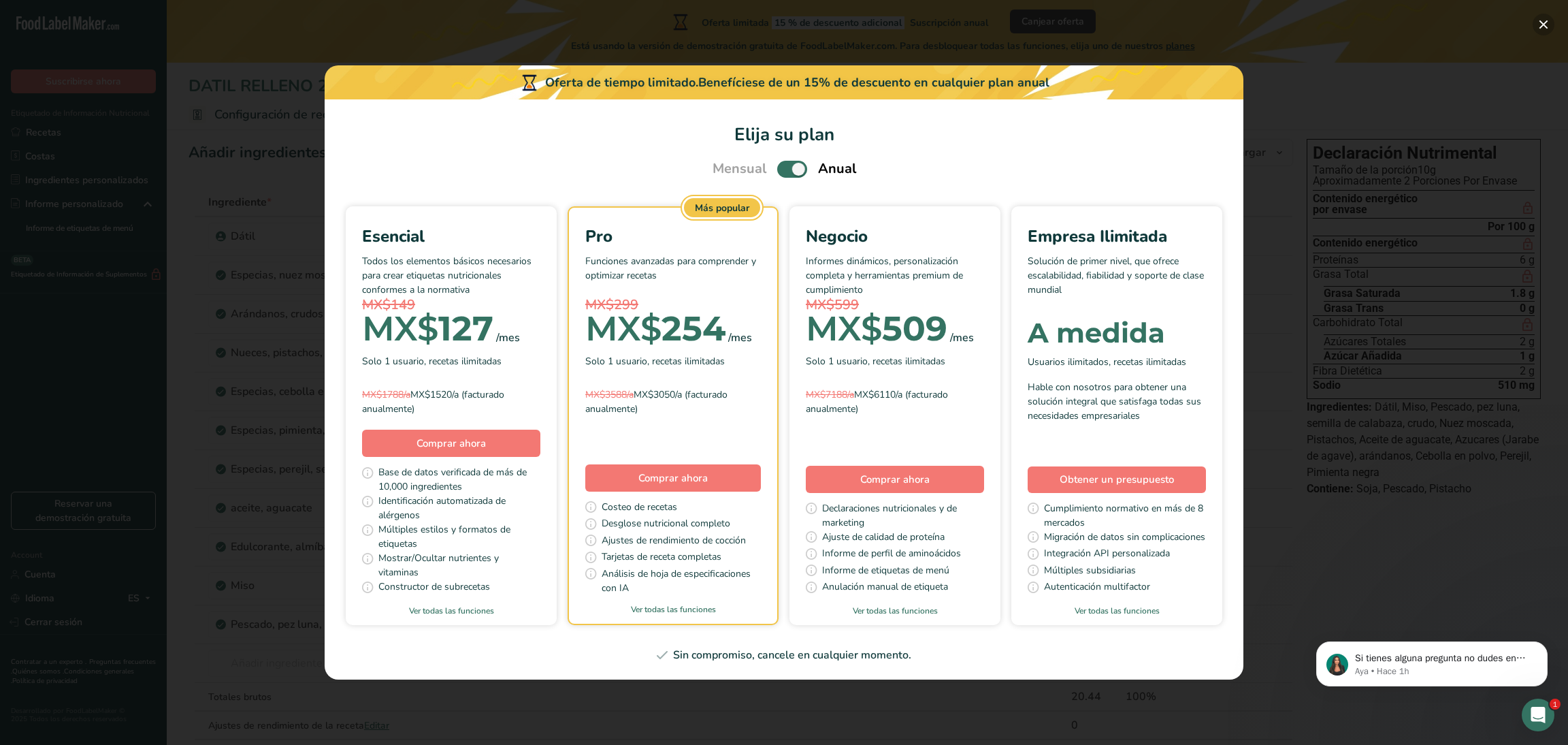 click at bounding box center (1544, 25) 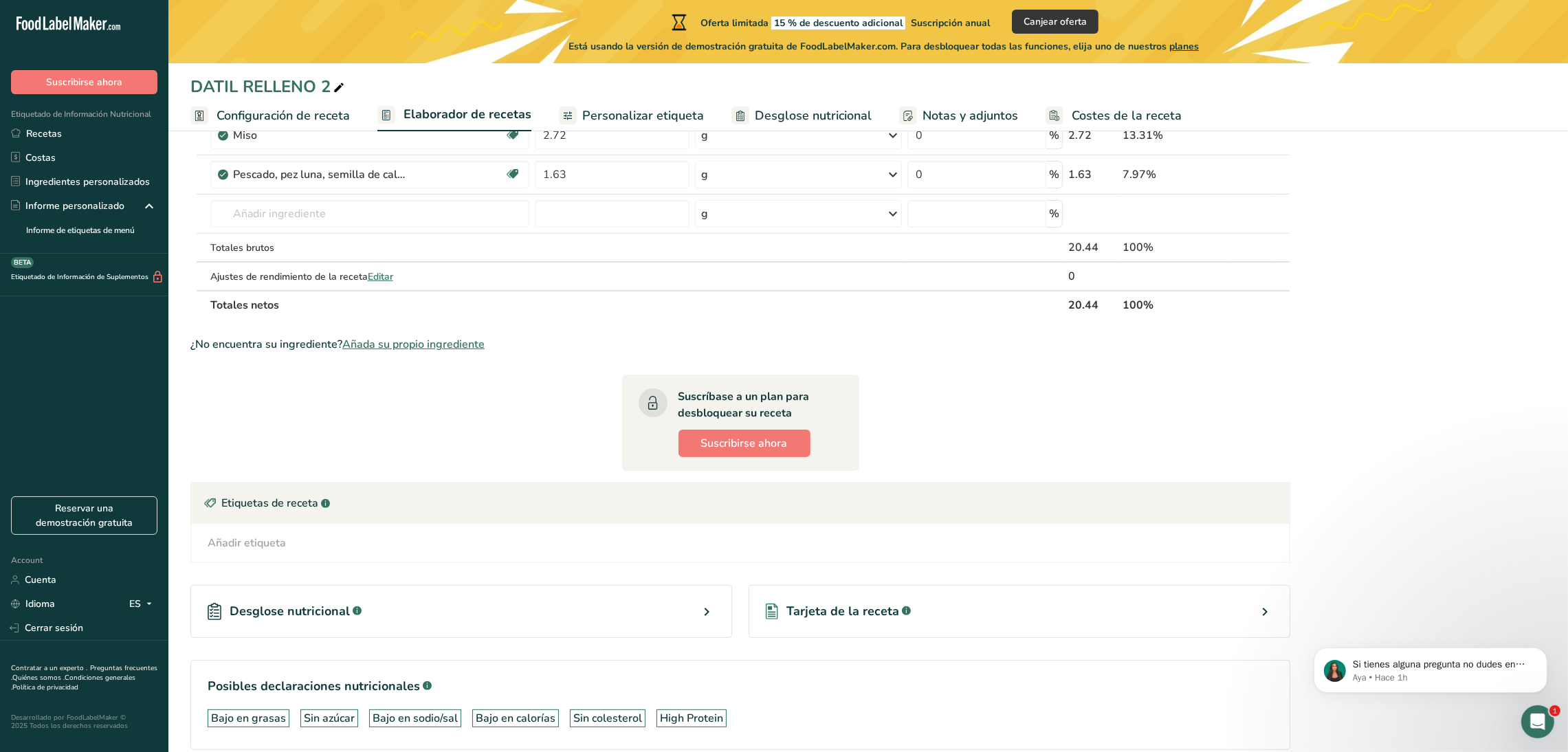 scroll, scrollTop: 0, scrollLeft: 0, axis: both 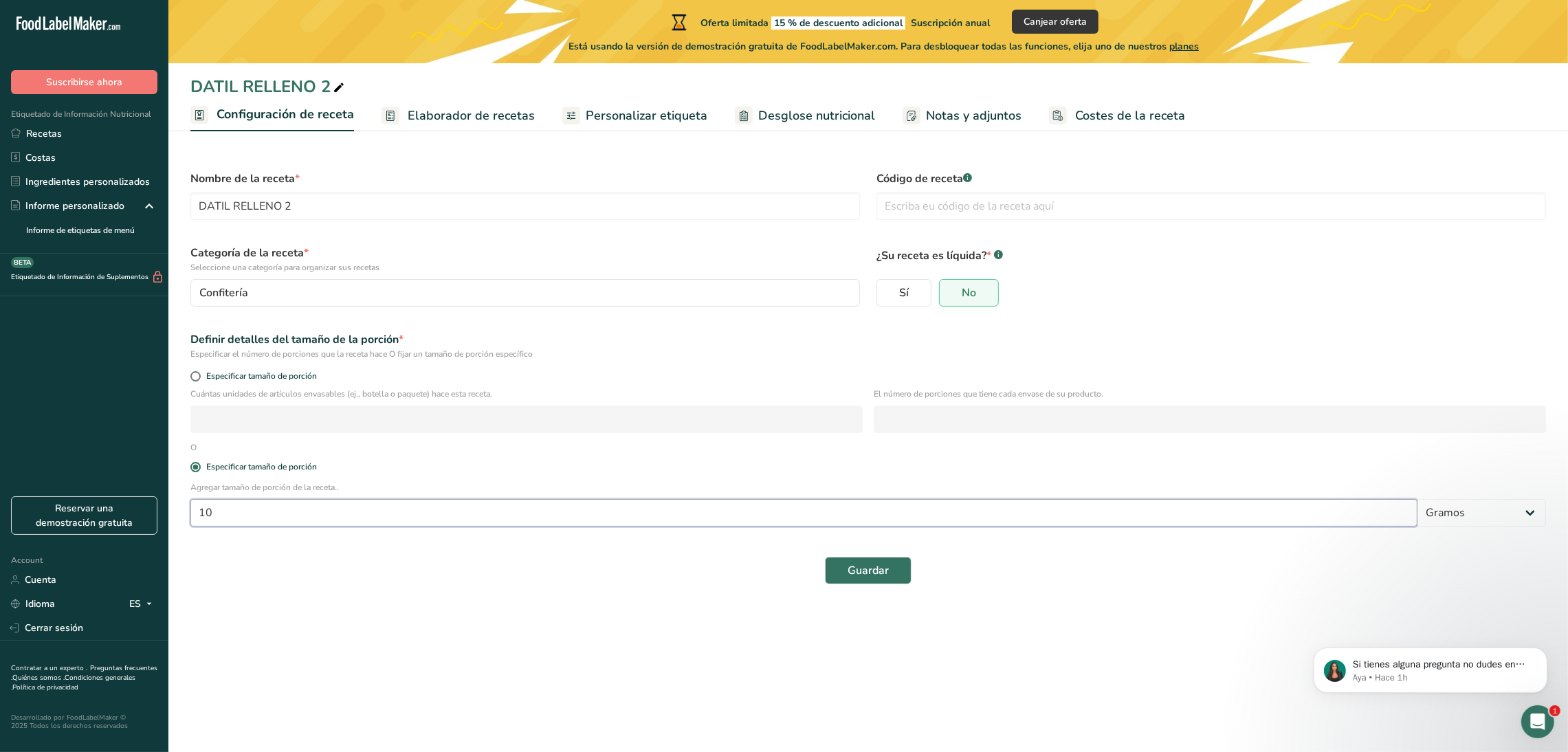 click on "10" at bounding box center (804, 513) 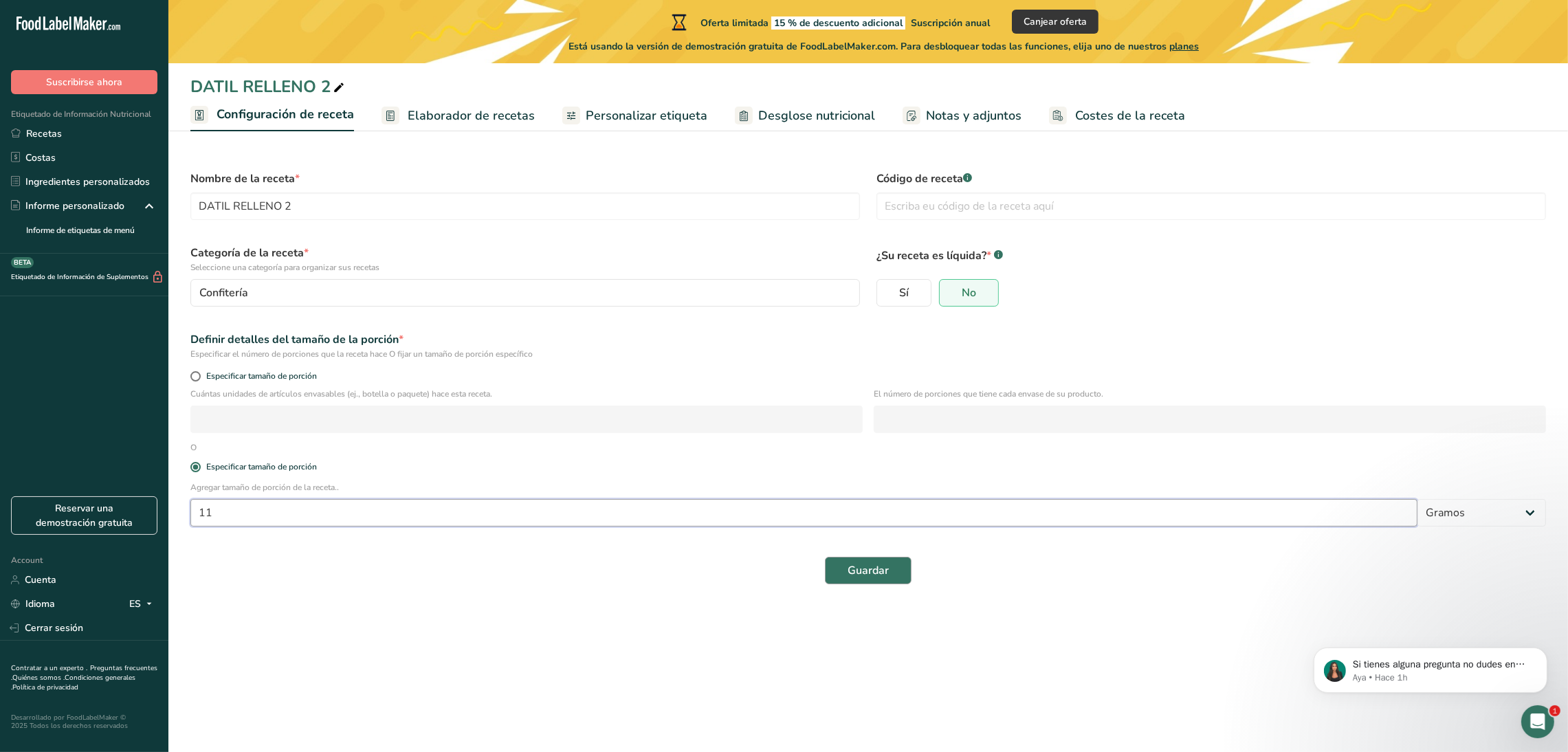 type on "11" 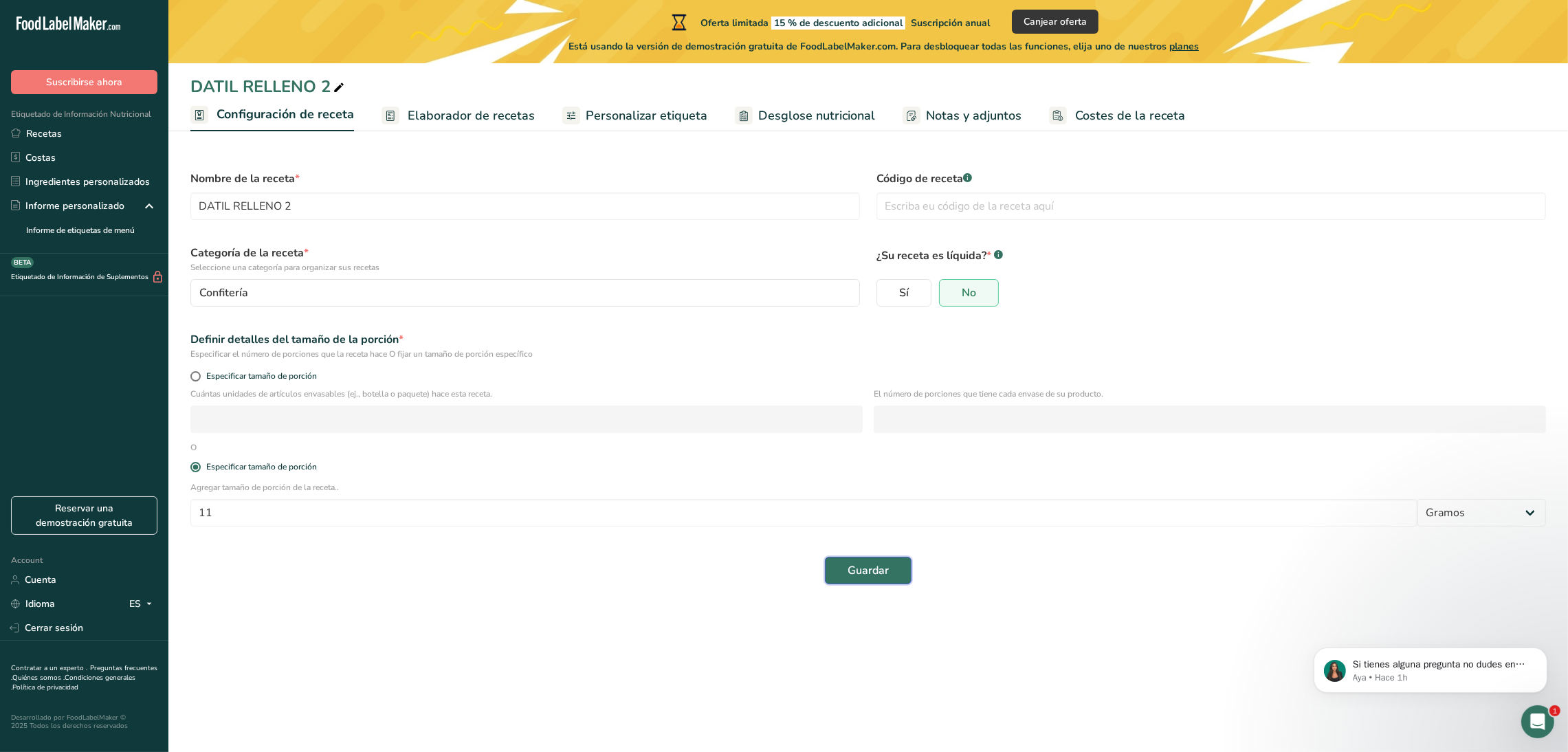 click on "Guardar" at bounding box center (868, 571) 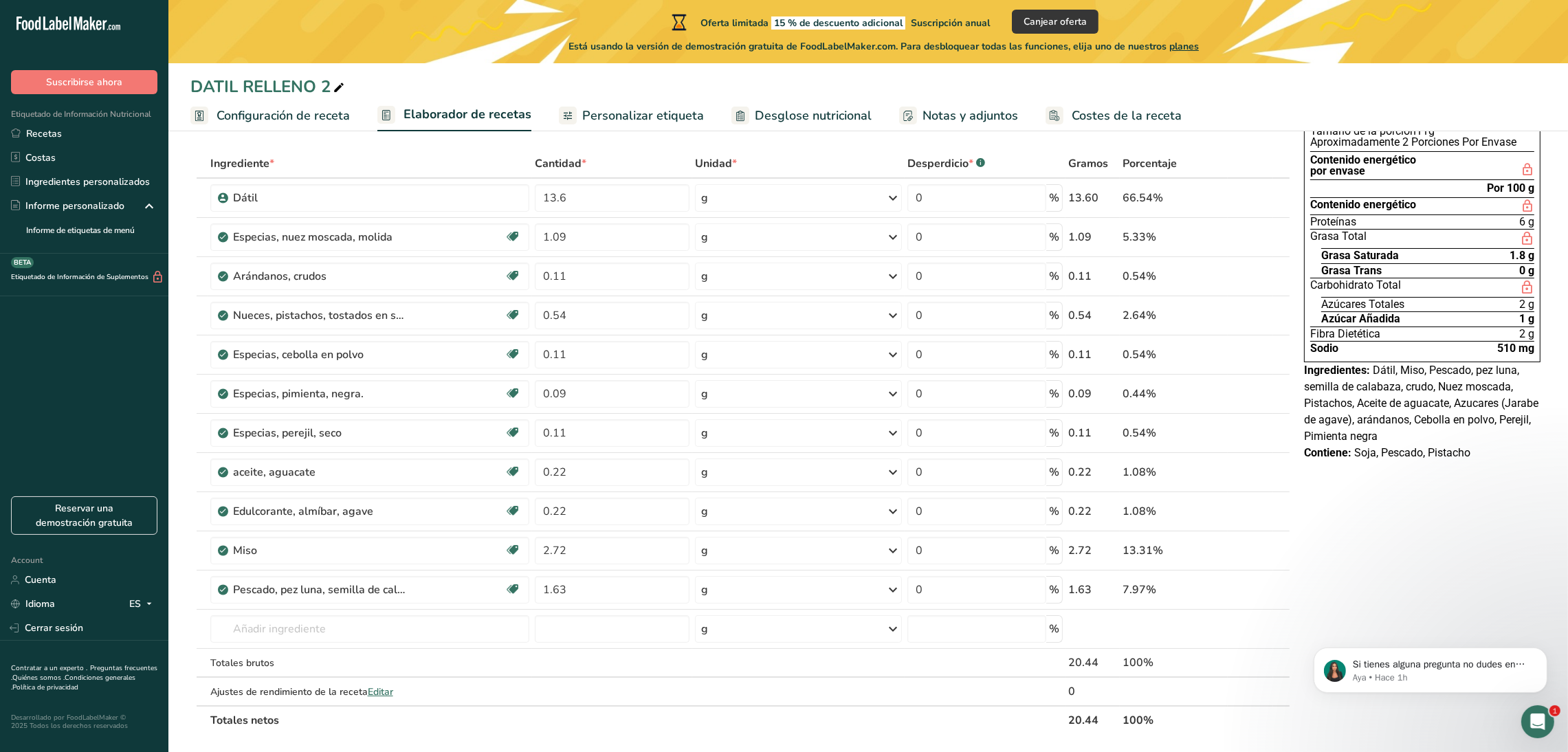 scroll, scrollTop: 60, scrollLeft: 0, axis: vertical 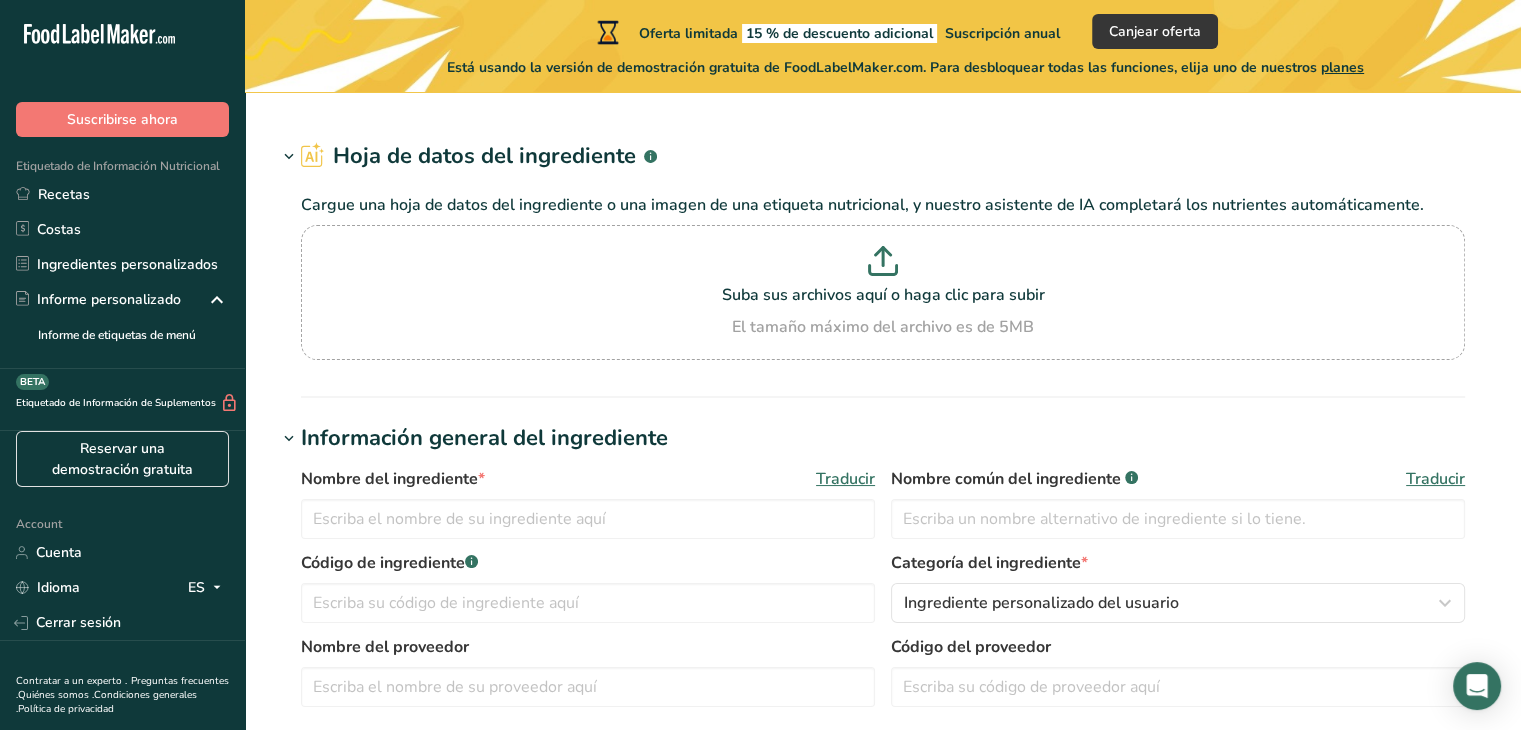type on "Dates, medjool" 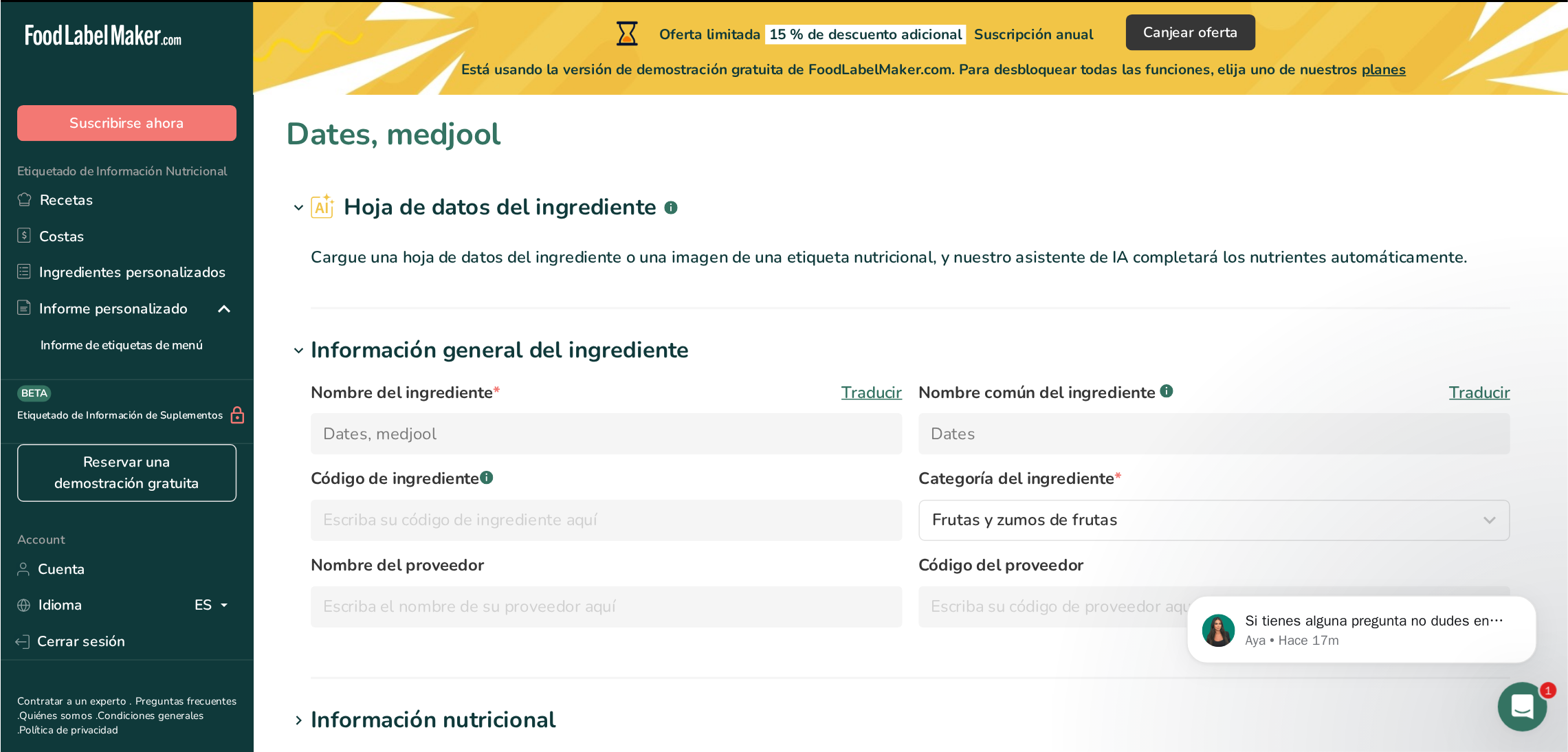 scroll, scrollTop: 0, scrollLeft: 0, axis: both 